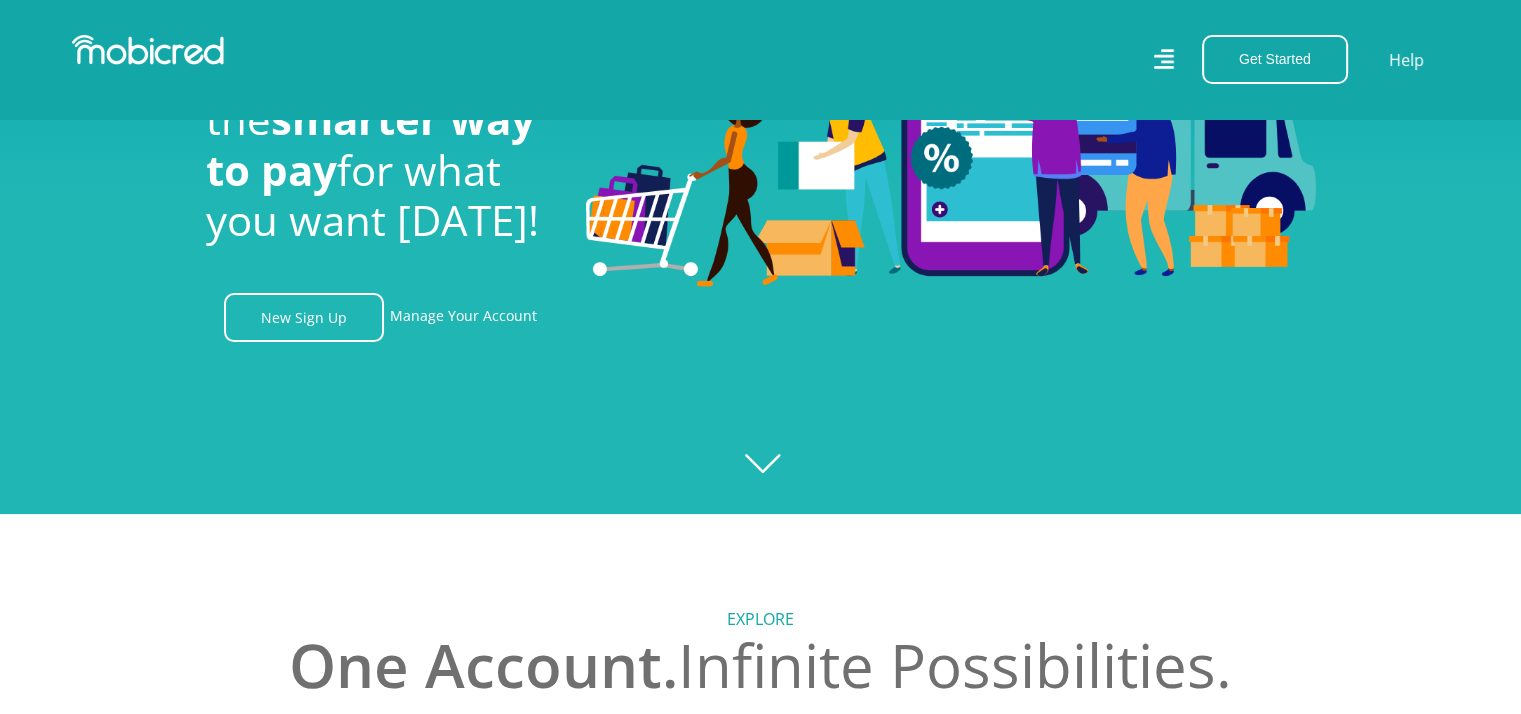 scroll, scrollTop: 600, scrollLeft: 0, axis: vertical 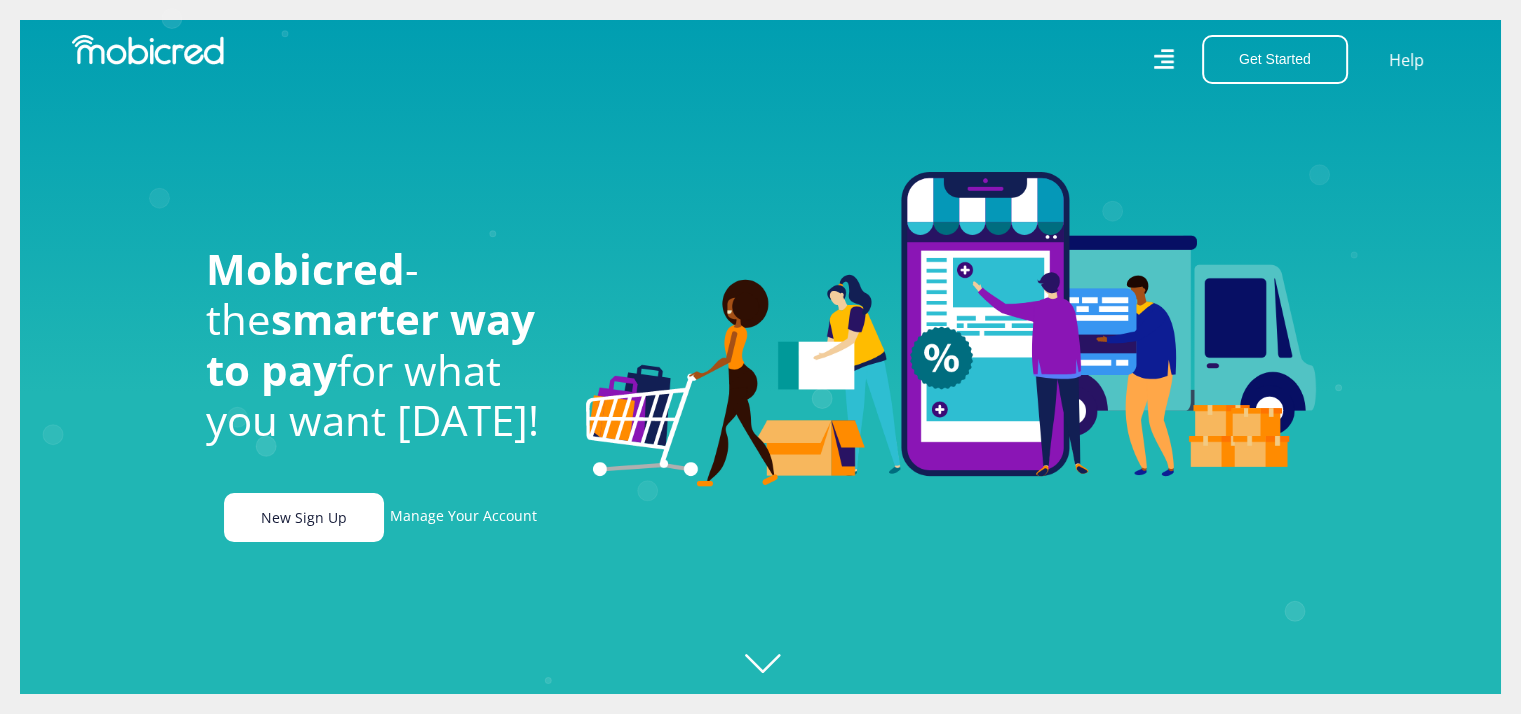 click on "New Sign Up" at bounding box center [304, 517] 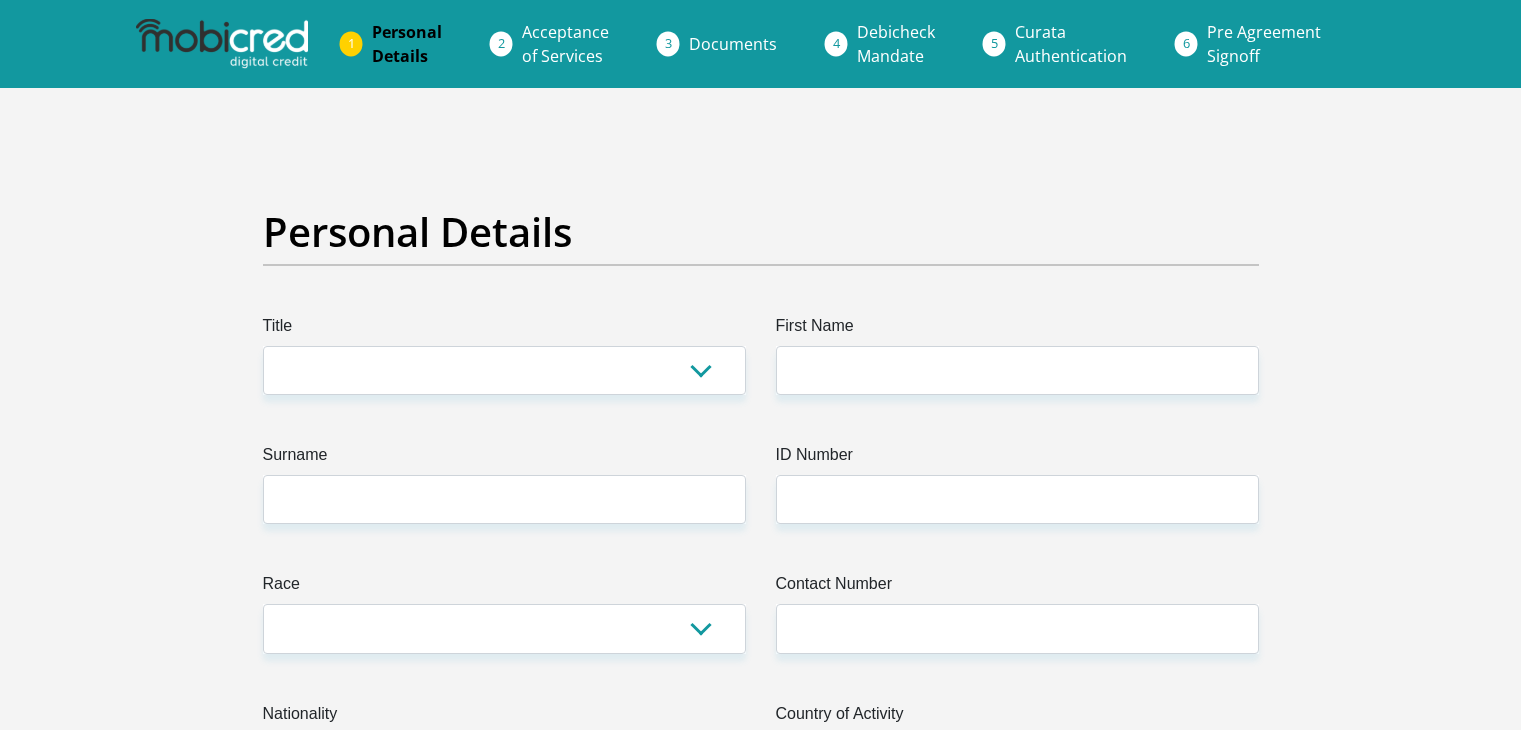 scroll, scrollTop: 0, scrollLeft: 0, axis: both 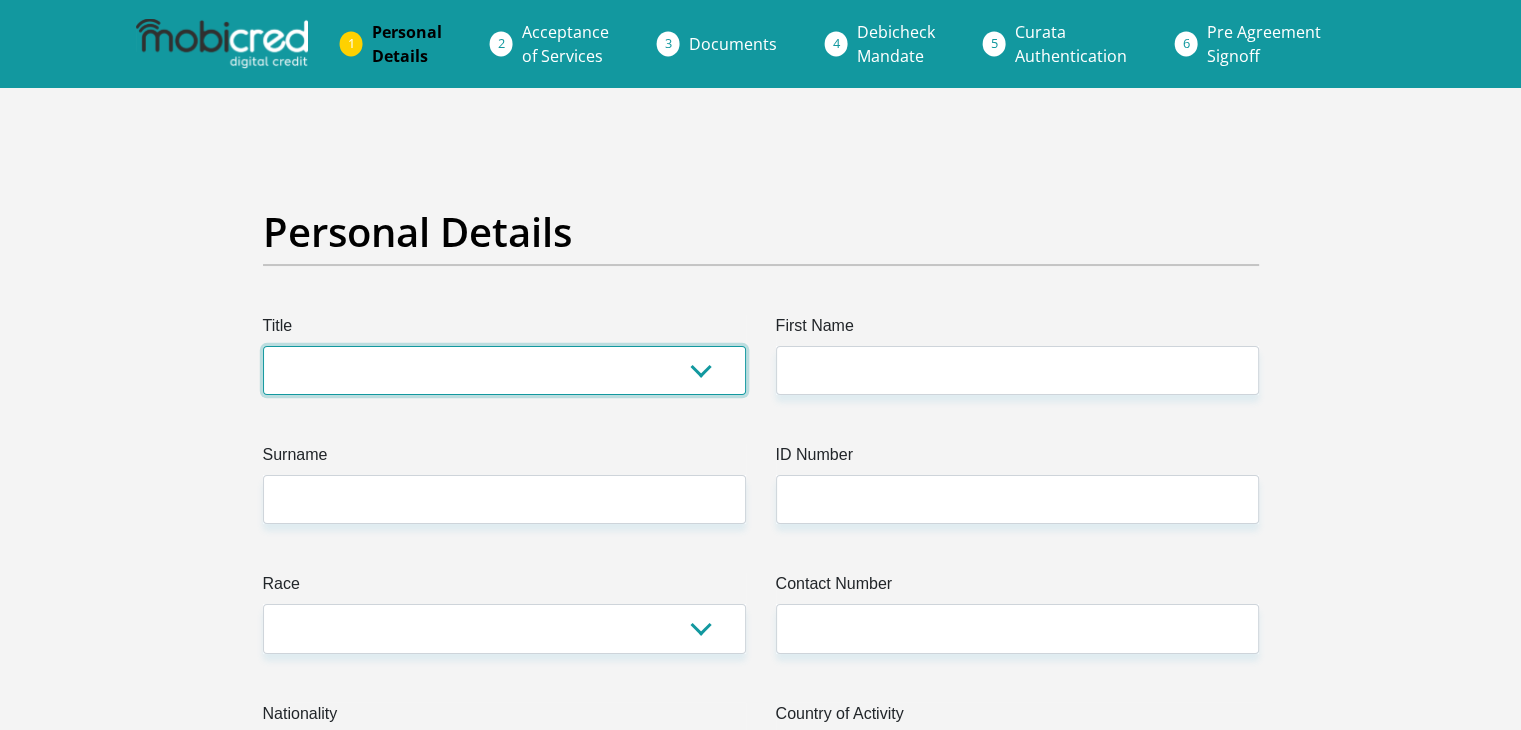 click on "Mr
Ms
Mrs
Dr
Other" at bounding box center [504, 370] 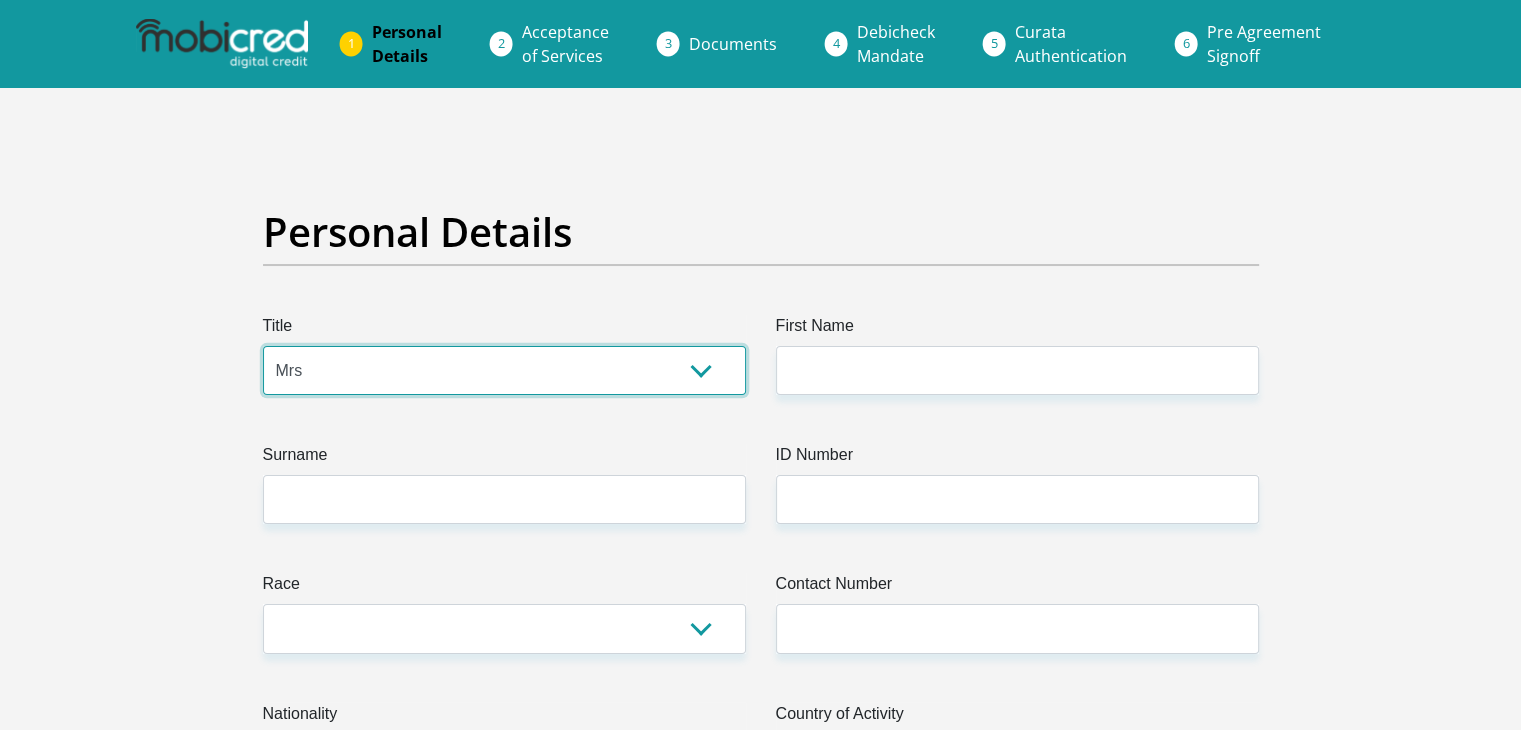 click on "Mr
Ms
Mrs
Dr
Other" at bounding box center [504, 370] 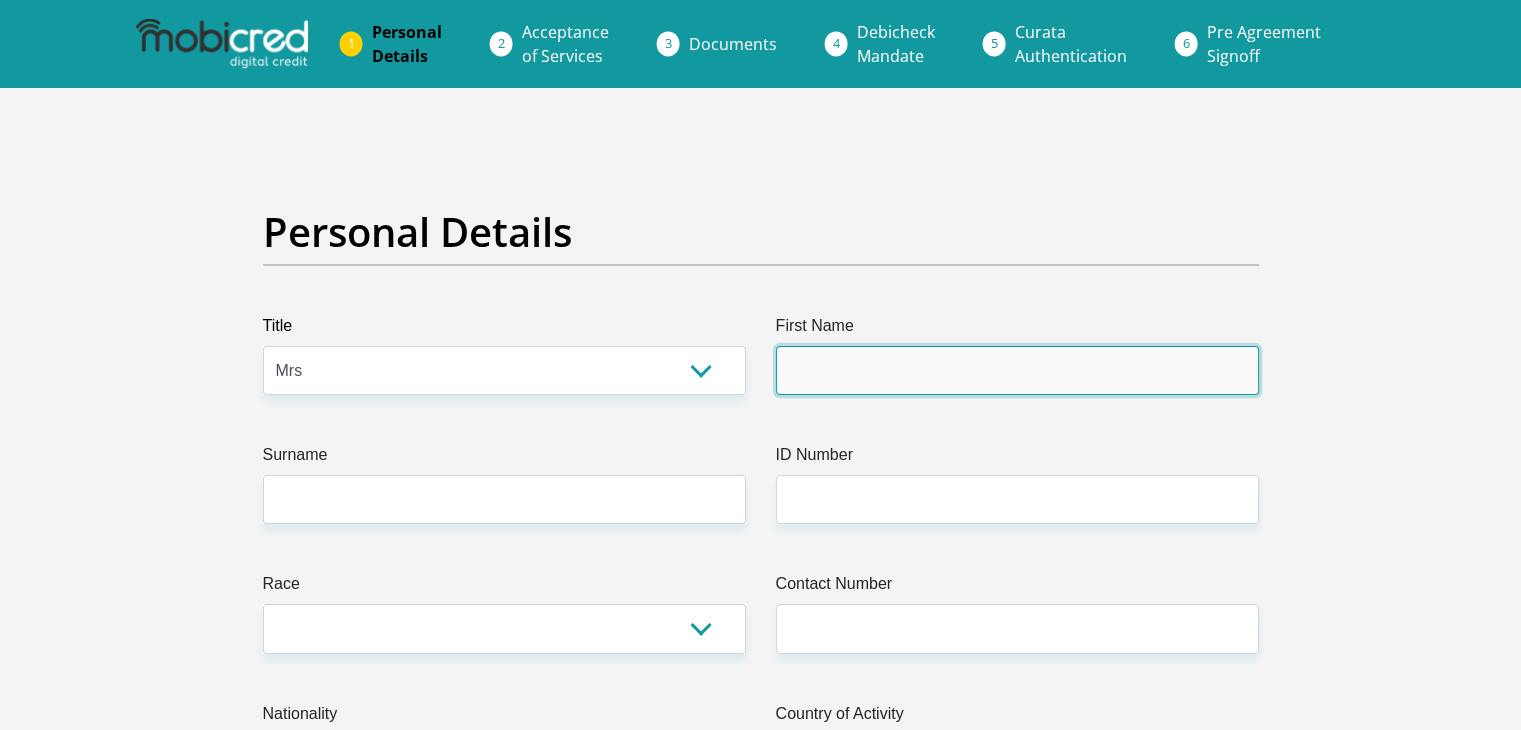 click on "First Name" at bounding box center [1017, 370] 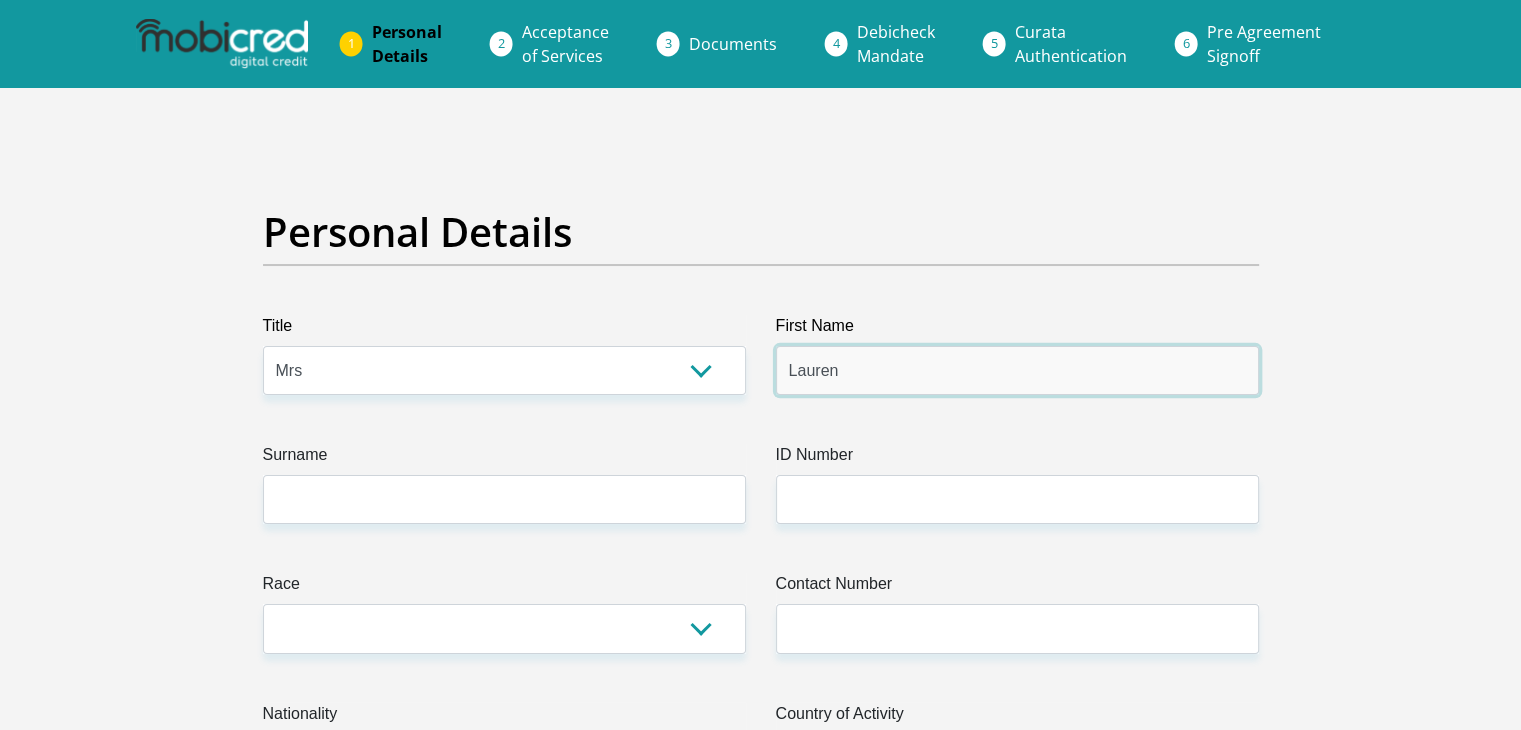 type on "Lauren" 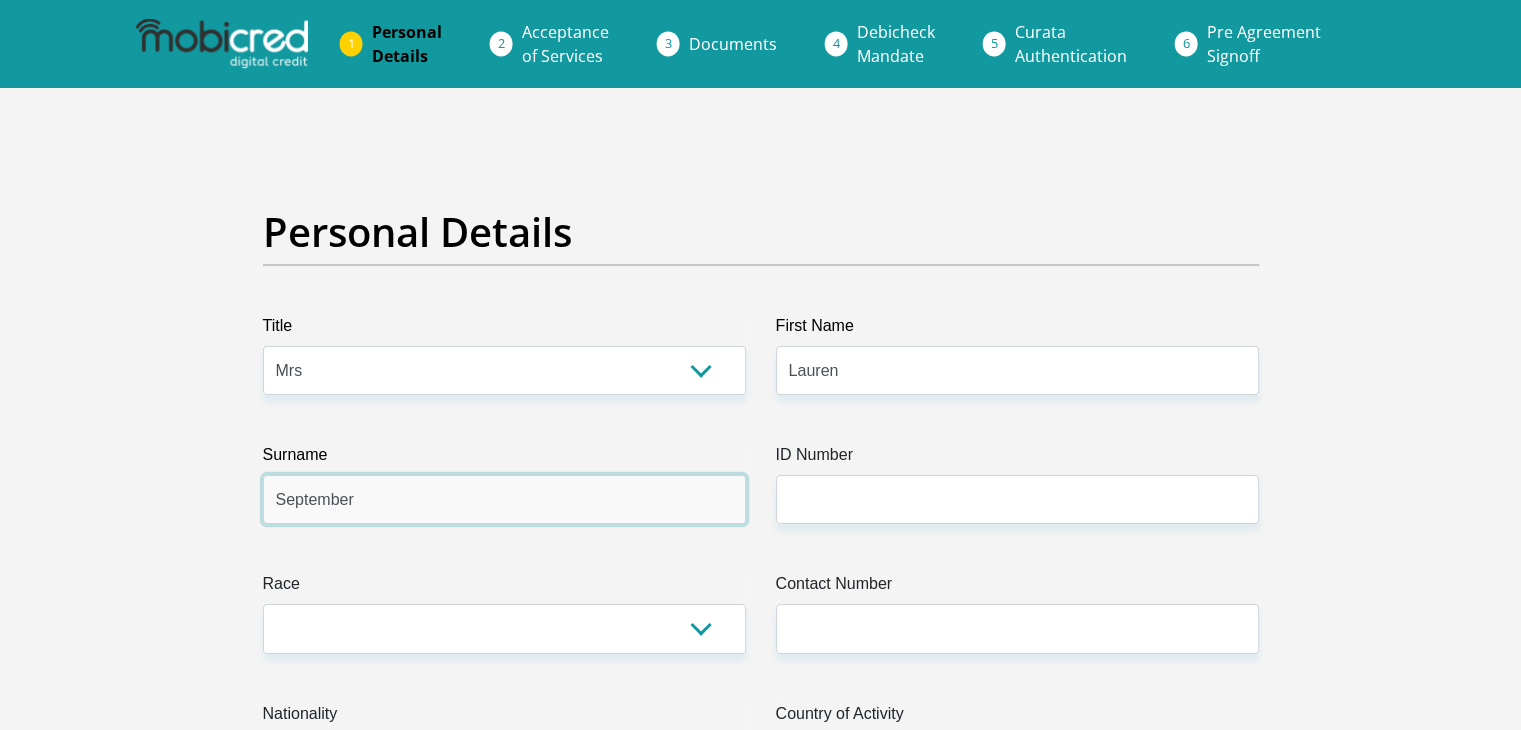 type on "September" 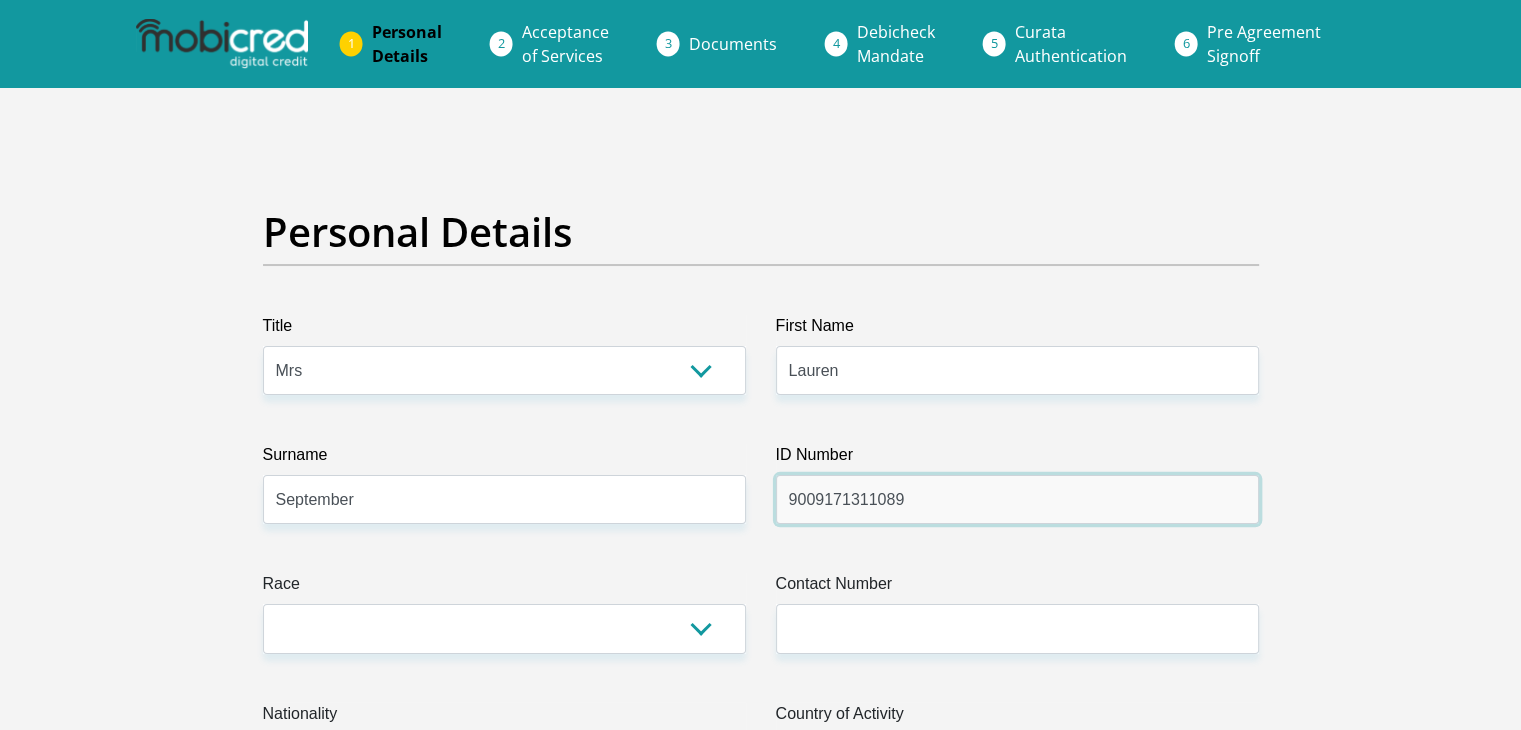 type on "9009171311089" 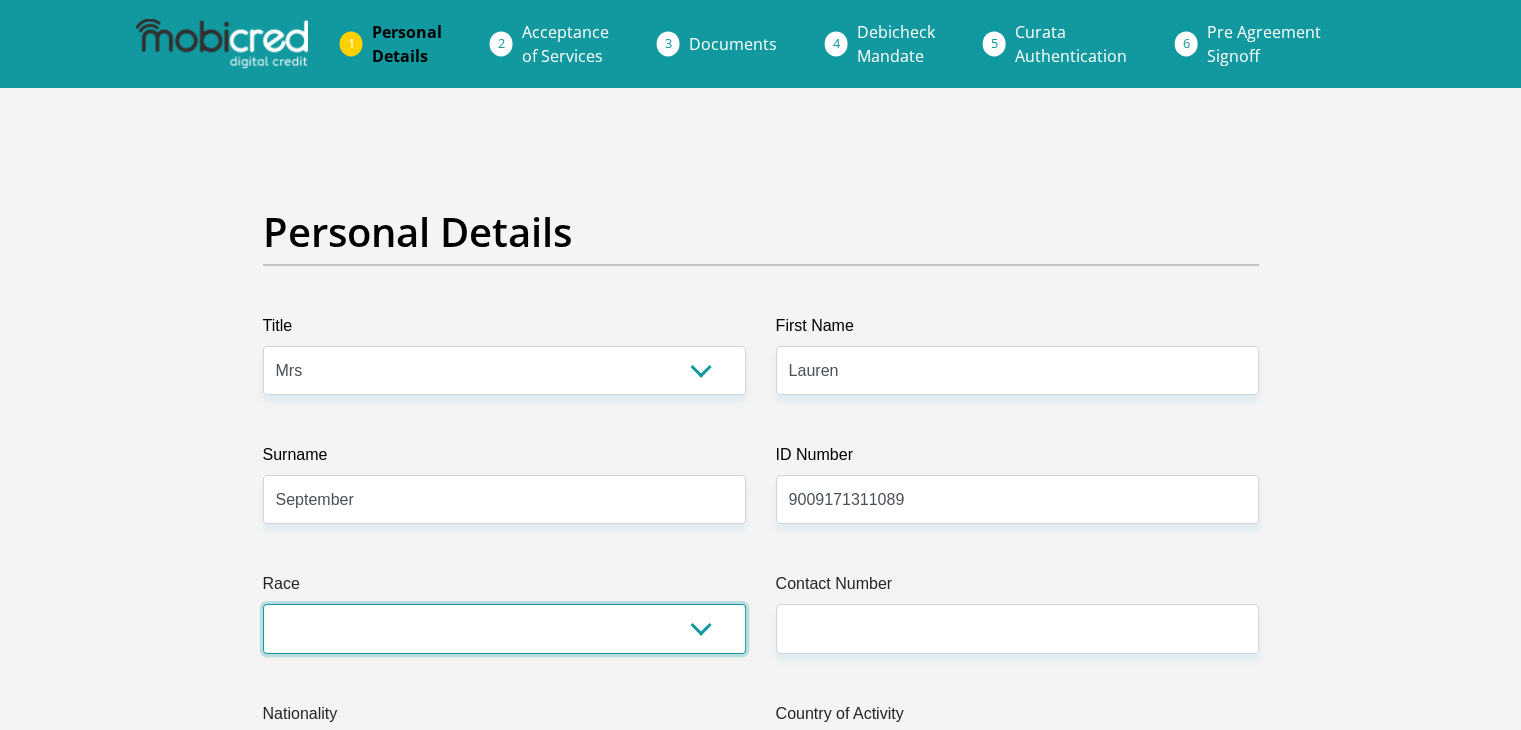 click on "Black
Coloured
Indian
White
Other" at bounding box center (504, 628) 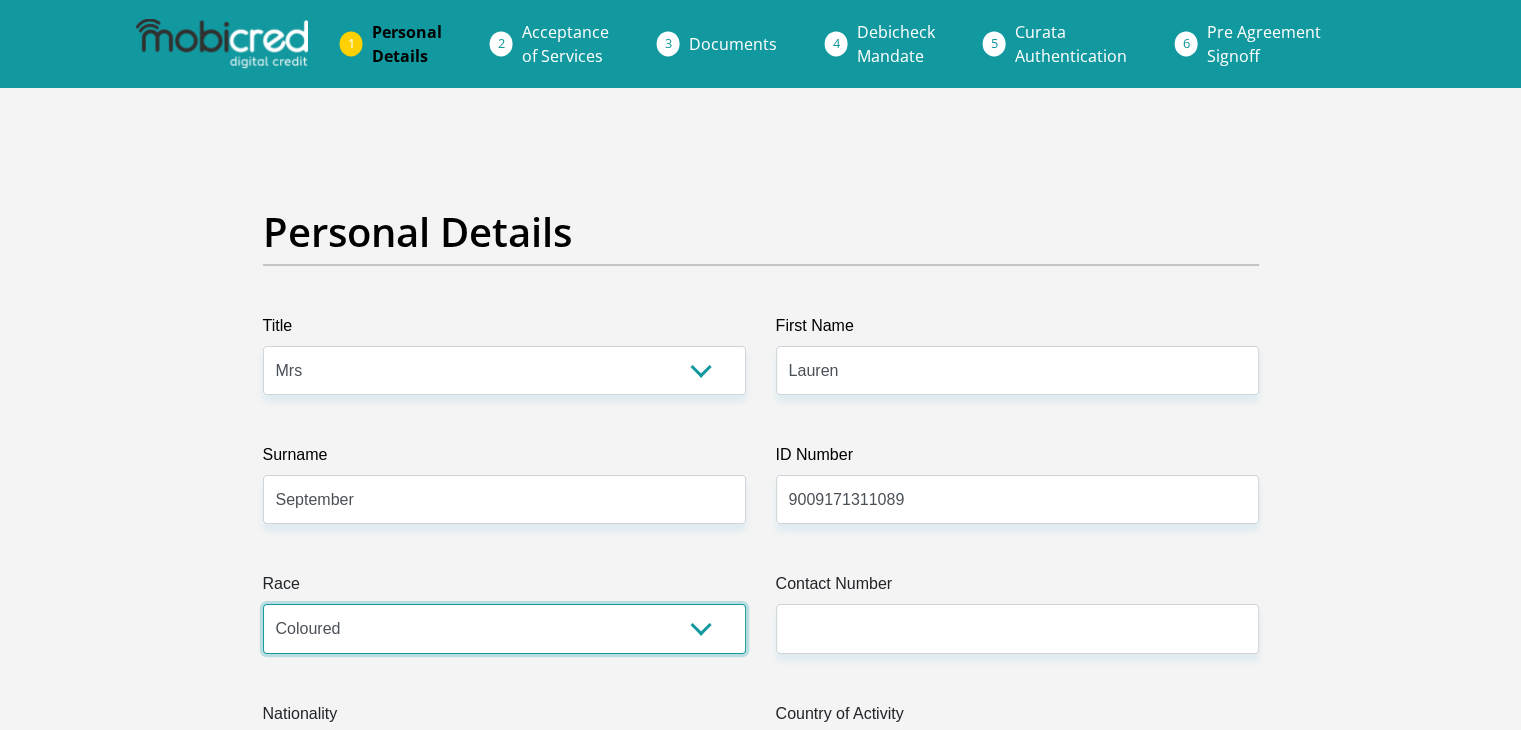 click on "Black
Coloured
Indian
White
Other" at bounding box center [504, 628] 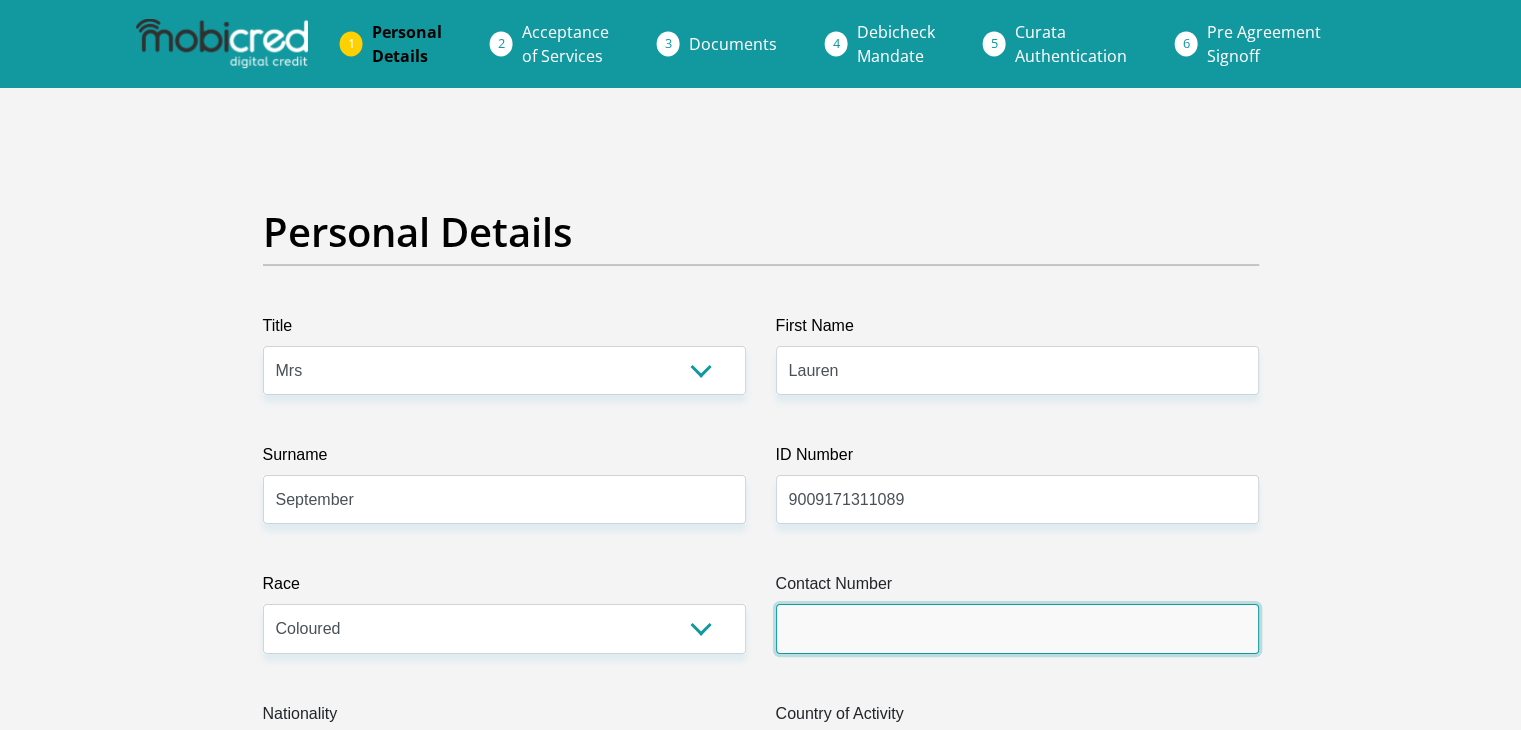 click on "Contact Number" at bounding box center [1017, 628] 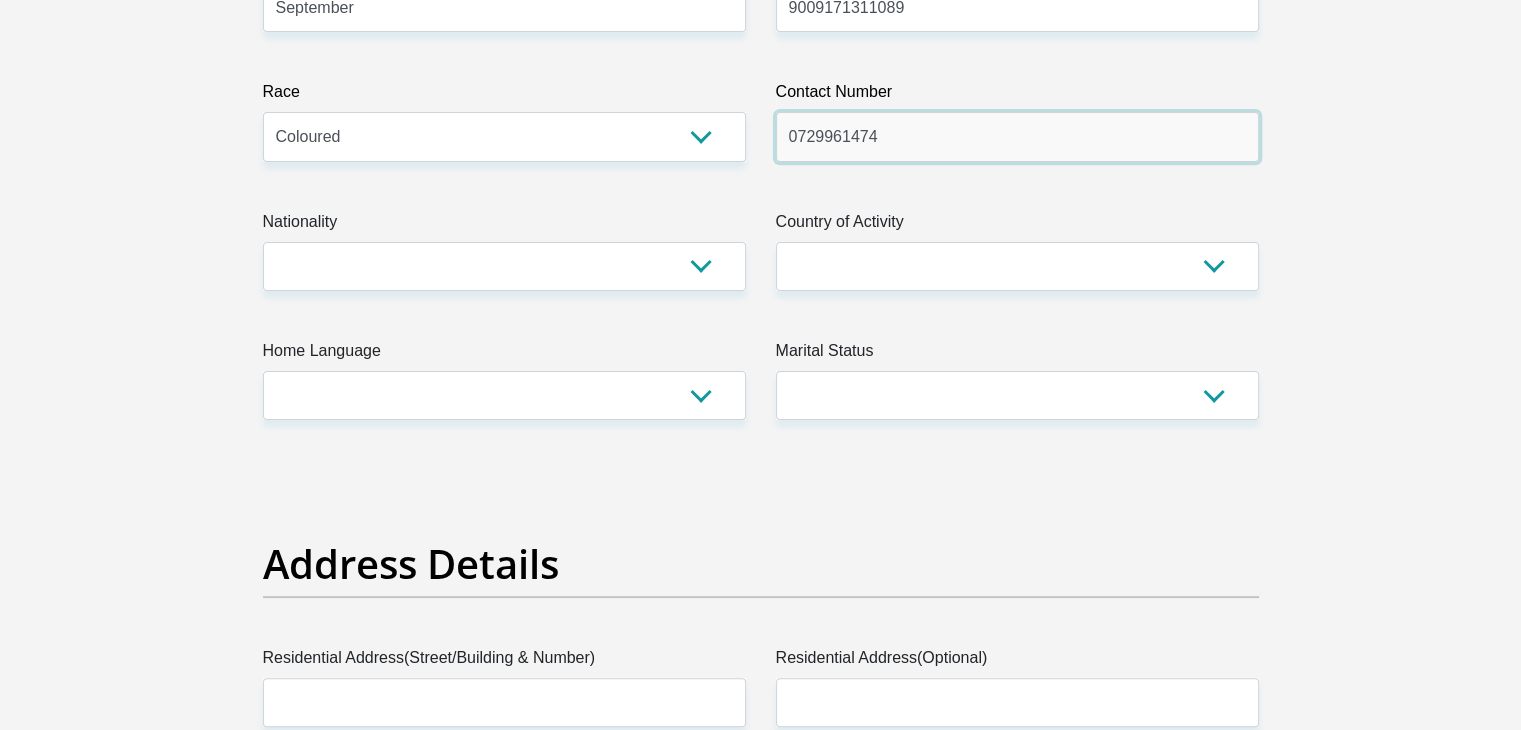 scroll, scrollTop: 500, scrollLeft: 0, axis: vertical 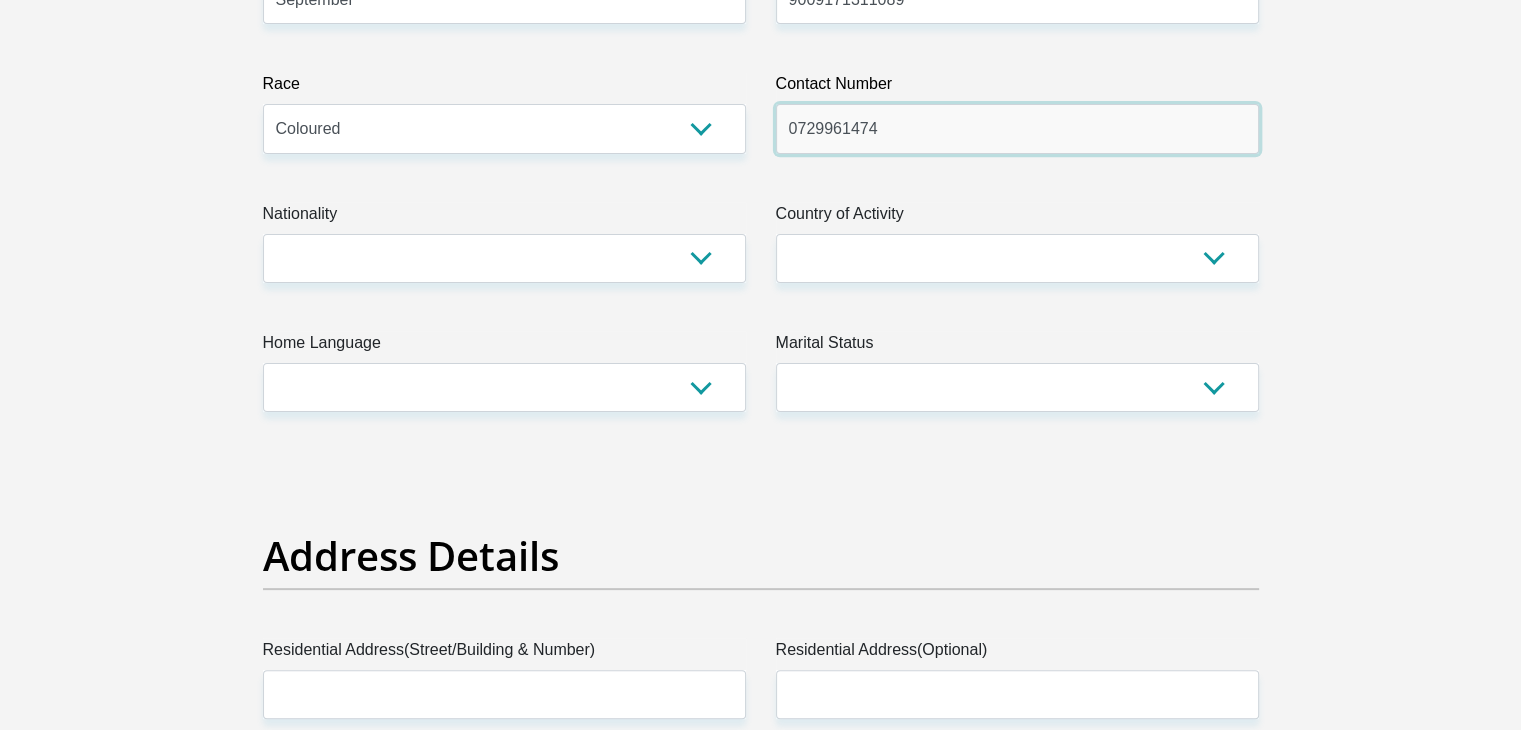 type on "0729961474" 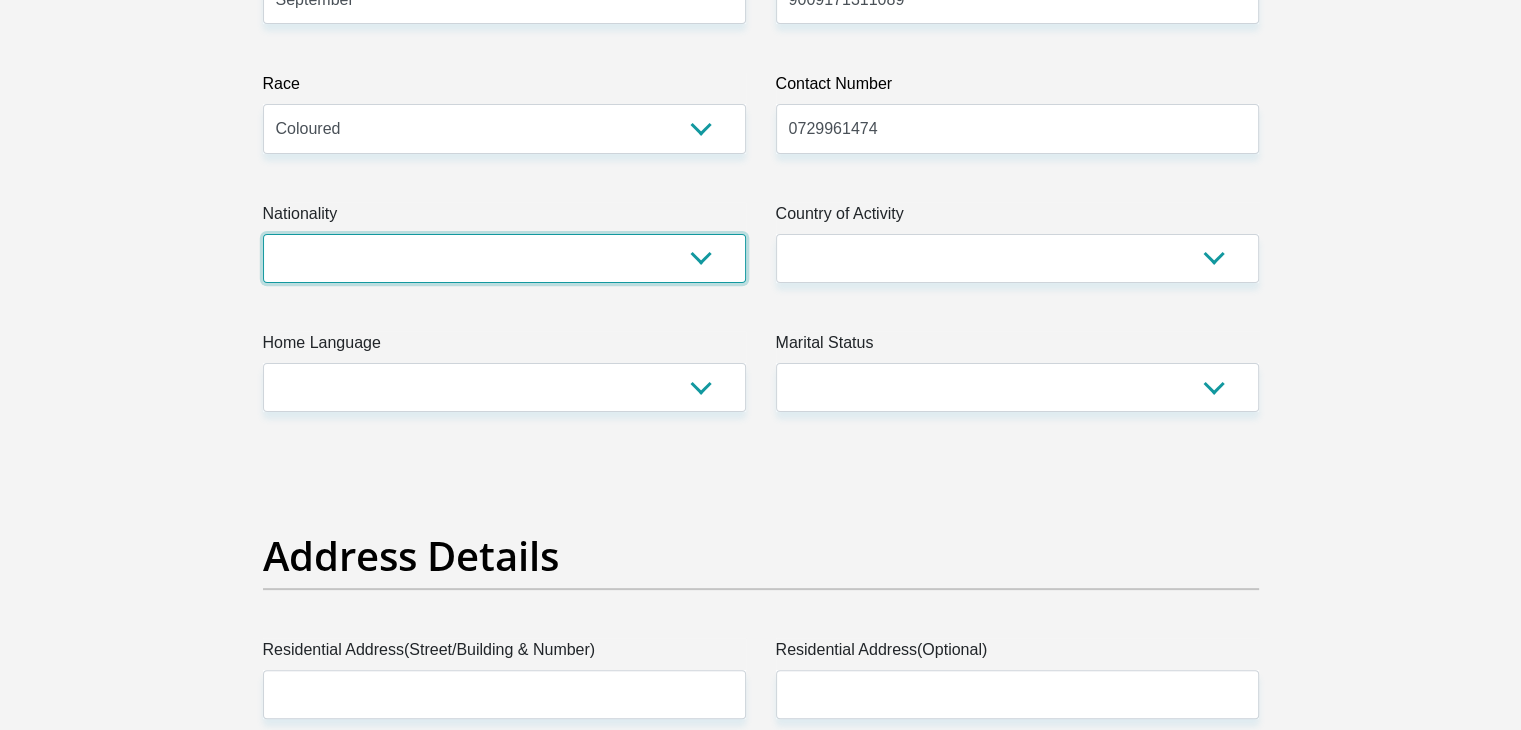 click on "South Africa
Afghanistan
Aland Islands
Albania
Algeria
America Samoa
American Virgin Islands
Andorra
Angola
Anguilla
Antarctica
Antigua and Barbuda
Argentina
Armenia
Aruba
Ascension Island
Australia
Austria
Azerbaijan
Bahamas
Bahrain
Bangladesh
Barbados
Chad" at bounding box center [504, 258] 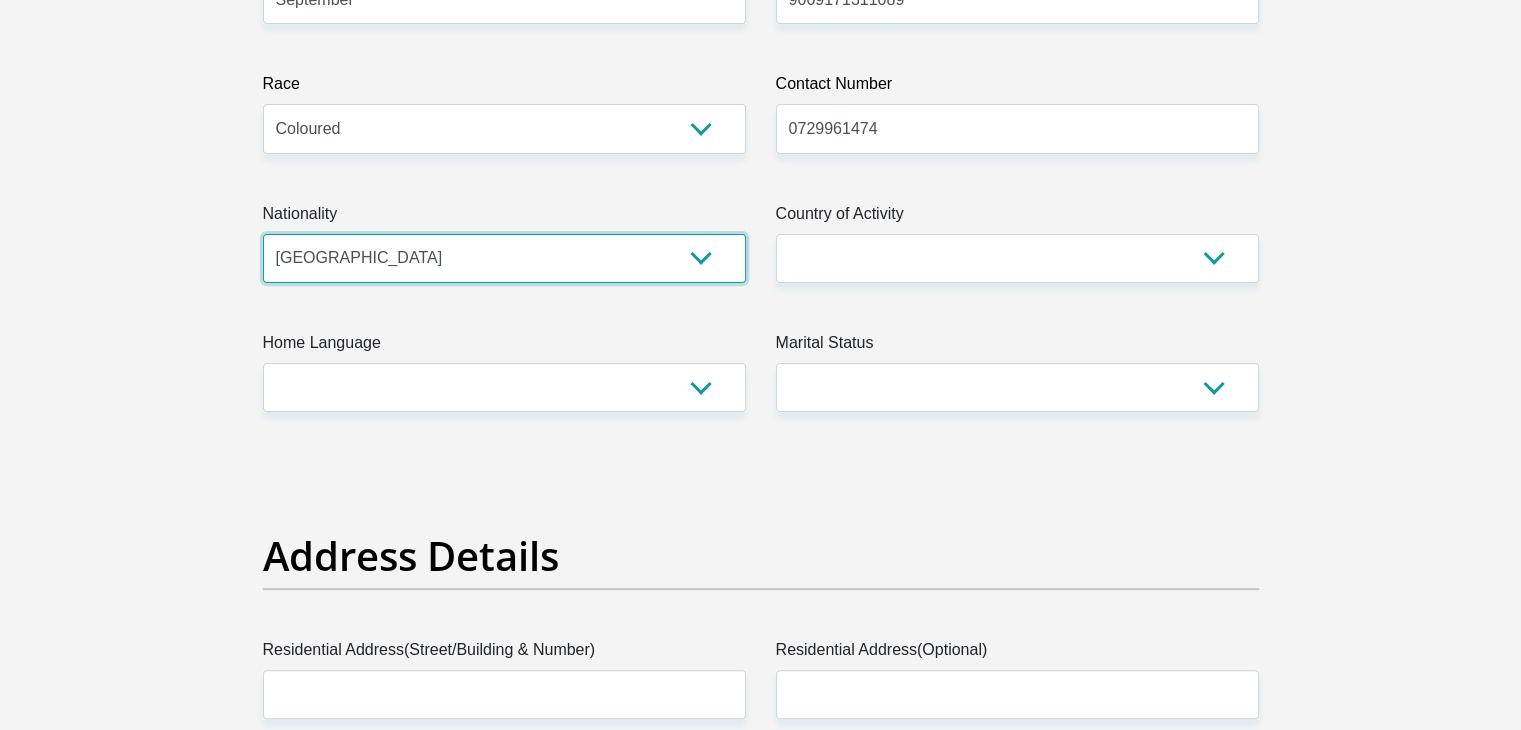 click on "South Africa
Afghanistan
Aland Islands
Albania
Algeria
America Samoa
American Virgin Islands
Andorra
Angola
Anguilla
Antarctica
Antigua and Barbuda
Argentina
Armenia
Aruba
Ascension Island
Australia
Austria
Azerbaijan
Bahamas
Bahrain
Bangladesh
Barbados
Chad" at bounding box center [504, 258] 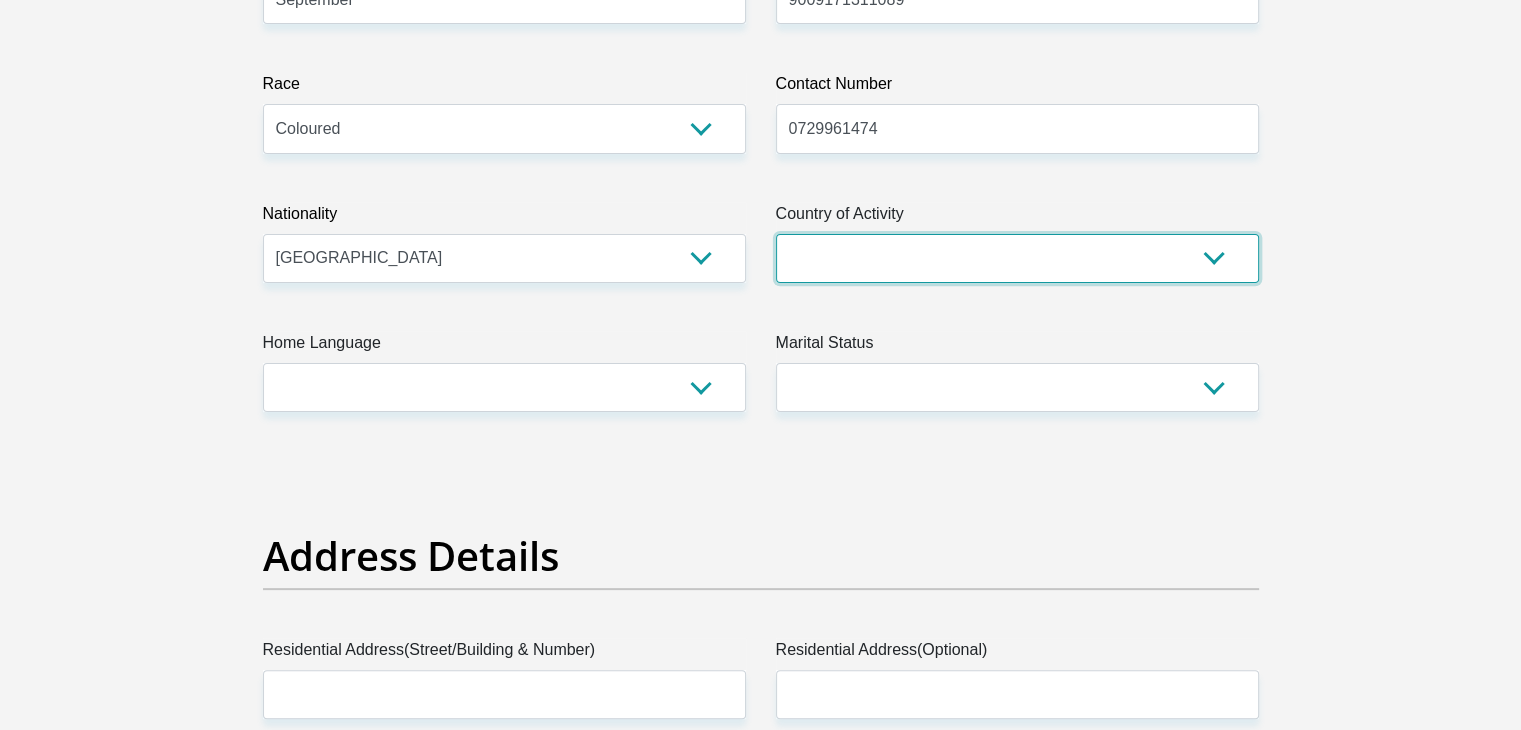 click on "South Africa
Afghanistan
Aland Islands
Albania
Algeria
America Samoa
American Virgin Islands
Andorra
Angola
Anguilla
Antarctica
Antigua and Barbuda
Argentina
Armenia
Aruba
Ascension Island
Australia
Austria
Azerbaijan
Chad" at bounding box center [1017, 258] 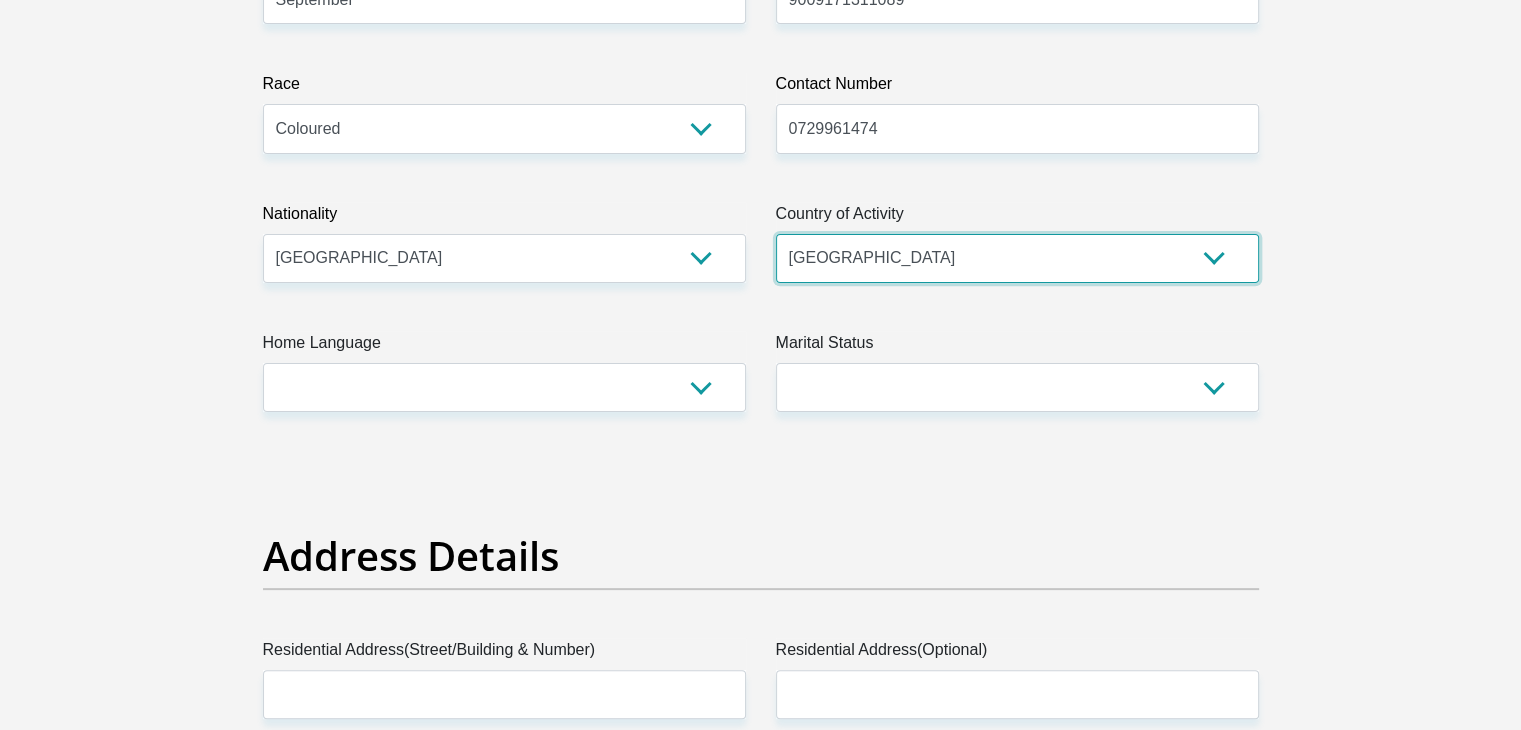 click on "South Africa
Afghanistan
Aland Islands
Albania
Algeria
America Samoa
American Virgin Islands
Andorra
Angola
Anguilla
Antarctica
Antigua and Barbuda
Argentina
Armenia
Aruba
Ascension Island
Australia
Austria
Azerbaijan
Chad" at bounding box center [1017, 258] 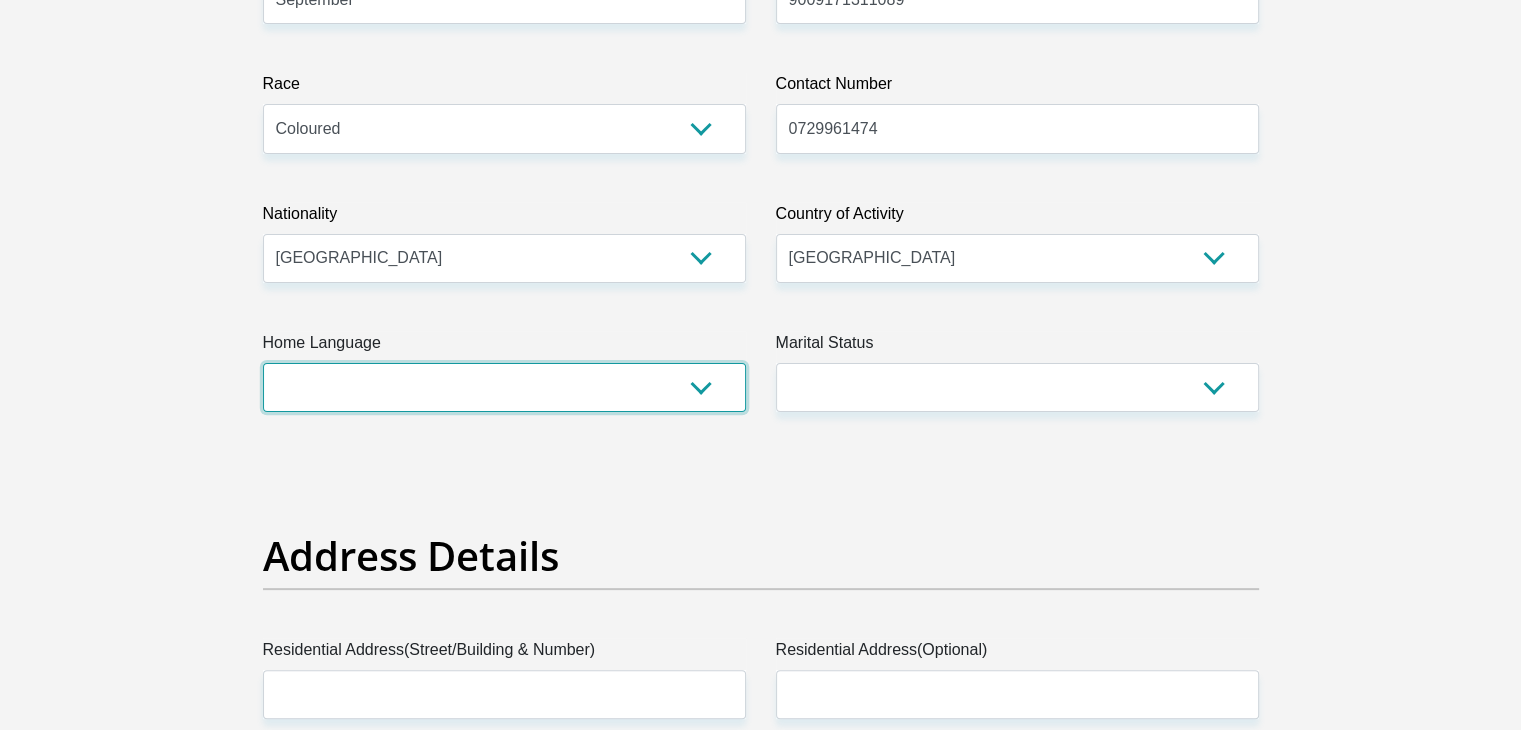 click on "Afrikaans
English
Sepedi
South Ndebele
Southern Sotho
Swati
Tsonga
Tswana
Venda
Xhosa
Zulu
Other" at bounding box center (504, 387) 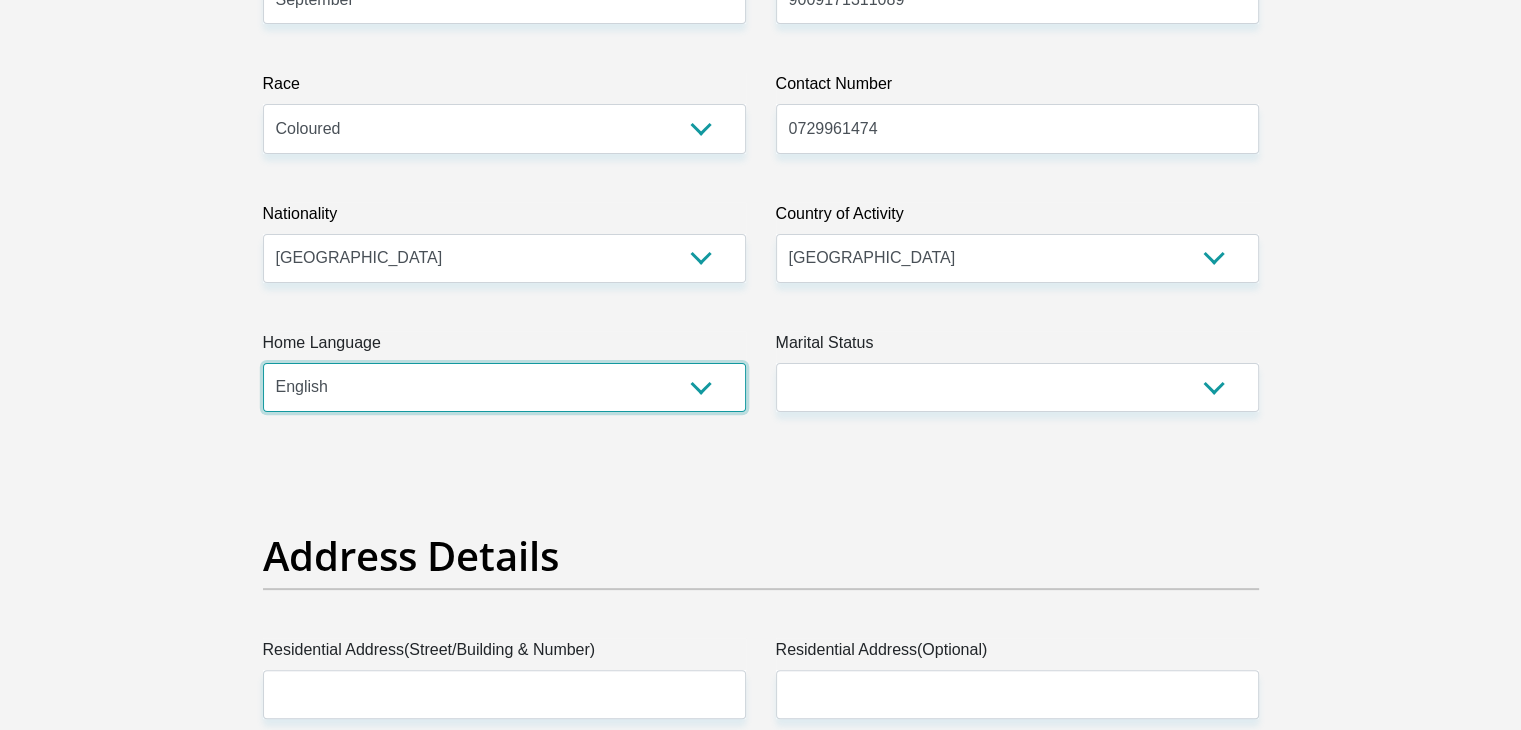 click on "Afrikaans
English
Sepedi
South Ndebele
Southern Sotho
Swati
Tsonga
Tswana
Venda
Xhosa
Zulu
Other" at bounding box center (504, 387) 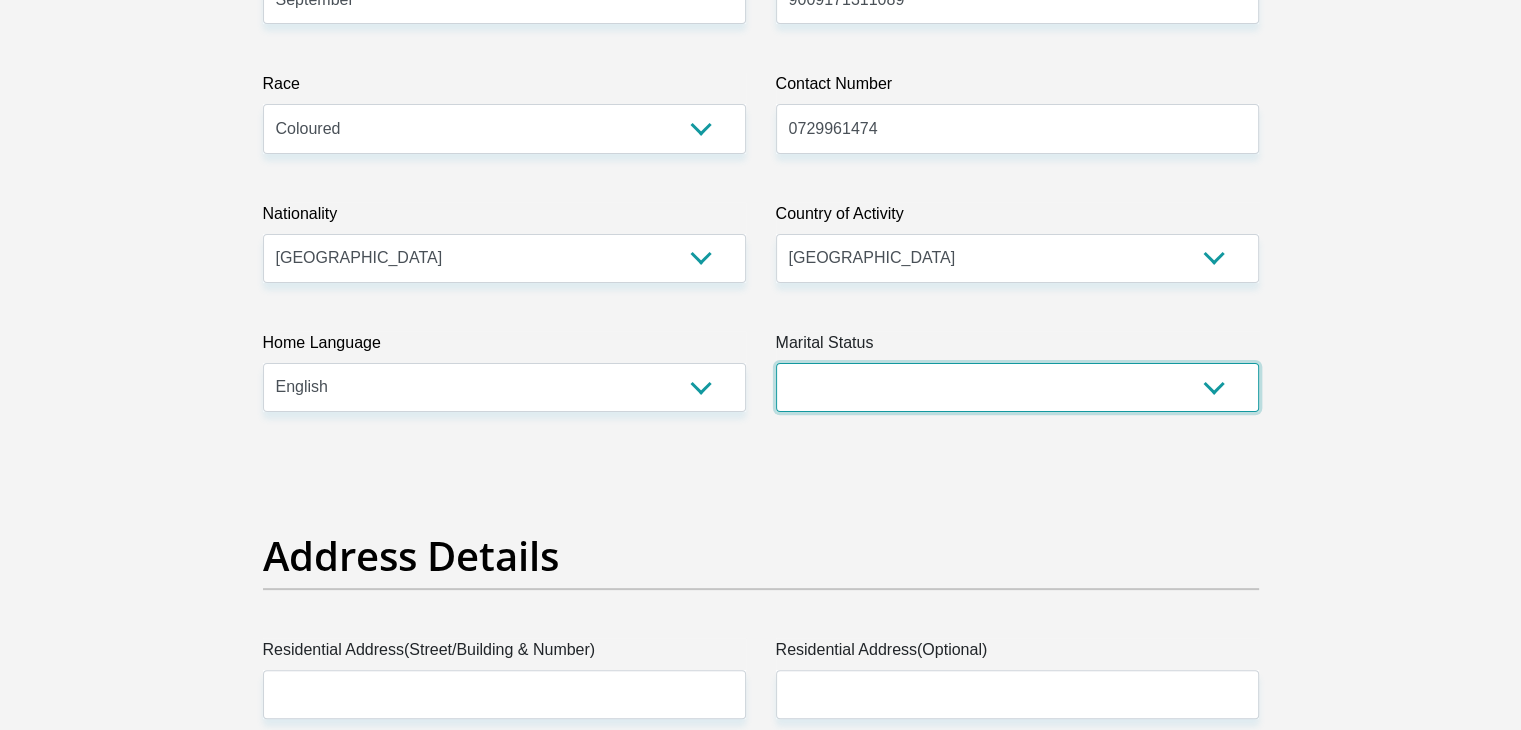 click on "Married ANC
Single
Divorced
Widowed
Married COP or Customary Law" at bounding box center [1017, 387] 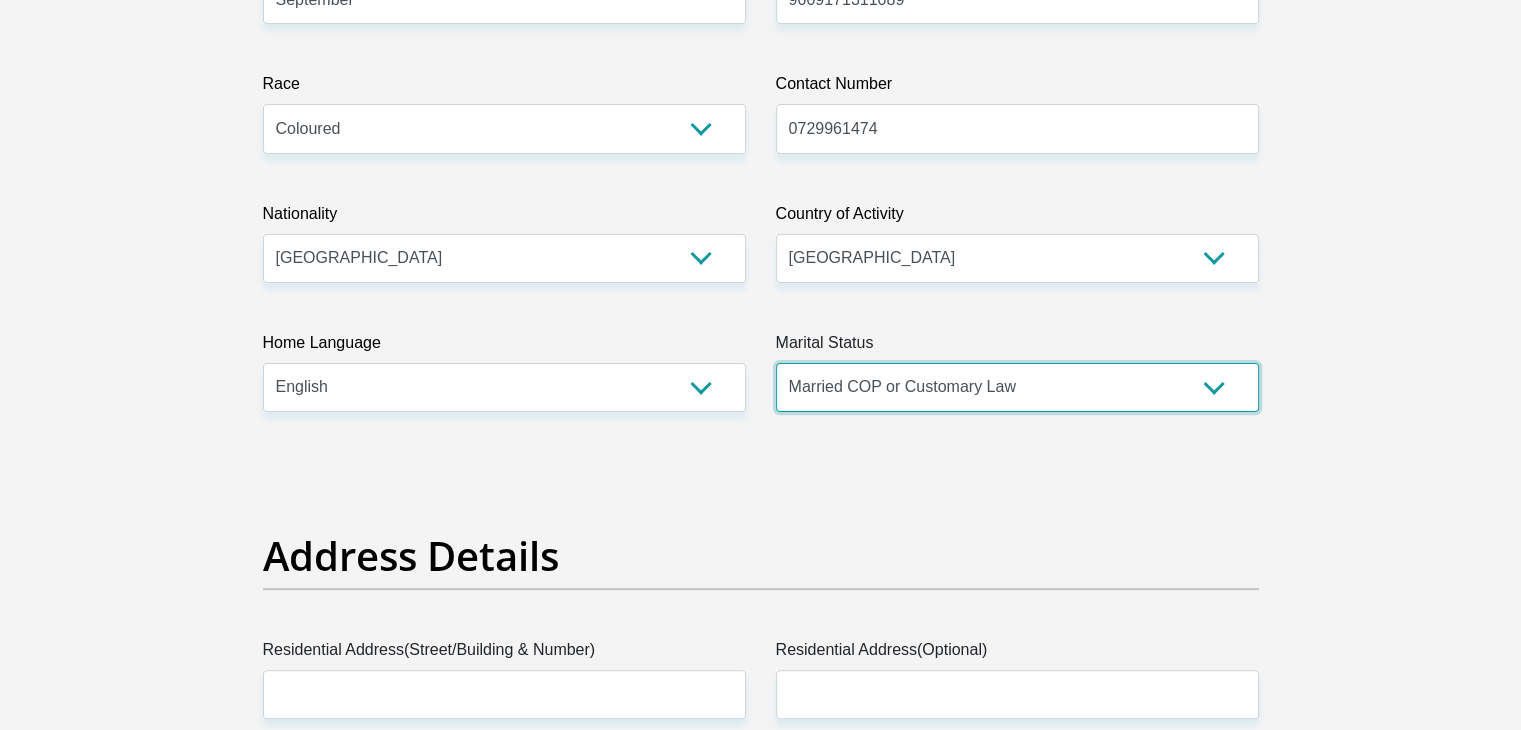 click on "Married ANC
Single
Divorced
Widowed
Married COP or Customary Law" at bounding box center [1017, 387] 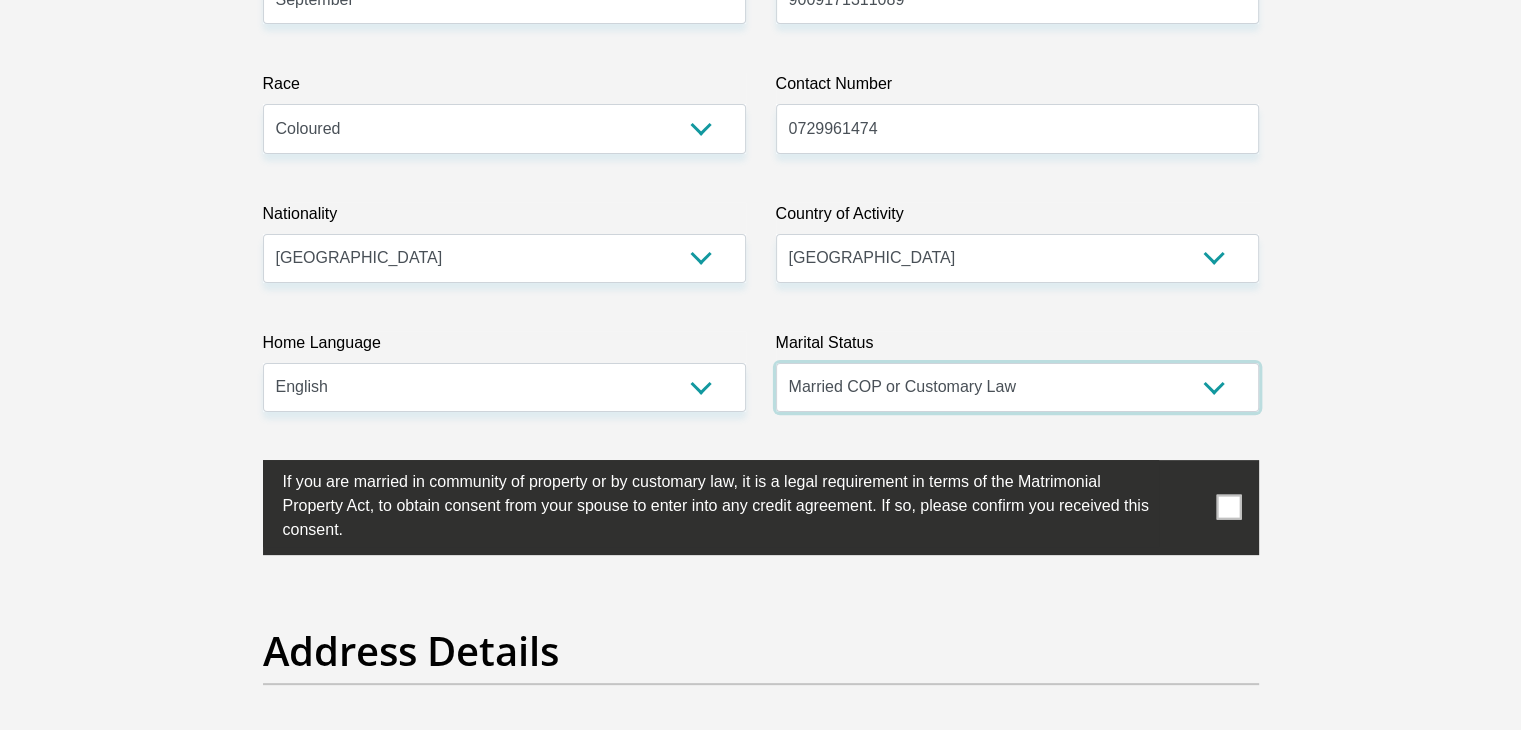 click on "Married ANC
Single
Divorced
Widowed
Married COP or Customary Law" at bounding box center [1017, 387] 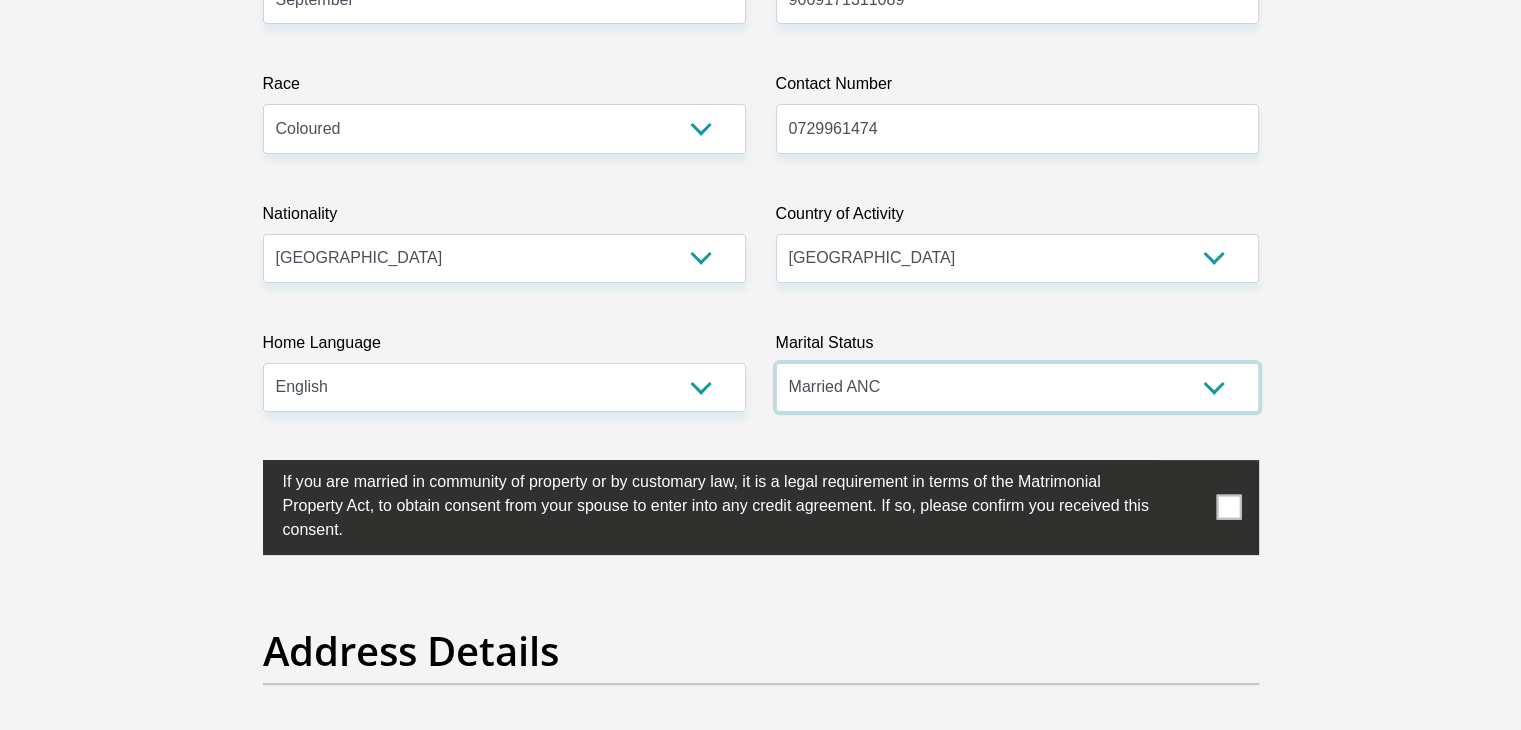 click on "Married ANC
Single
Divorced
Widowed
Married COP or Customary Law" at bounding box center (1017, 387) 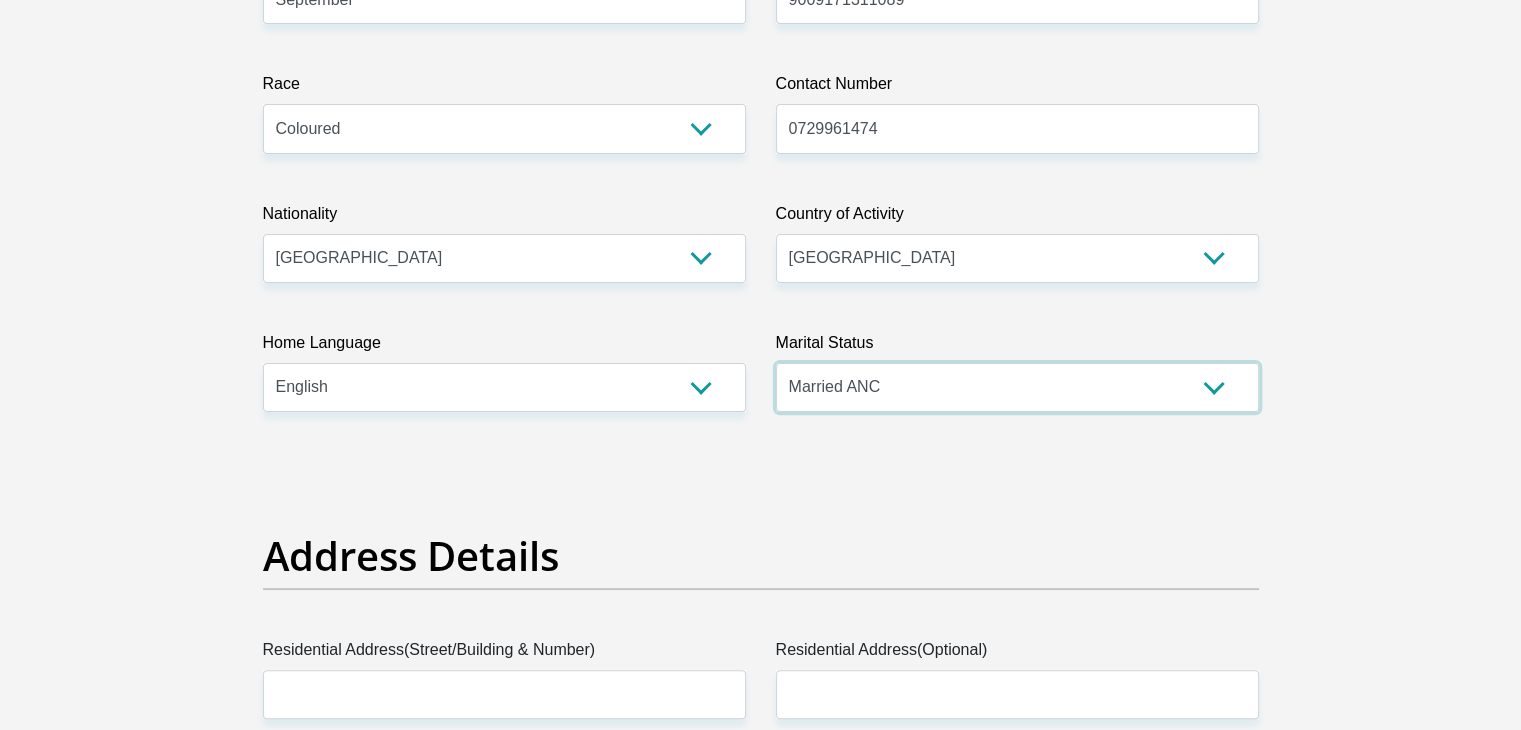 scroll, scrollTop: 900, scrollLeft: 0, axis: vertical 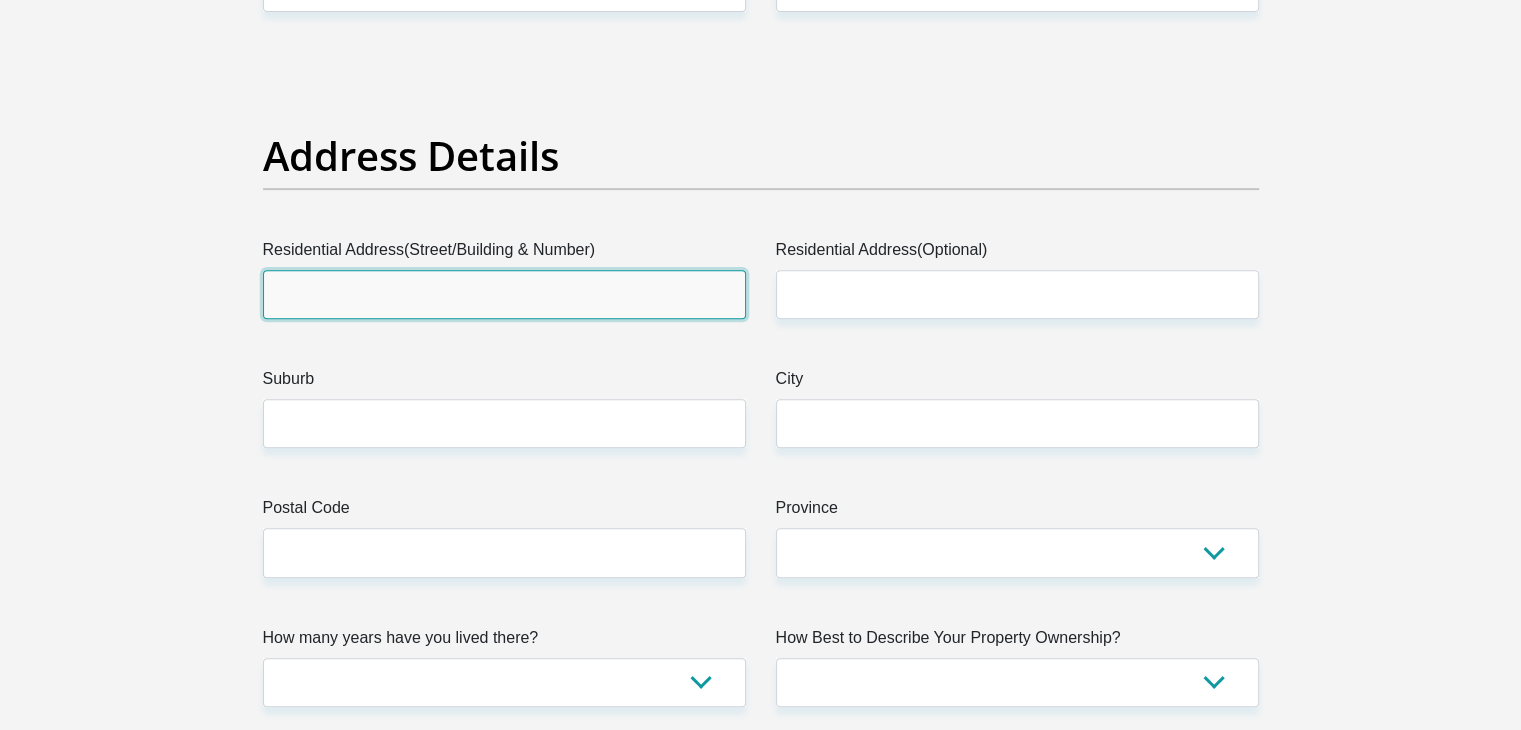 click on "Residential Address(Street/Building & Number)" at bounding box center (504, 294) 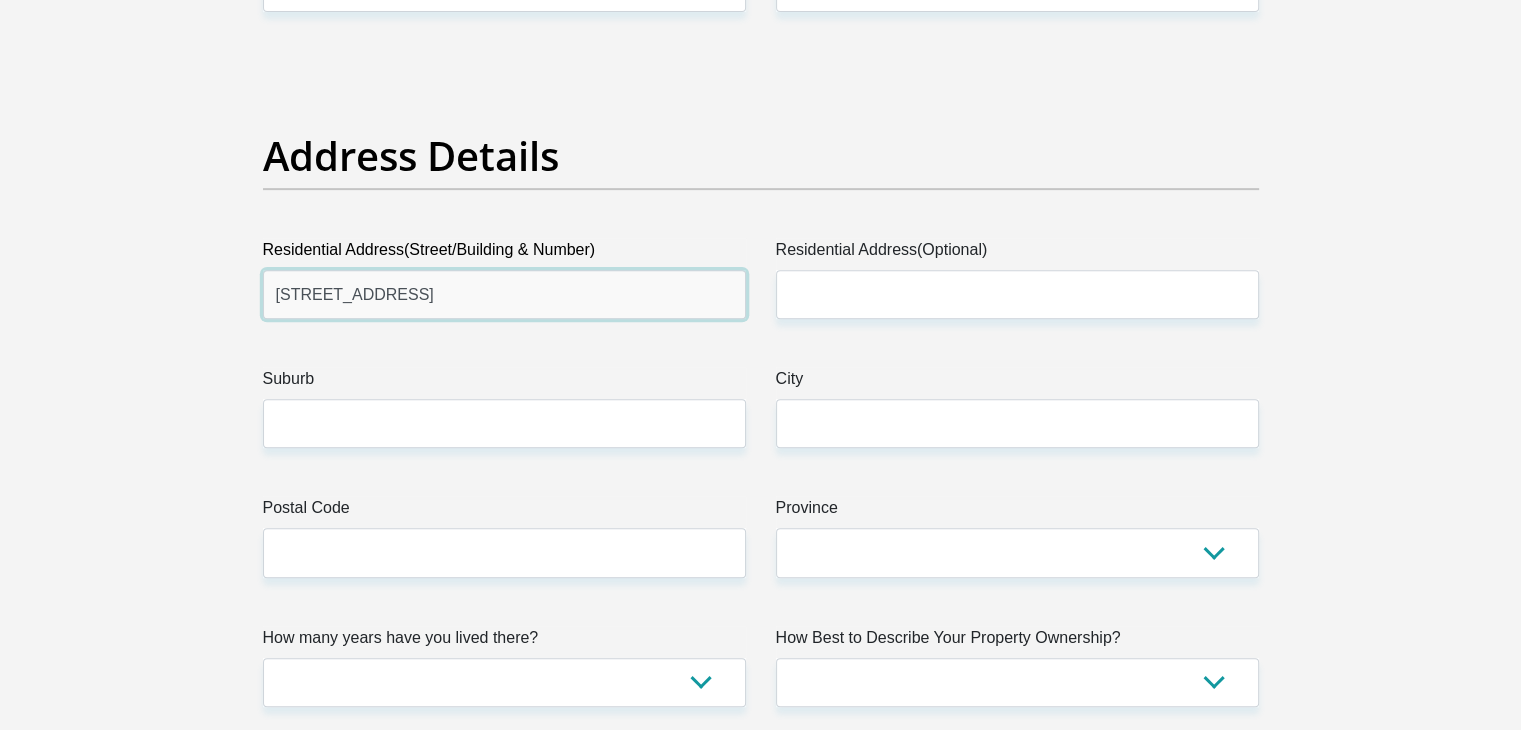 type on "103 Bernardus street Kilnerpark" 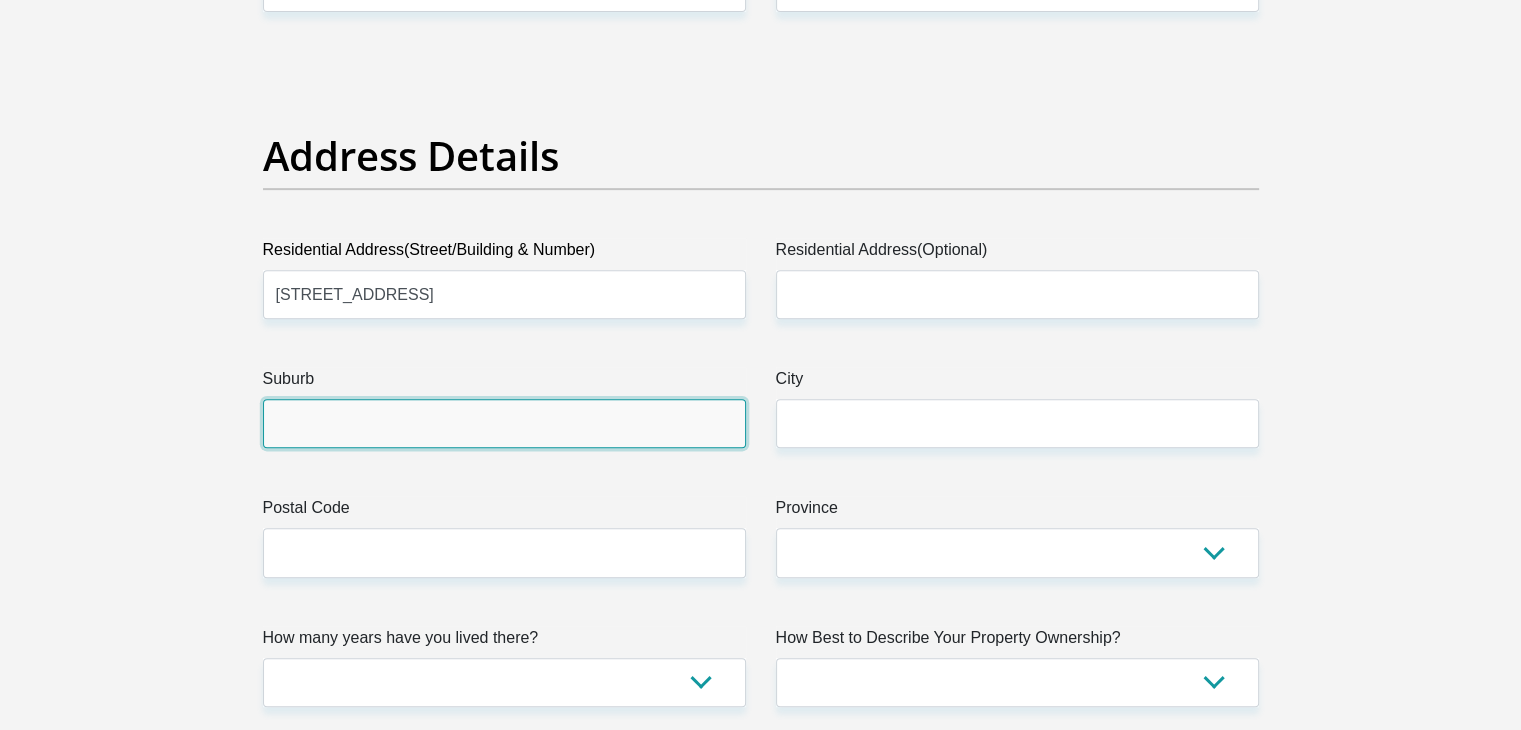 click on "Suburb" at bounding box center [504, 423] 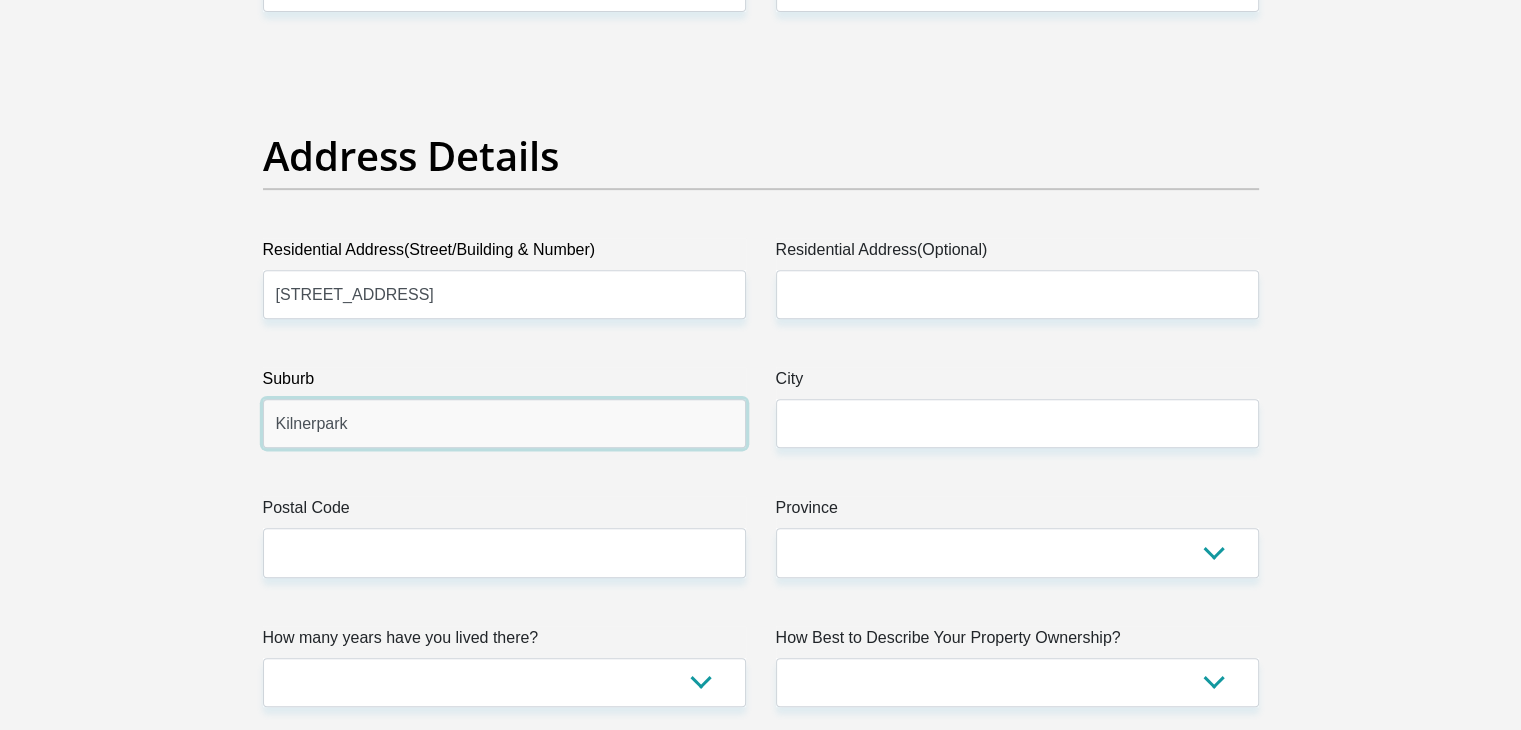 type on "Kilnerpark" 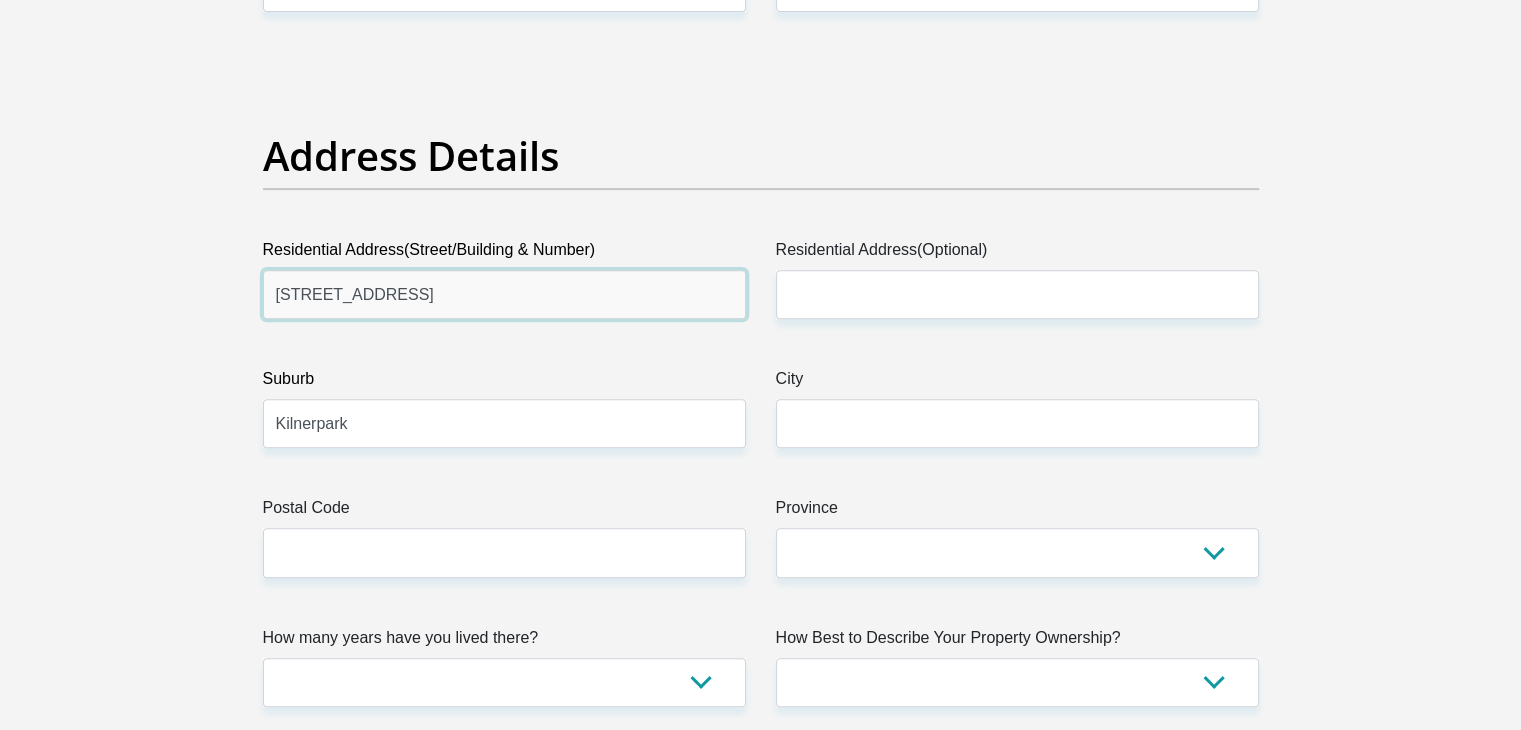 drag, startPoint x: 517, startPoint y: 297, endPoint x: 422, endPoint y: 298, distance: 95.005264 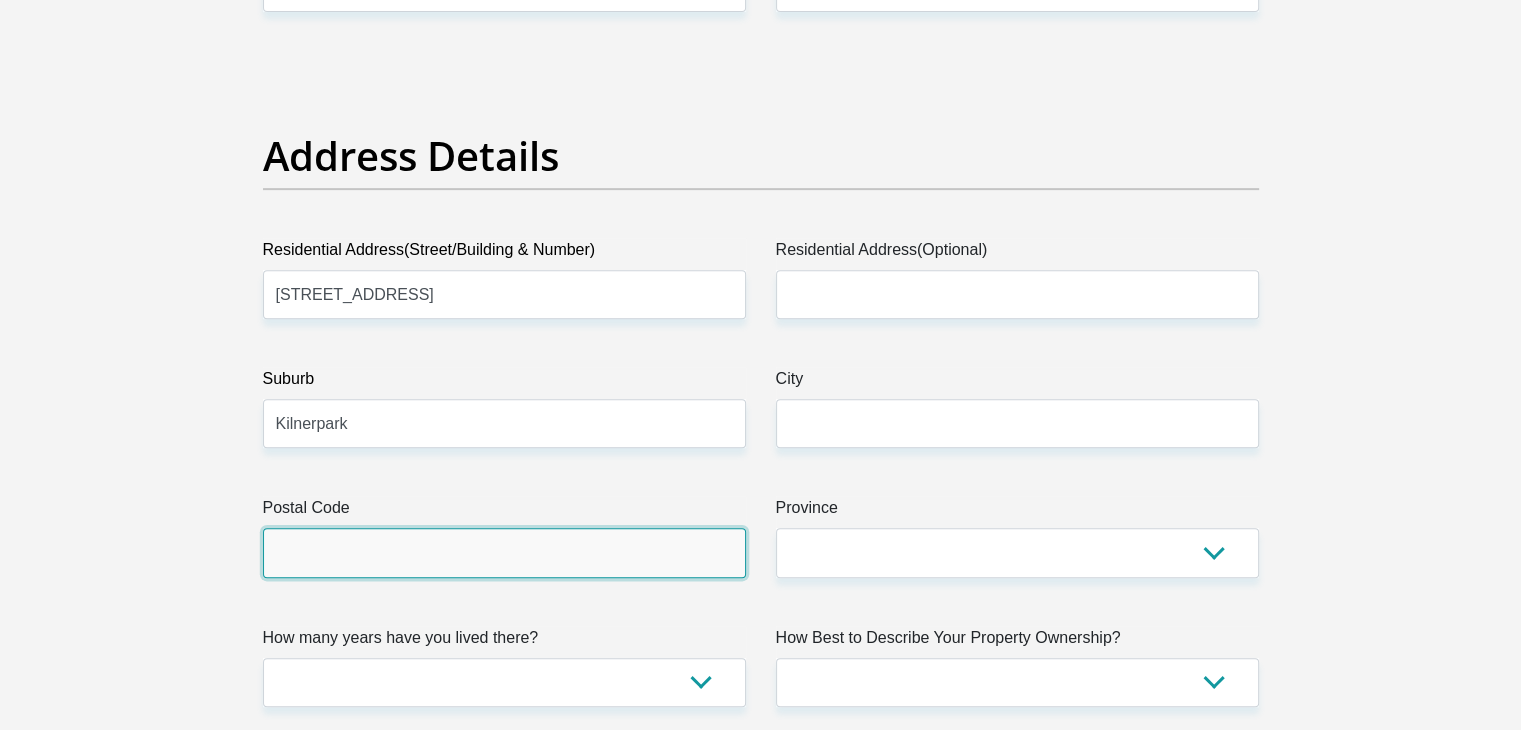 click on "Postal Code" at bounding box center [504, 552] 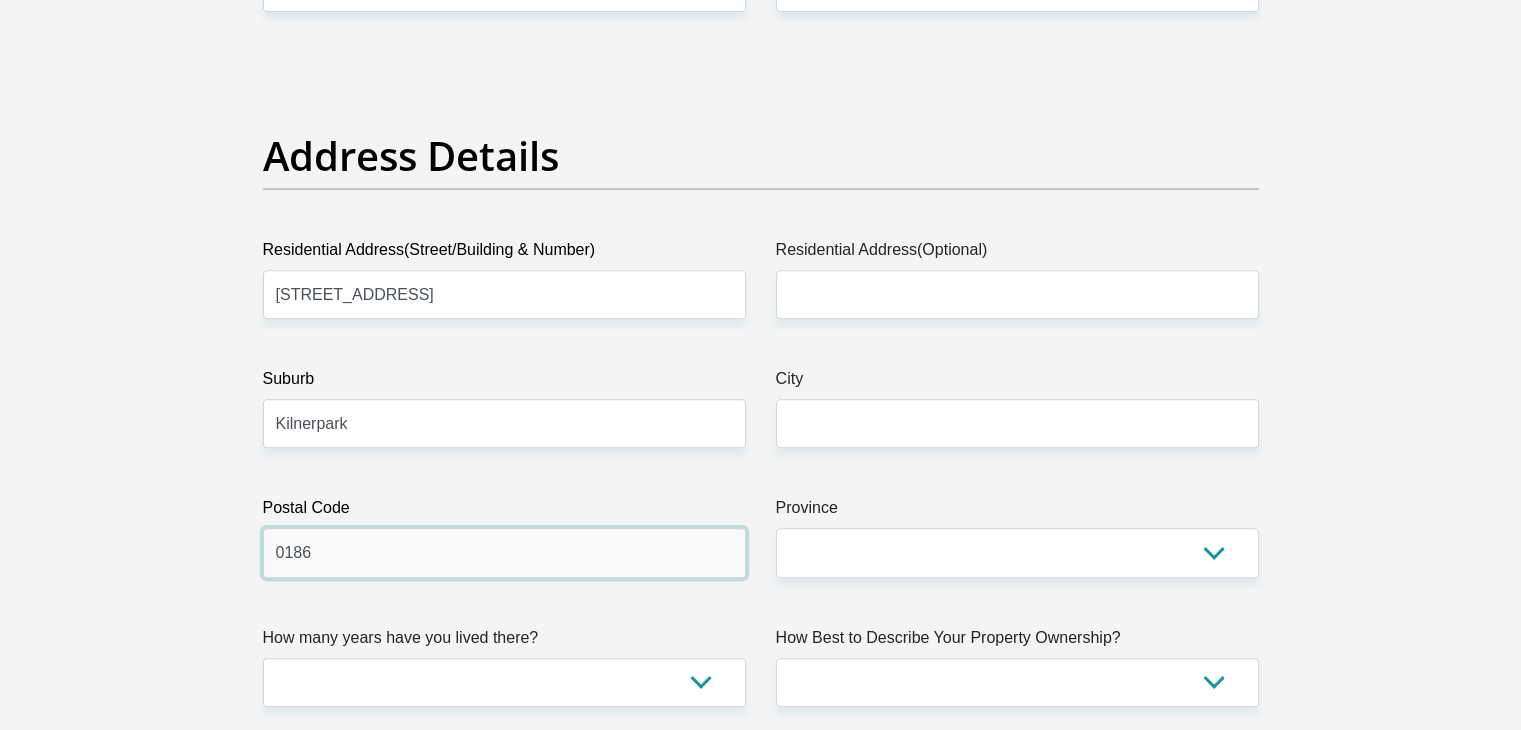 type on "0186" 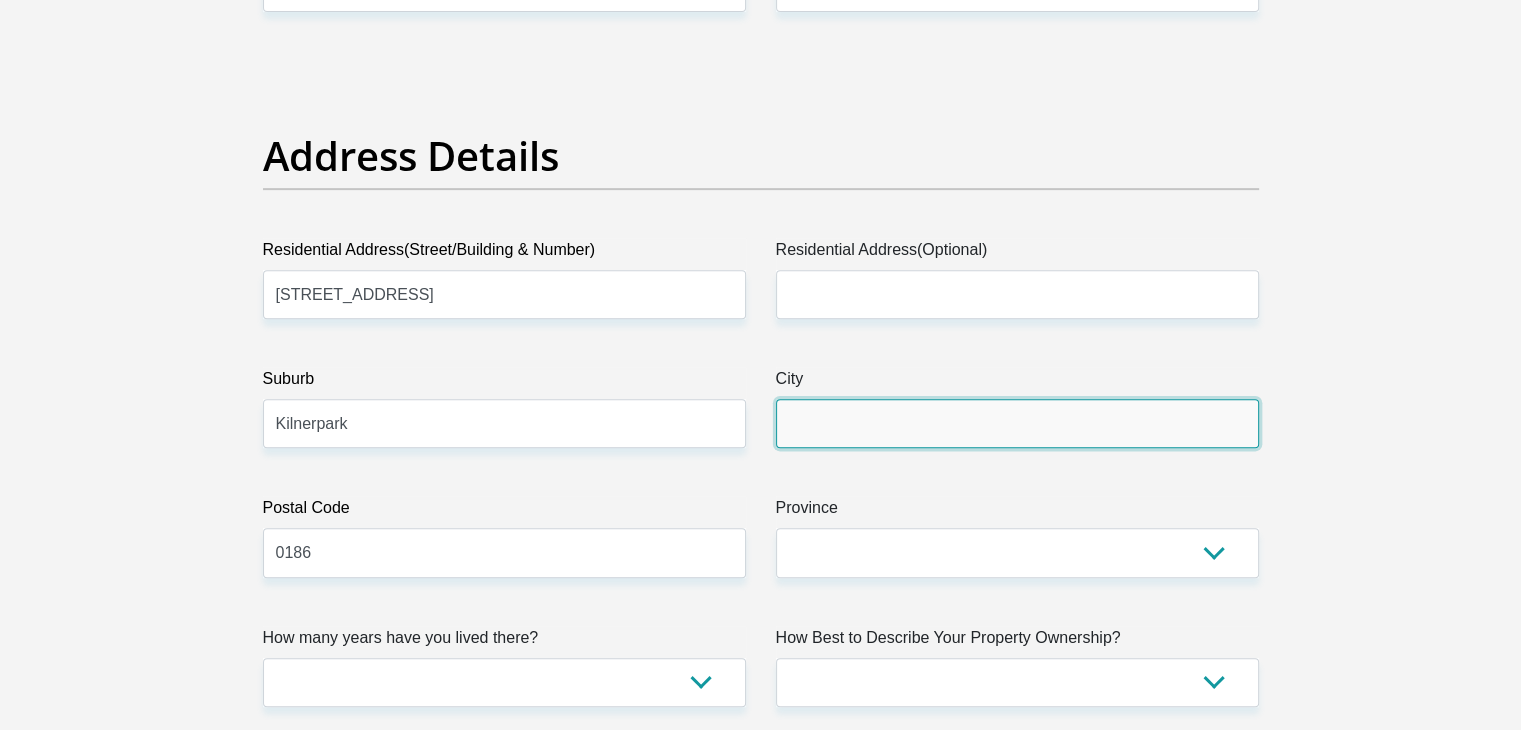 click on "City" at bounding box center (1017, 423) 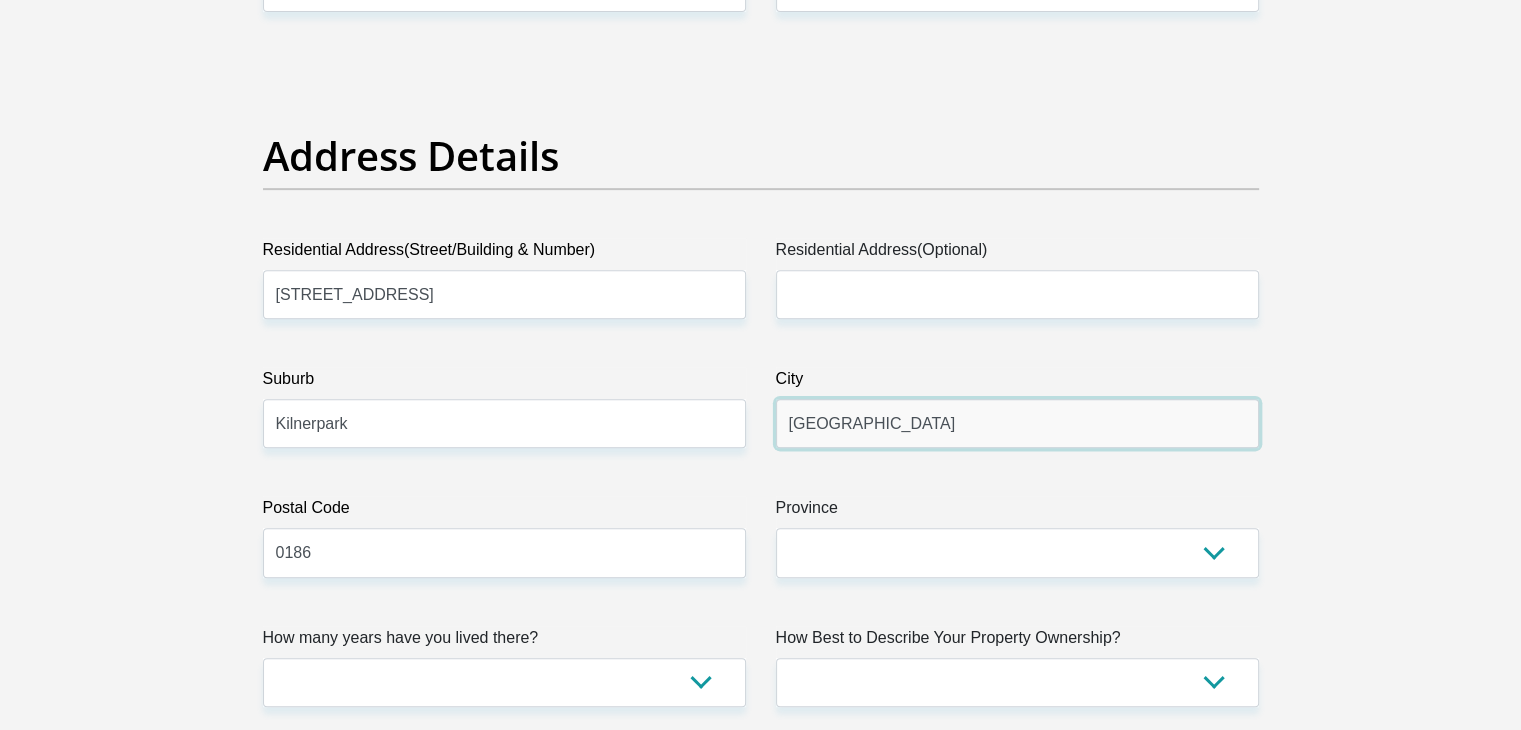 type on "Pretoria" 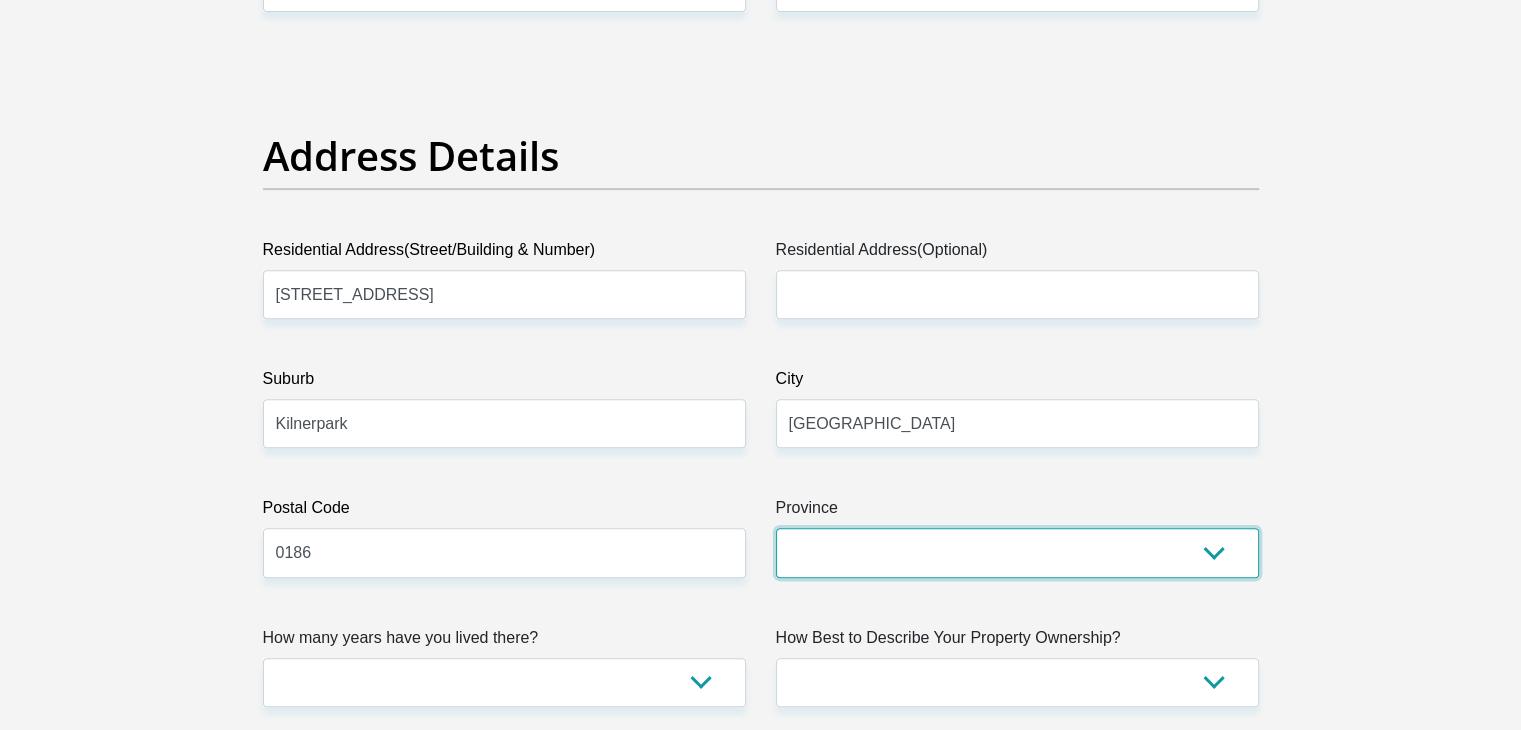 click on "Eastern Cape
Free State
Gauteng
KwaZulu-Natal
Limpopo
Mpumalanga
Northern Cape
North West
Western Cape" at bounding box center [1017, 552] 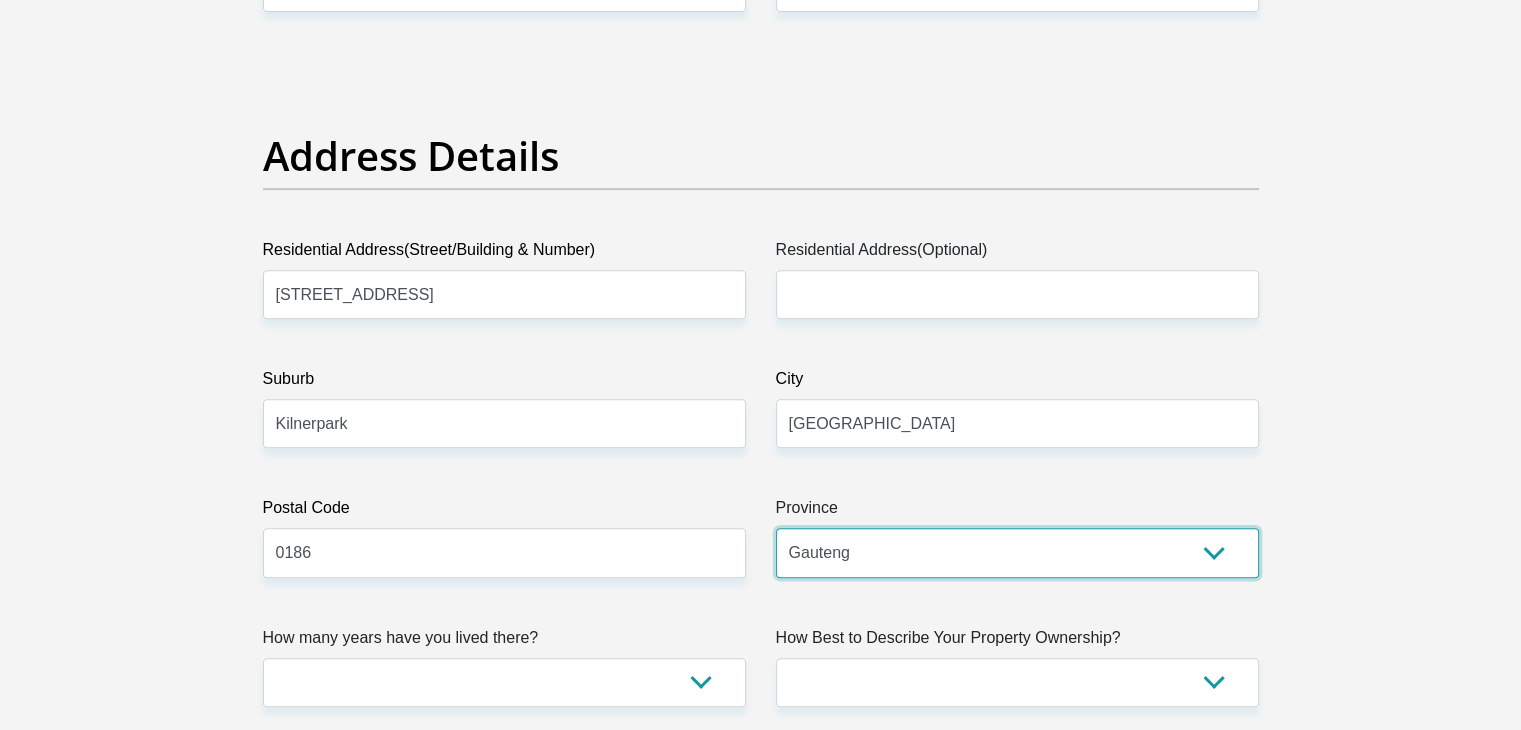 click on "Eastern Cape
Free State
Gauteng
KwaZulu-Natal
Limpopo
Mpumalanga
Northern Cape
North West
Western Cape" at bounding box center (1017, 552) 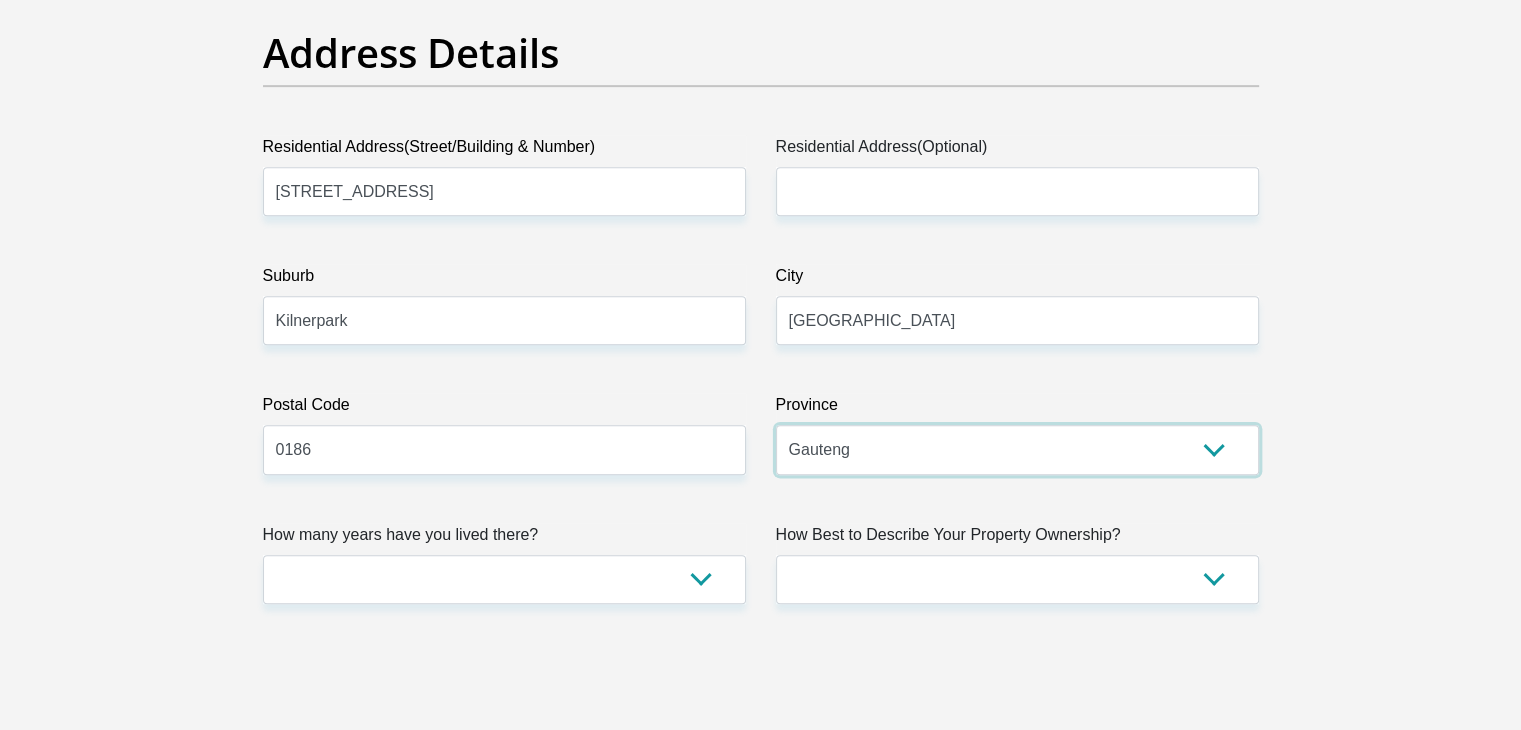 scroll, scrollTop: 1200, scrollLeft: 0, axis: vertical 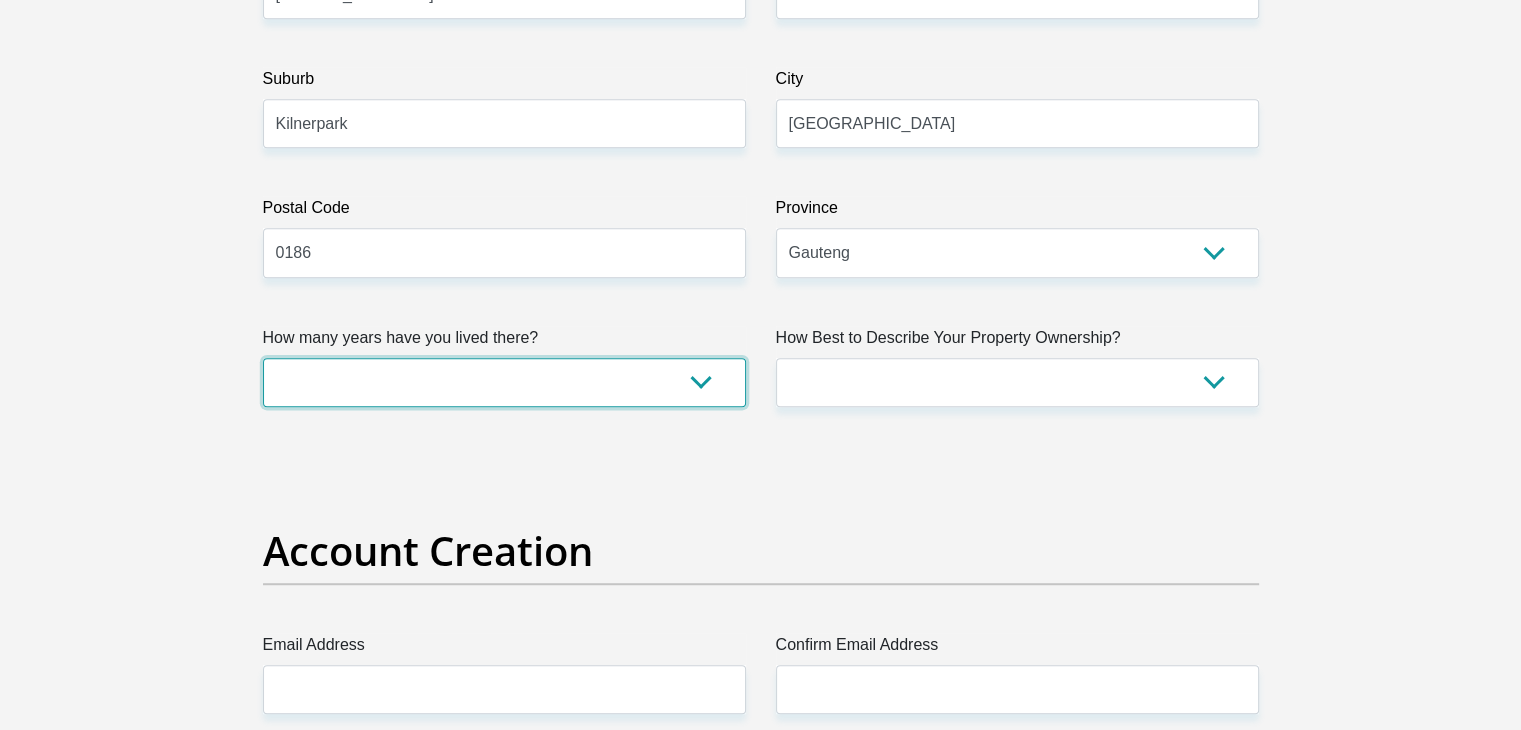 click on "less than 1 year
1-3 years
3-5 years
5+ years" at bounding box center [504, 382] 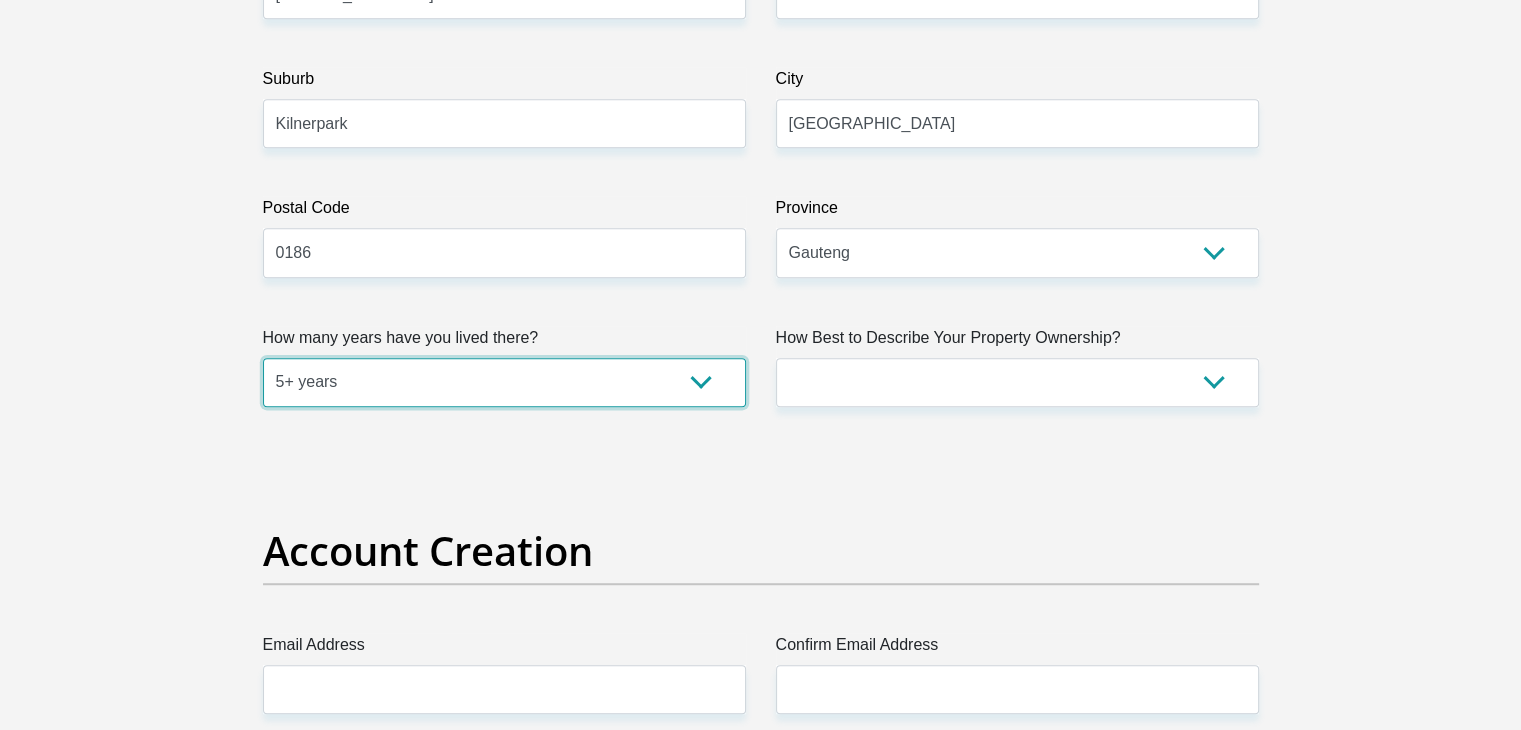 click on "less than 1 year
1-3 years
3-5 years
5+ years" at bounding box center [504, 382] 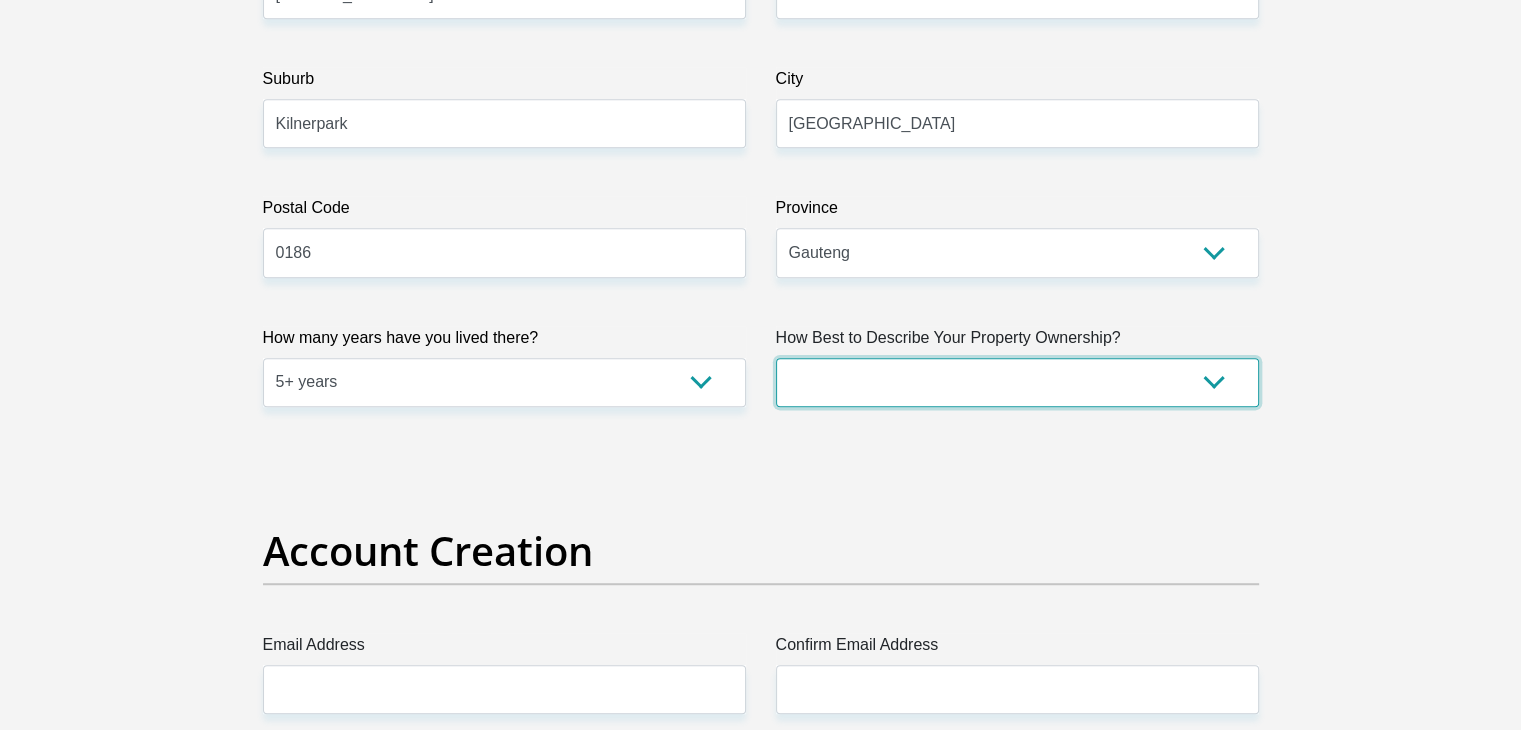 click on "Owned
Rented
Family Owned
Company Dwelling" at bounding box center (1017, 382) 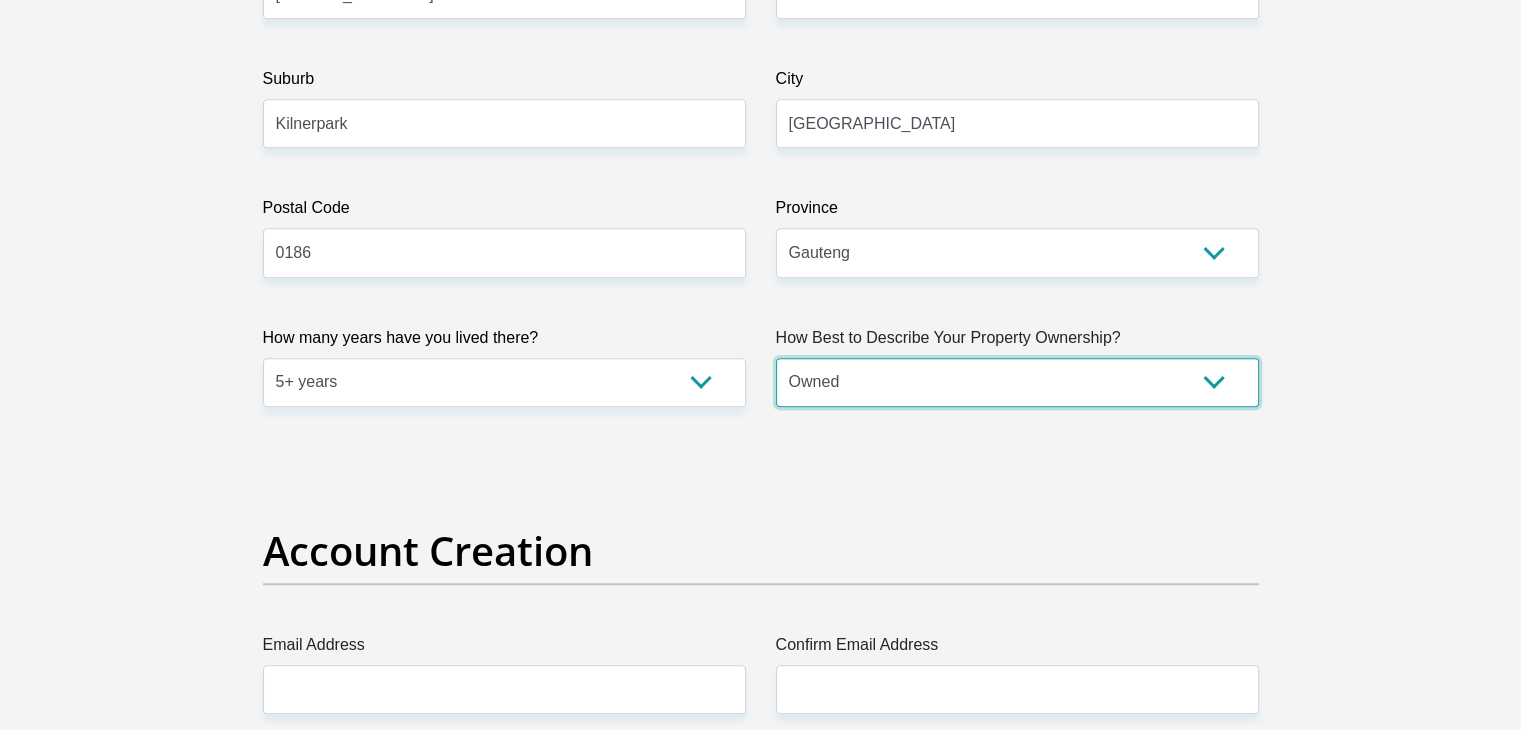 click on "Owned
Rented
Family Owned
Company Dwelling" at bounding box center [1017, 382] 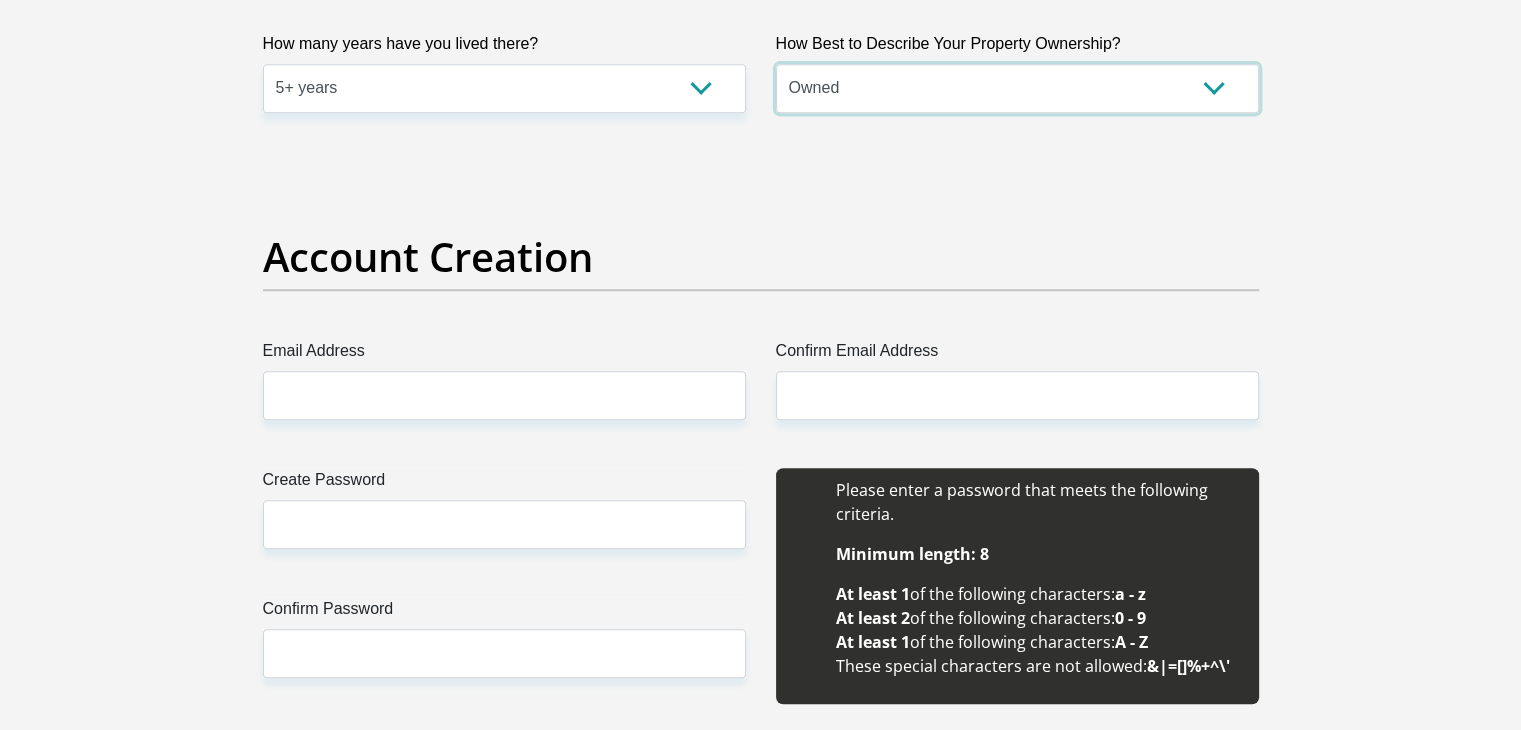 scroll, scrollTop: 1600, scrollLeft: 0, axis: vertical 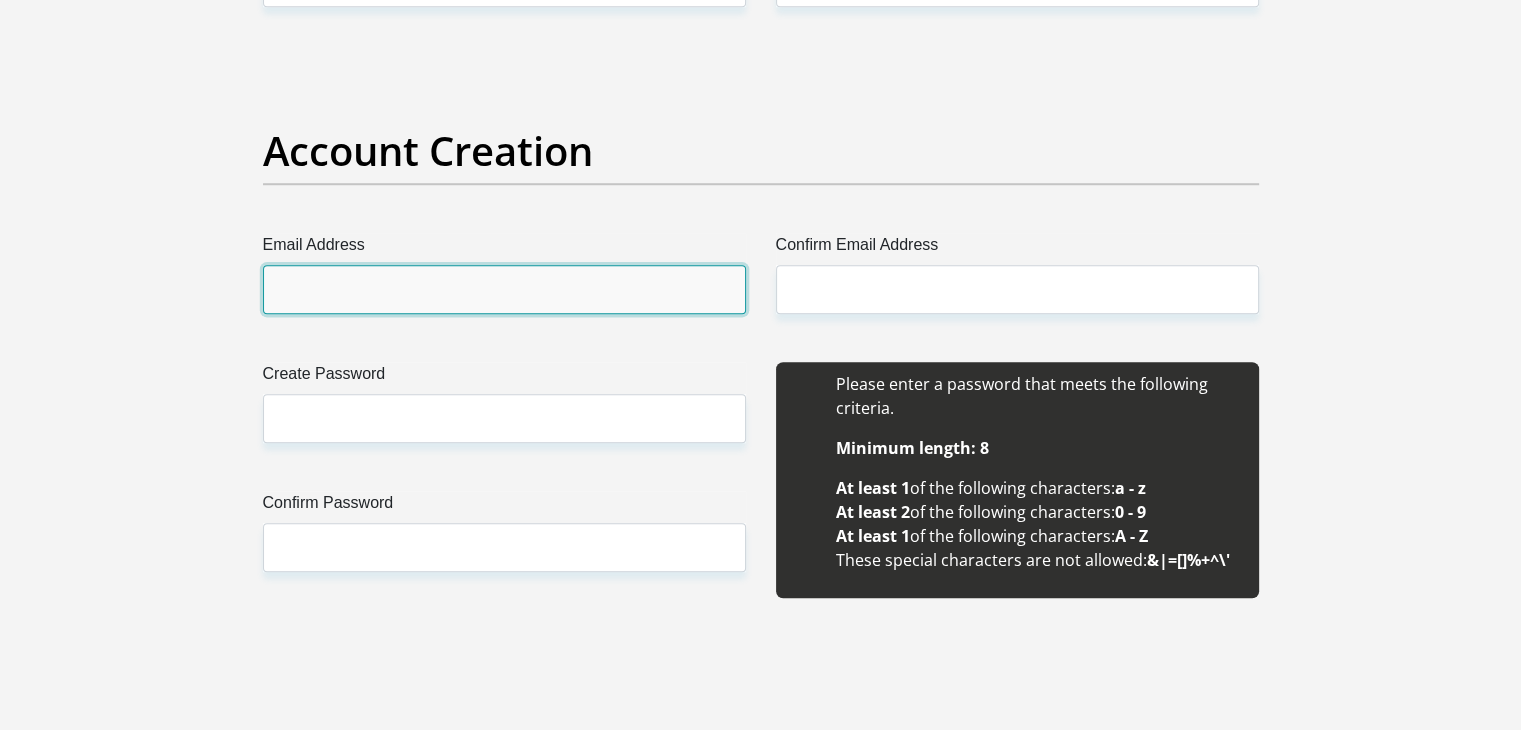 click on "Email Address" at bounding box center (504, 289) 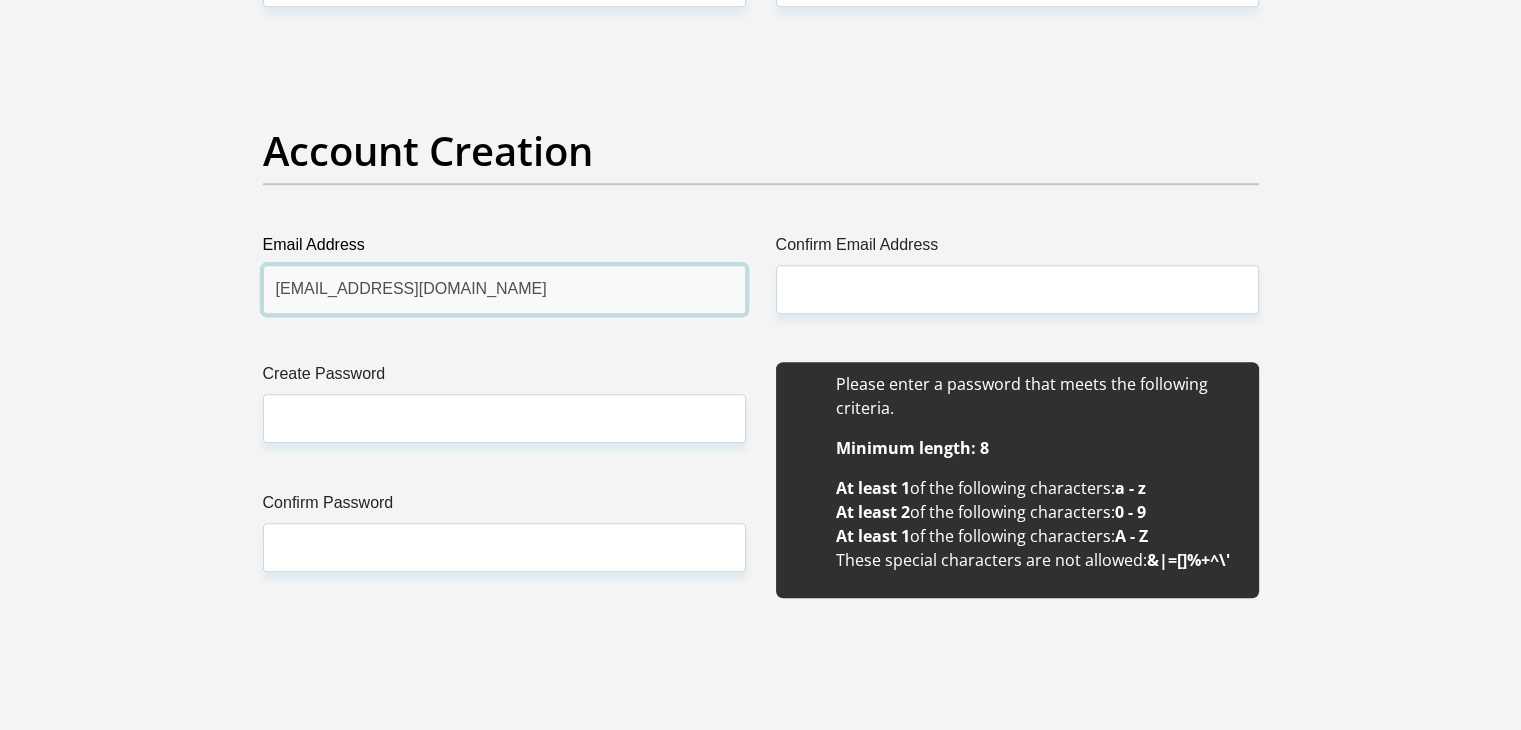 drag, startPoint x: 518, startPoint y: 298, endPoint x: 0, endPoint y: 269, distance: 518.81116 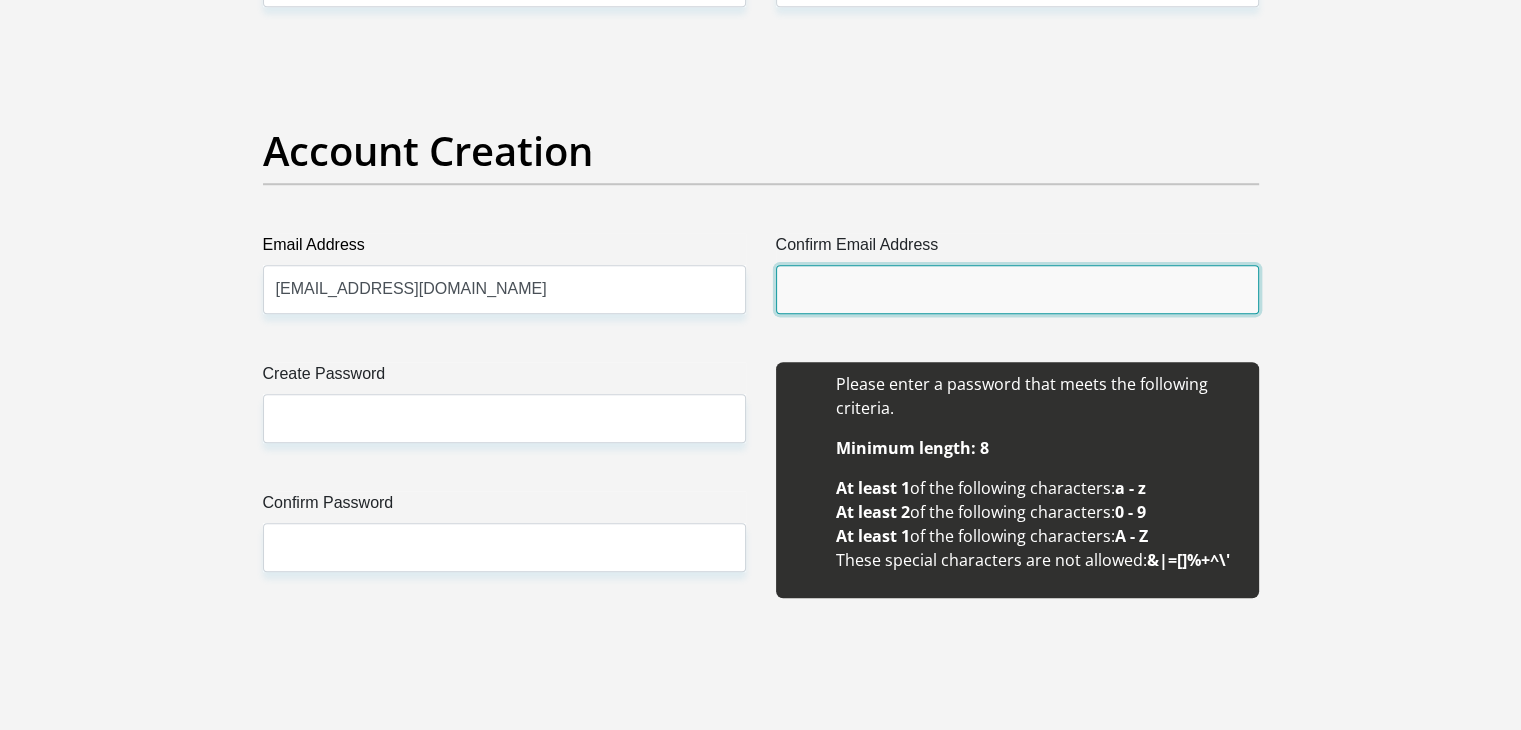 click on "Confirm Email Address" at bounding box center [1017, 289] 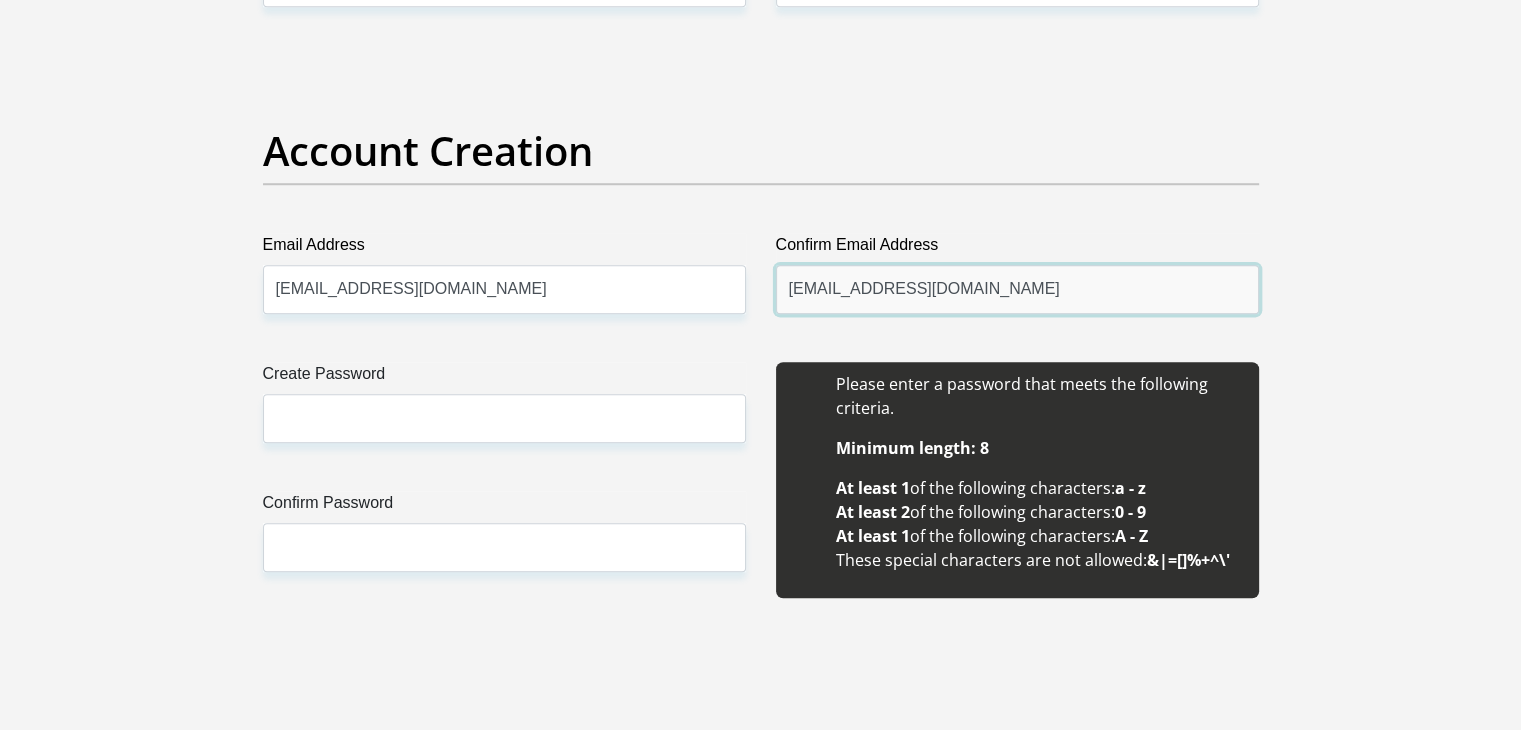 type on "lsfredericks@gmail.com" 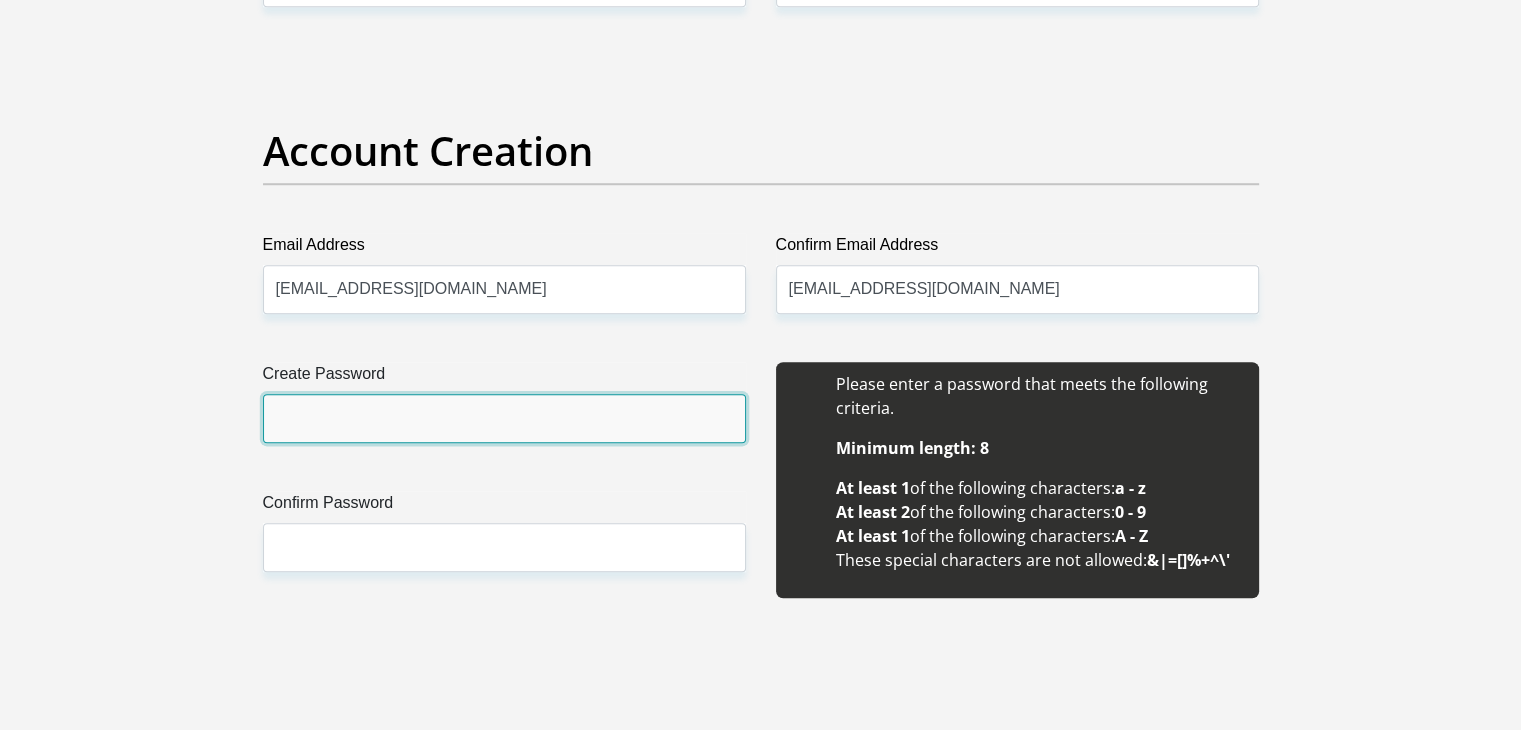 click on "Create Password" at bounding box center (504, 418) 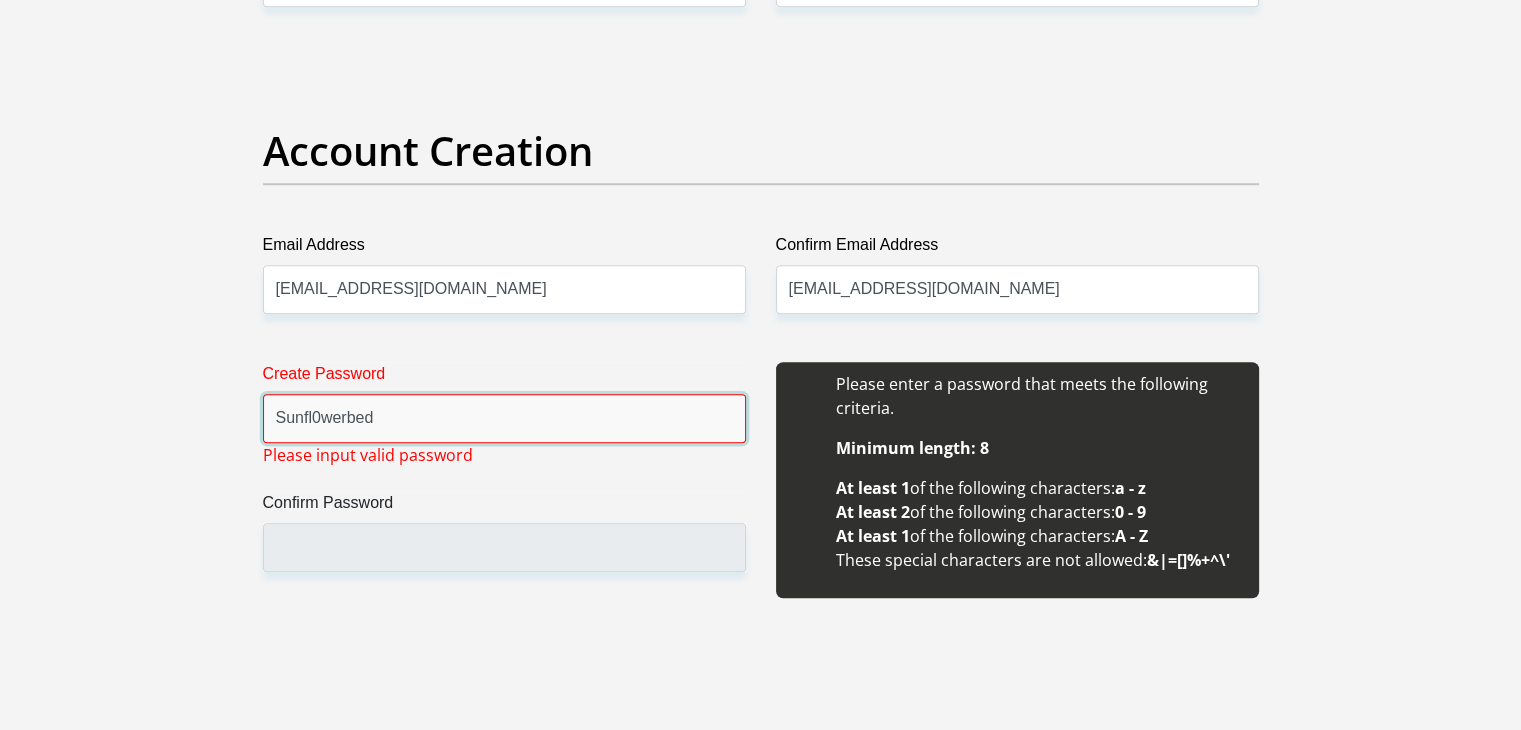 type on "Sunfl0werbed!" 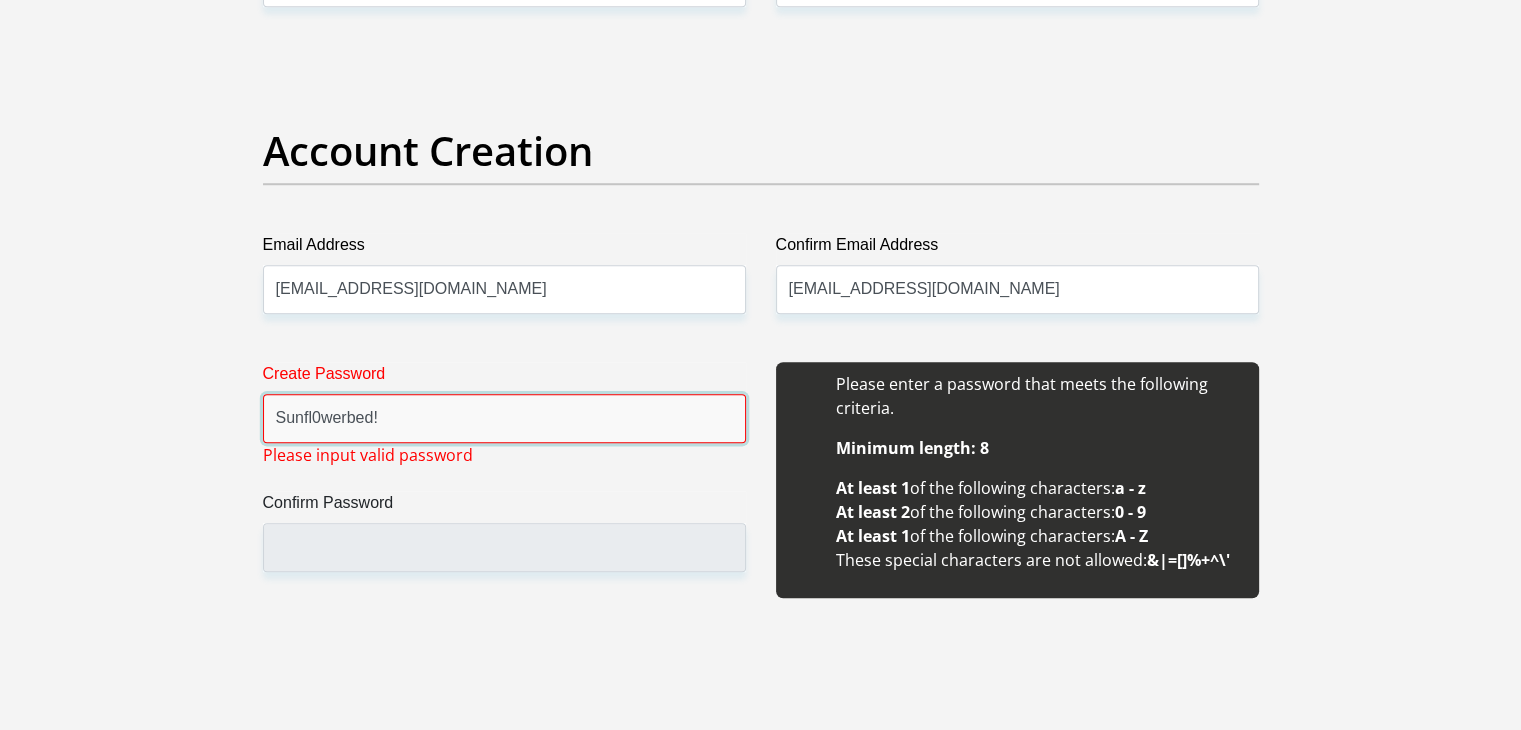 drag, startPoint x: 368, startPoint y: 412, endPoint x: 67, endPoint y: 361, distance: 305.29004 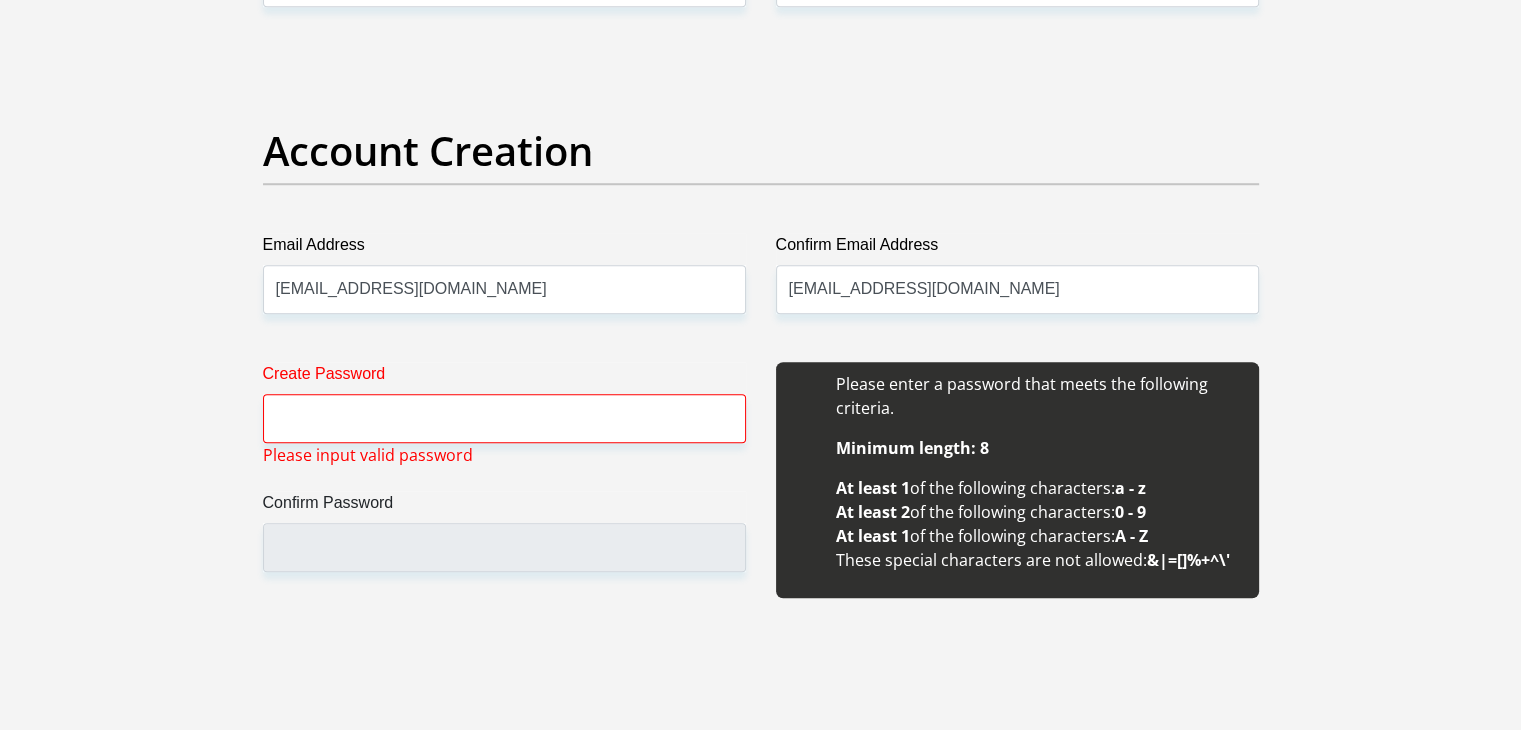 drag, startPoint x: 452, startPoint y: 649, endPoint x: 414, endPoint y: 466, distance: 186.90372 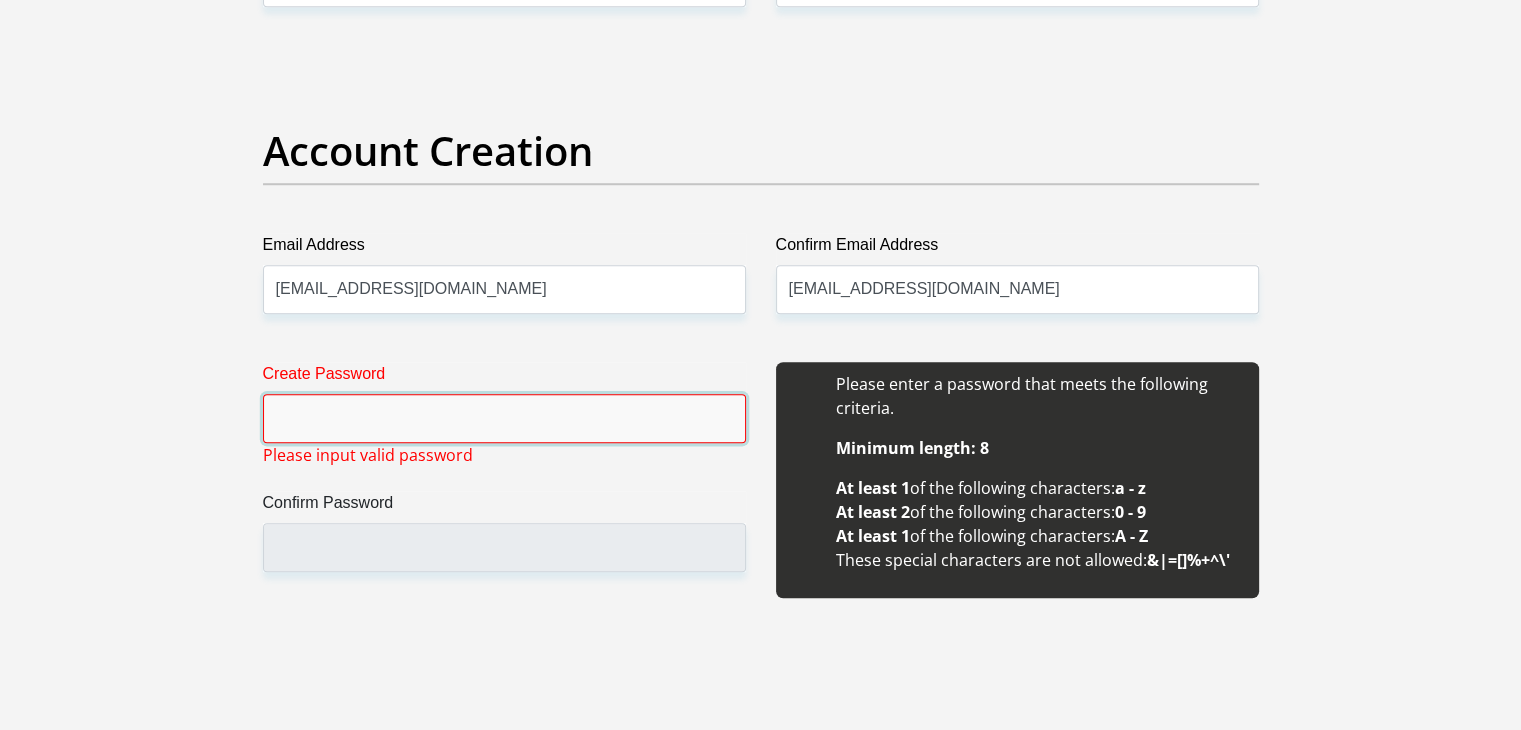 click on "Create Password" at bounding box center (504, 418) 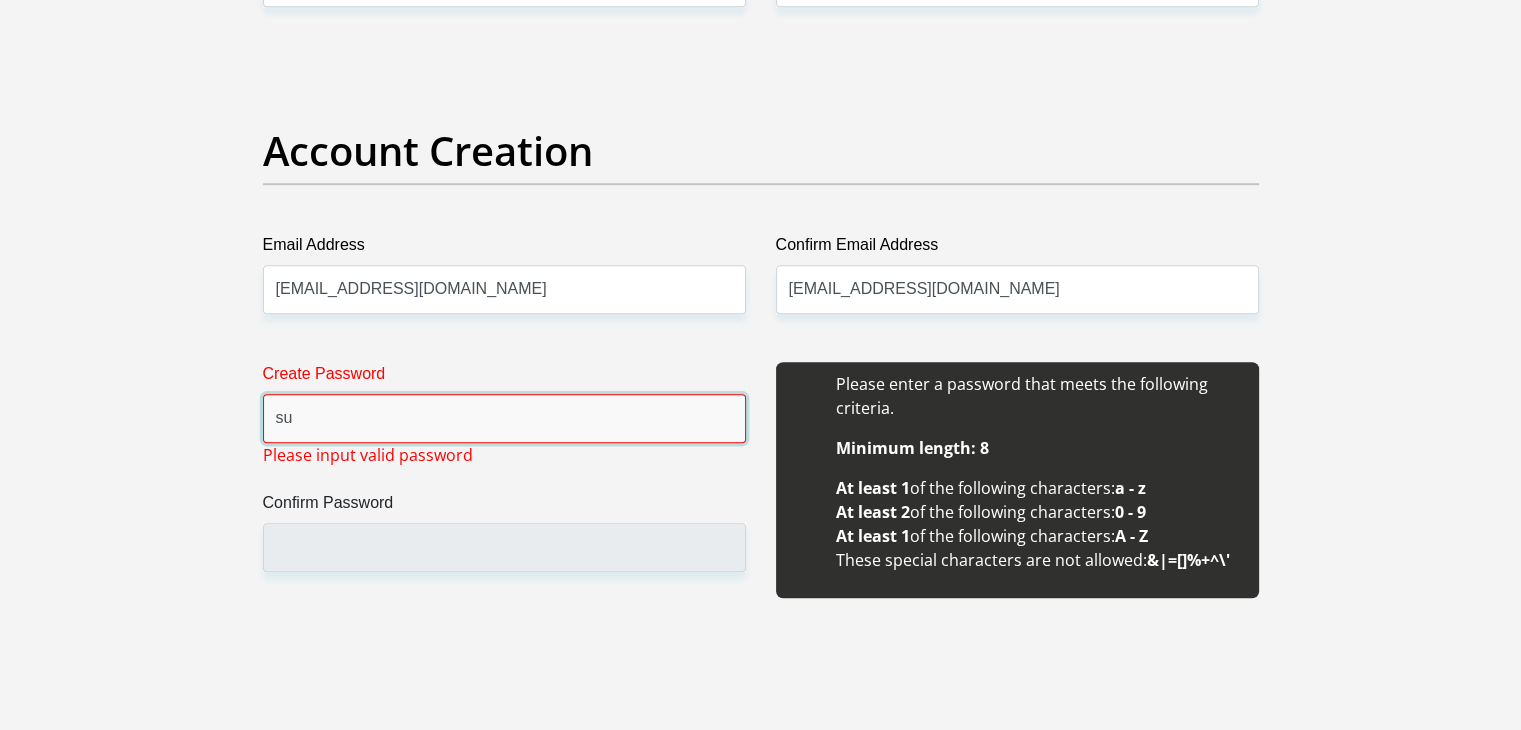 type on "s" 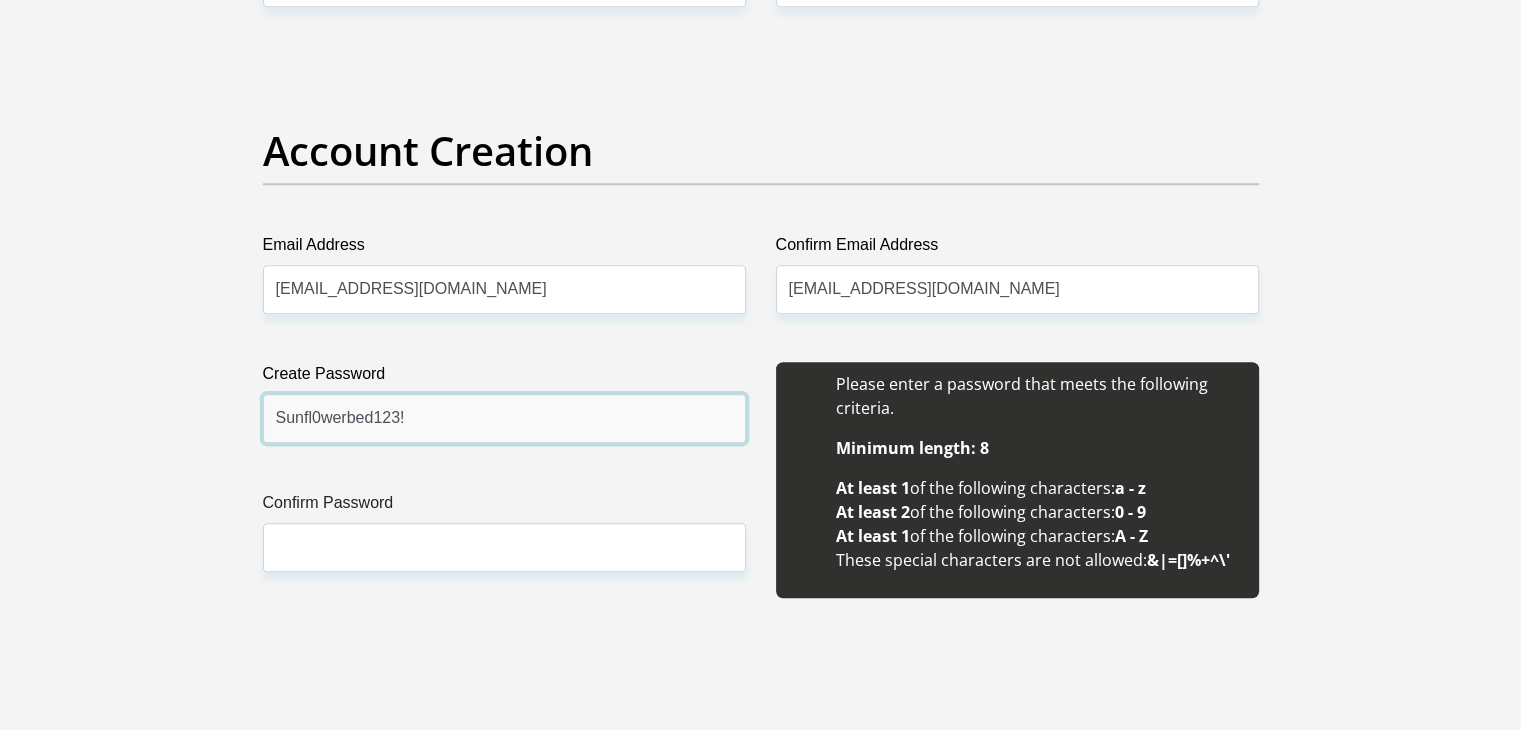 type on "Sunfl0werbed123!" 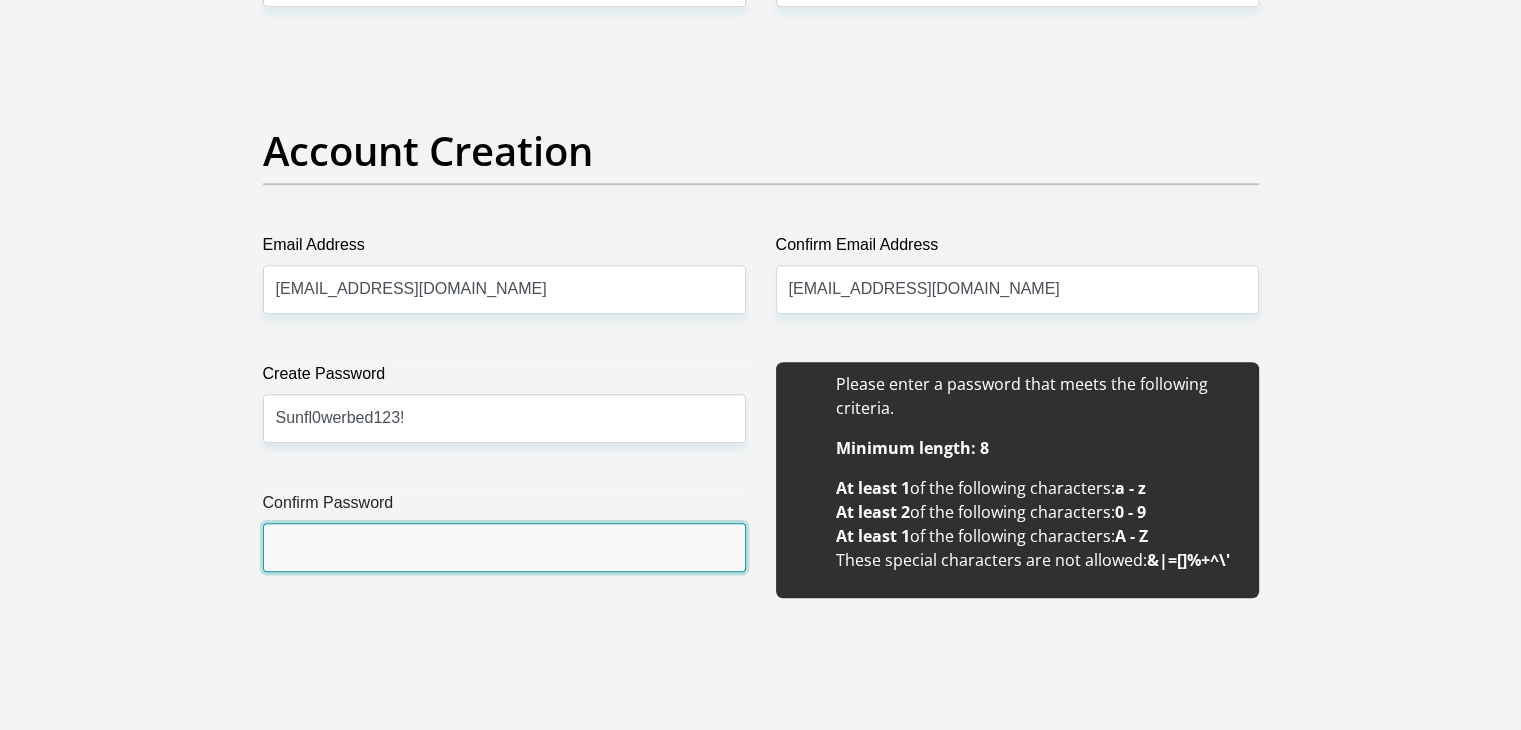 click on "Confirm Password" at bounding box center [504, 547] 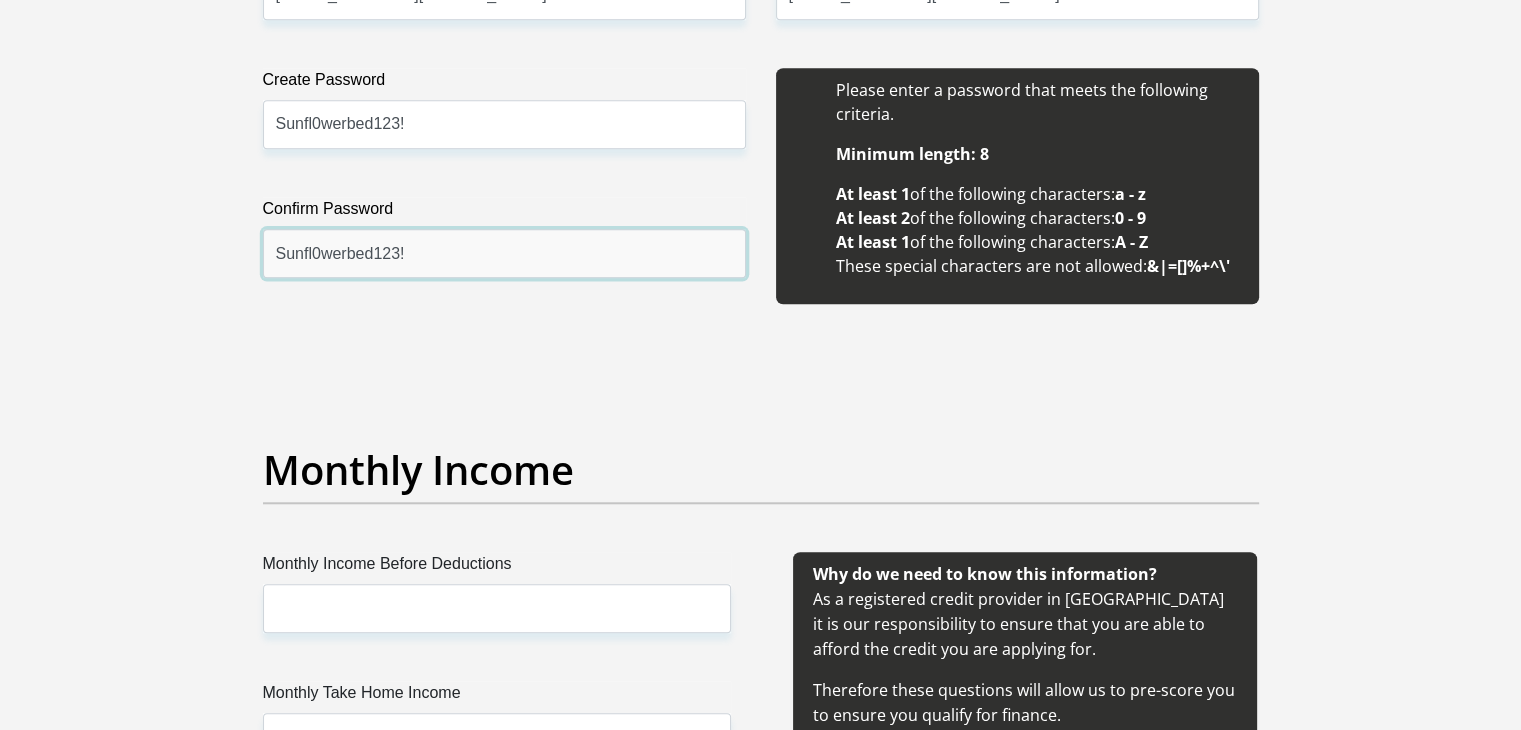 scroll, scrollTop: 2100, scrollLeft: 0, axis: vertical 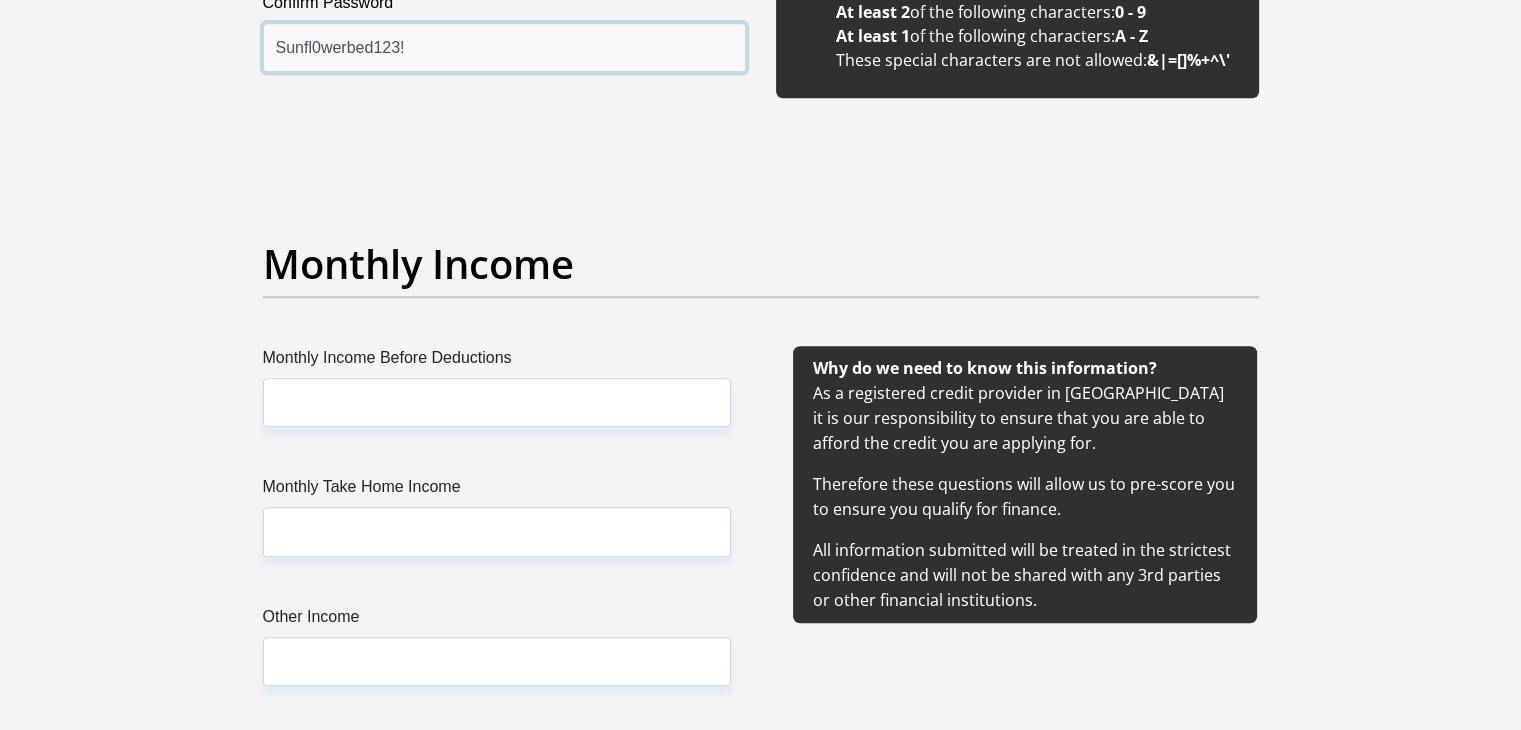 type on "Sunfl0werbed123!" 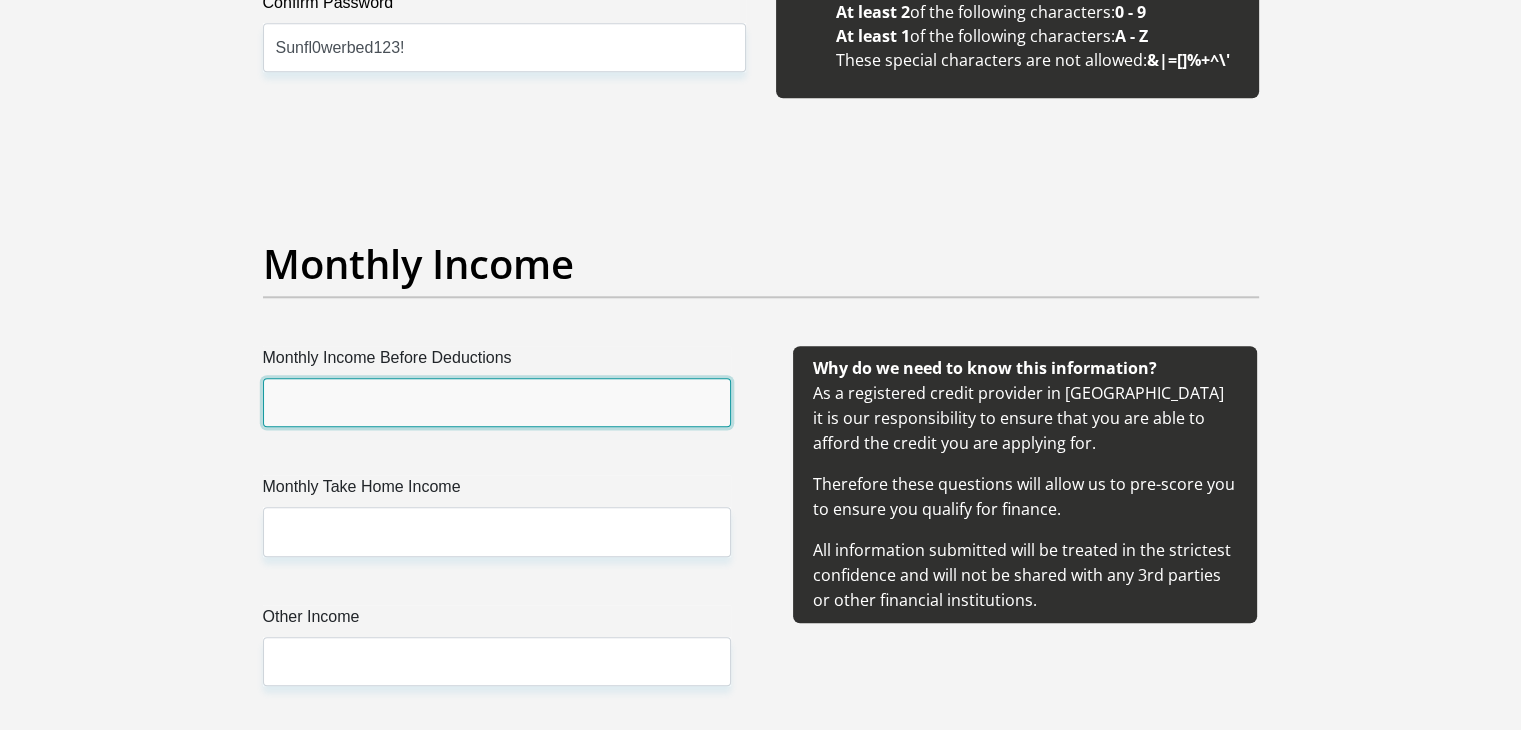 click on "Monthly Income Before Deductions" at bounding box center [497, 402] 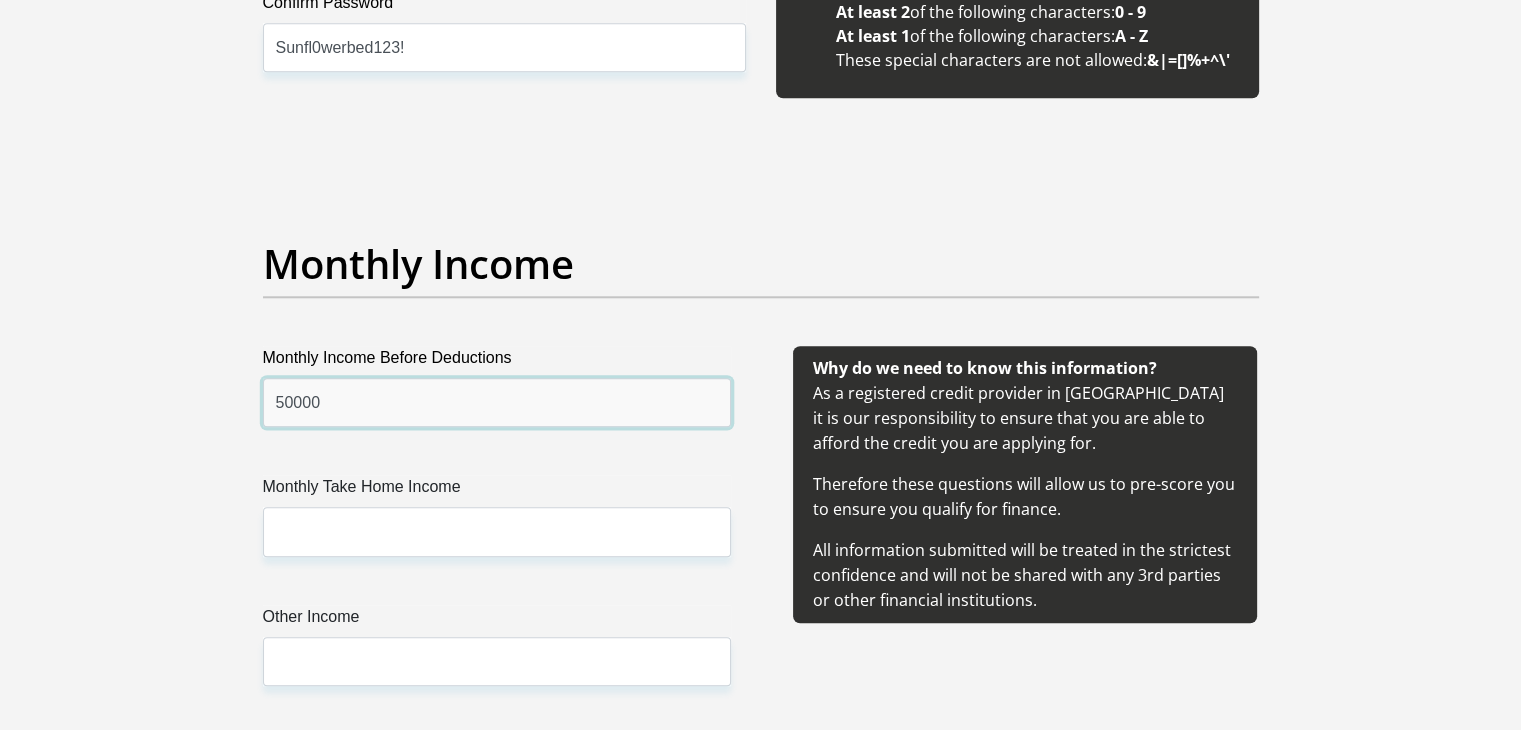 type on "50000" 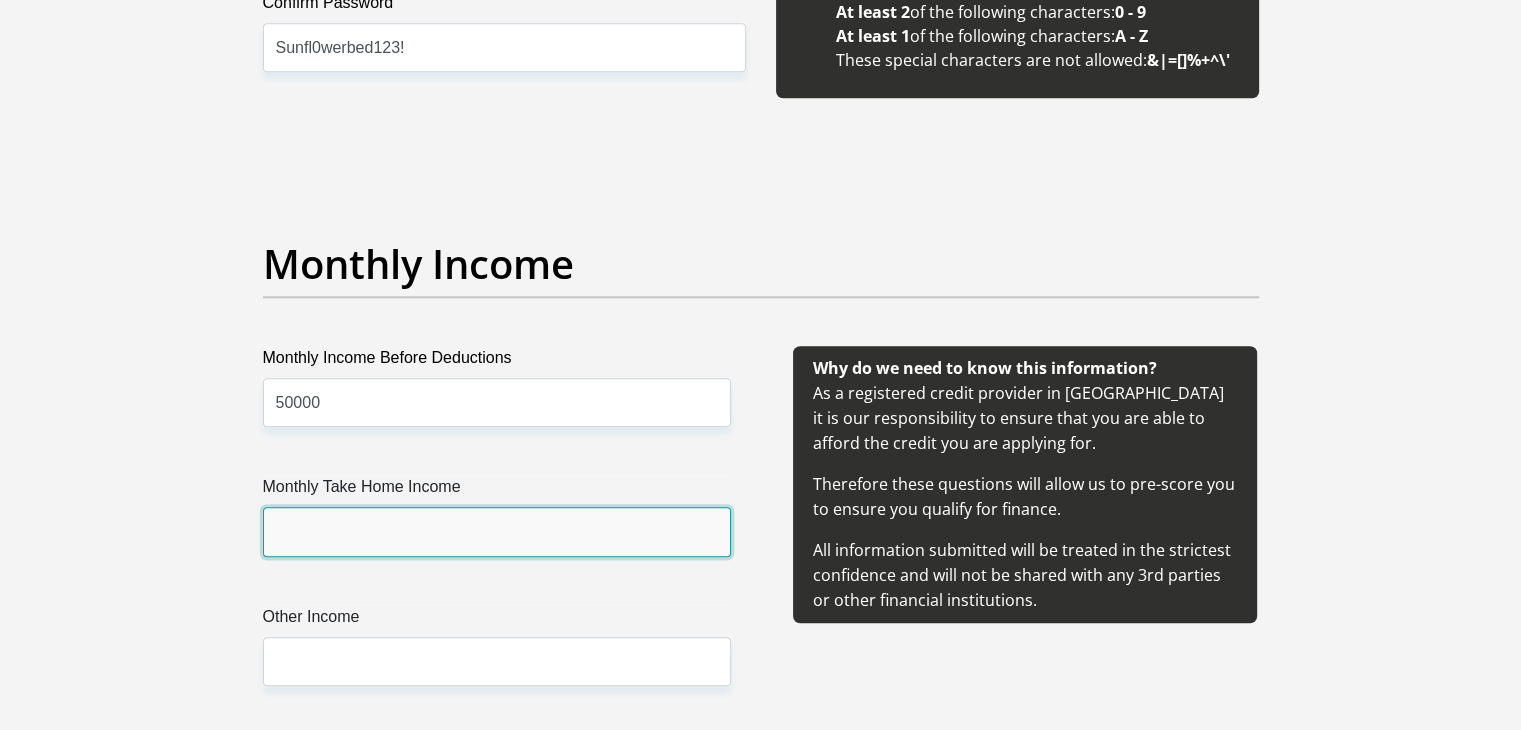 click on "Monthly Take Home Income" at bounding box center (497, 531) 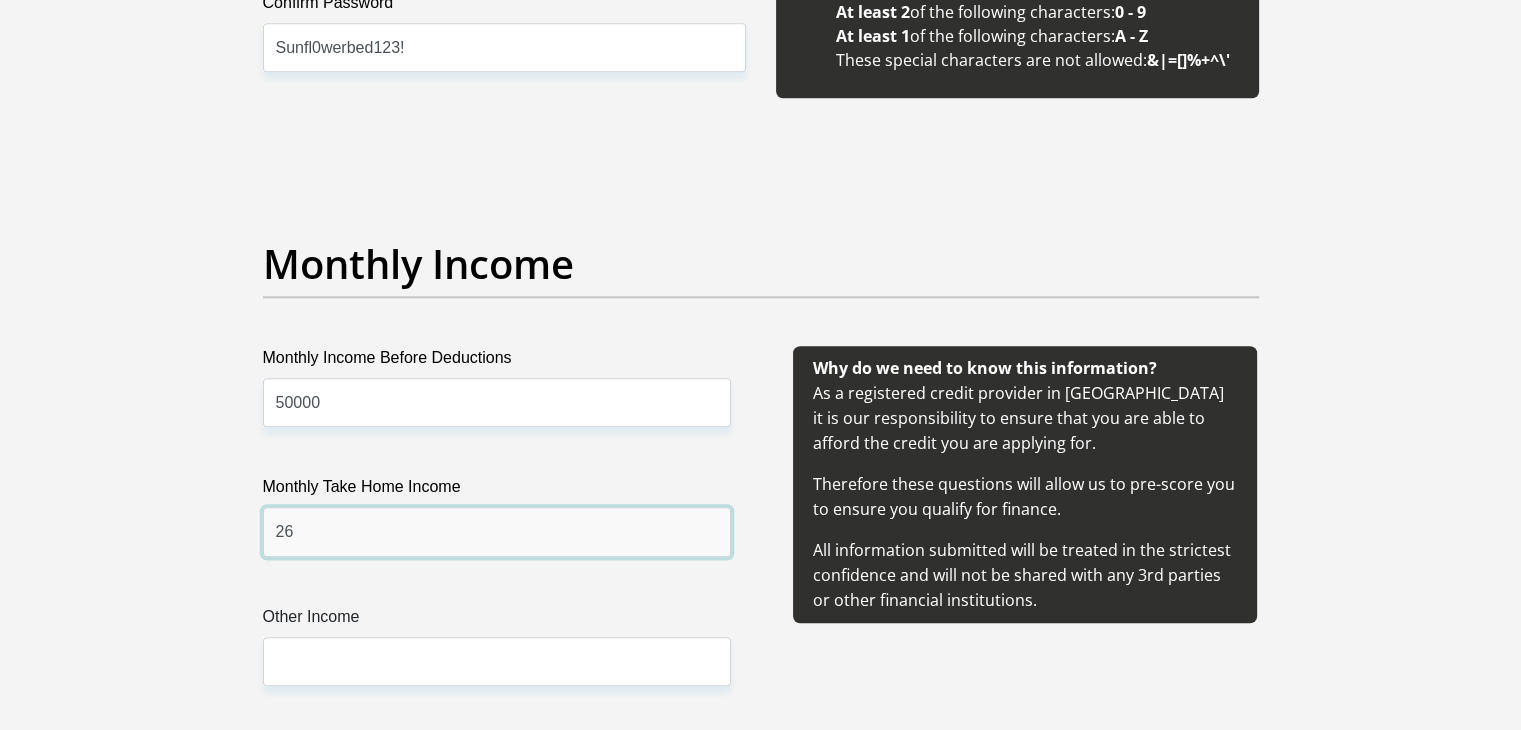 type on "2" 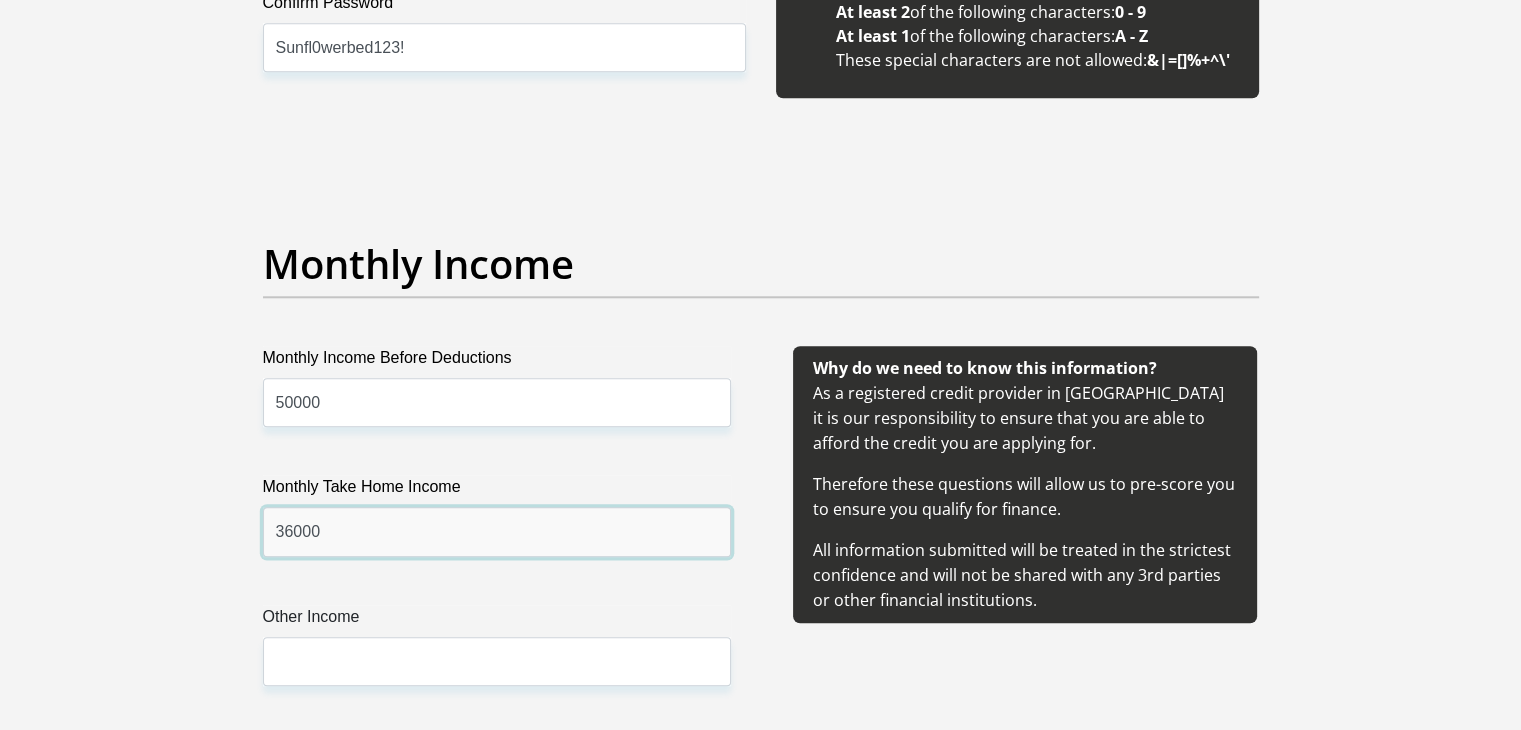 type on "36000" 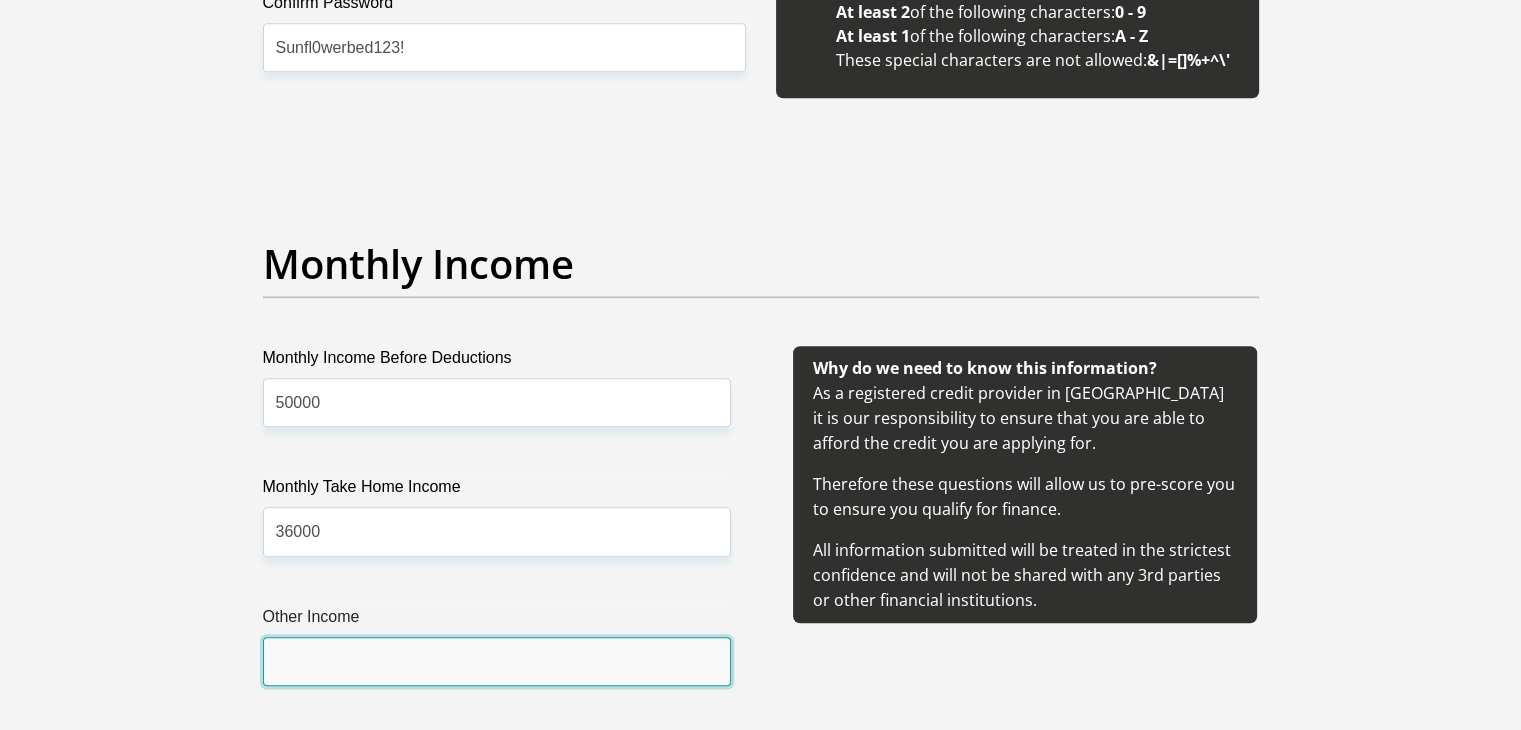 click on "Other Income" at bounding box center [497, 661] 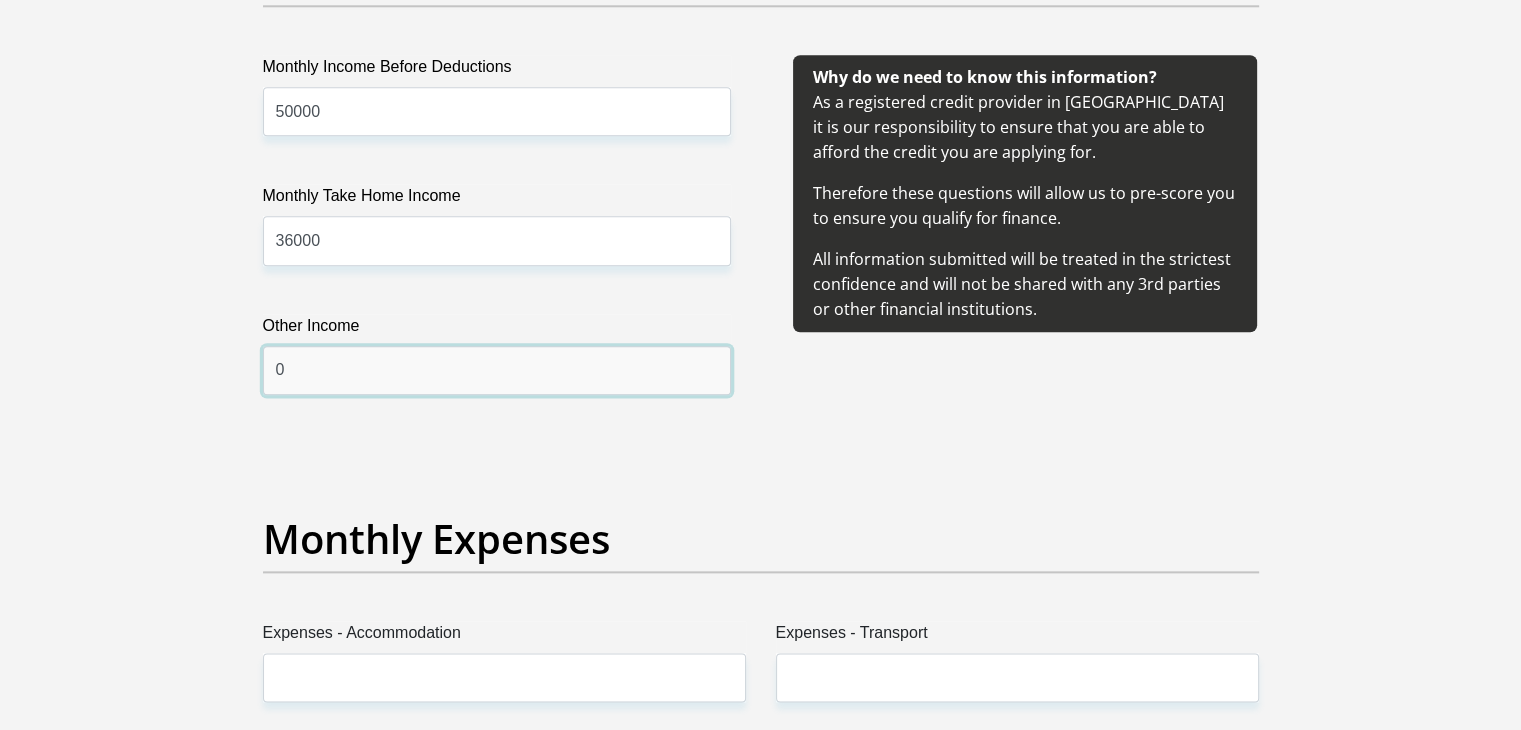 scroll, scrollTop: 2600, scrollLeft: 0, axis: vertical 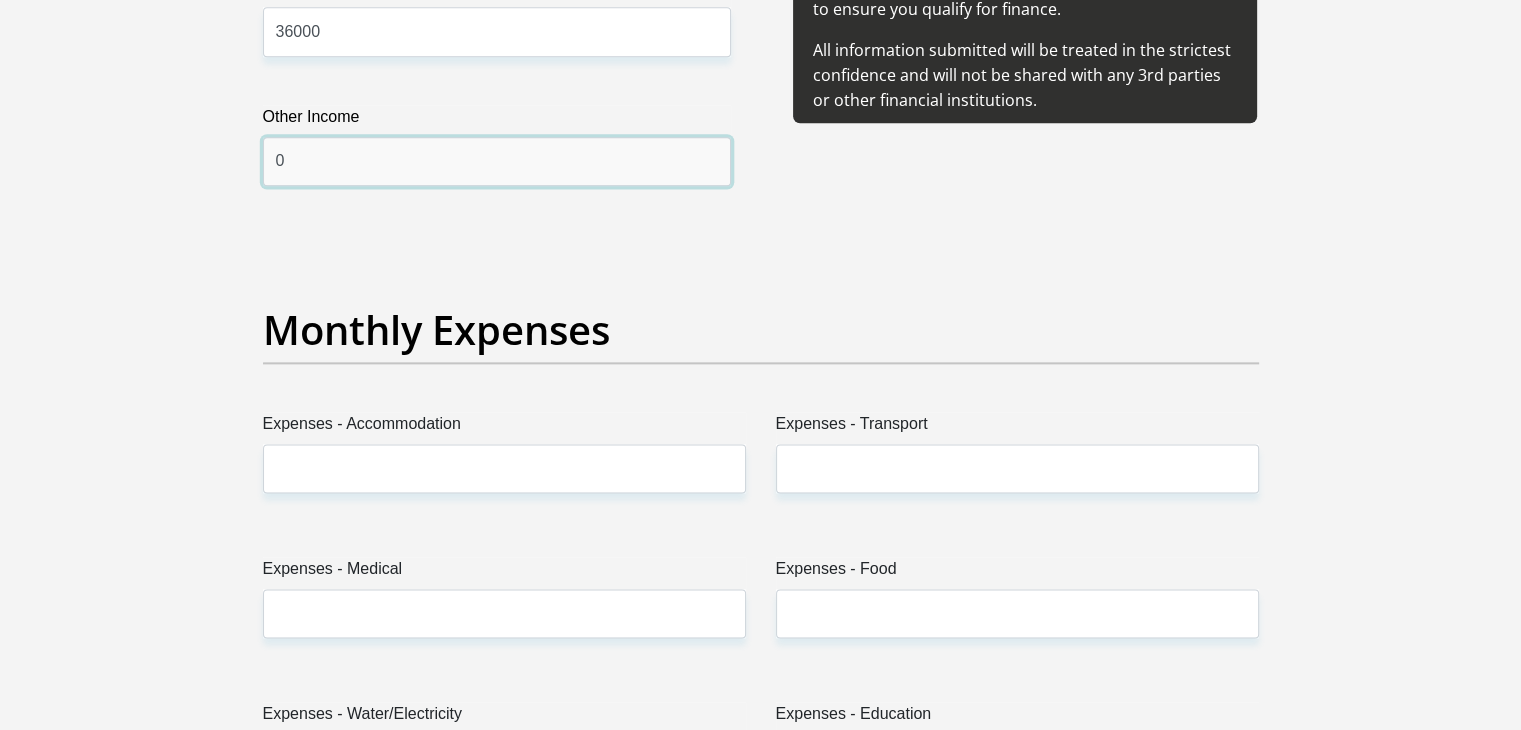 type on "0" 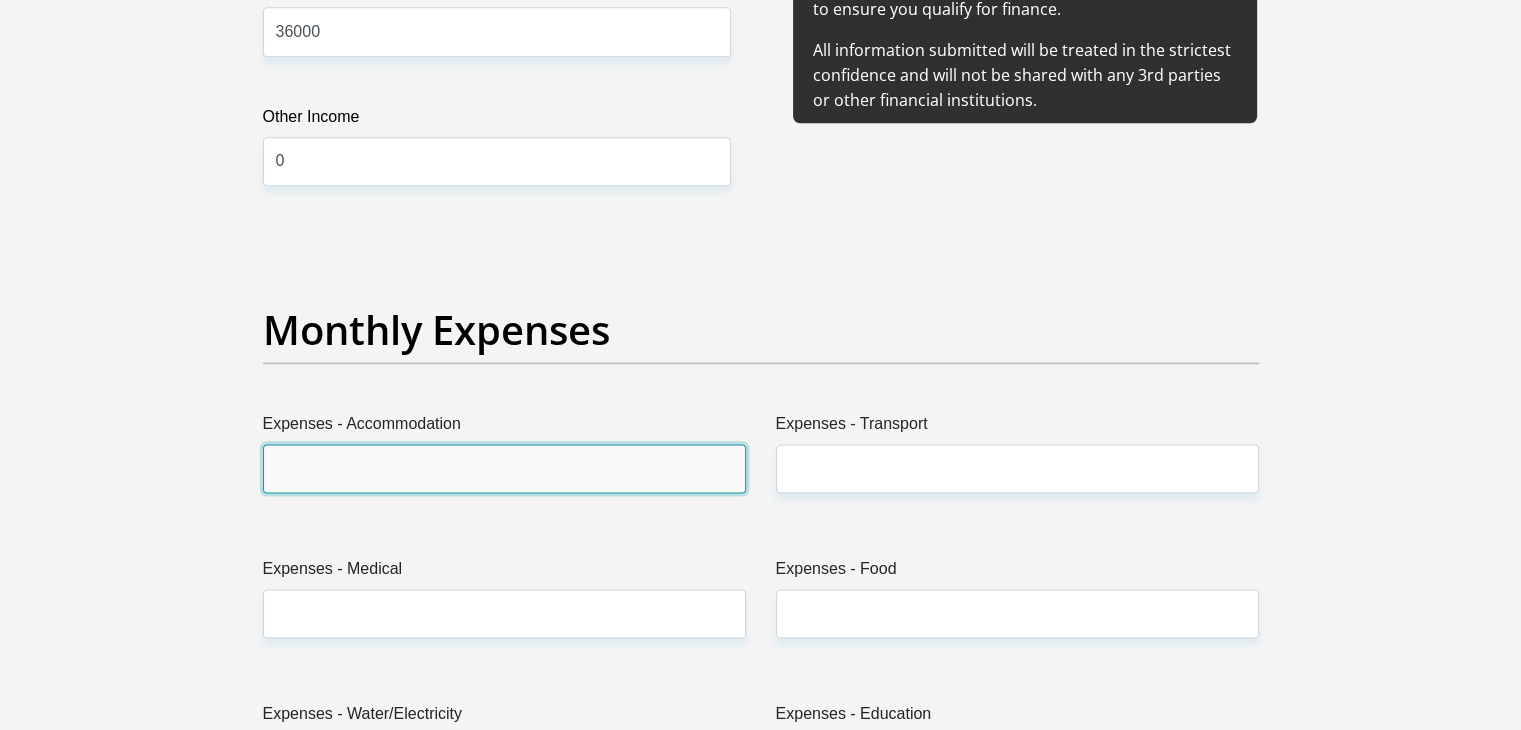 click on "Expenses - Accommodation" at bounding box center (504, 468) 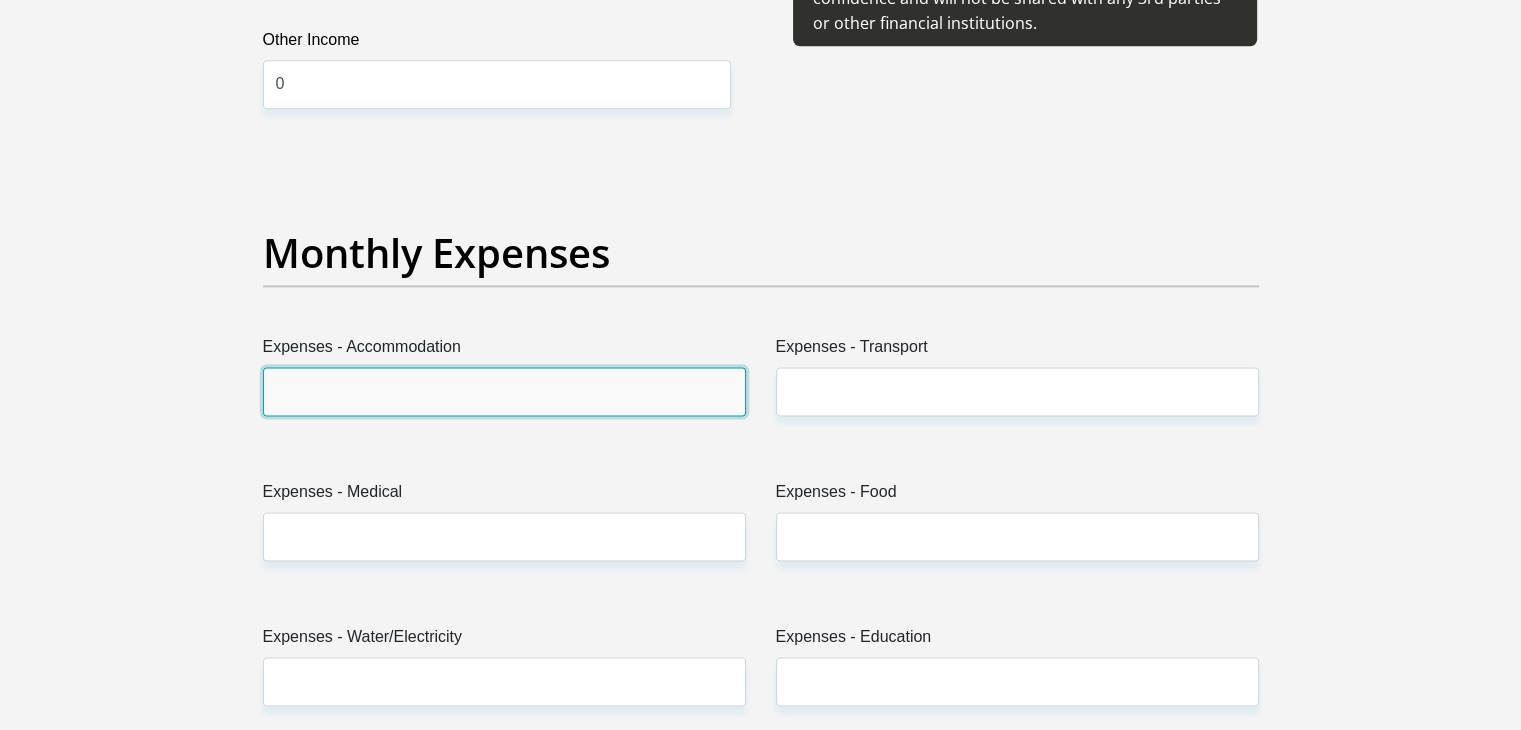 scroll, scrollTop: 2700, scrollLeft: 0, axis: vertical 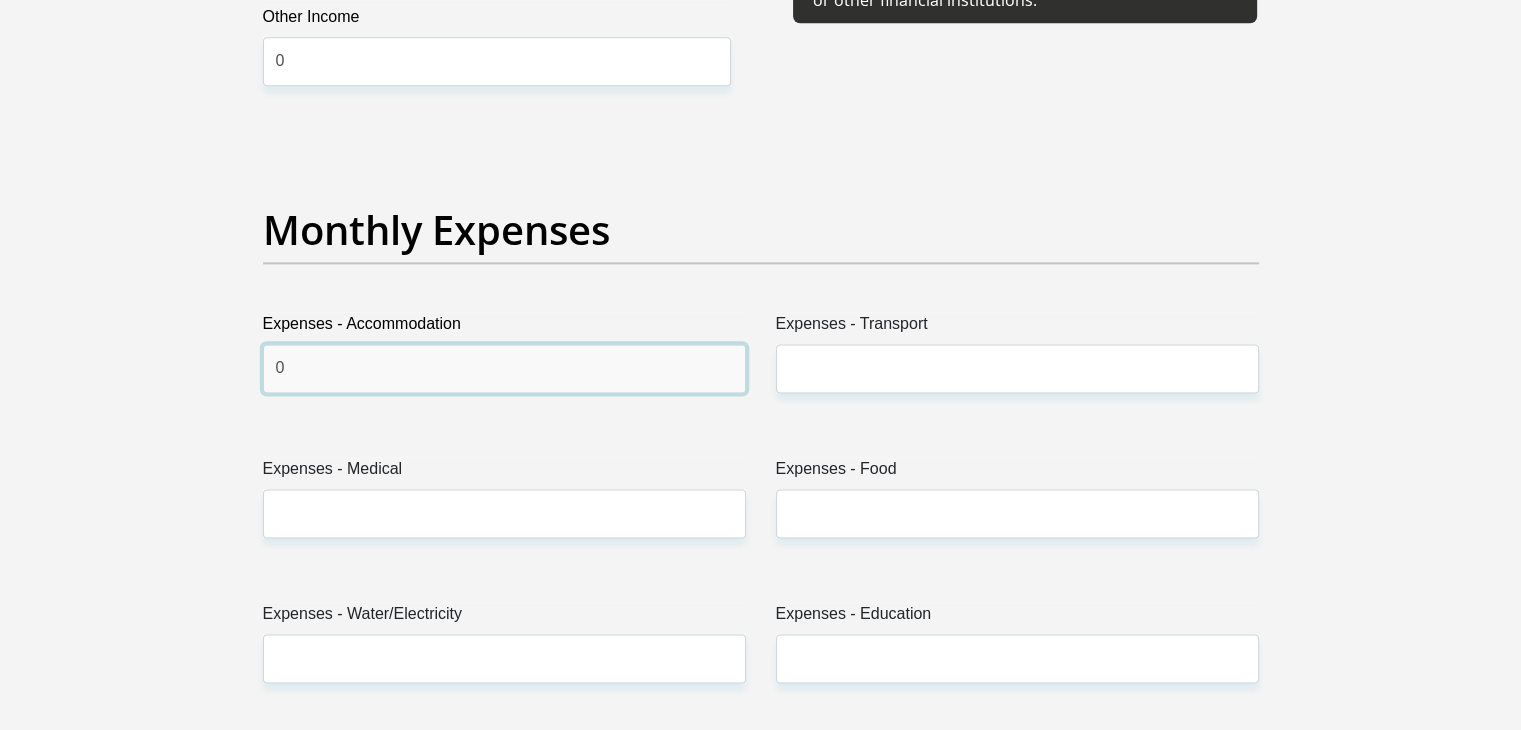 type on "0" 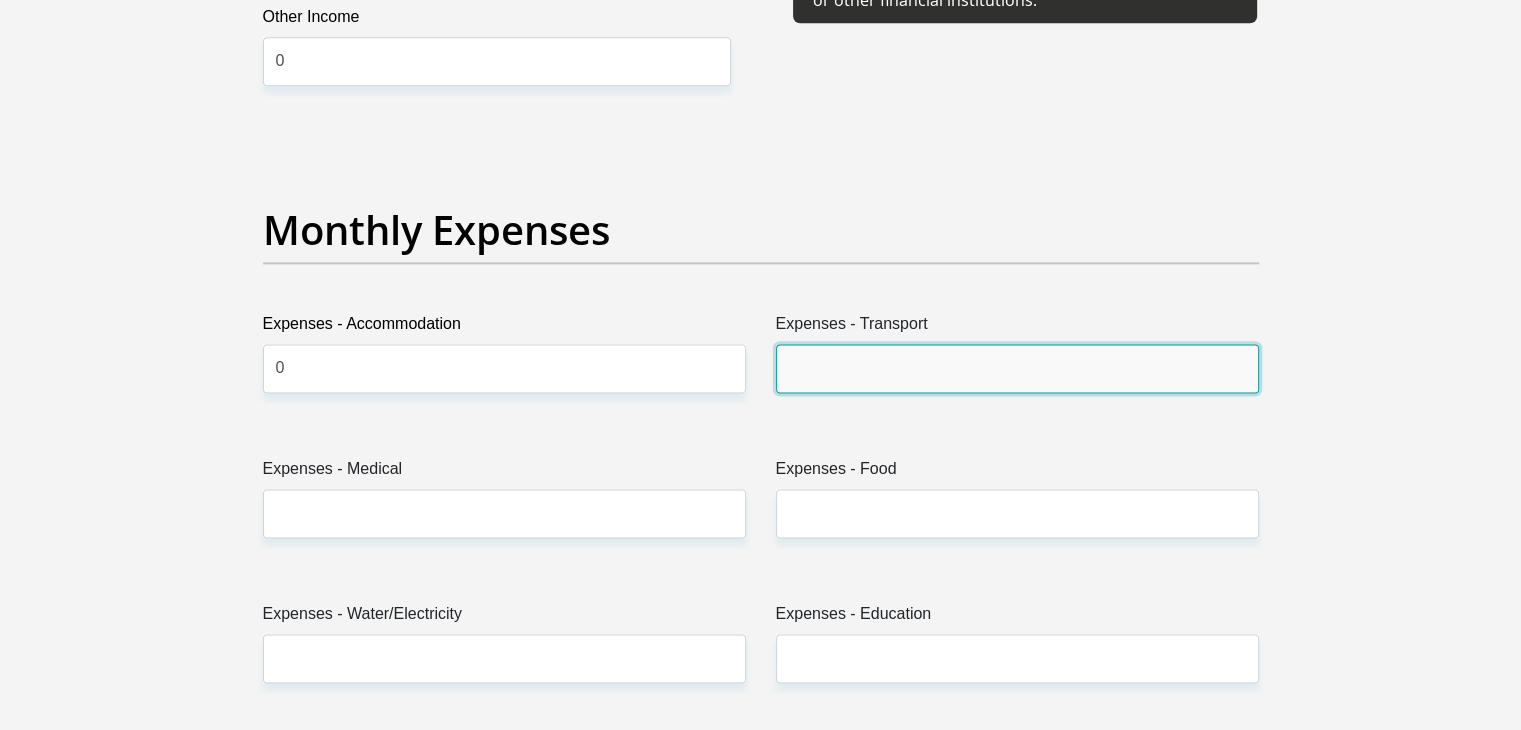 drag, startPoint x: 908, startPoint y: 362, endPoint x: 876, endPoint y: 306, distance: 64.49806 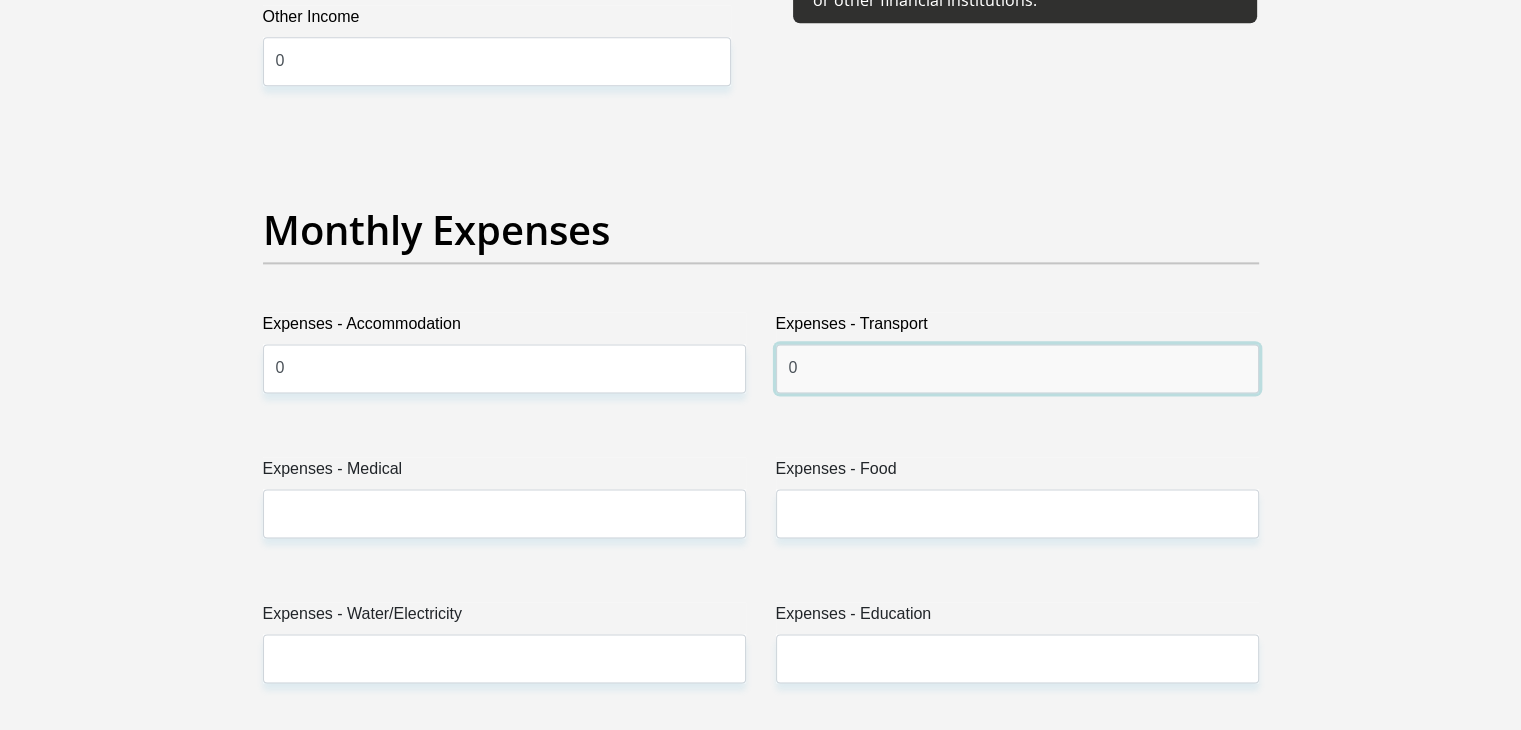 type on "0" 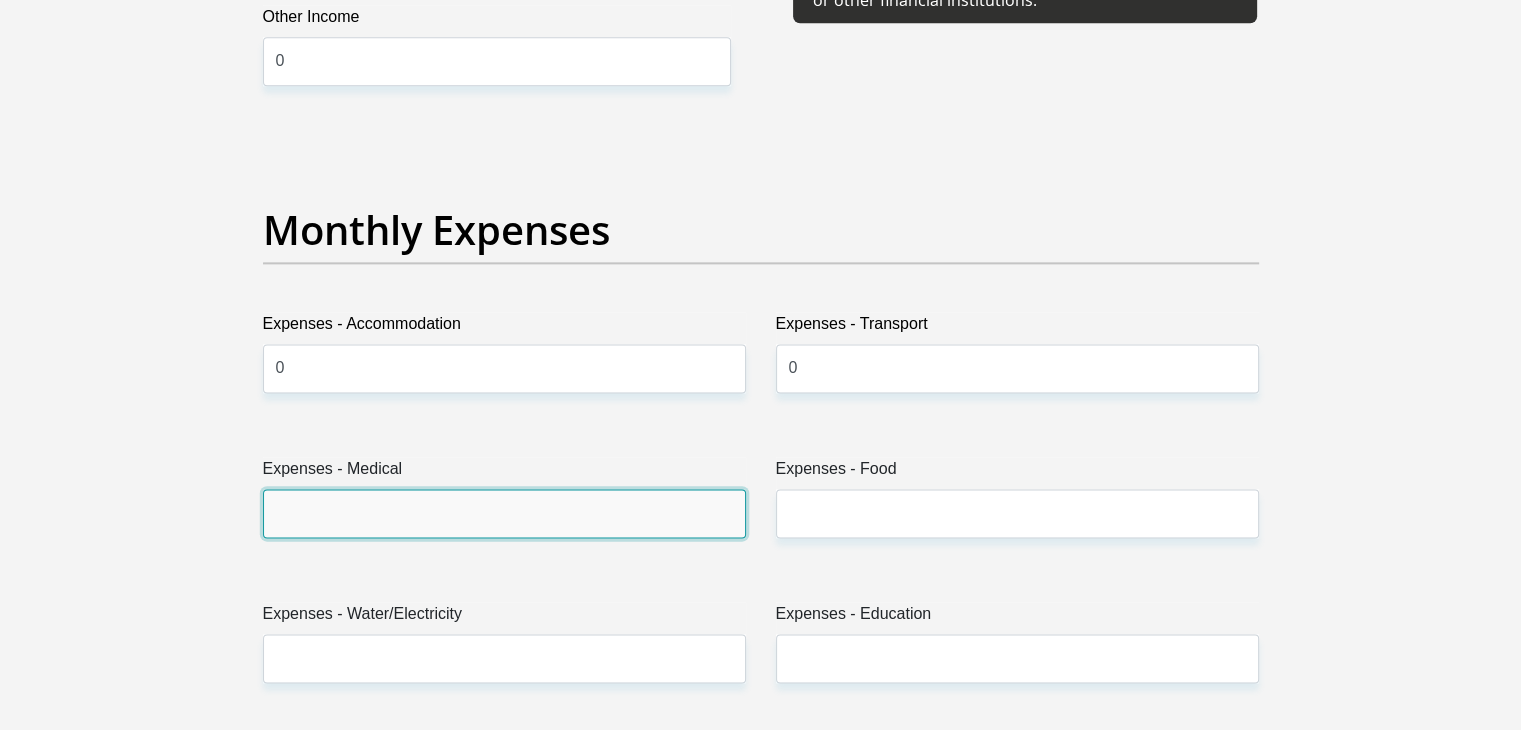 click on "Expenses - Medical" at bounding box center [504, 513] 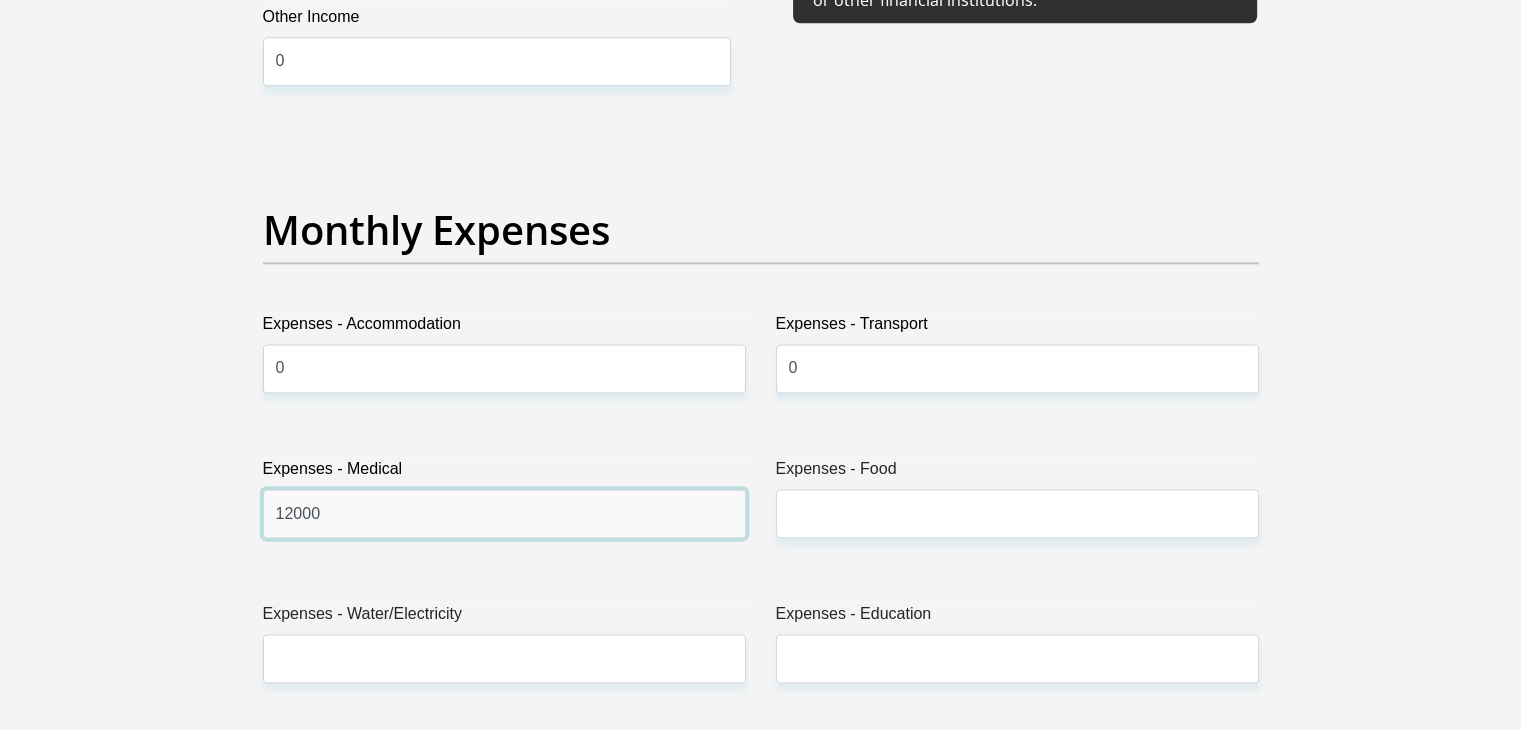 type on "12000" 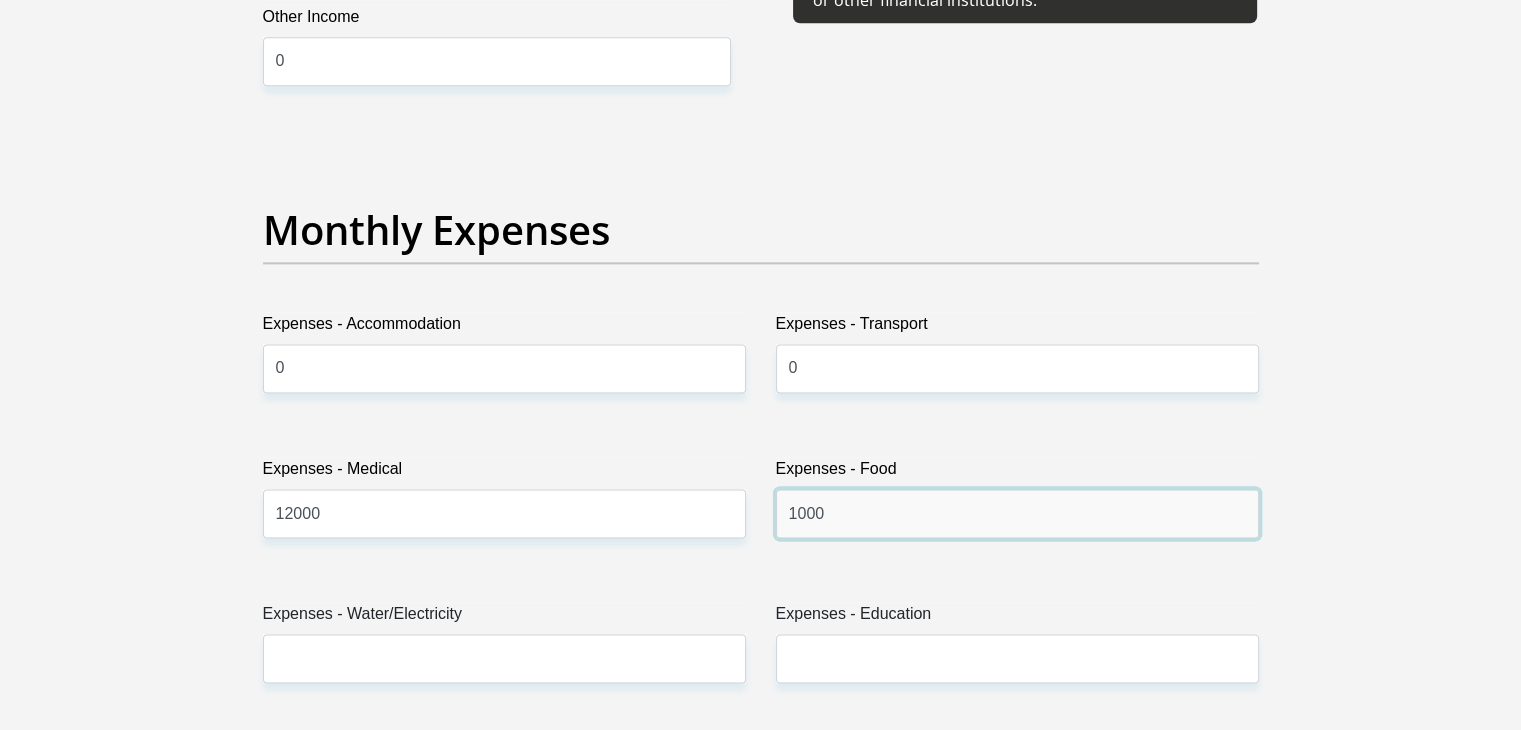 type on "1000" 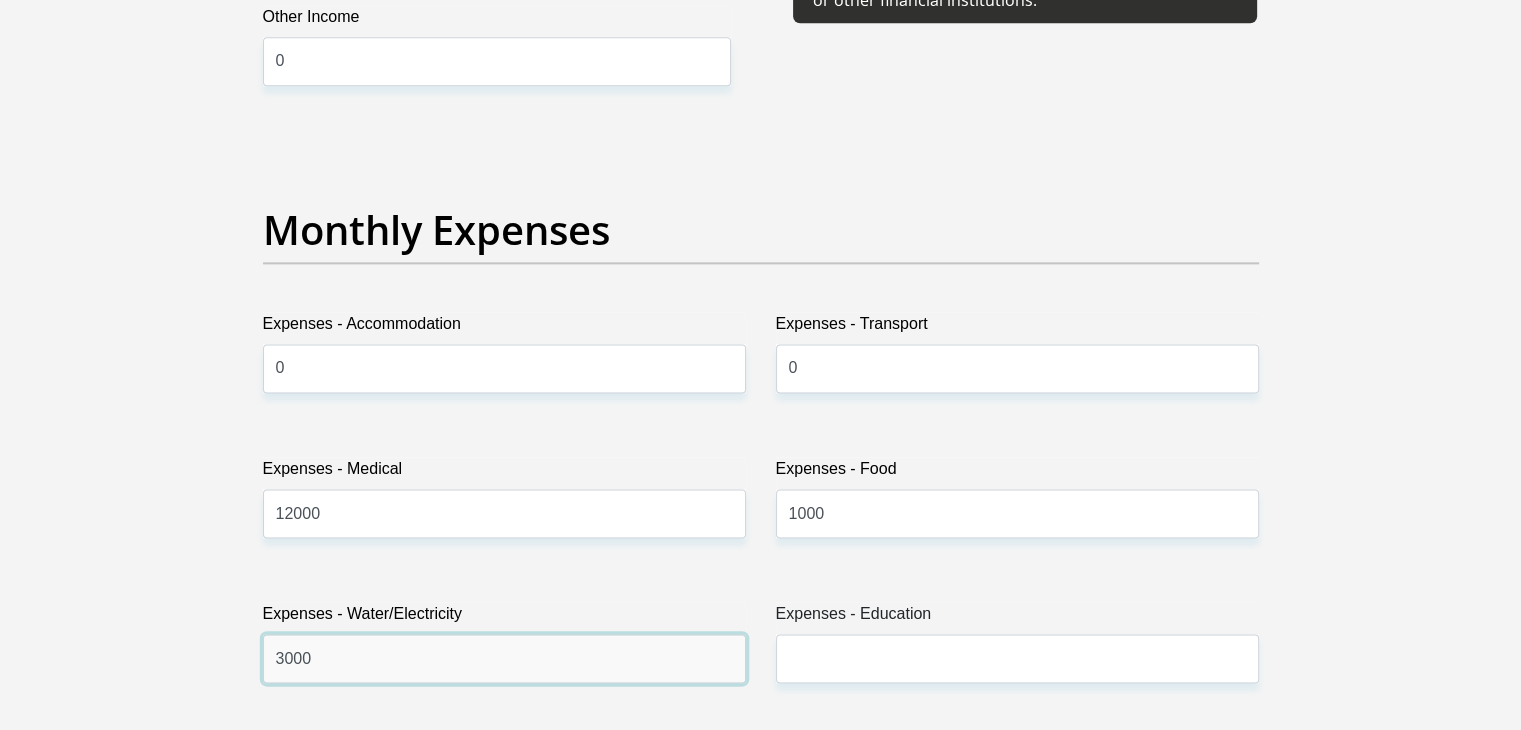 type on "3000" 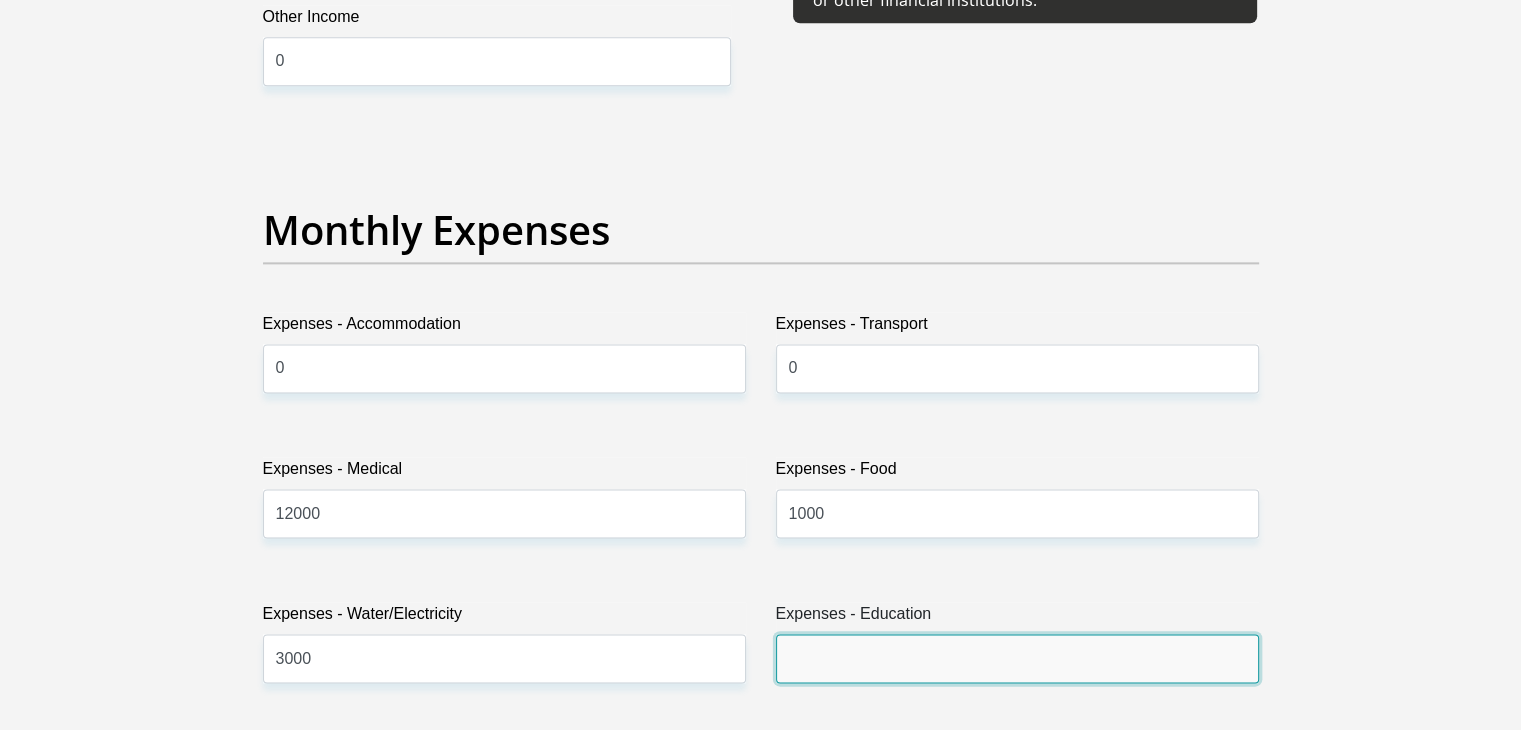 type on "0" 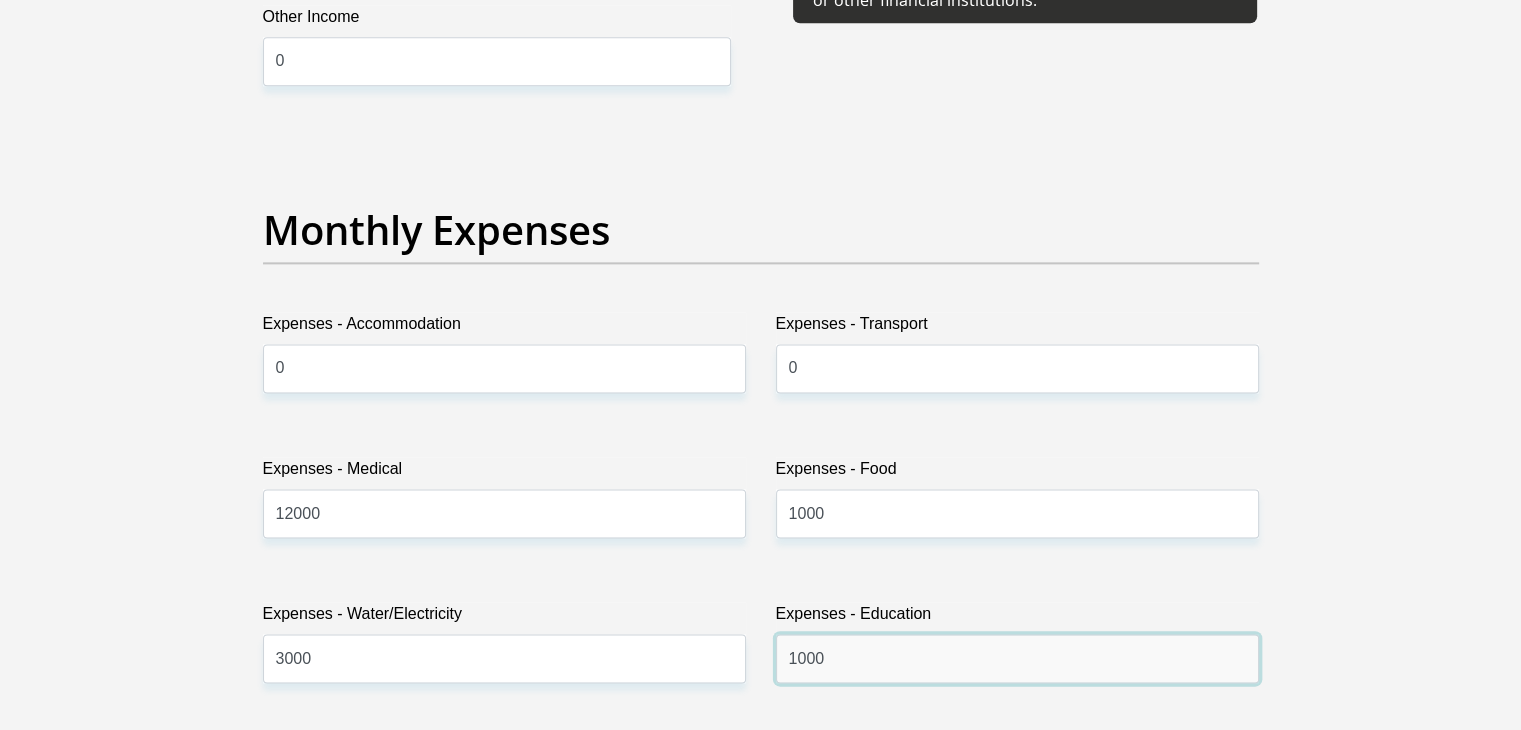 type on "1000" 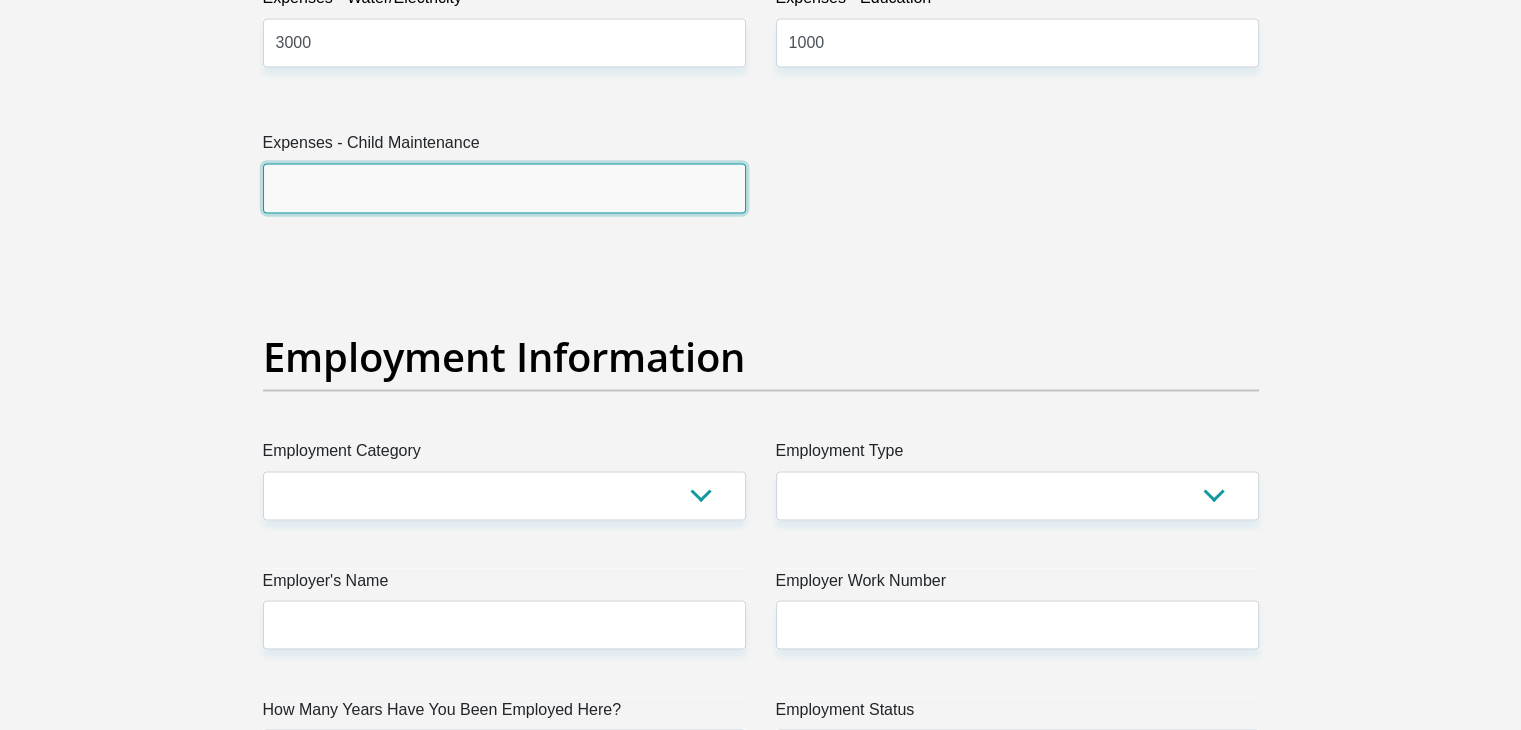 scroll, scrollTop: 3337, scrollLeft: 0, axis: vertical 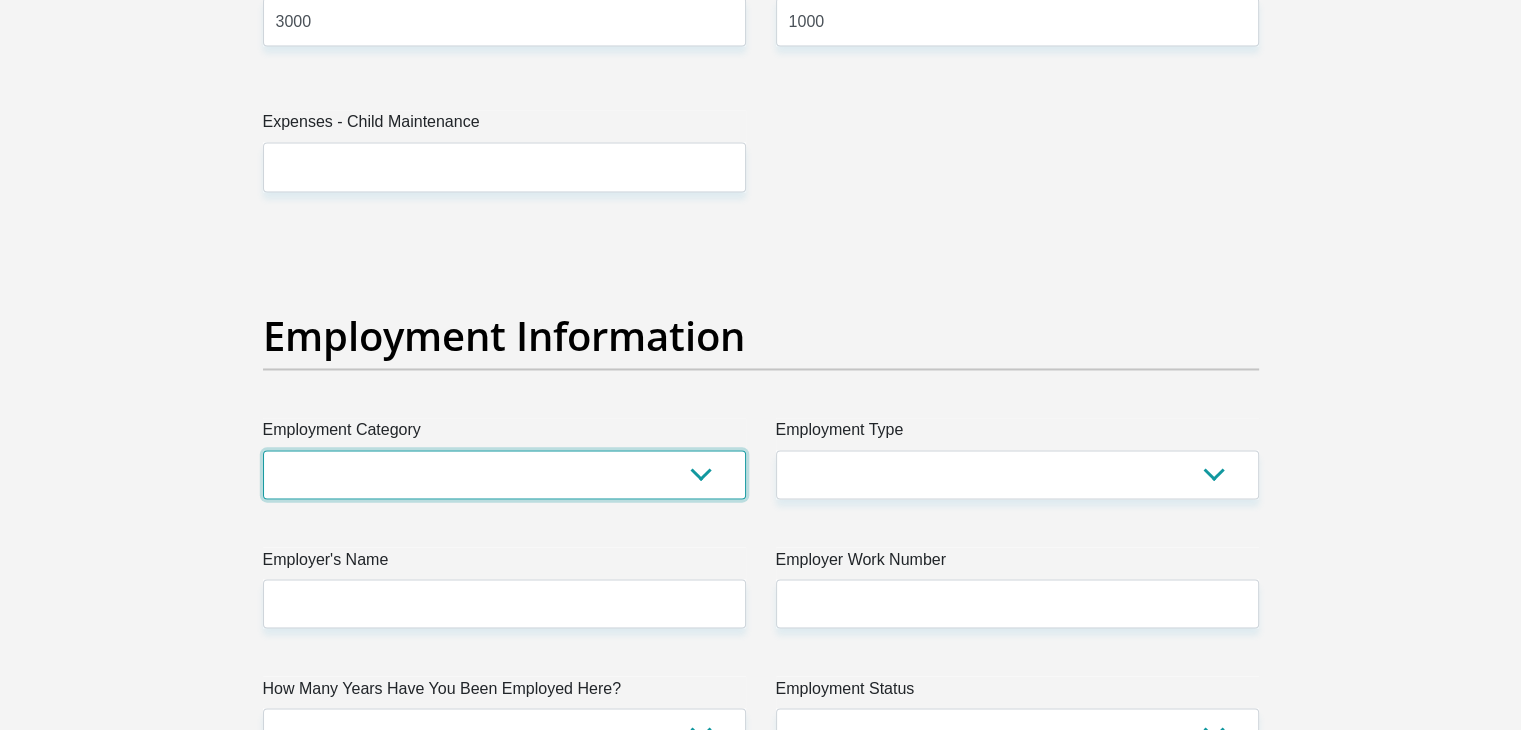 click on "AGRICULTURE
ALCOHOL & TOBACCO
CONSTRUCTION MATERIALS
METALLURGY
EQUIPMENT FOR RENEWABLE ENERGY
SPECIALIZED CONTRACTORS
CAR
GAMING (INCL. INTERNET
OTHER WHOLESALE
UNLICENSED PHARMACEUTICALS
CURRENCY EXCHANGE HOUSES
OTHER FINANCIAL INSTITUTIONS & INSURANCE
REAL ESTATE AGENTS
OIL & GAS
OTHER MATERIALS (E.G. IRON ORE)
PRECIOUS STONES & PRECIOUS METALS
POLITICAL ORGANIZATIONS
RELIGIOUS ORGANIZATIONS(NOT SECTS)
ACTI. HAVING BUSINESS DEAL WITH PUBLIC ADMINISTRATION
LAUNDROMATS" at bounding box center [504, 474] 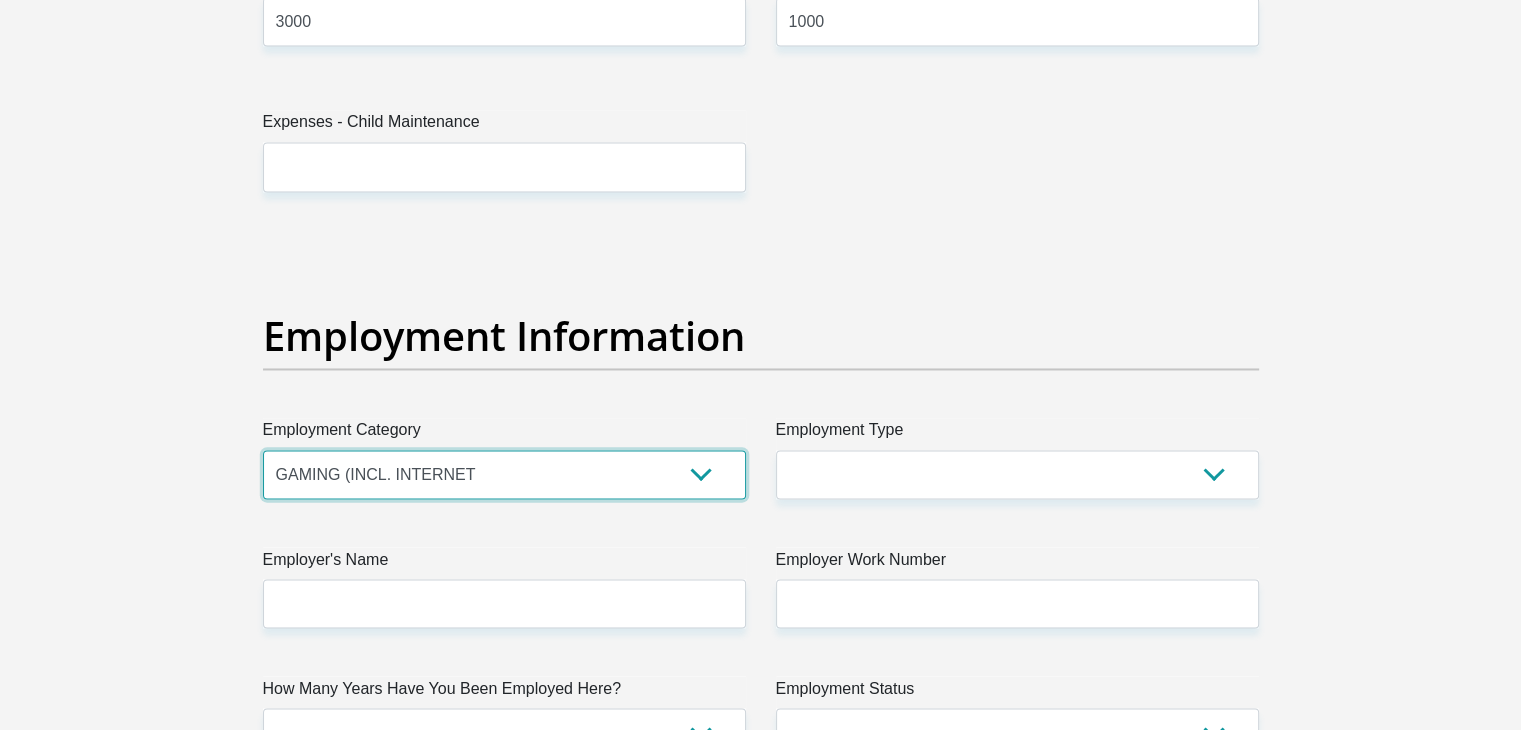 click on "AGRICULTURE
ALCOHOL & TOBACCO
CONSTRUCTION MATERIALS
METALLURGY
EQUIPMENT FOR RENEWABLE ENERGY
SPECIALIZED CONTRACTORS
CAR
GAMING (INCL. INTERNET
OTHER WHOLESALE
UNLICENSED PHARMACEUTICALS
CURRENCY EXCHANGE HOUSES
OTHER FINANCIAL INSTITUTIONS & INSURANCE
REAL ESTATE AGENTS
OIL & GAS
OTHER MATERIALS (E.G. IRON ORE)
PRECIOUS STONES & PRECIOUS METALS
POLITICAL ORGANIZATIONS
RELIGIOUS ORGANIZATIONS(NOT SECTS)
ACTI. HAVING BUSINESS DEAL WITH PUBLIC ADMINISTRATION
LAUNDROMATS" at bounding box center [504, 474] 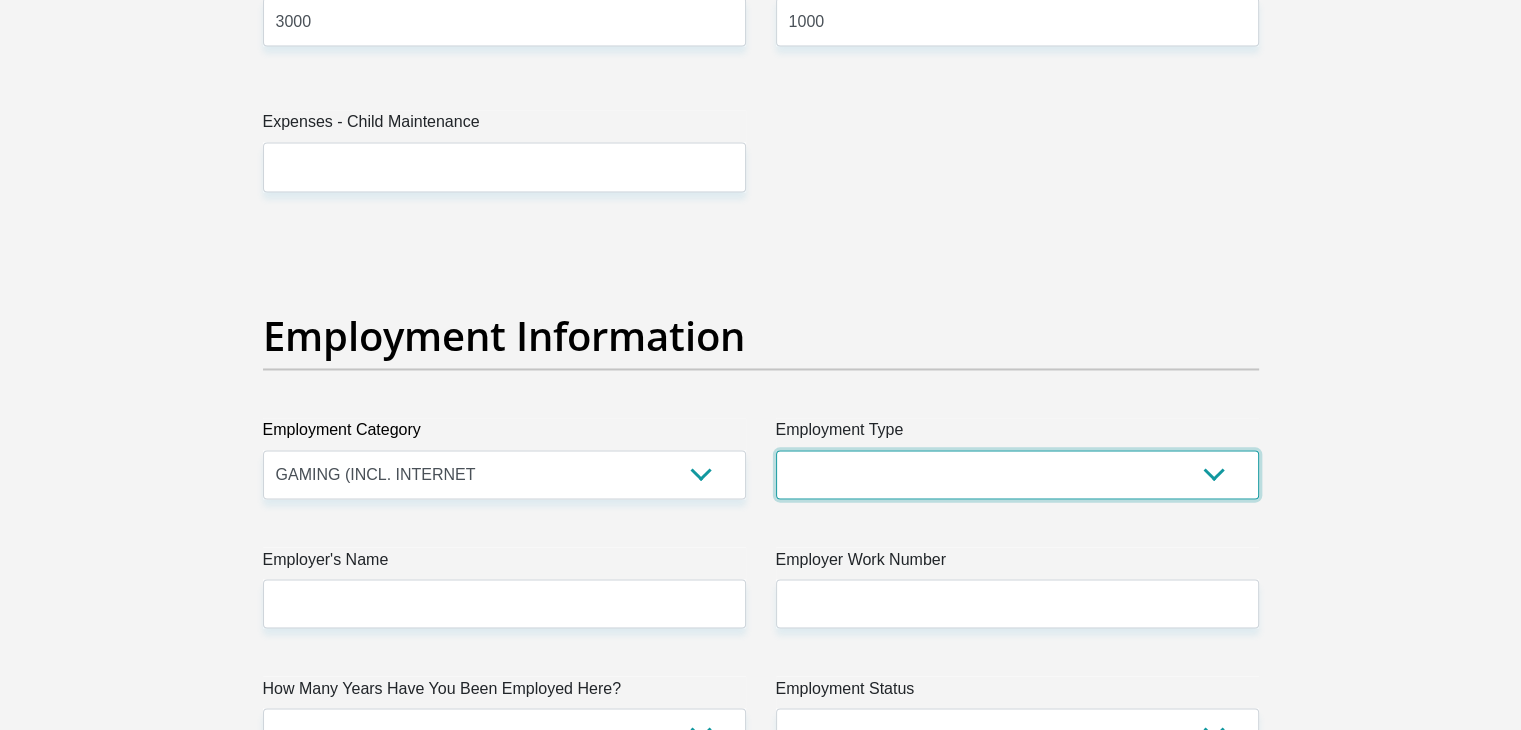 click on "College/Lecturer
Craft Seller
Creative
Driver
Executive
Farmer
Forces - Non Commissioned
Forces - Officer
Hawker
Housewife
Labourer
Licenced Professional
Manager
Miner
Non Licenced Professional
Office Staff/Clerk
Outside Worker
Pensioner
Permanent Teacher
Production/Manufacturing
Sales
Self-Employed
Semi-Professional Worker
Service Industry  Social Worker  Student" at bounding box center [1017, 474] 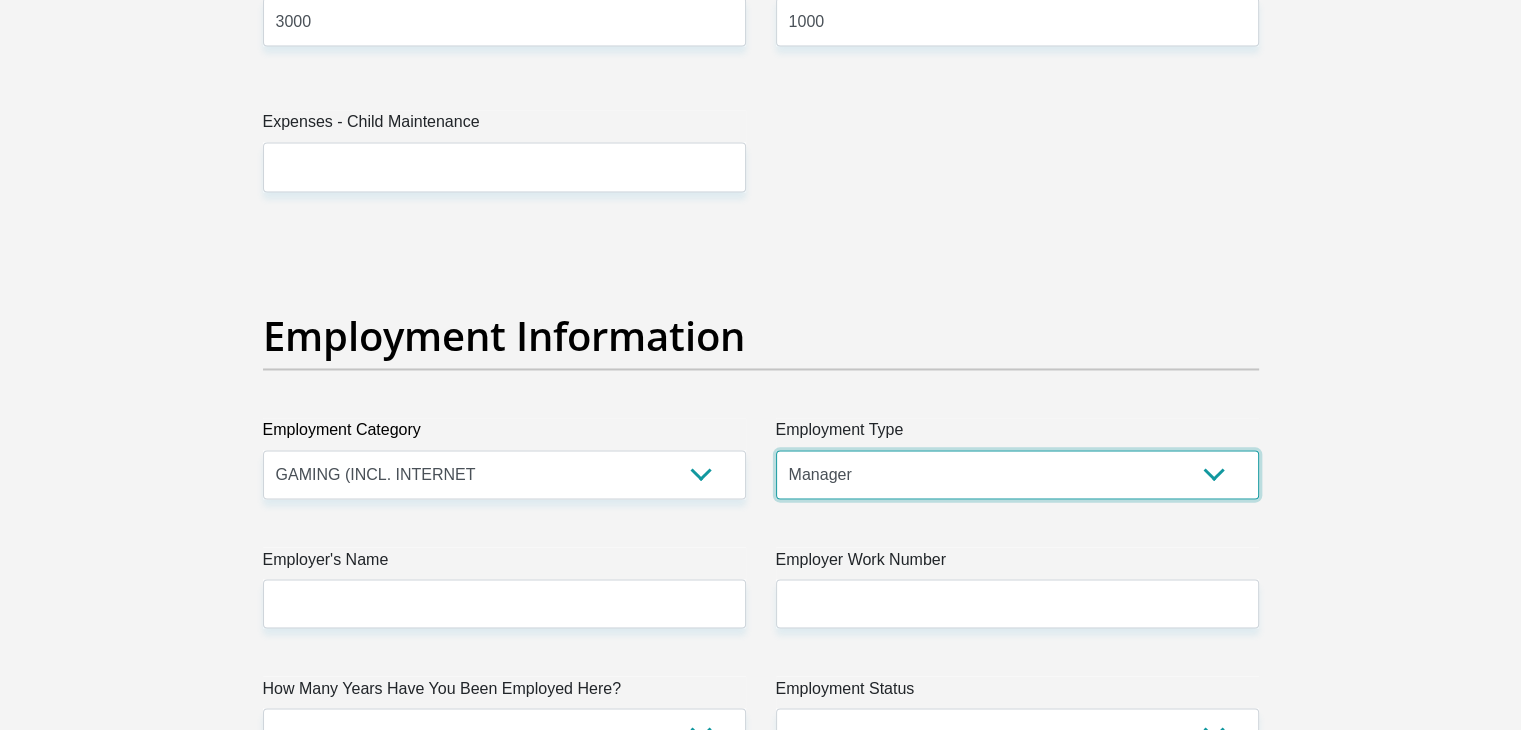 click on "College/Lecturer
Craft Seller
Creative
Driver
Executive
Farmer
Forces - Non Commissioned
Forces - Officer
Hawker
Housewife
Labourer
Licenced Professional
Manager
Miner
Non Licenced Professional
Office Staff/Clerk
Outside Worker
Pensioner
Permanent Teacher
Production/Manufacturing
Sales
Self-Employed
Semi-Professional Worker
Service Industry  Social Worker  Student" at bounding box center [1017, 474] 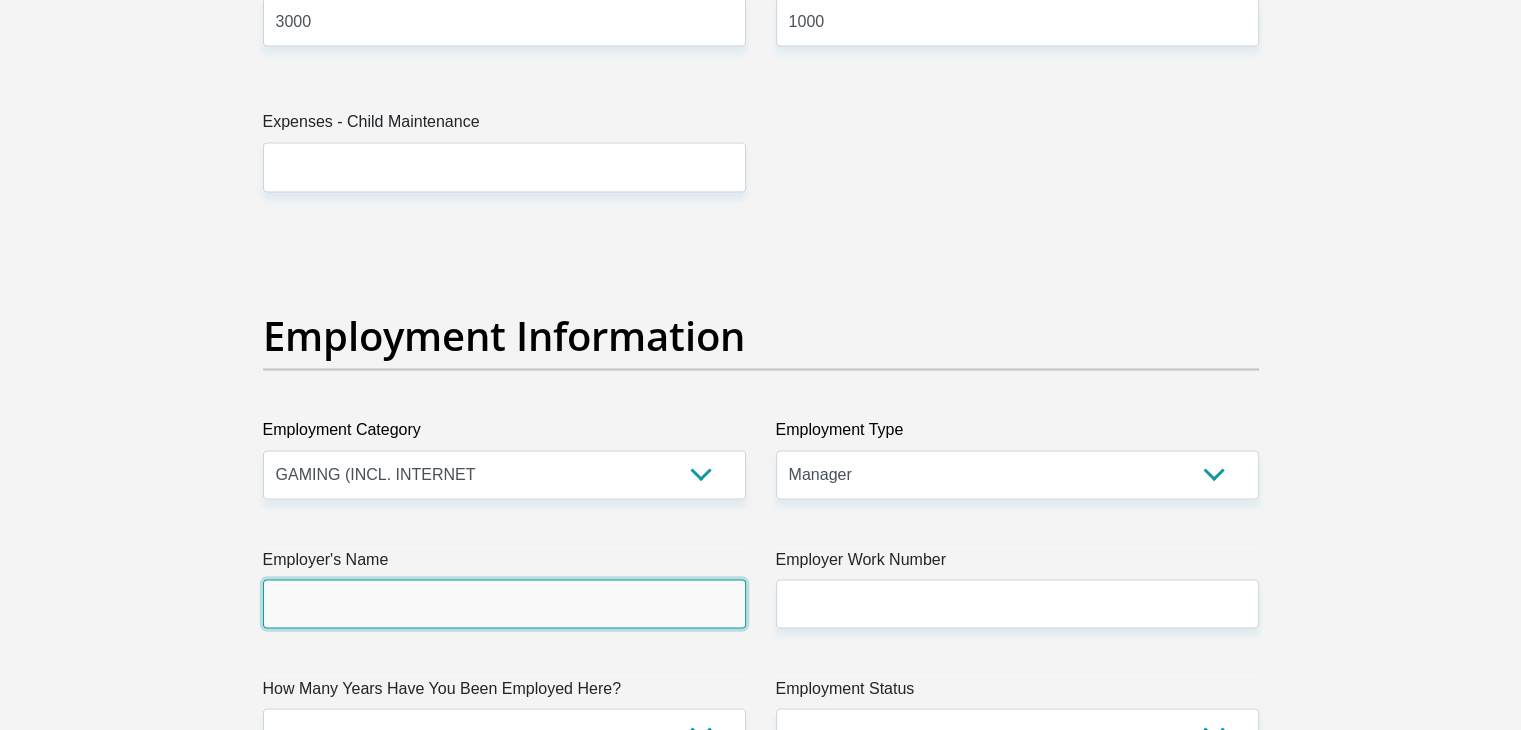 click on "Employer's Name" at bounding box center [504, 603] 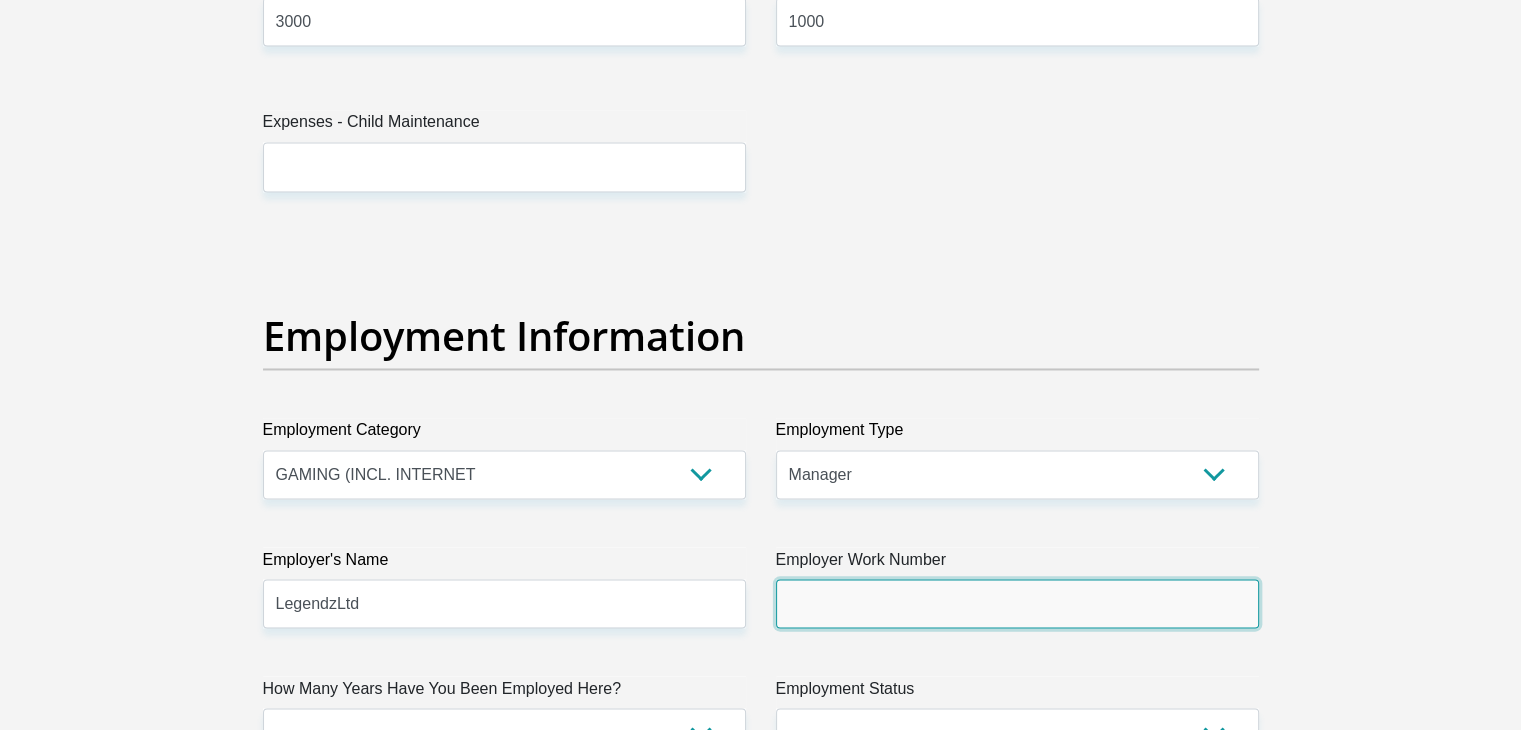 click on "Employer Work Number" at bounding box center (1017, 603) 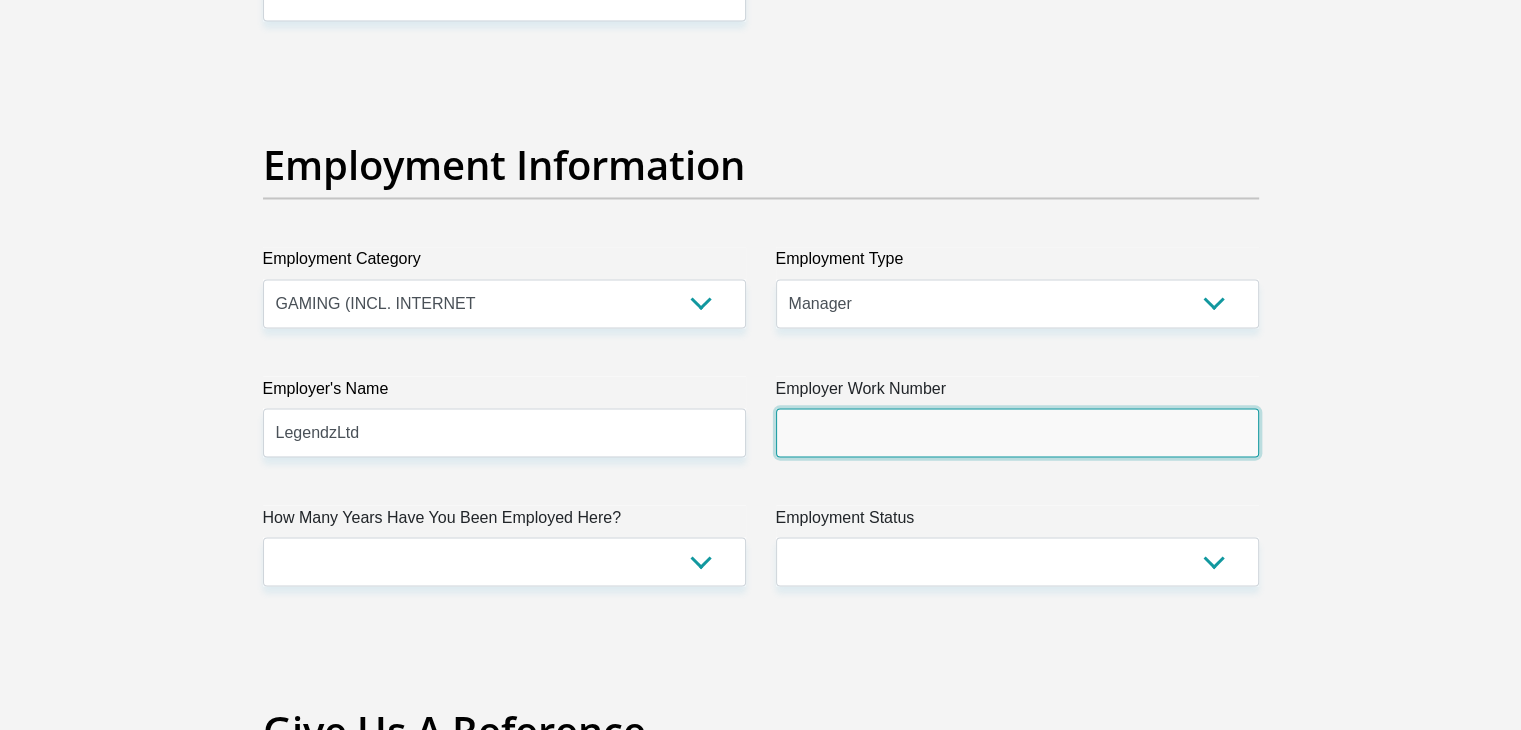 scroll, scrollTop: 3537, scrollLeft: 0, axis: vertical 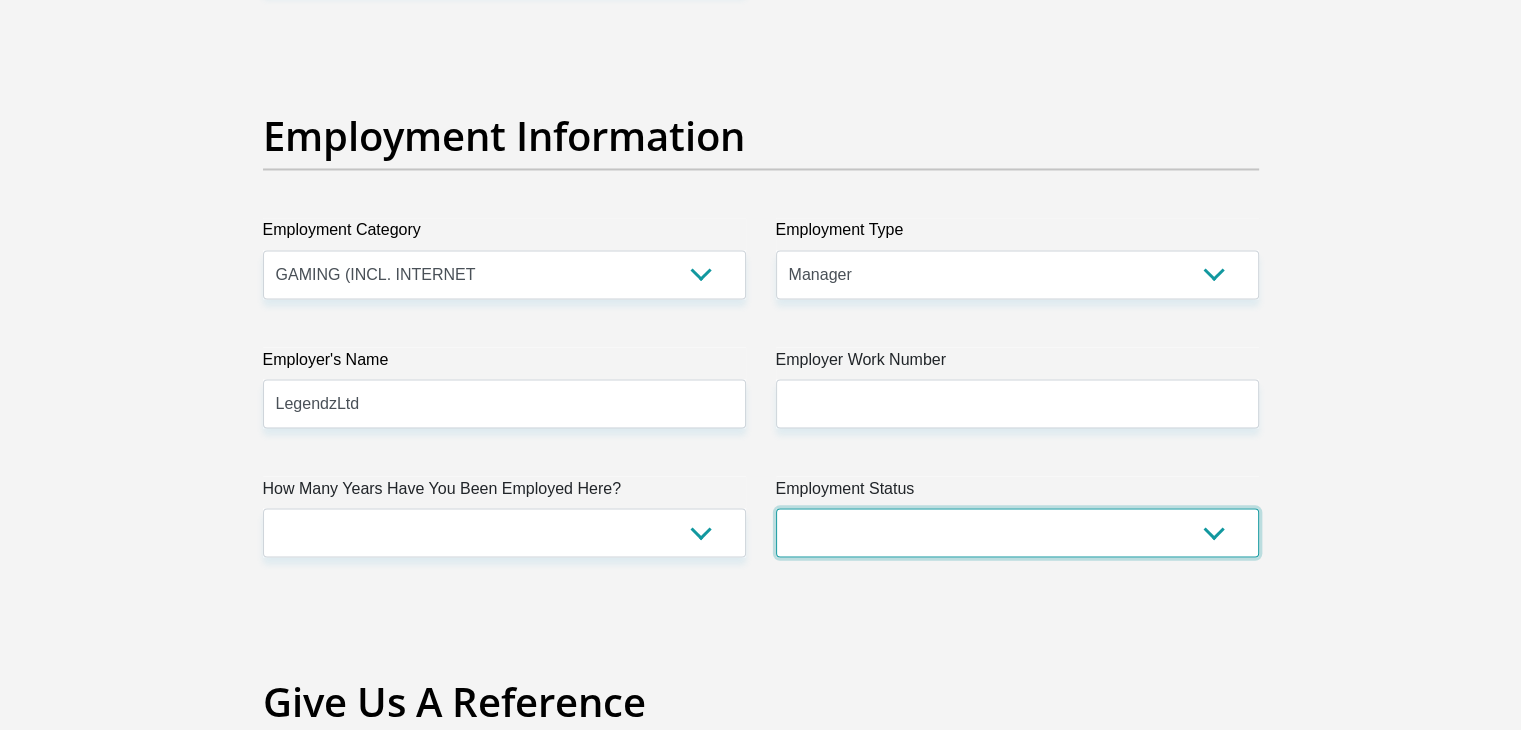 click on "Permanent/Full-time
Part-time/Casual
Contract Worker
Self-Employed
Housewife
Retired
Student
Medically Boarded
Disability
Unemployed" at bounding box center (1017, 532) 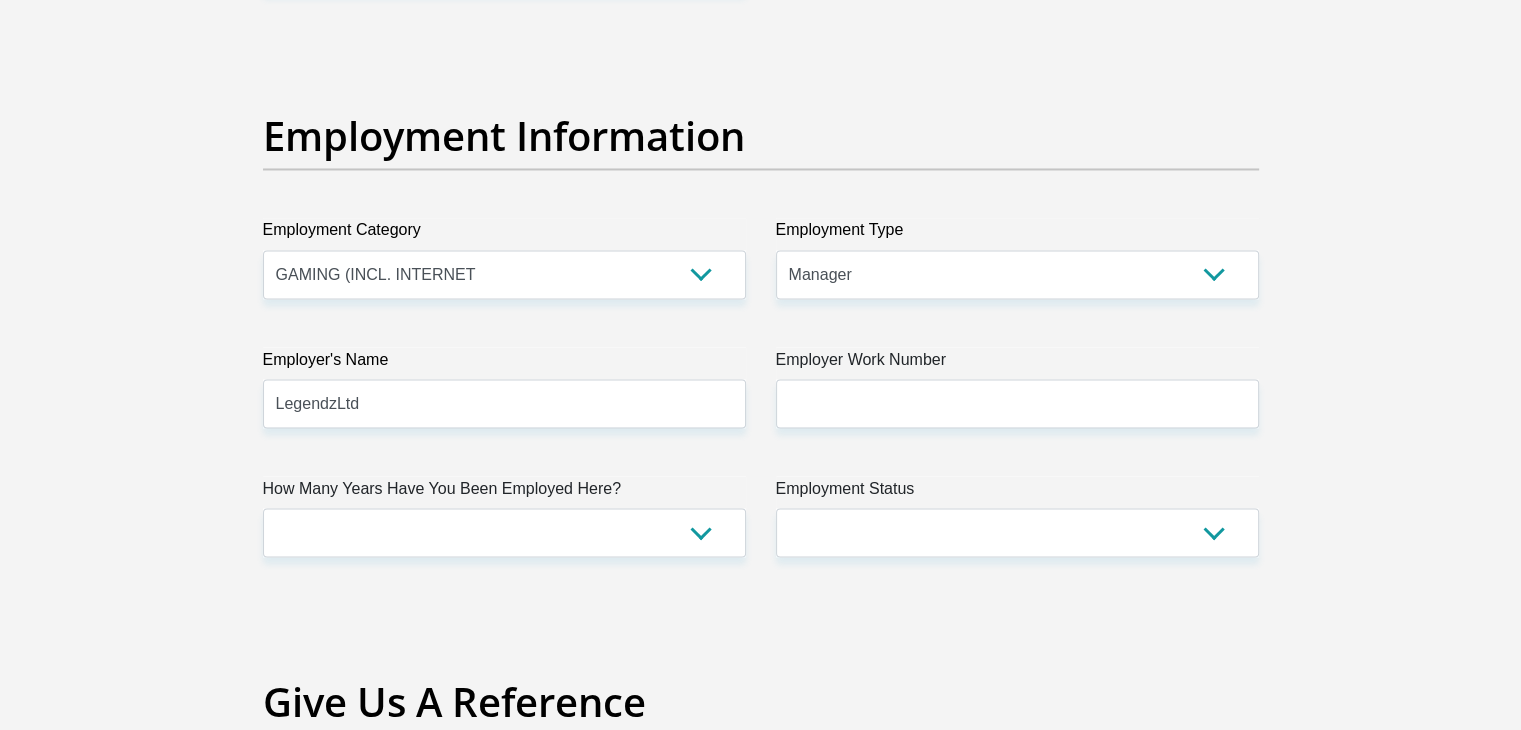 click on "Title
Mr
Ms
Mrs
Dr
Other
First Name
Lauren
Surname
September
ID Number
9009171311089
Please input valid ID number
Race
Black
Coloured
Indian
White
Other
Contact Number
0729961474
Please input valid contact number
Nationality
South Africa
Afghanistan
Aland Islands  Albania  Algeria" at bounding box center (761, 30) 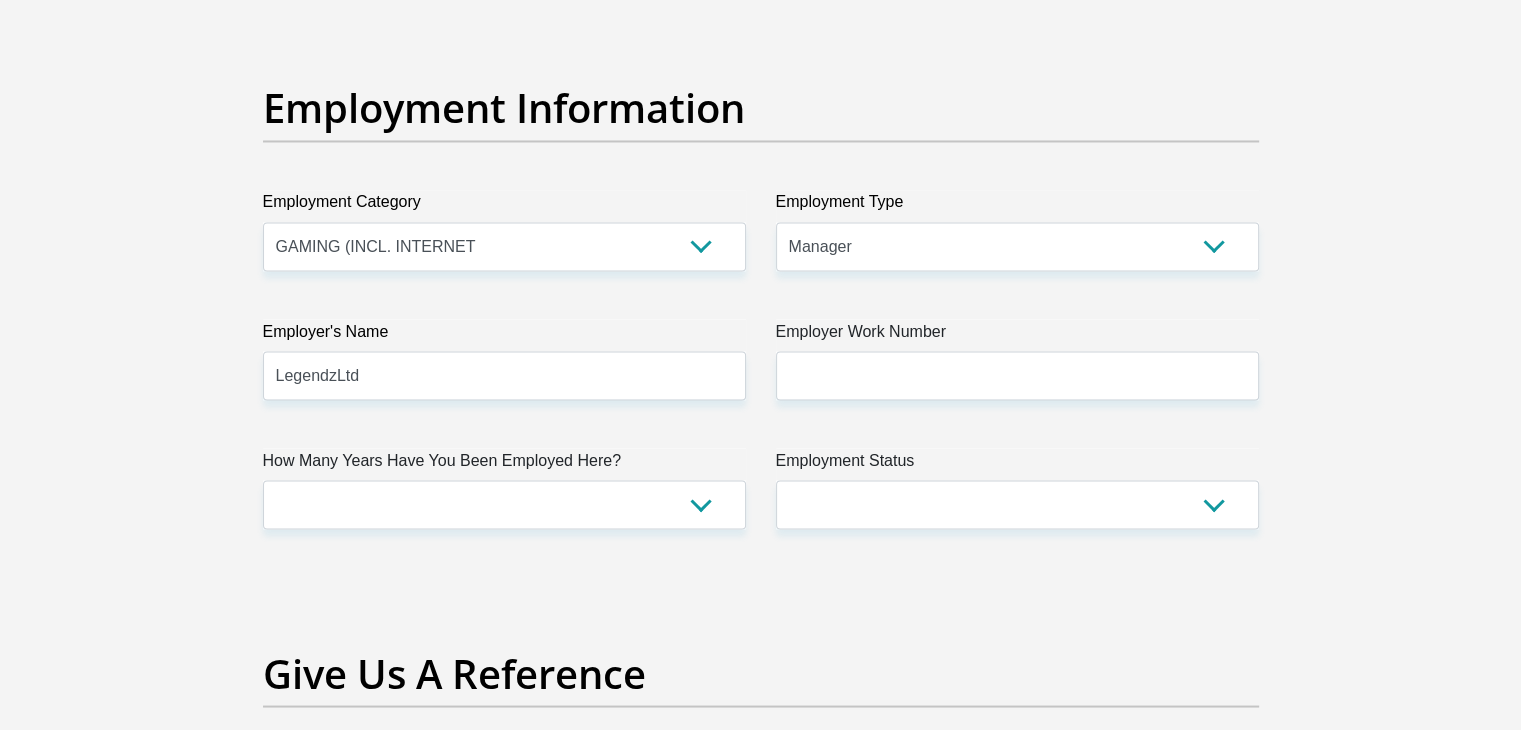 scroll, scrollTop: 3600, scrollLeft: 0, axis: vertical 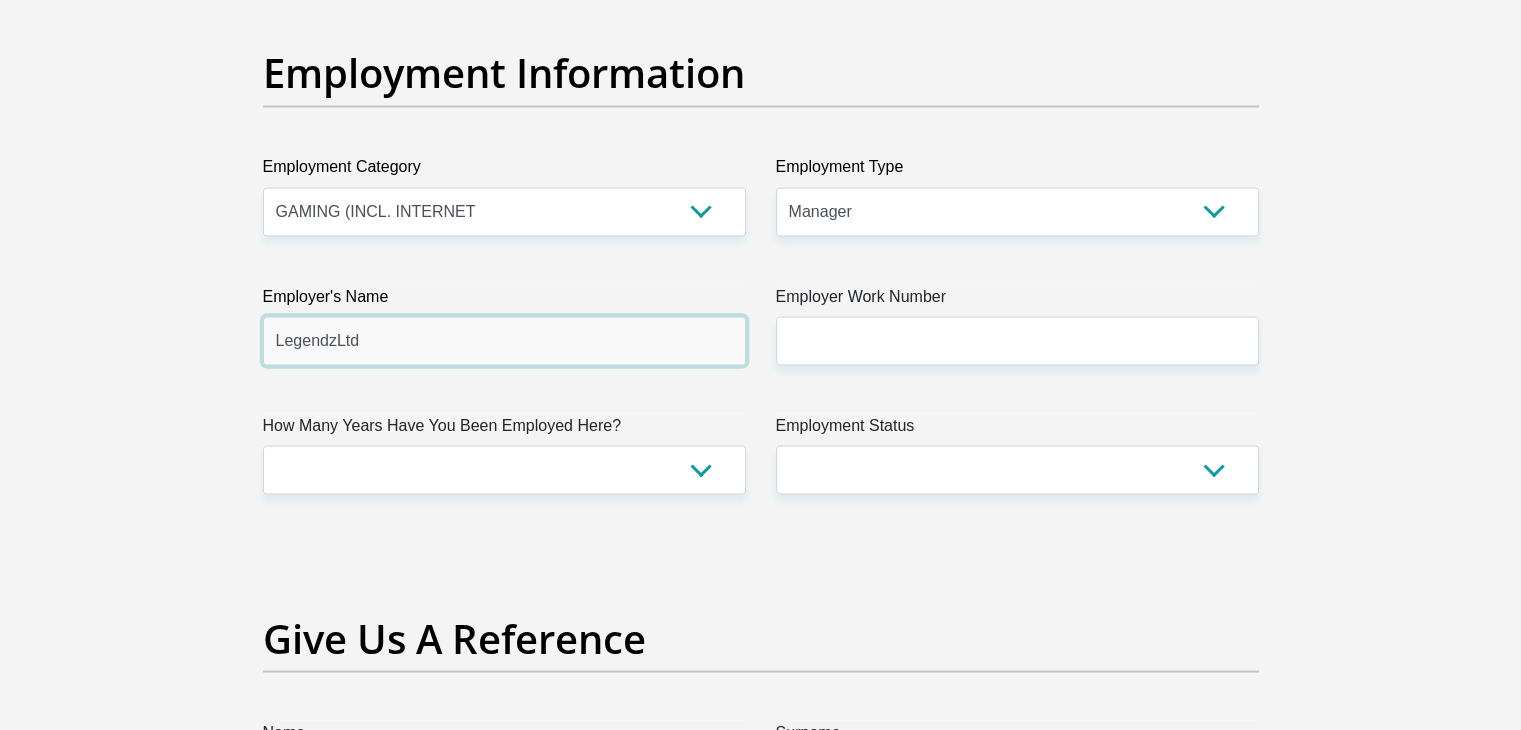 drag, startPoint x: 515, startPoint y: 354, endPoint x: 69, endPoint y: 328, distance: 446.7572 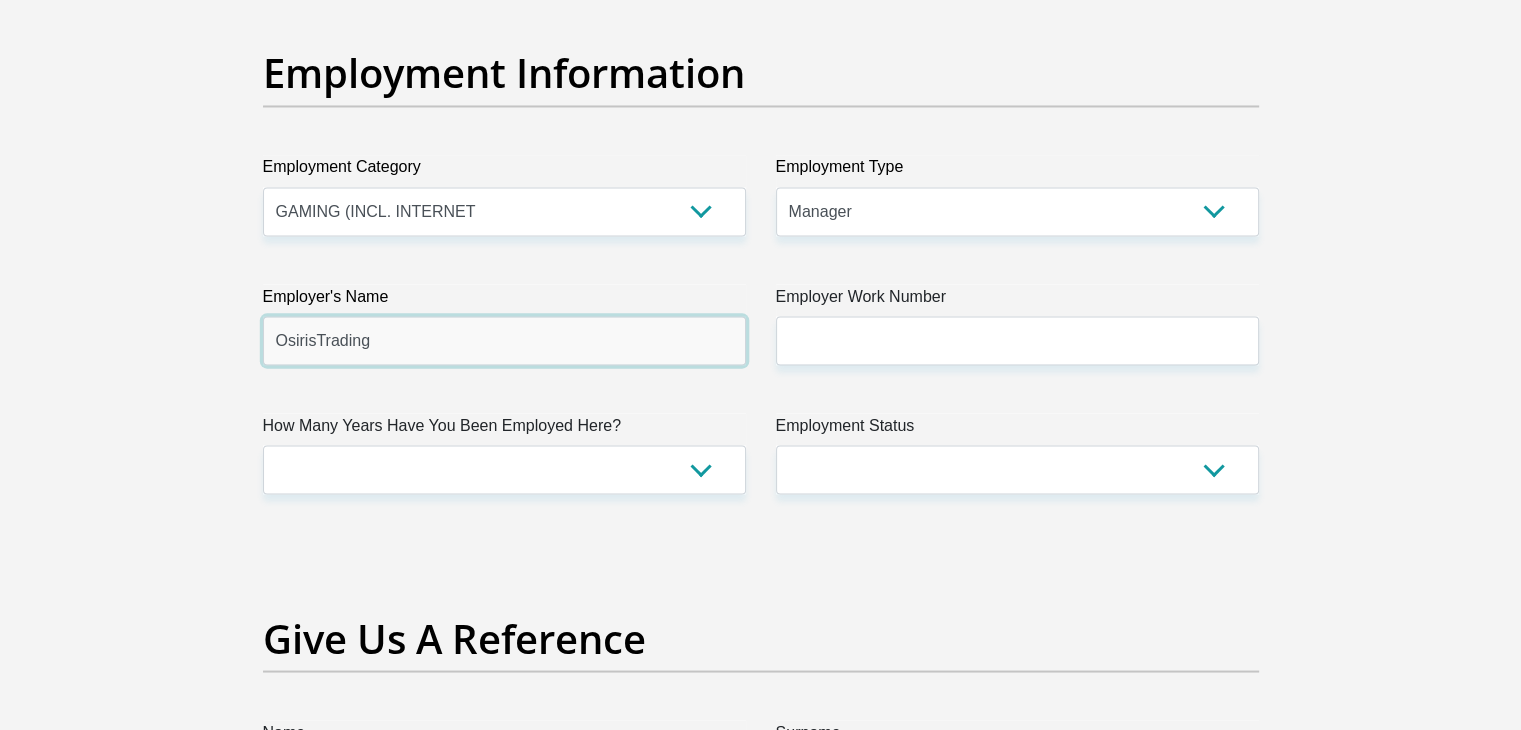 type on "OsirisTrading" 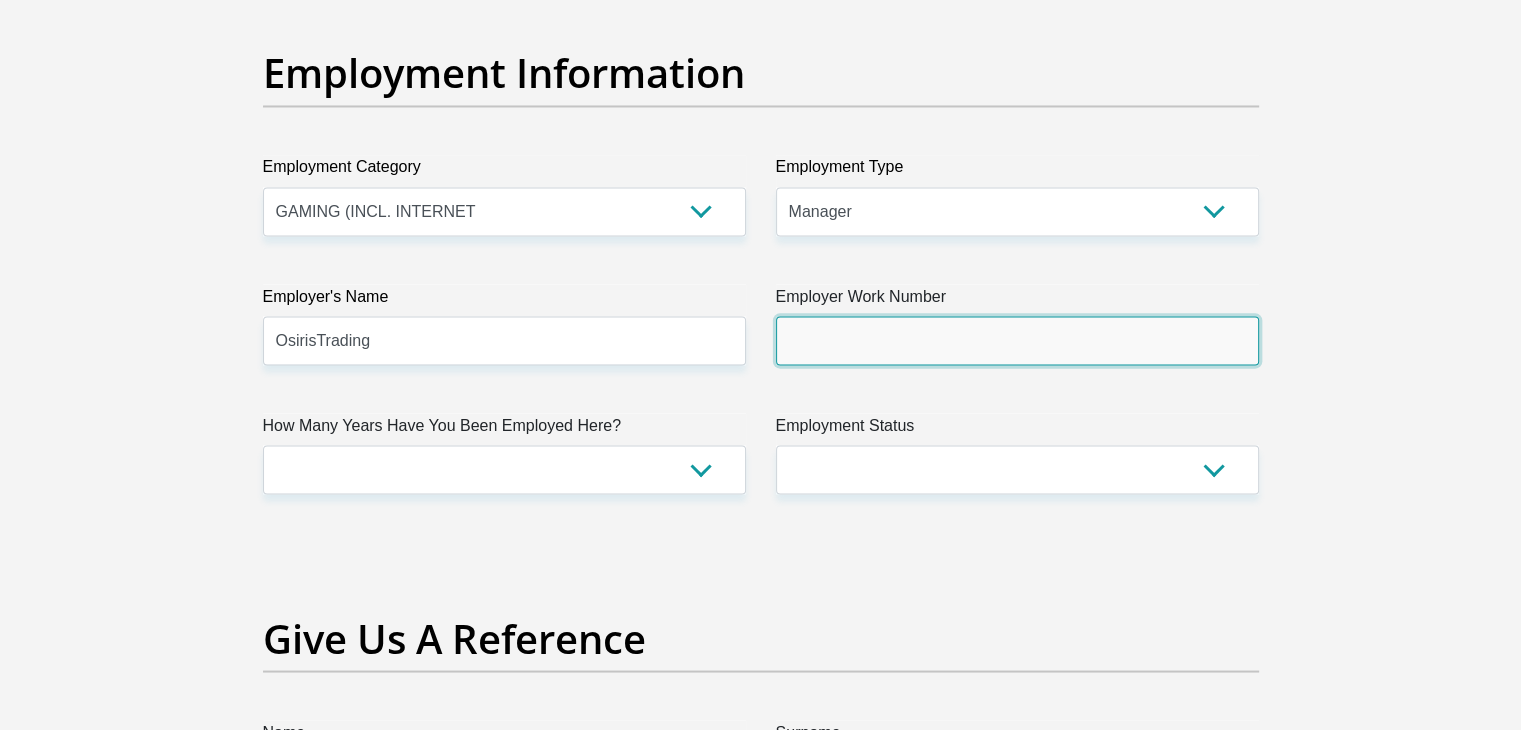 click on "Employer Work Number" at bounding box center [1017, 340] 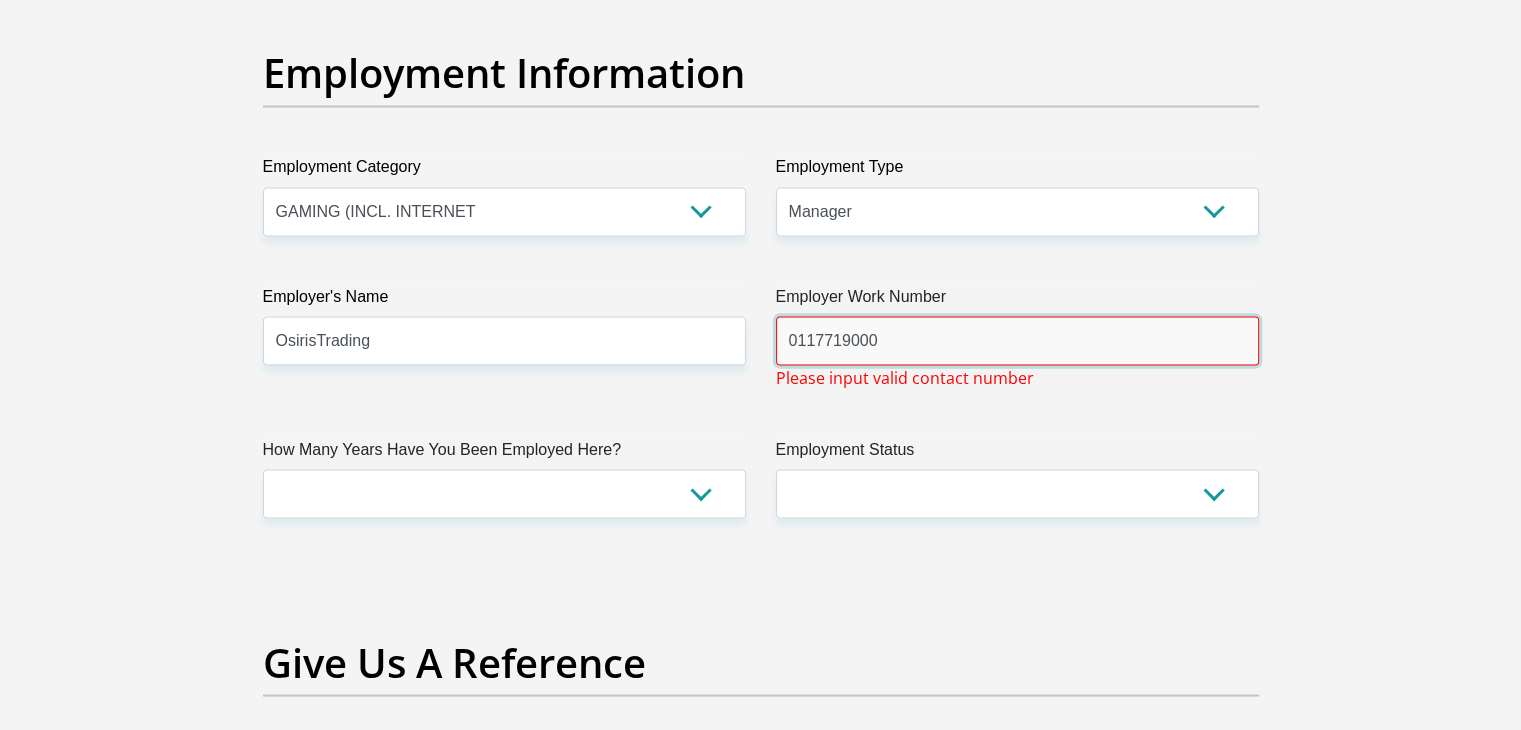type on "0117719000" 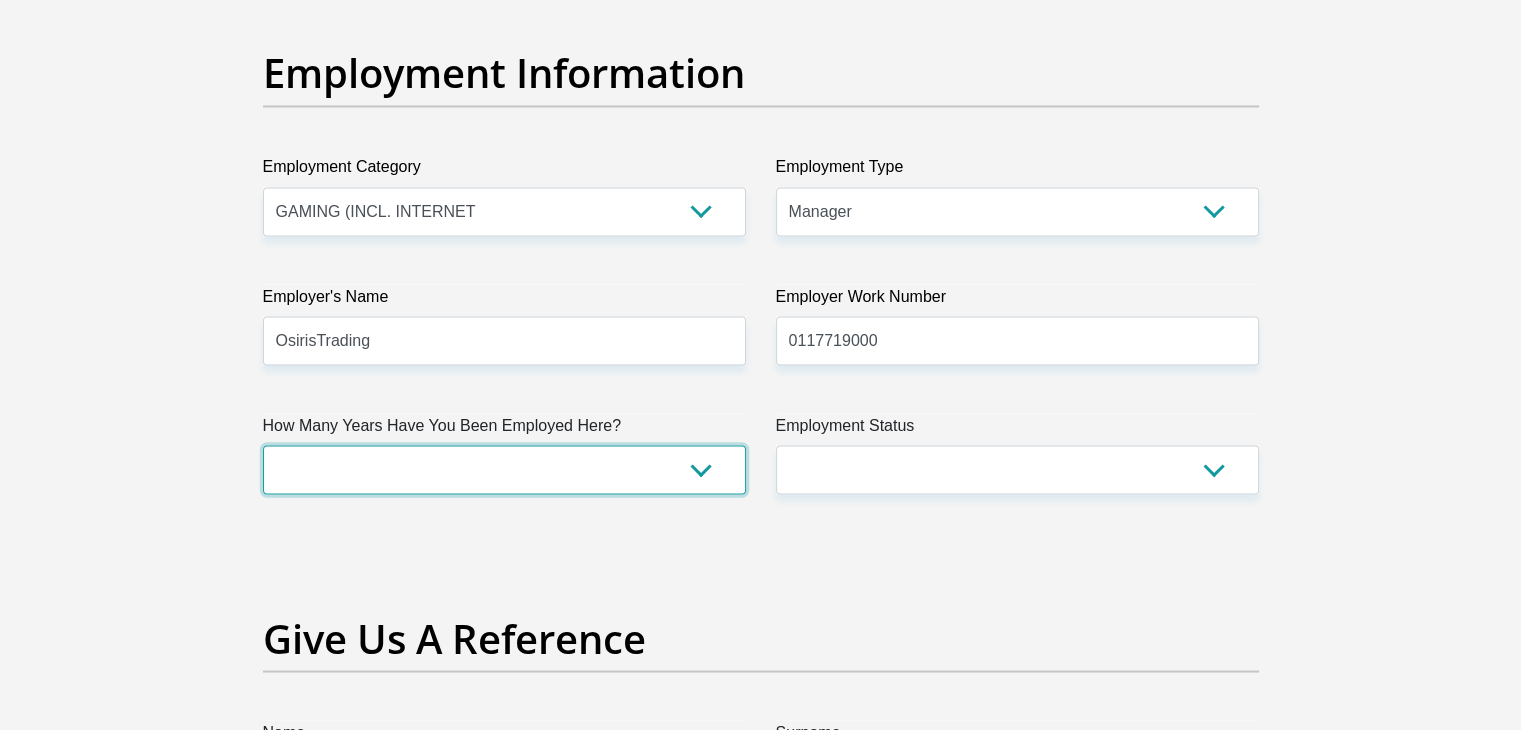 click on "less than 1 year
1-3 years
3-5 years
5+ years" at bounding box center [504, 469] 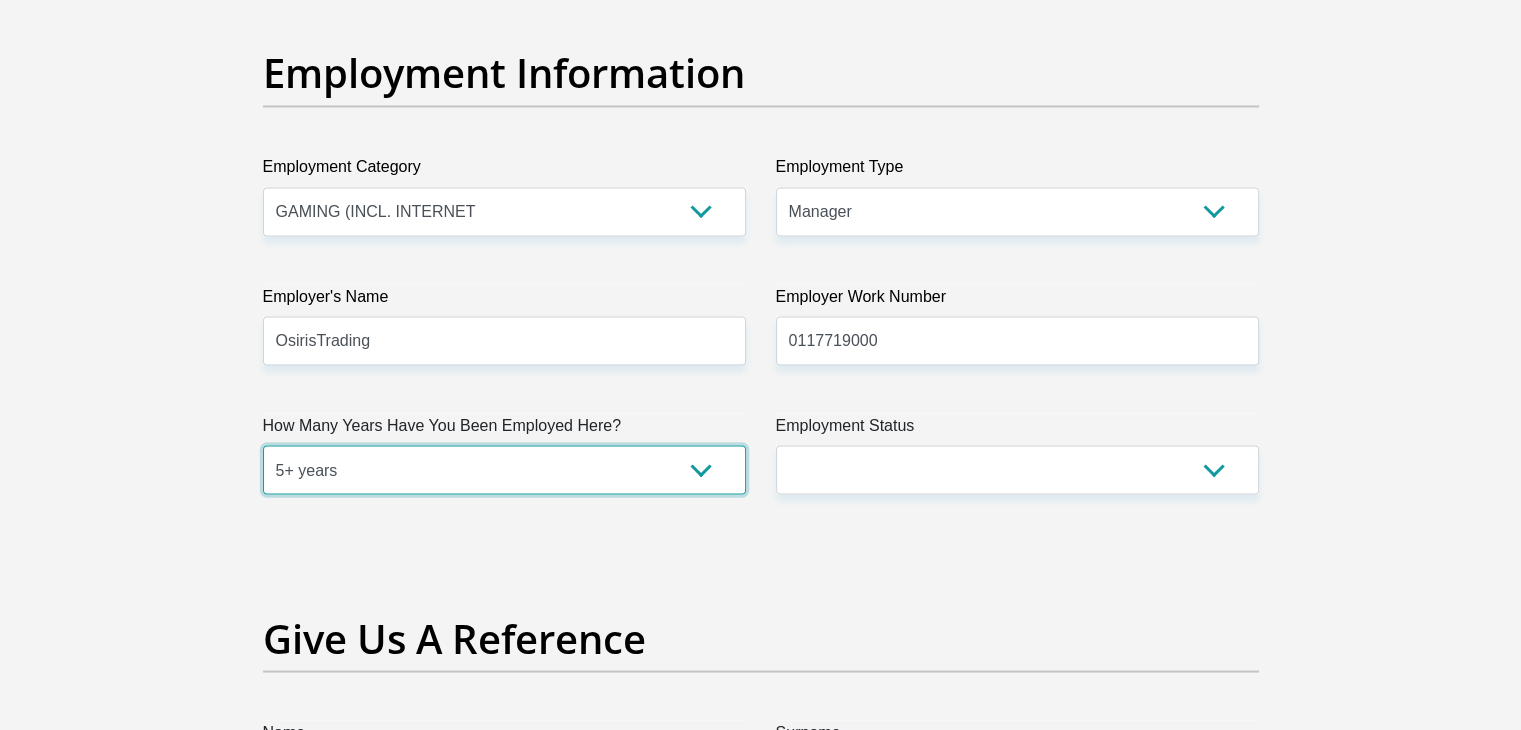 click on "less than 1 year
1-3 years
3-5 years
5+ years" at bounding box center [504, 469] 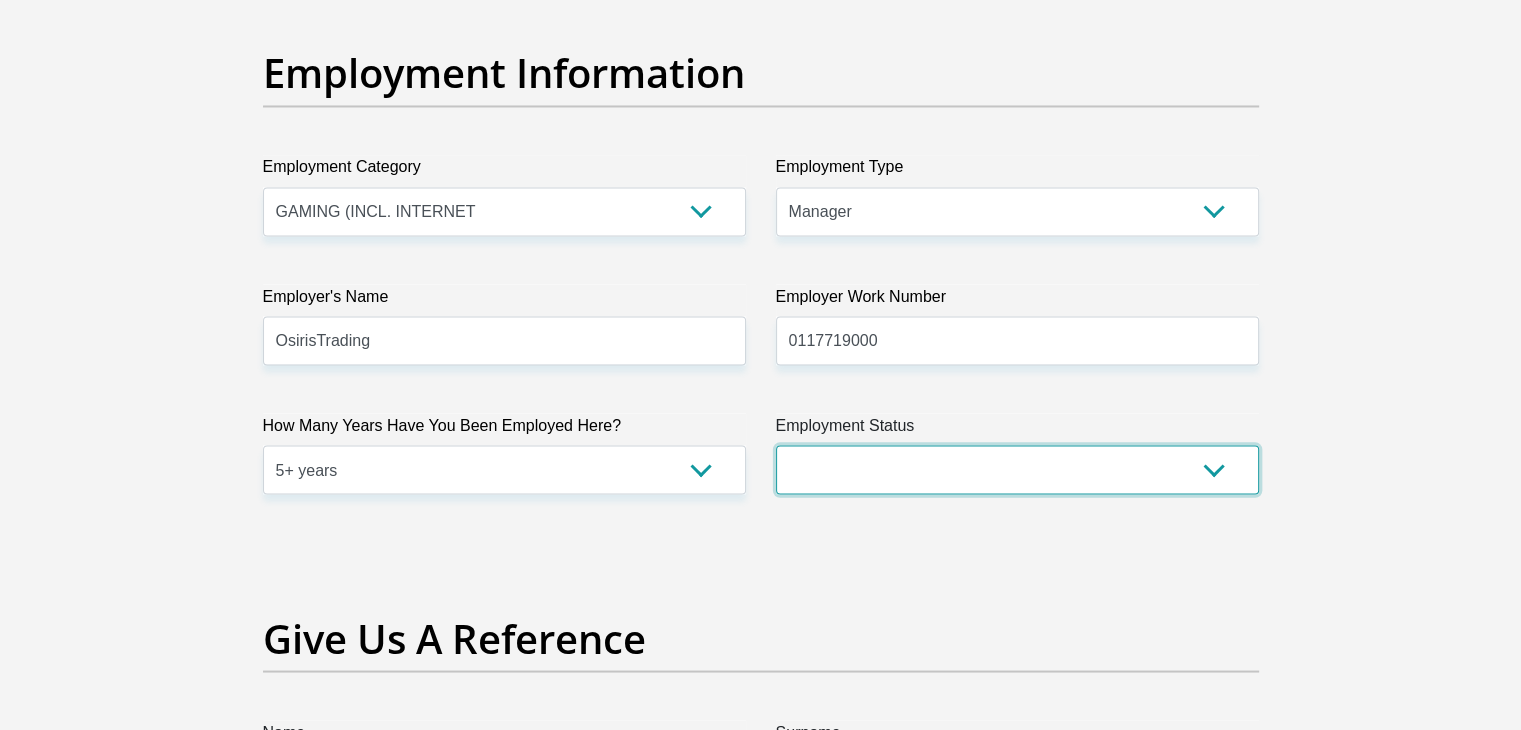 click on "Permanent/Full-time
Part-time/Casual
Contract Worker
Self-Employed
Housewife
Retired
Student
Medically Boarded
Disability
Unemployed" at bounding box center [1017, 469] 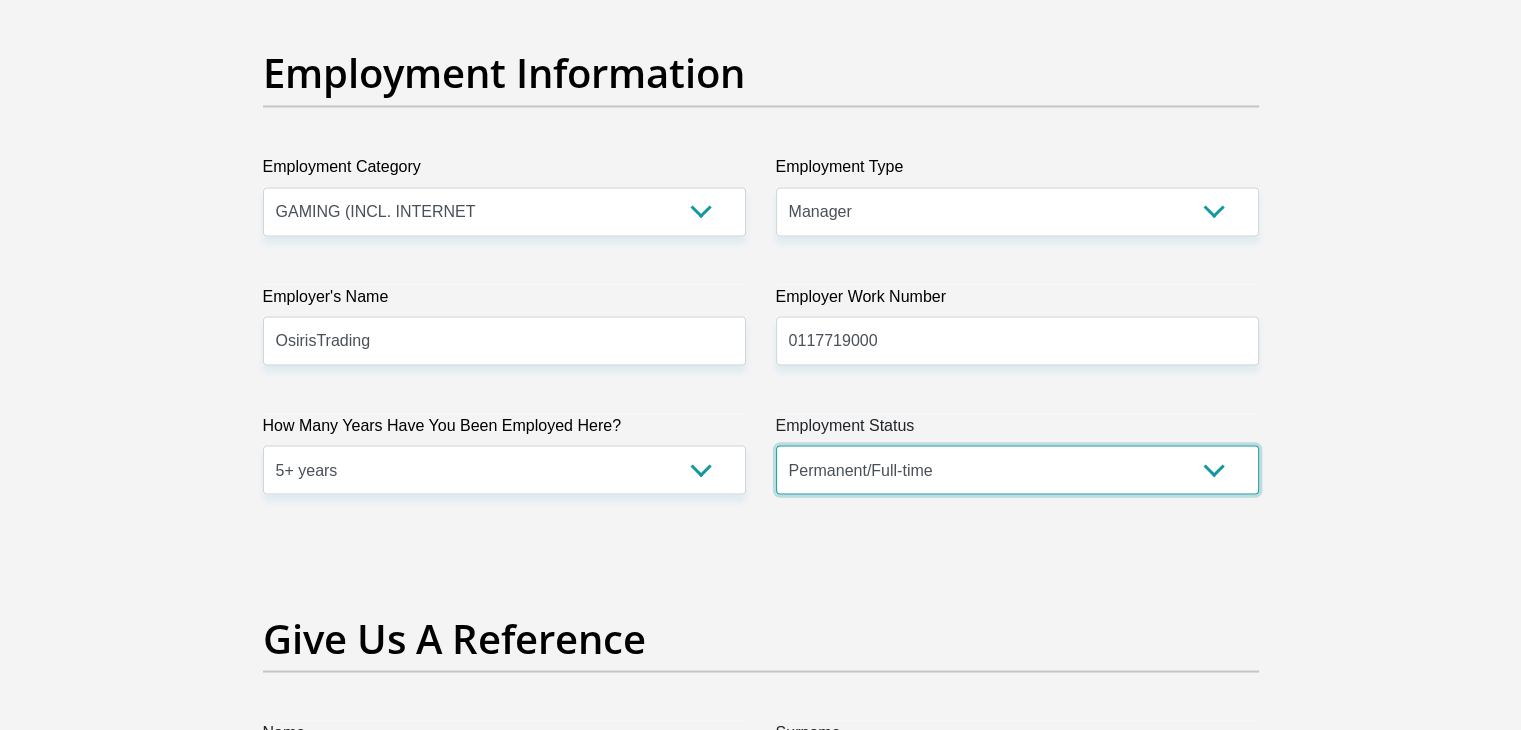 click on "Permanent/Full-time
Part-time/Casual
Contract Worker
Self-Employed
Housewife
Retired
Student
Medically Boarded
Disability
Unemployed" at bounding box center (1017, 469) 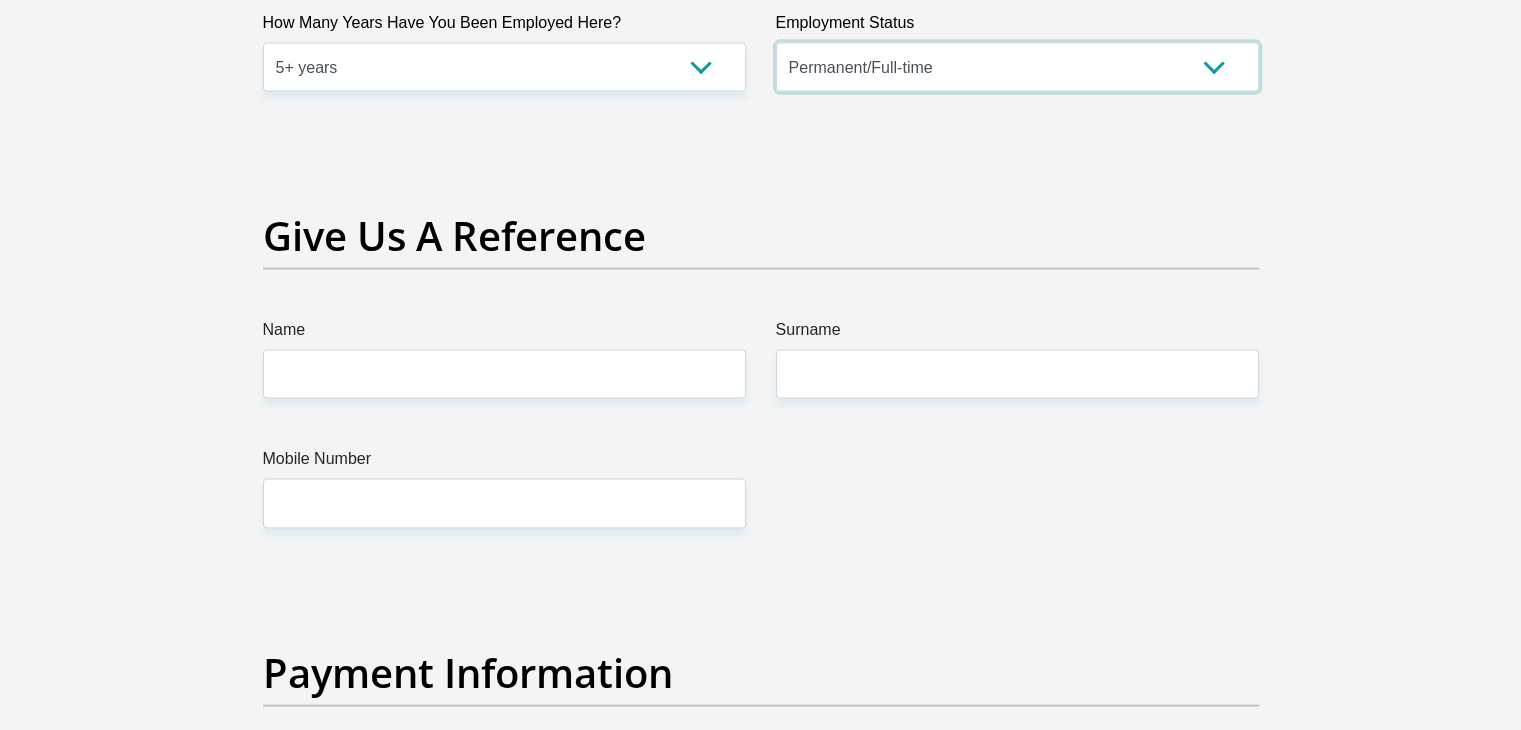 scroll, scrollTop: 3941, scrollLeft: 0, axis: vertical 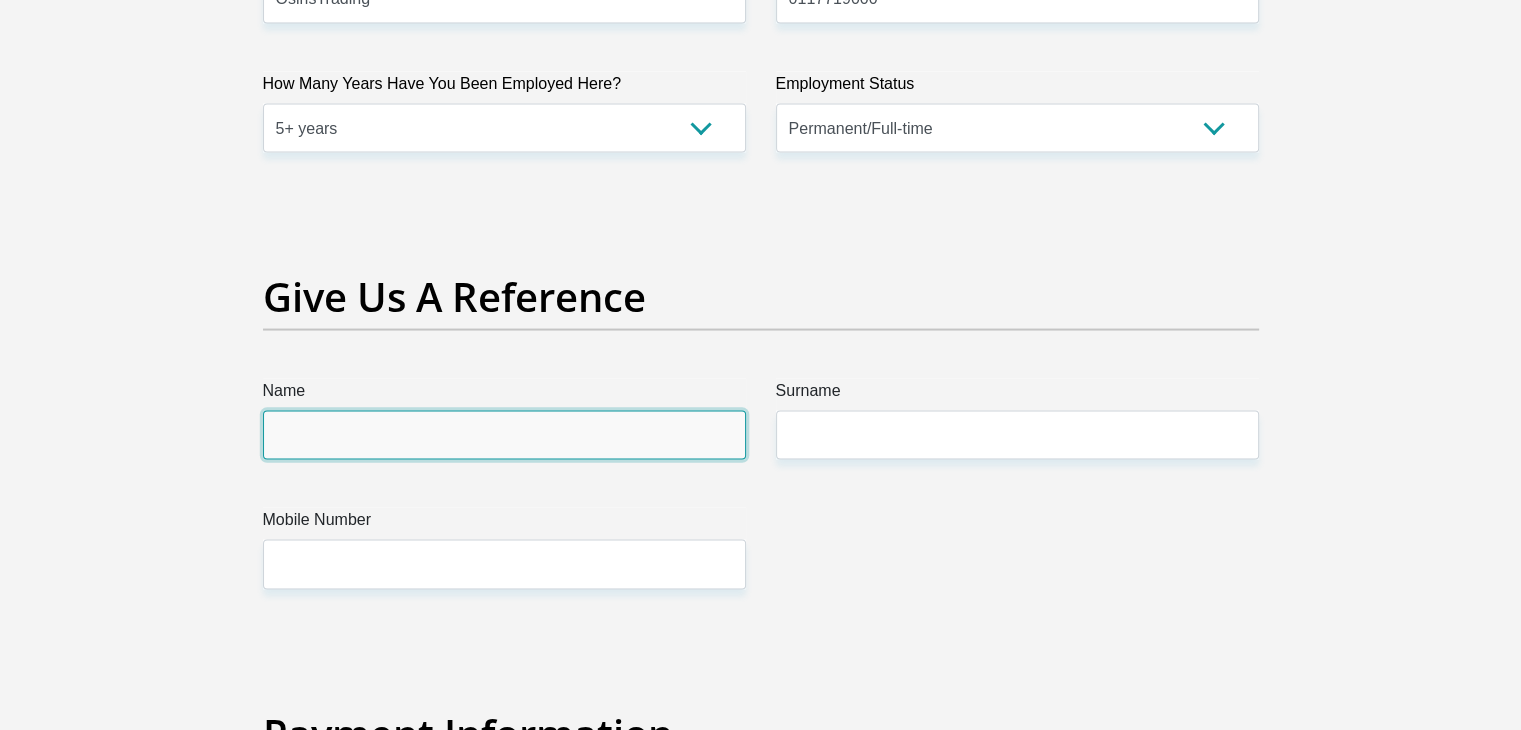 click on "Name" at bounding box center [504, 435] 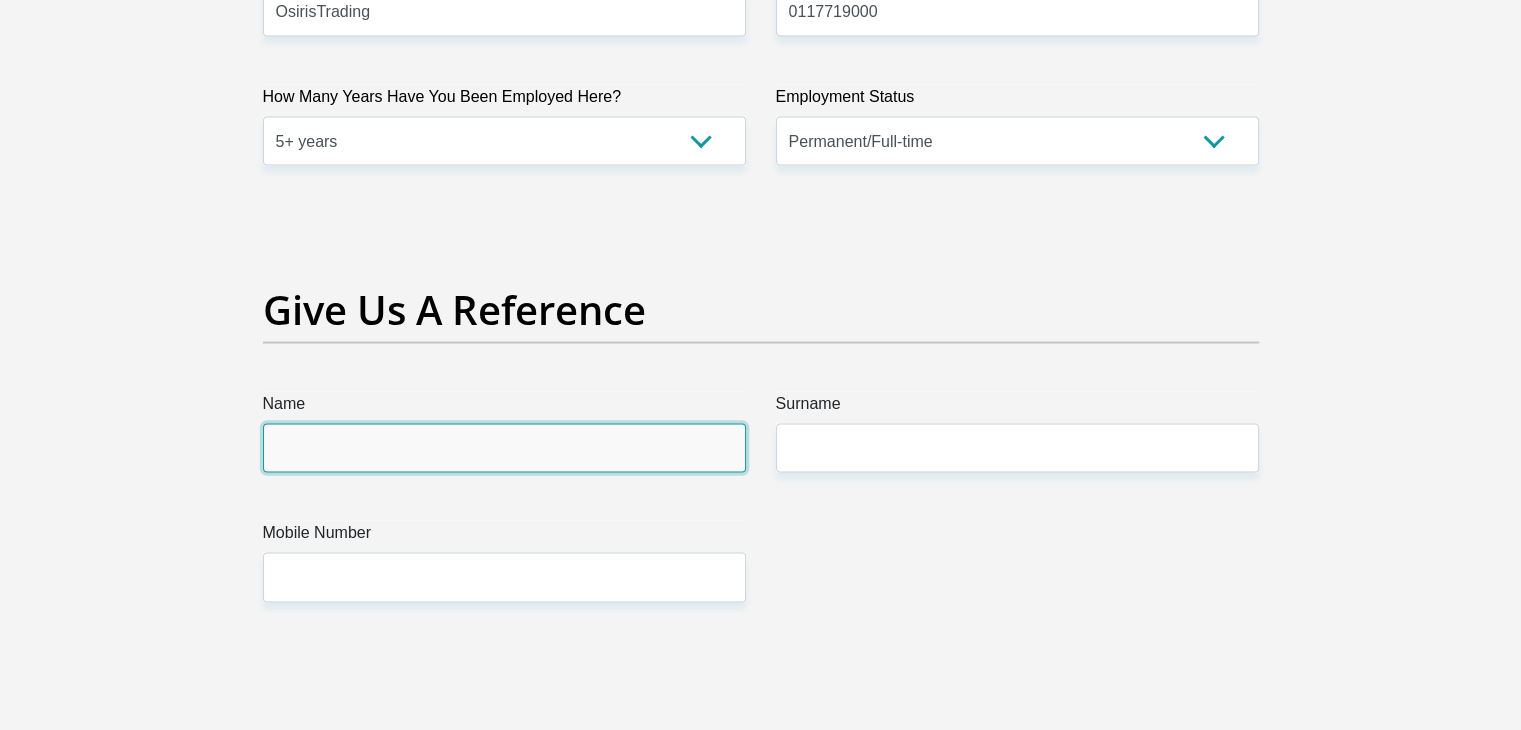 scroll, scrollTop: 3841, scrollLeft: 0, axis: vertical 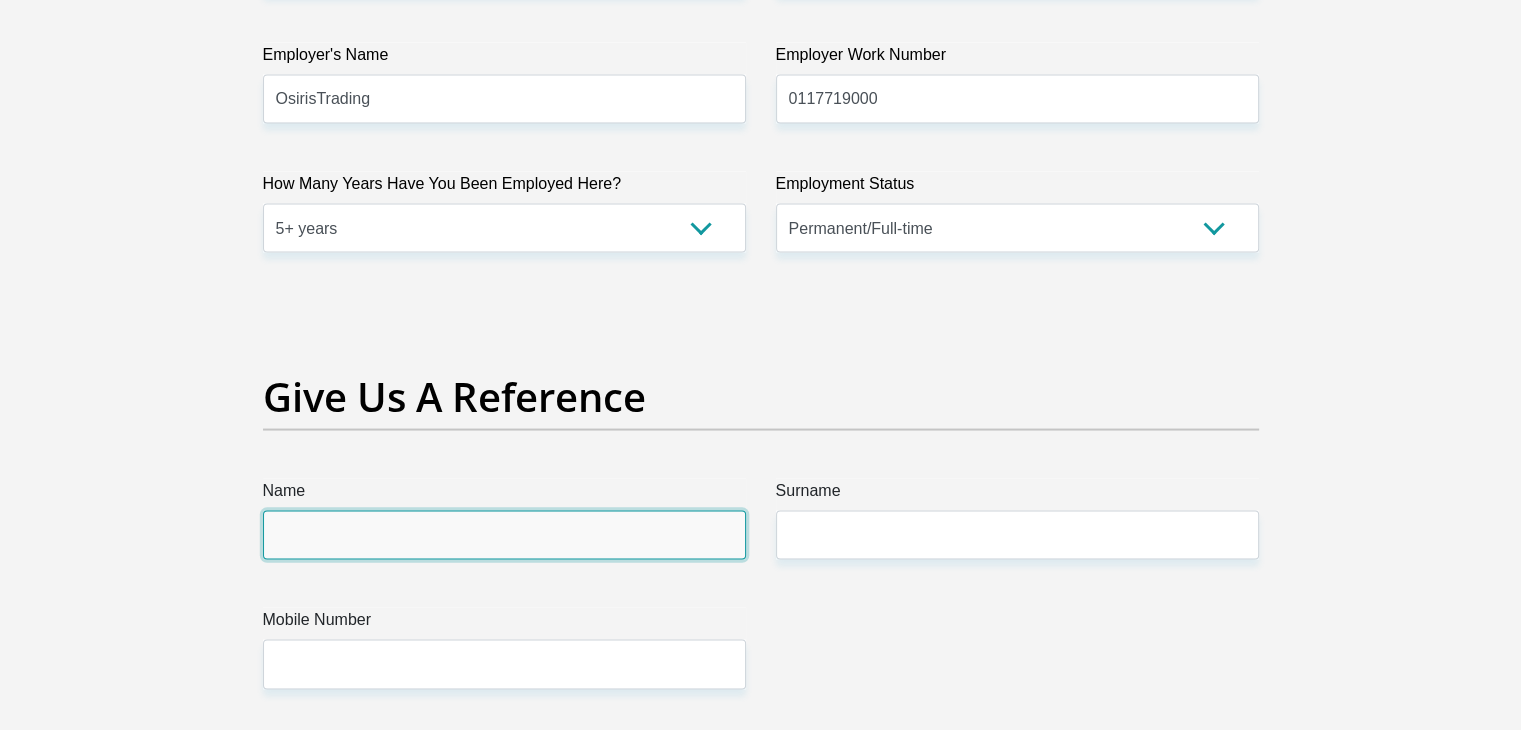 click on "Name" at bounding box center [504, 535] 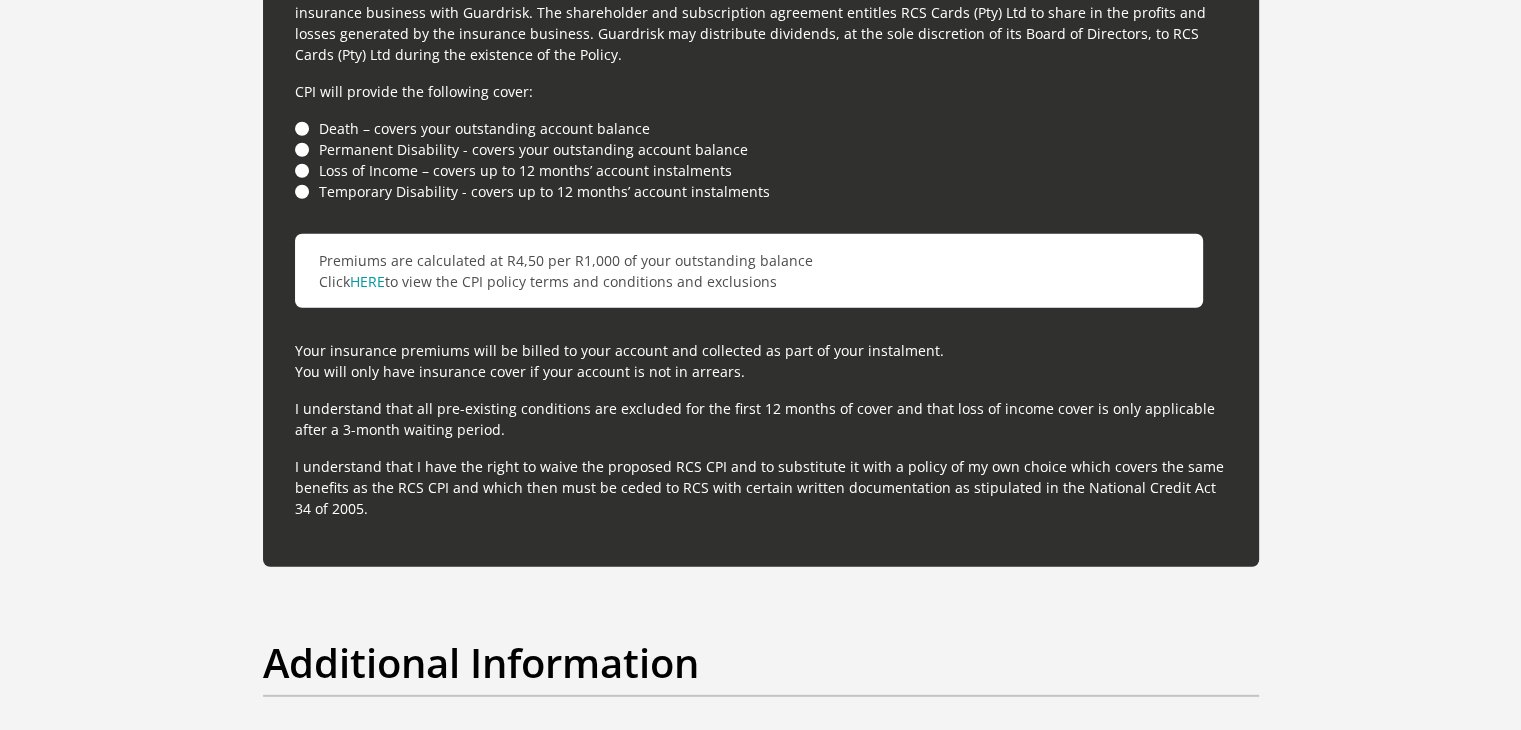 scroll, scrollTop: 6041, scrollLeft: 0, axis: vertical 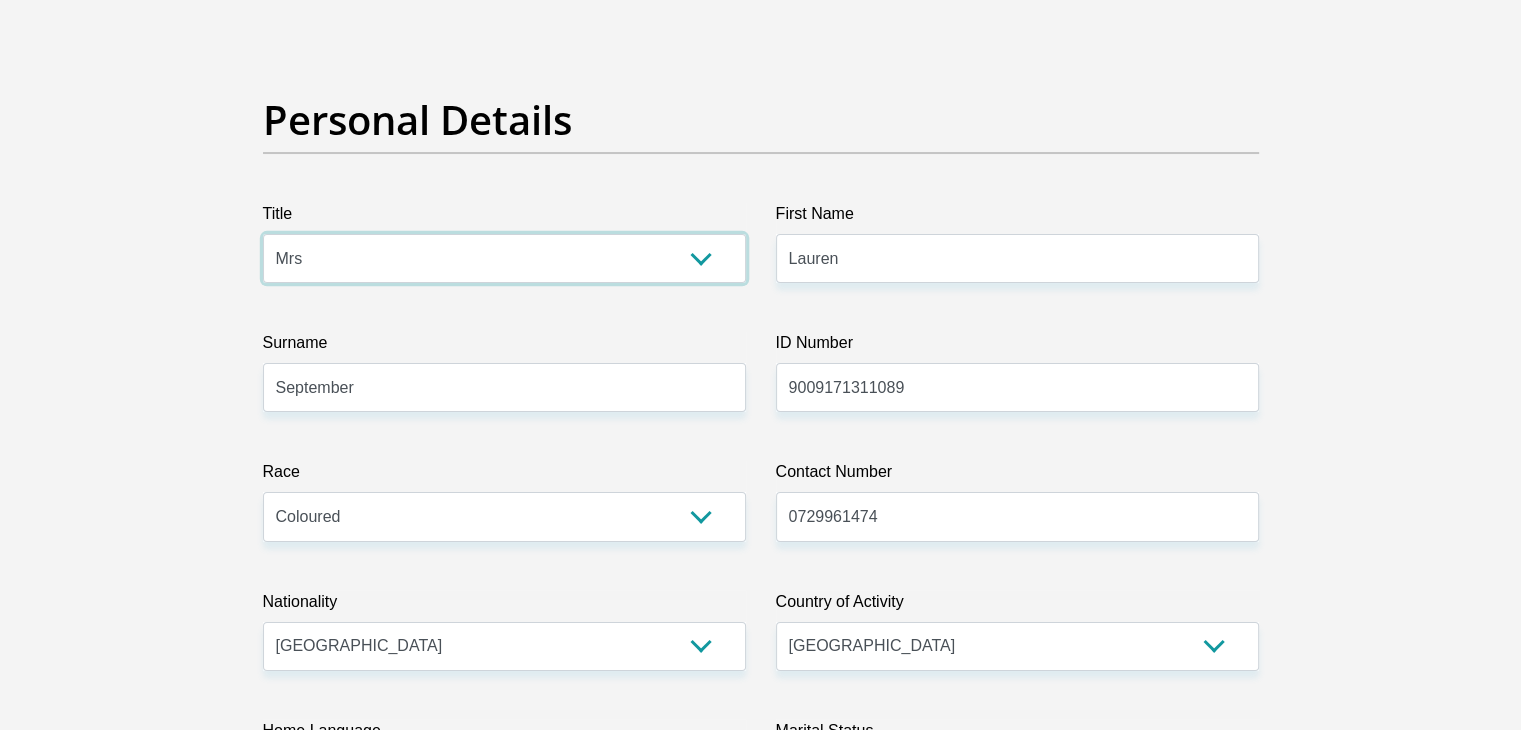 click on "Mr
Ms
Mrs
Dr
Other" at bounding box center (504, 258) 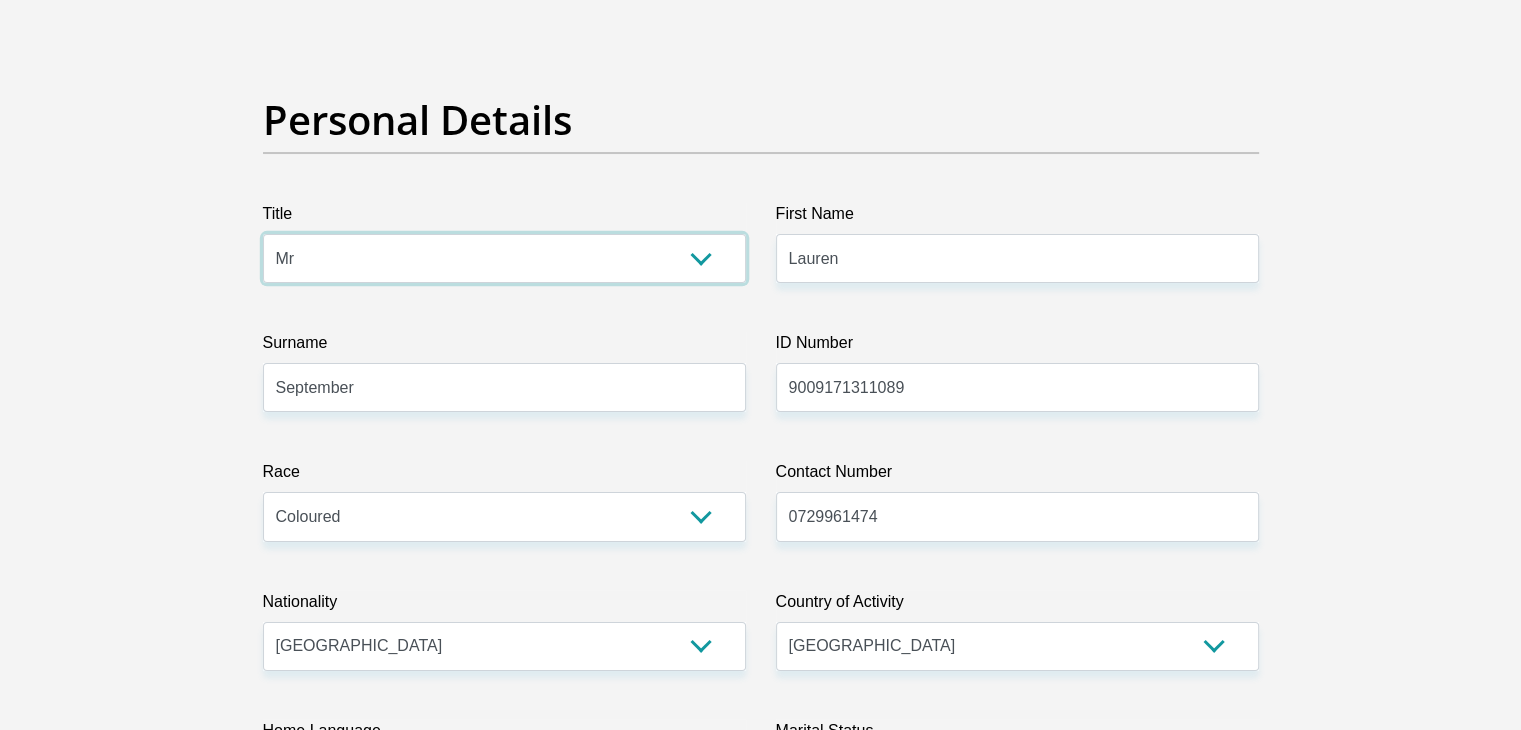 click on "Mr
Ms
Mrs
Dr
Other" at bounding box center (504, 258) 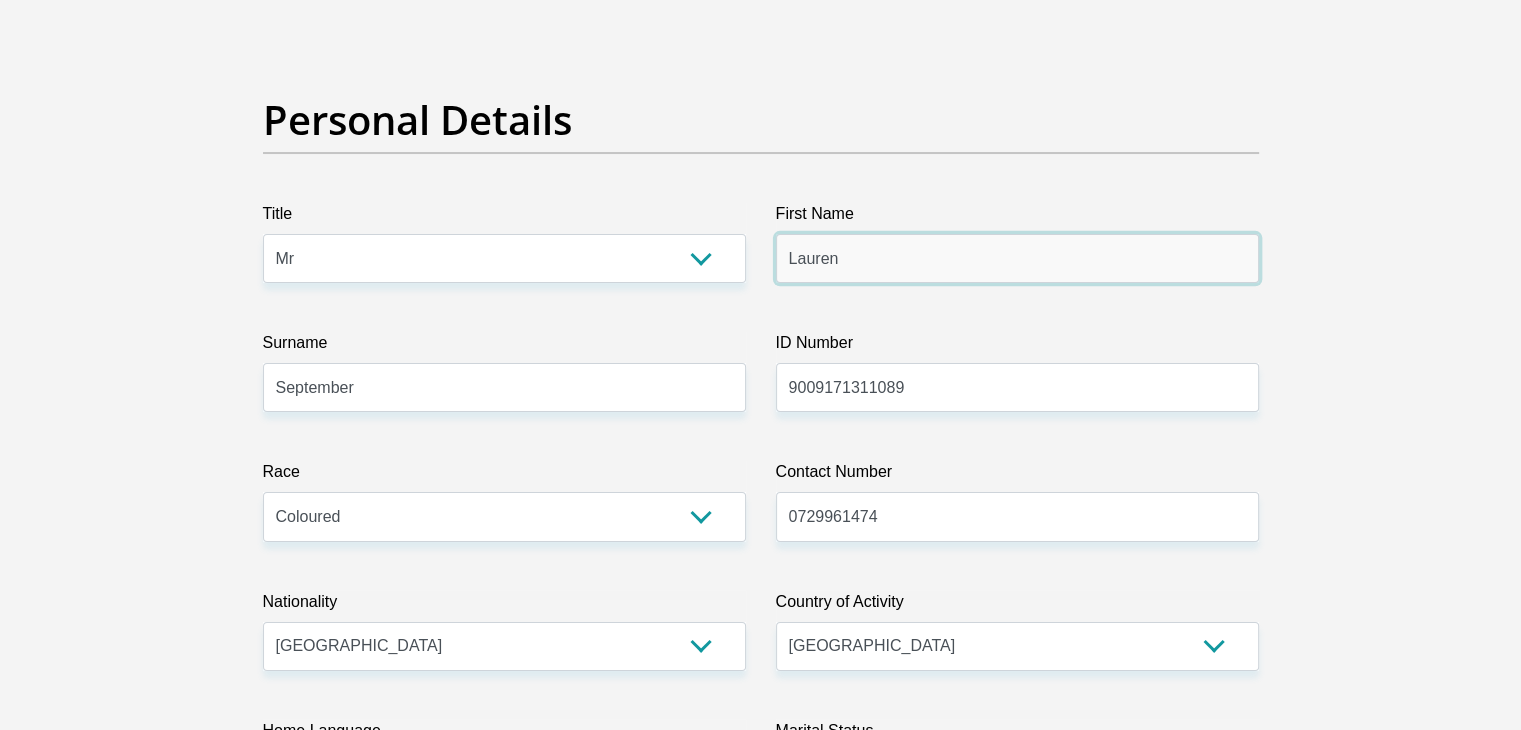 drag, startPoint x: 875, startPoint y: 259, endPoint x: 816, endPoint y: 242, distance: 61.400326 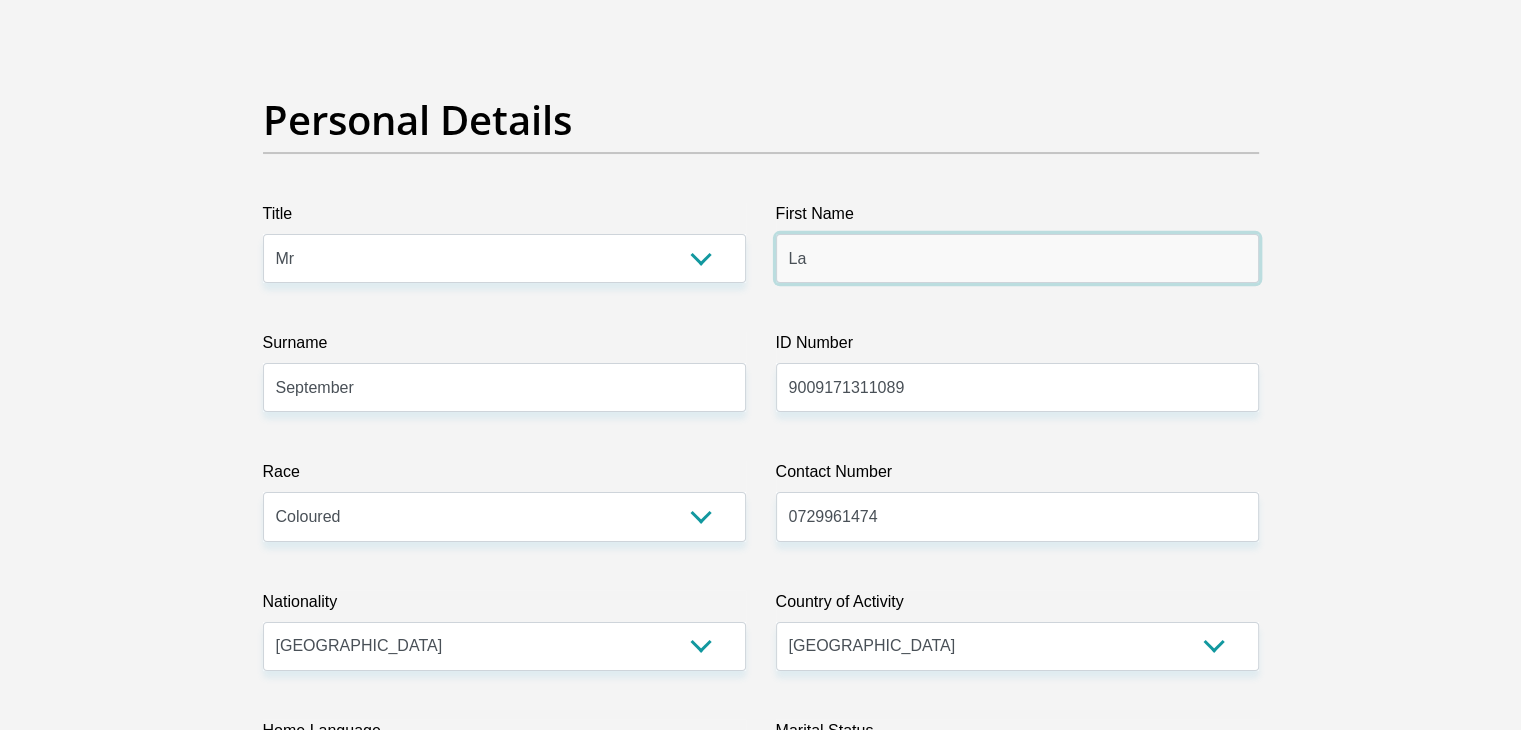 type on "L" 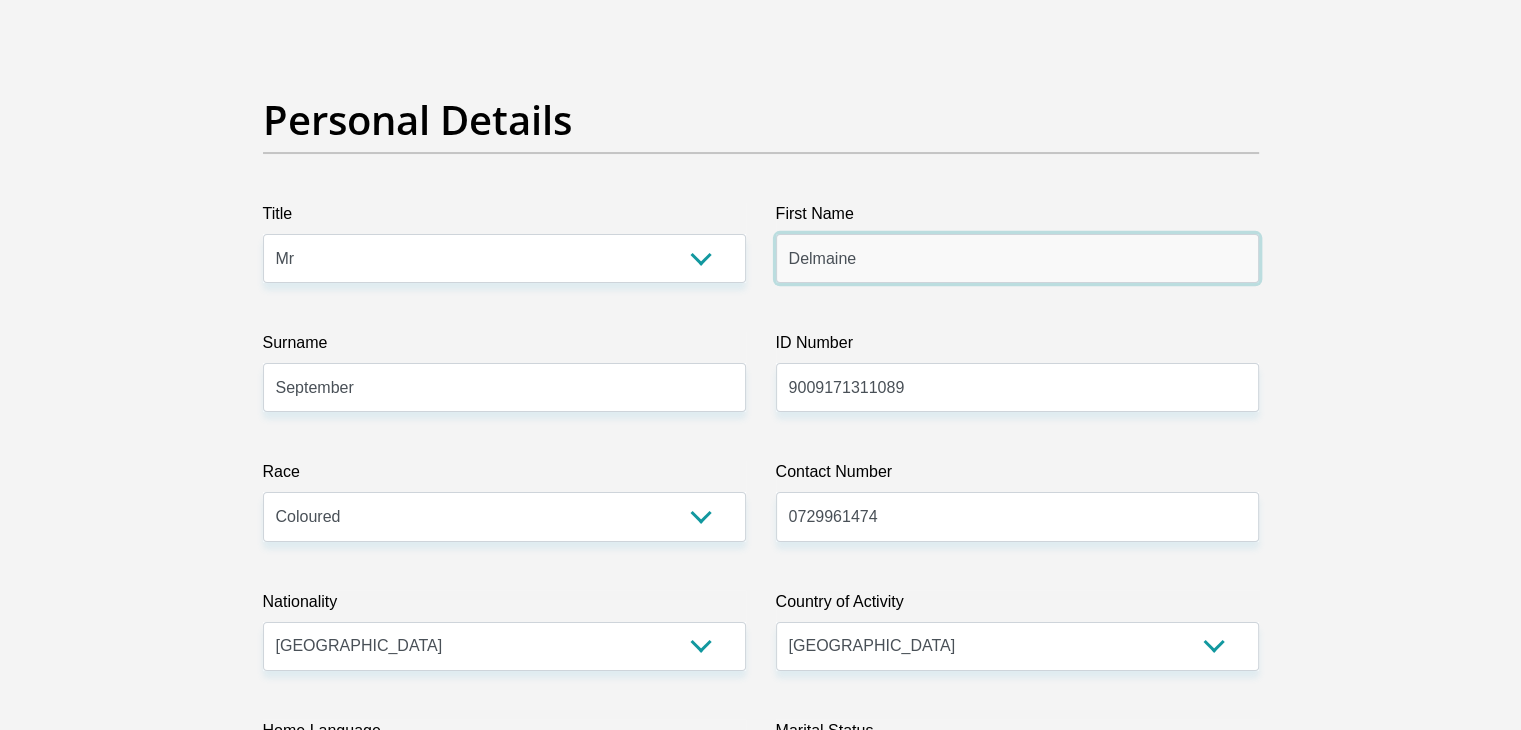 type on "Delmaine" 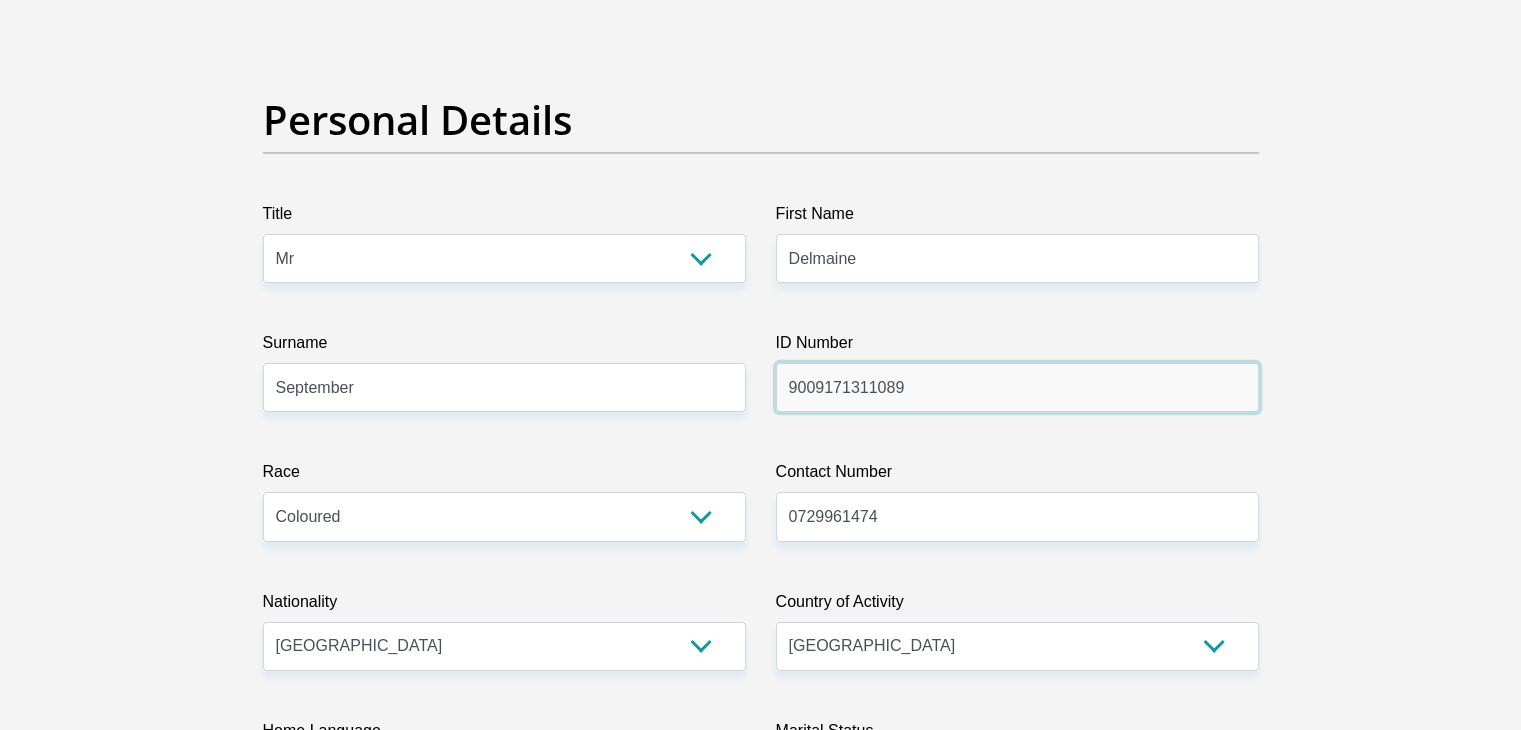 drag, startPoint x: 917, startPoint y: 385, endPoint x: 484, endPoint y: 341, distance: 435.22983 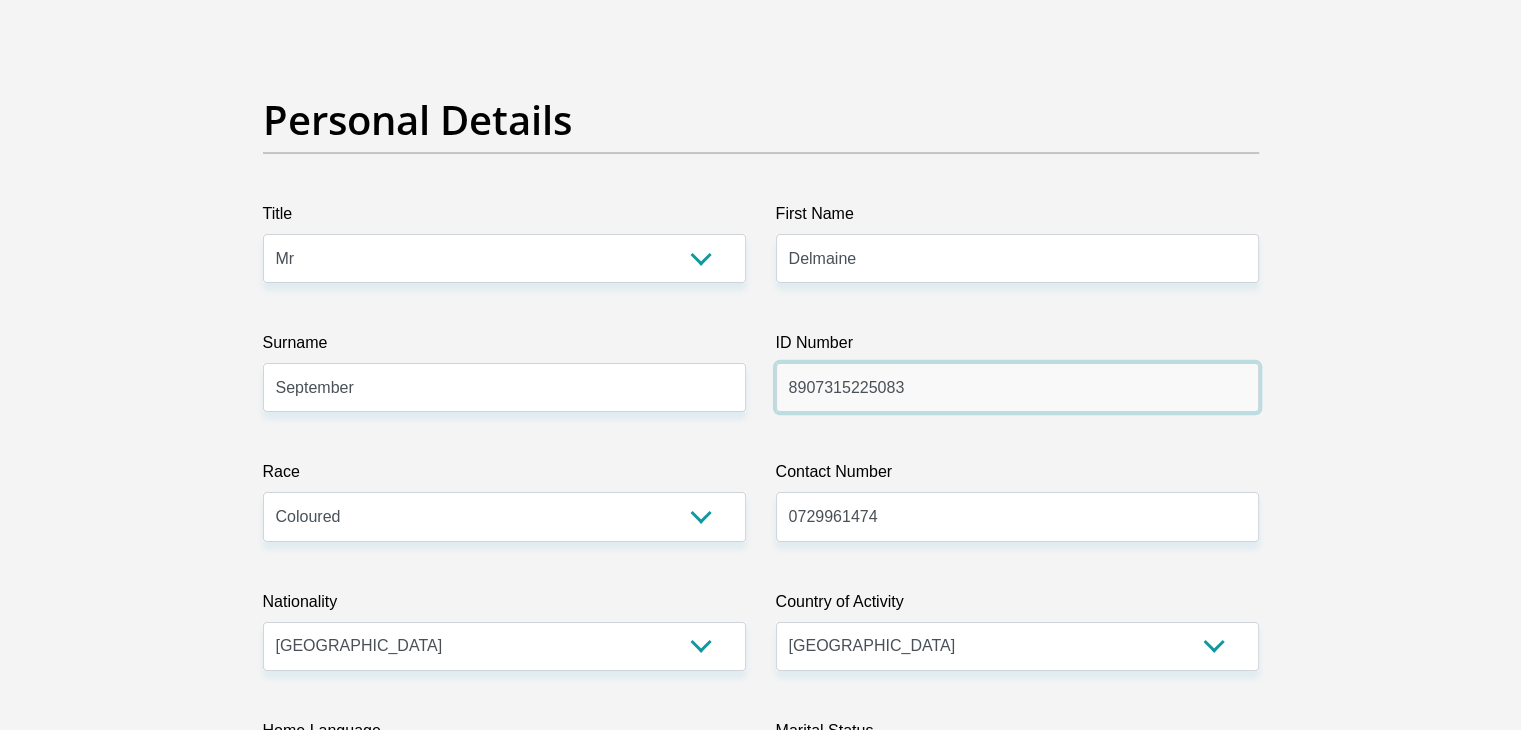 type on "8907315225083" 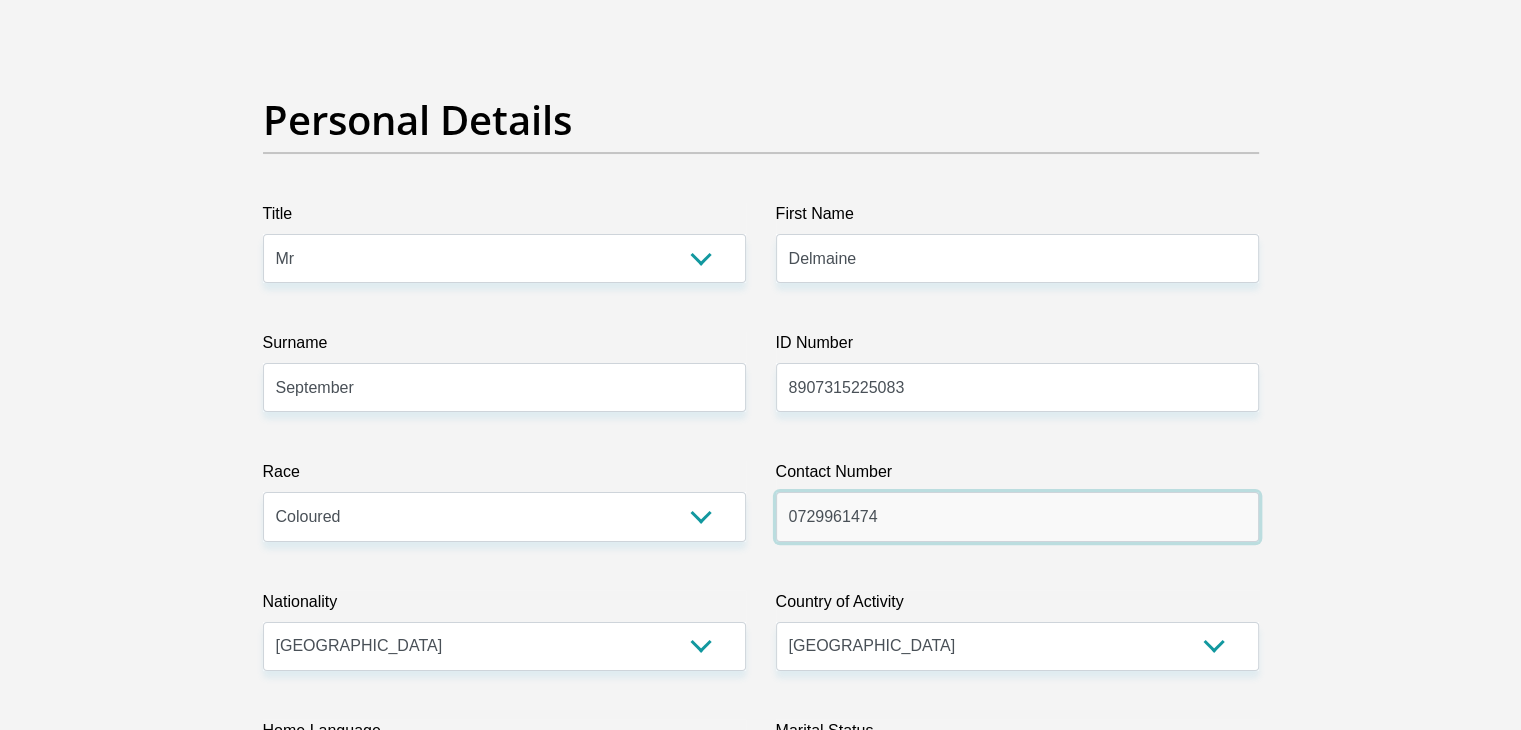 drag, startPoint x: 951, startPoint y: 514, endPoint x: 756, endPoint y: 513, distance: 195.00256 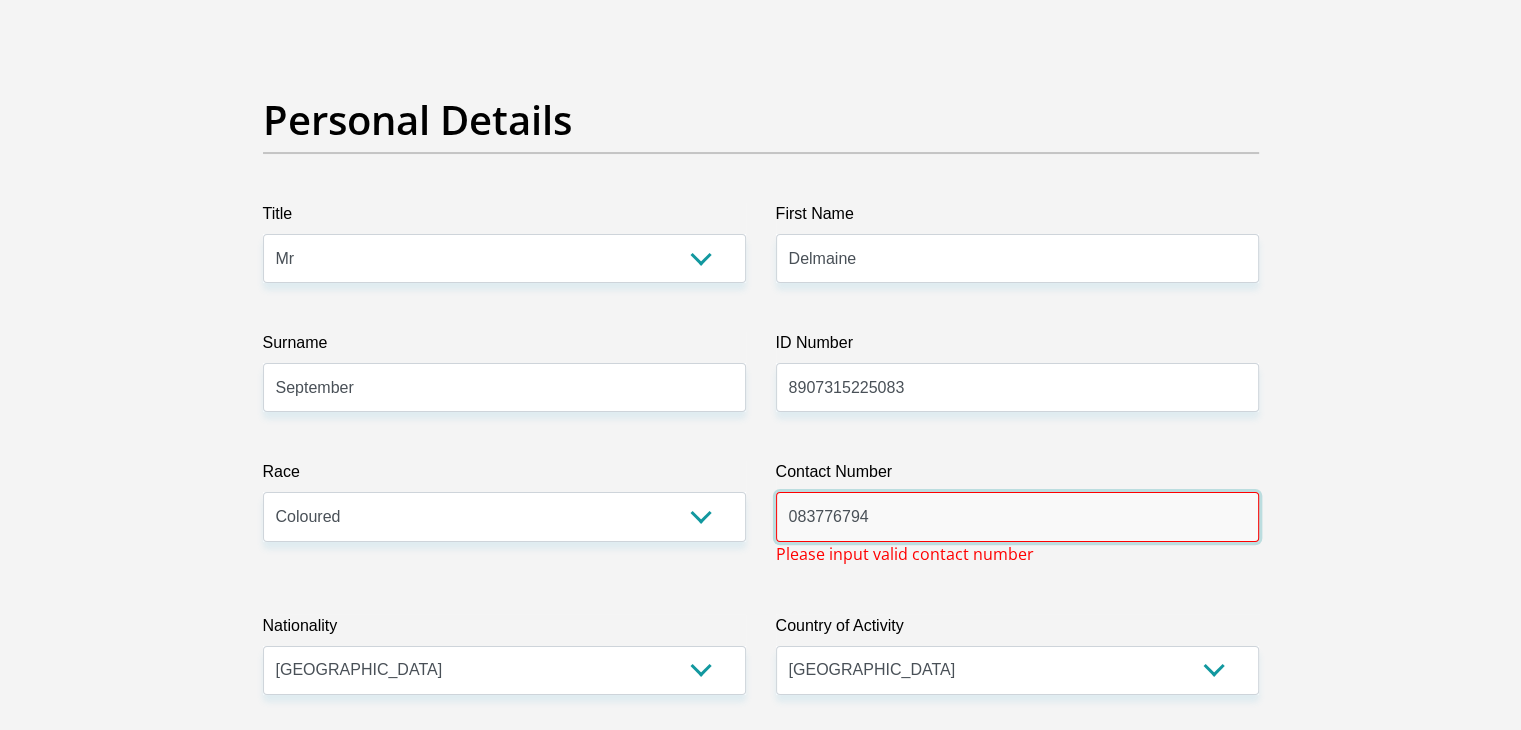 click on "083776794" at bounding box center (1017, 516) 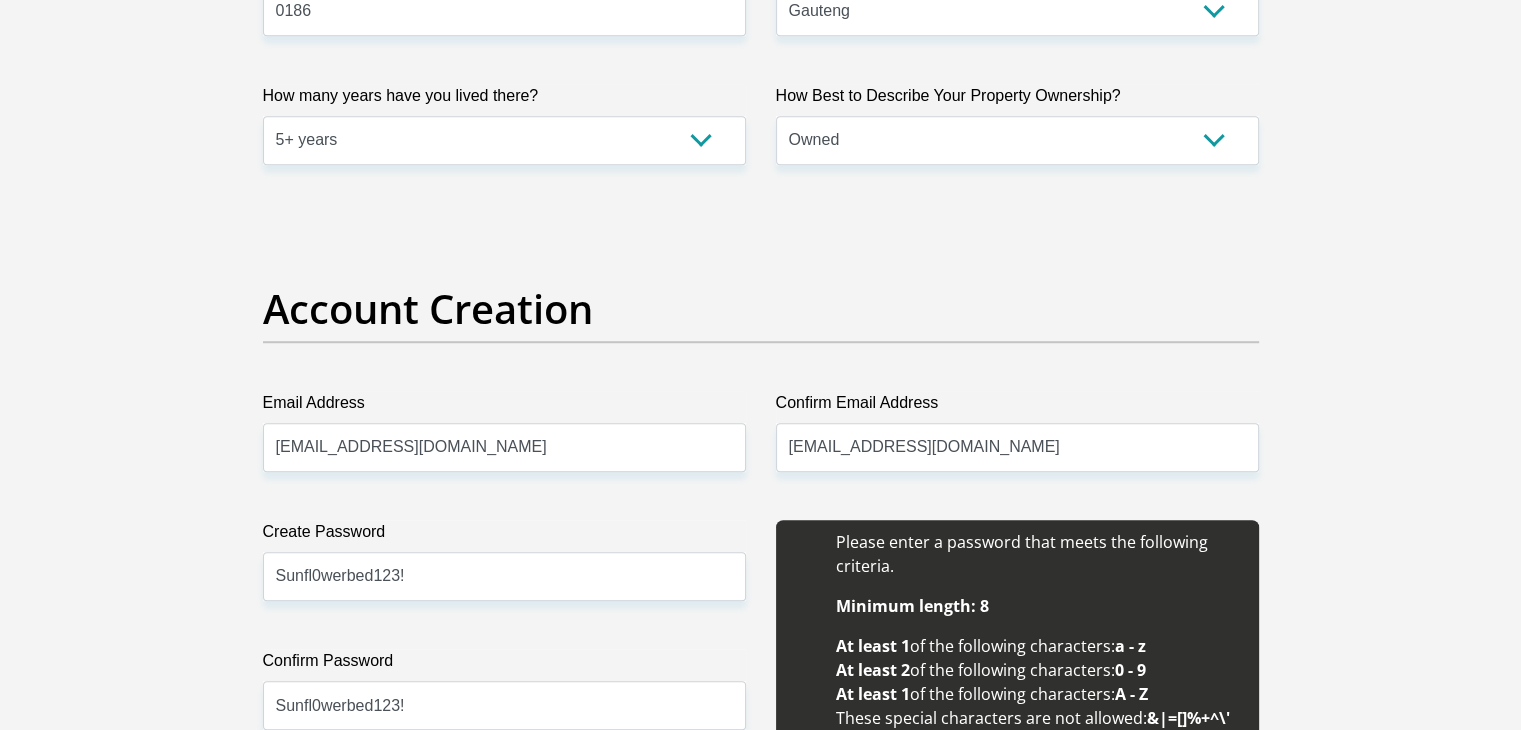 scroll, scrollTop: 1712, scrollLeft: 0, axis: vertical 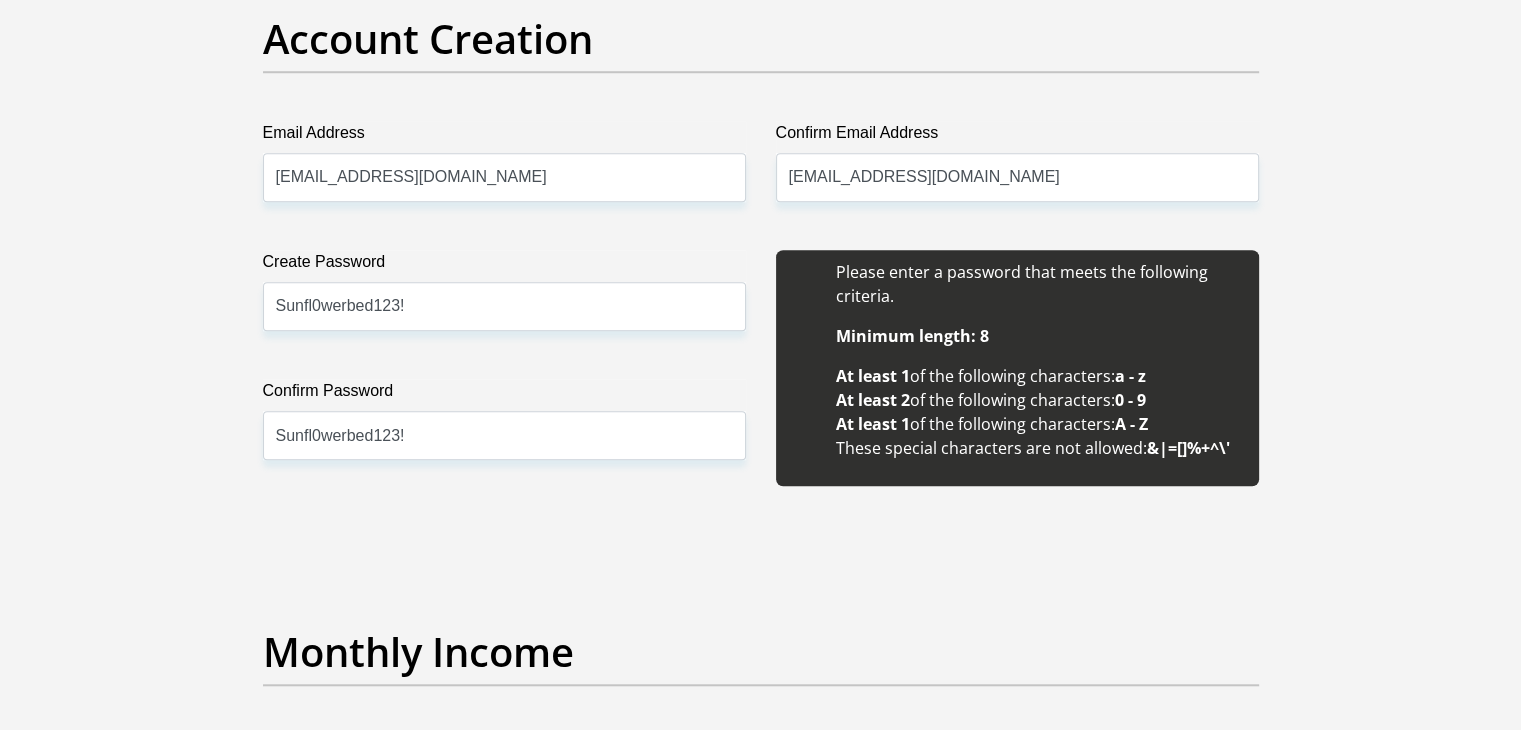 type on "0837756794" 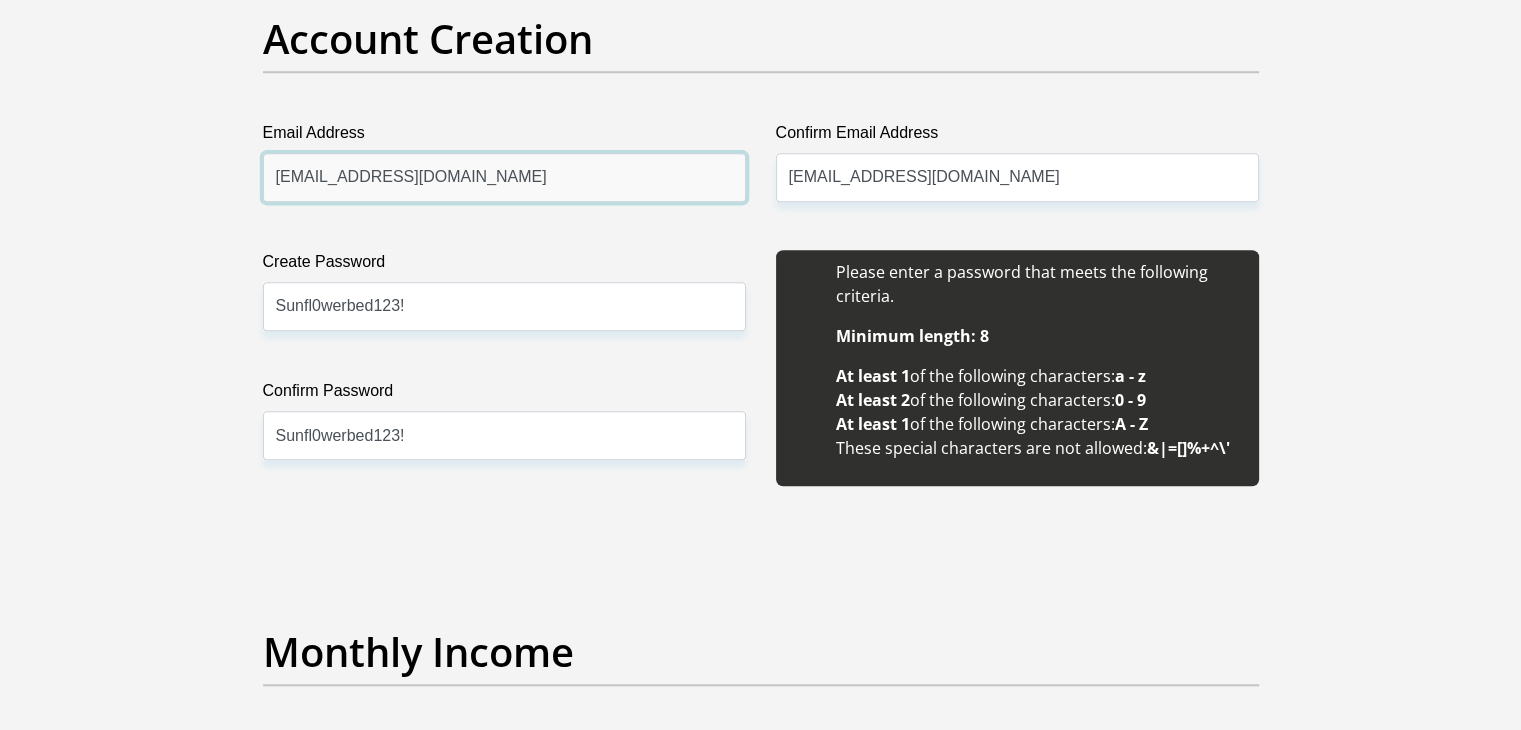 drag, startPoint x: 492, startPoint y: 183, endPoint x: 78, endPoint y: 153, distance: 415.08554 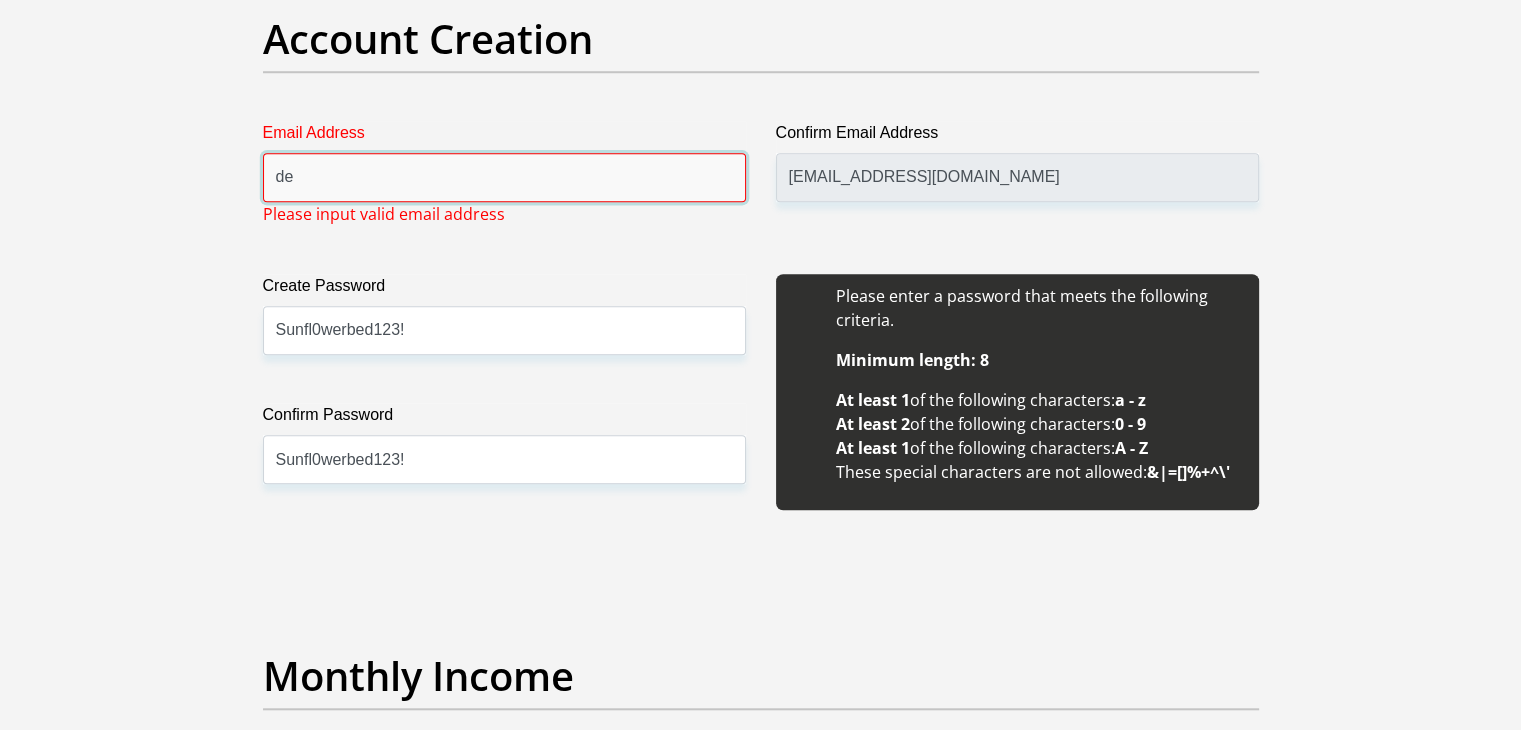 type on "d" 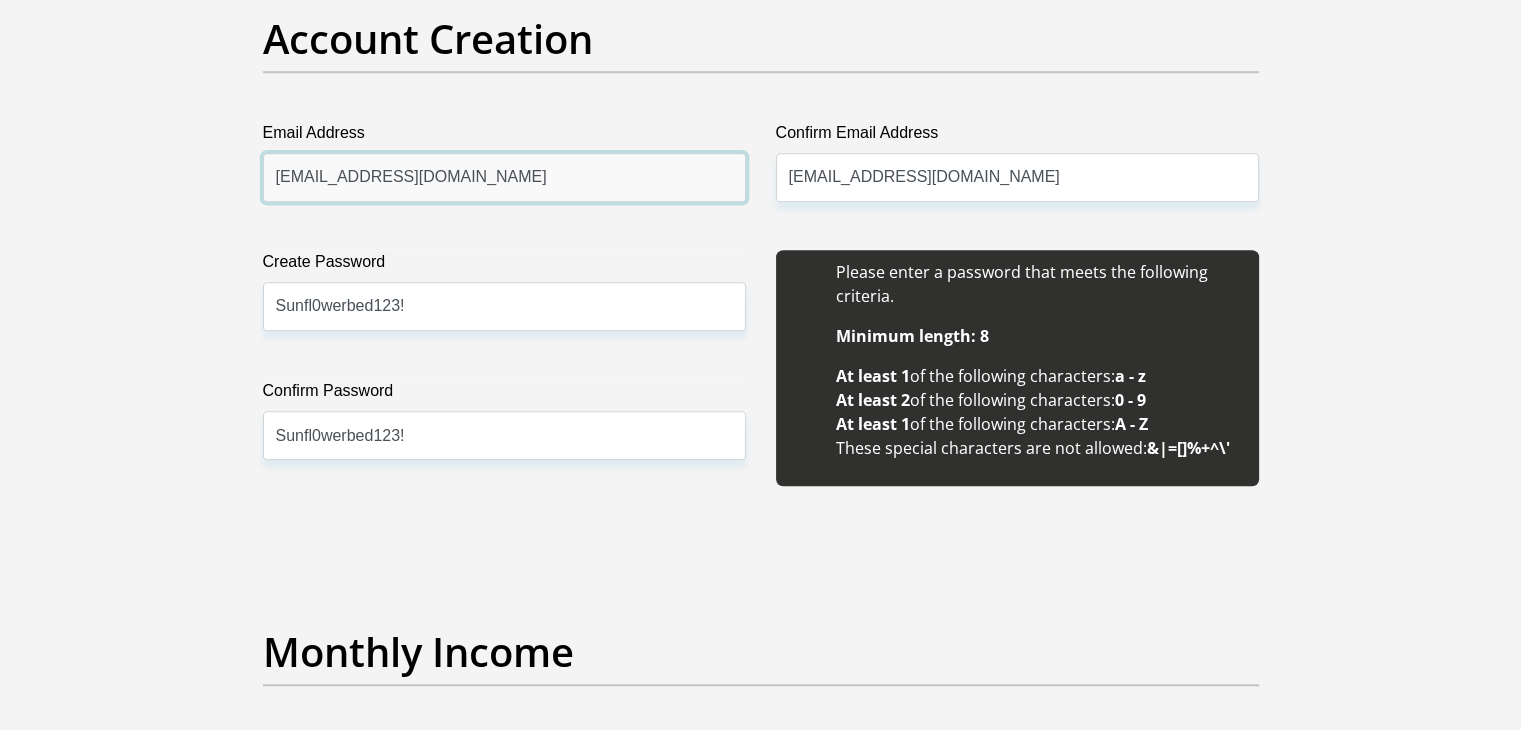 type on "Delmaineseptember@gmail.com" 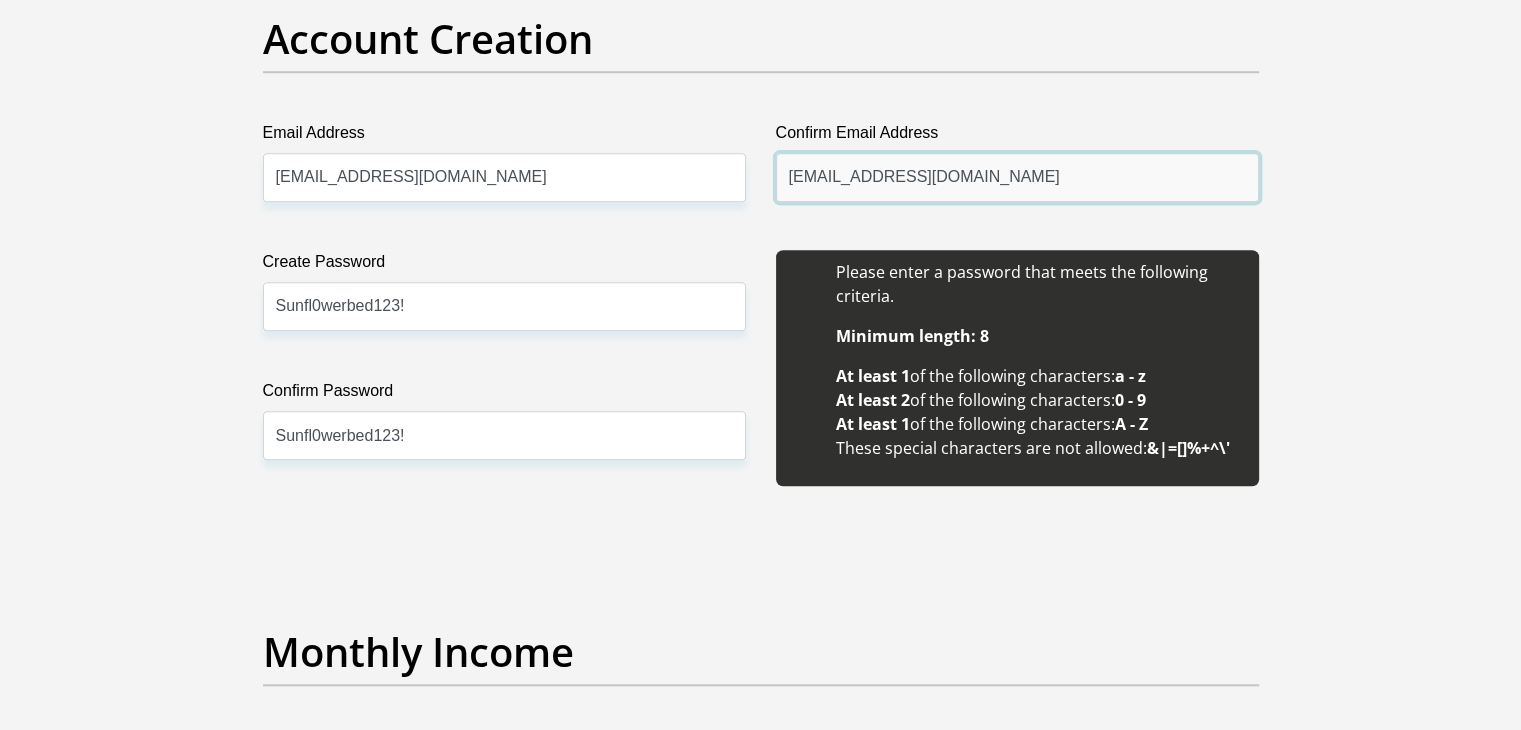 drag, startPoint x: 1038, startPoint y: 189, endPoint x: 137, endPoint y: 160, distance: 901.46655 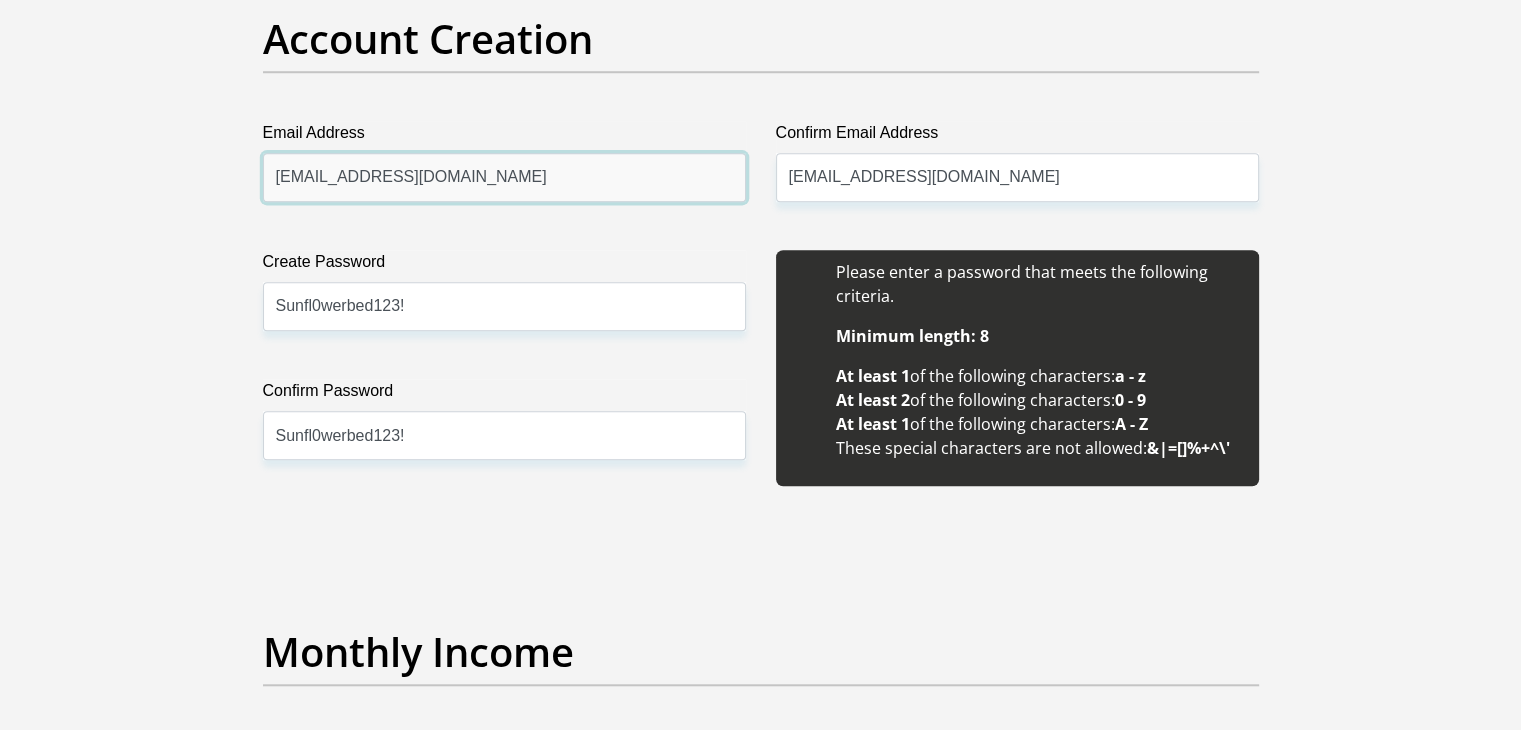 drag, startPoint x: 475, startPoint y: 181, endPoint x: 0, endPoint y: 146, distance: 476.28772 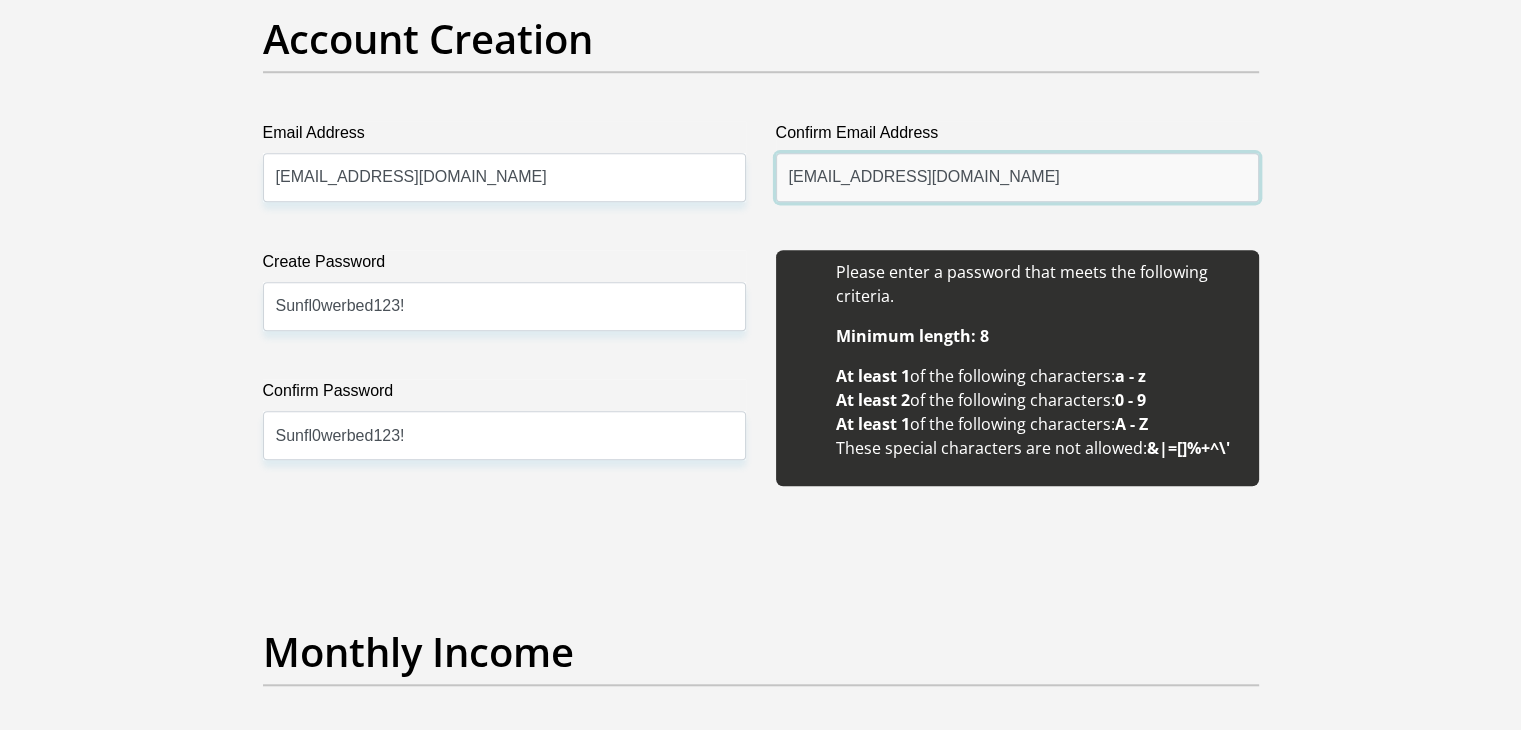 drag, startPoint x: 1020, startPoint y: 180, endPoint x: 552, endPoint y: 175, distance: 468.0267 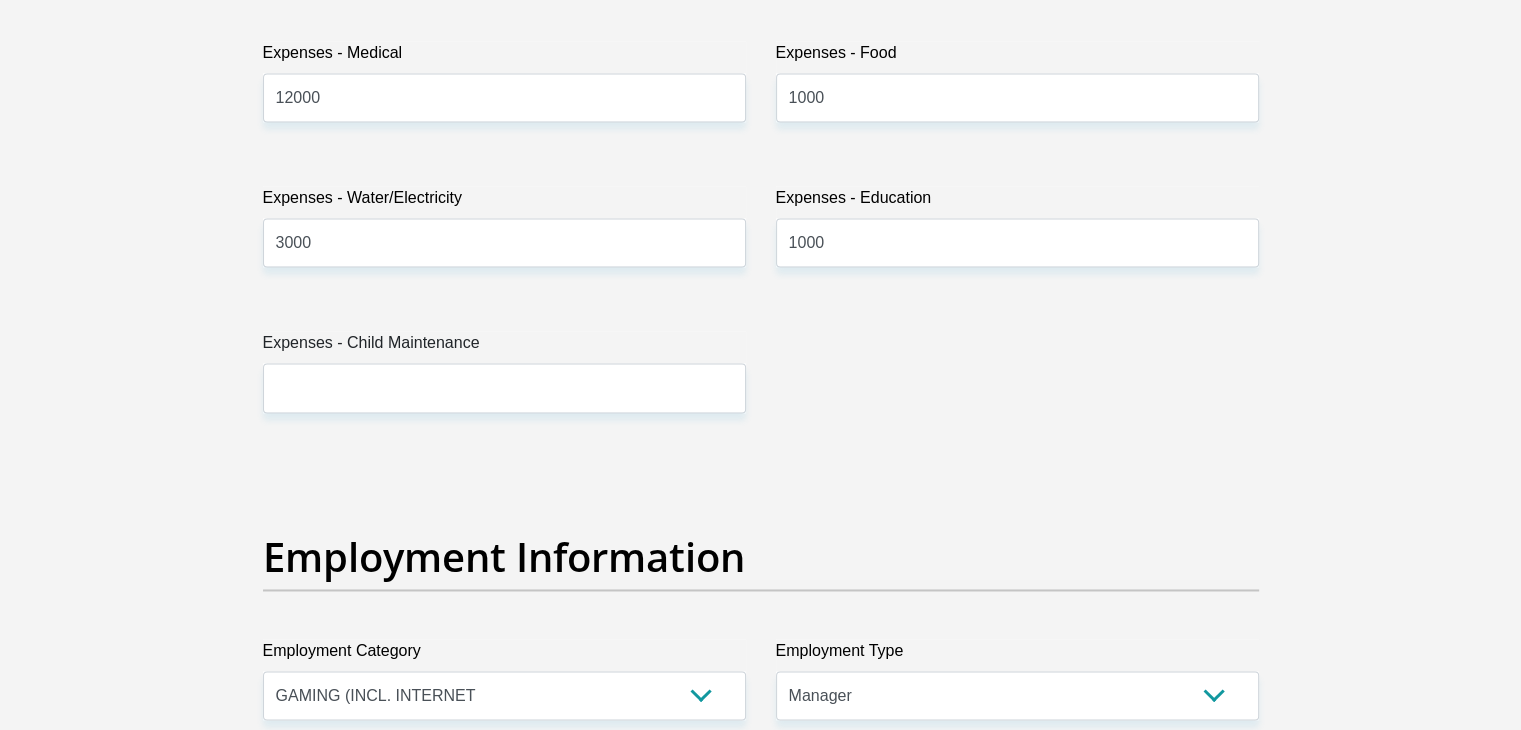 scroll, scrollTop: 2712, scrollLeft: 0, axis: vertical 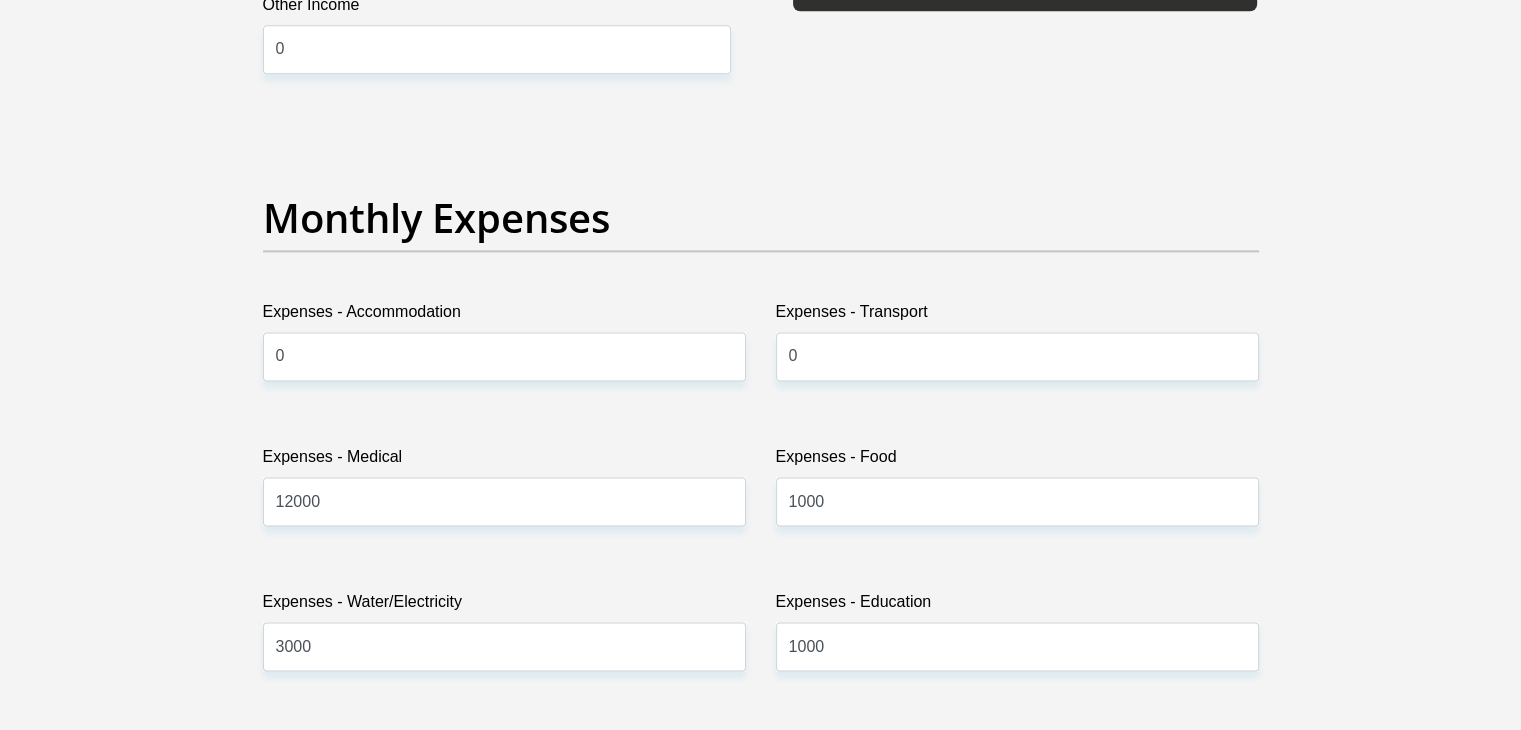 type on "Delmaineseptember@gmail.com" 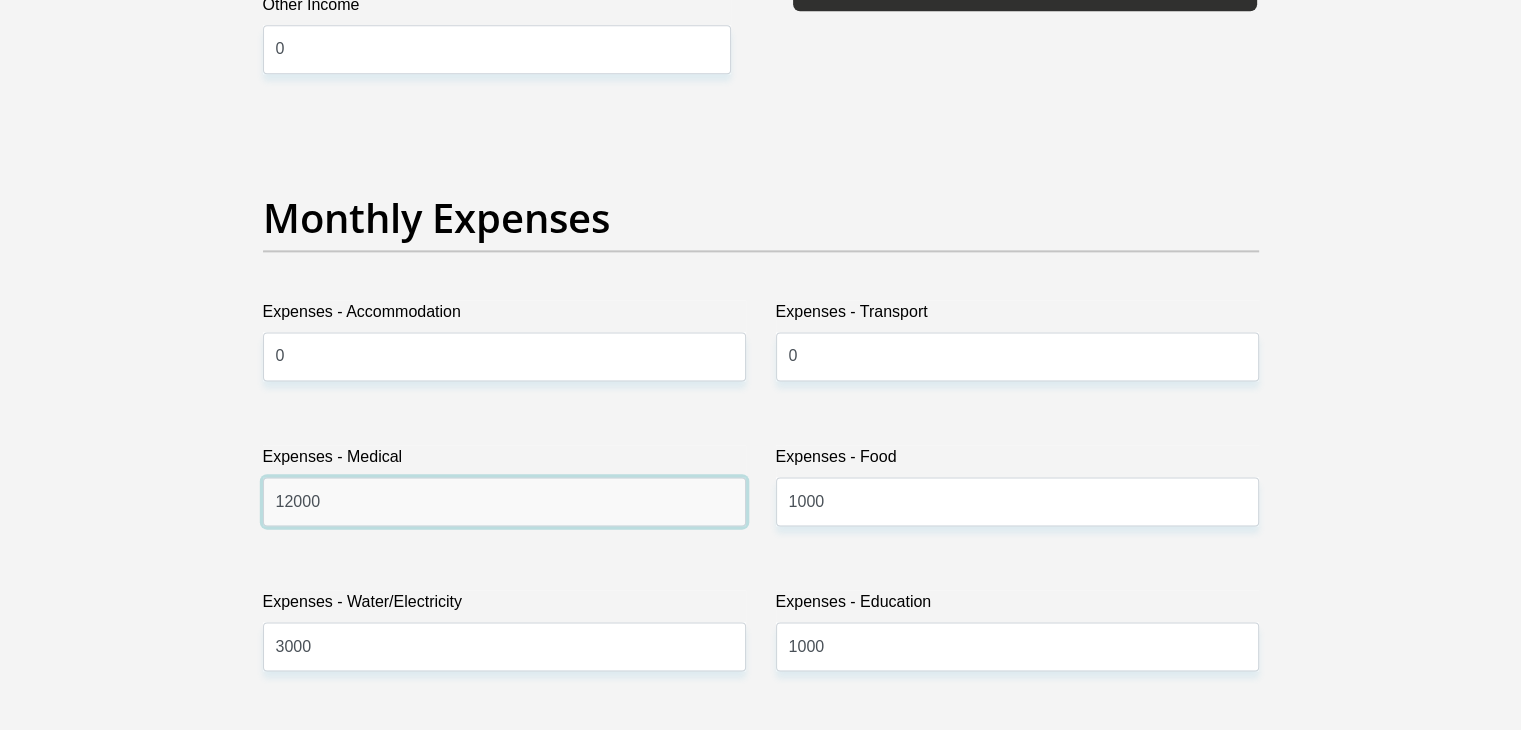 drag, startPoint x: 372, startPoint y: 502, endPoint x: 200, endPoint y: 462, distance: 176.58992 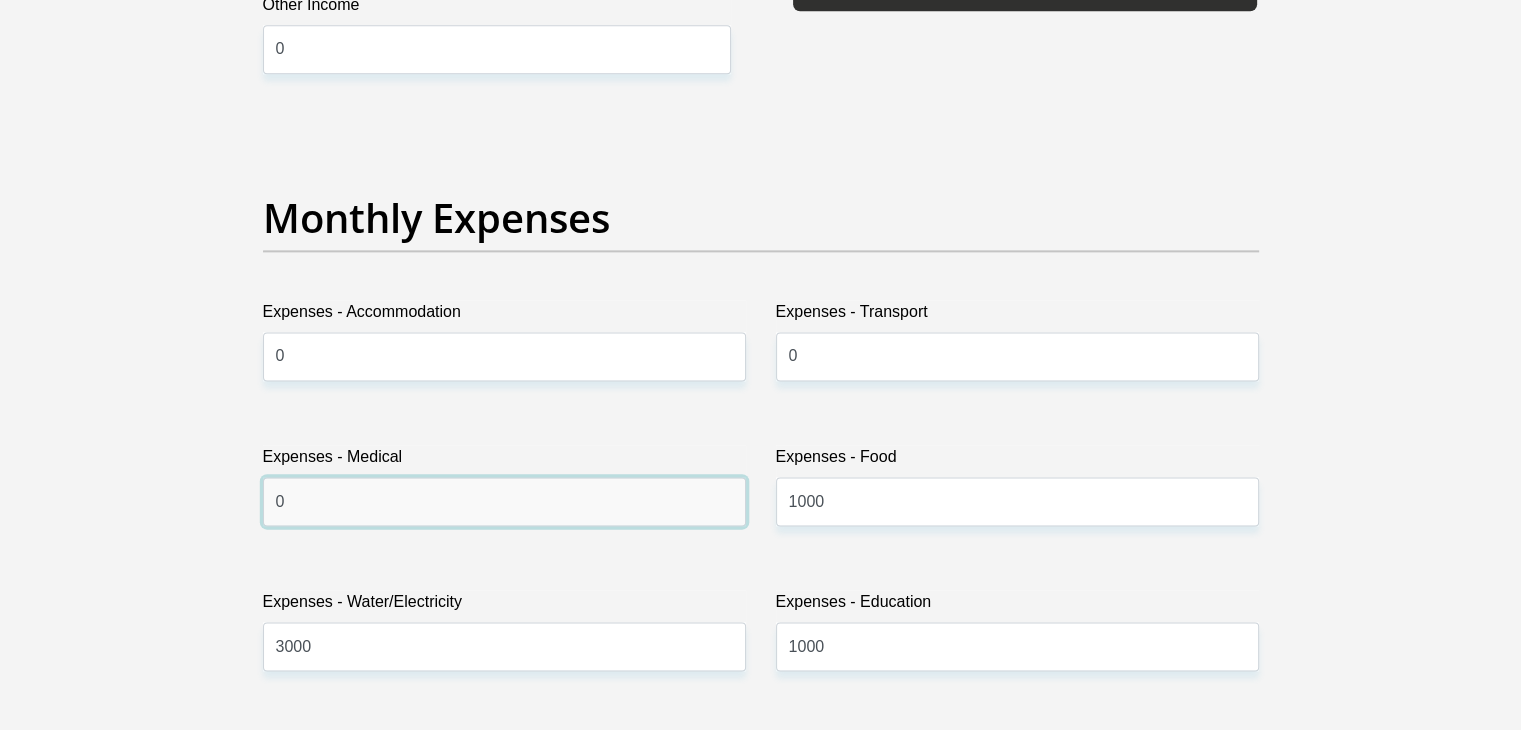 type on "0" 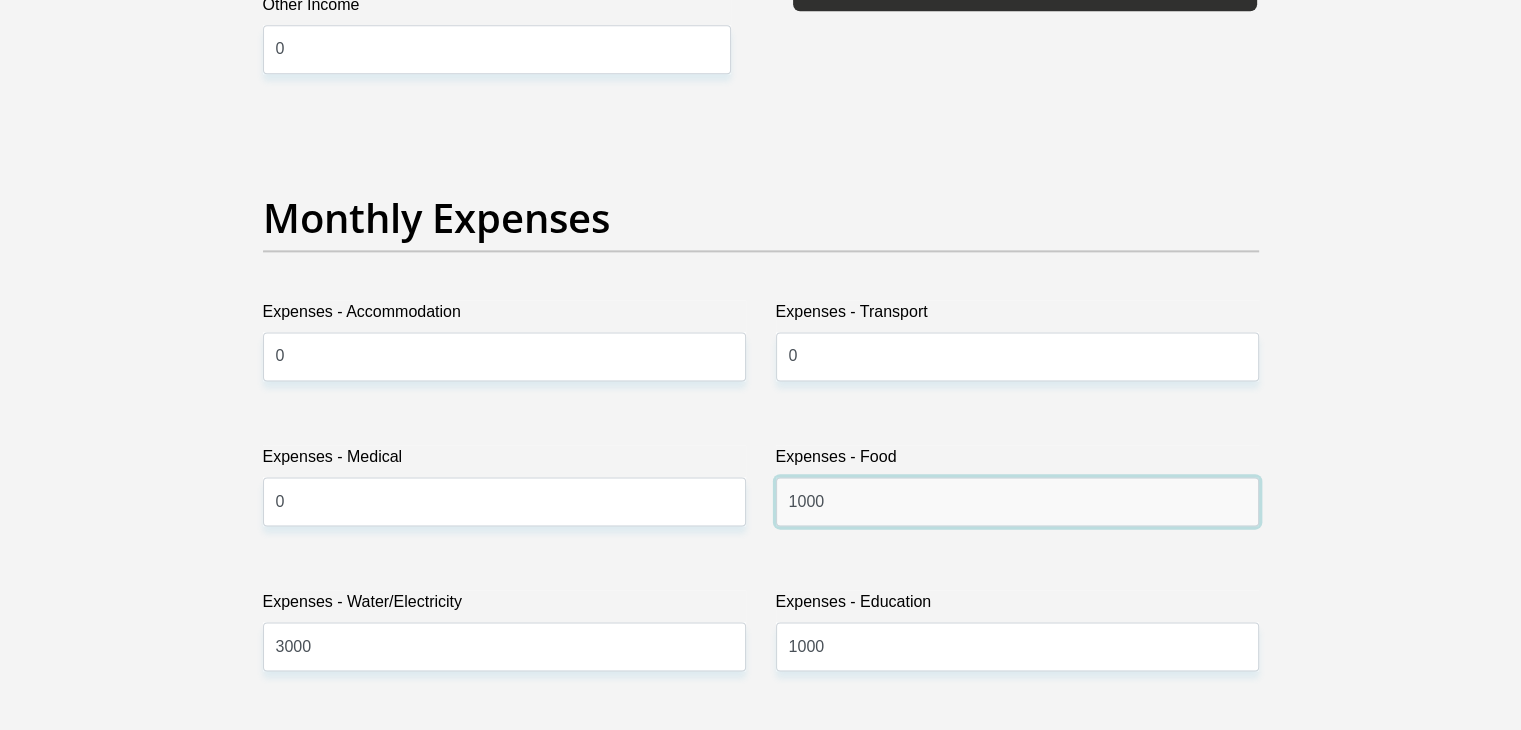 drag, startPoint x: 864, startPoint y: 505, endPoint x: 526, endPoint y: 470, distance: 339.8073 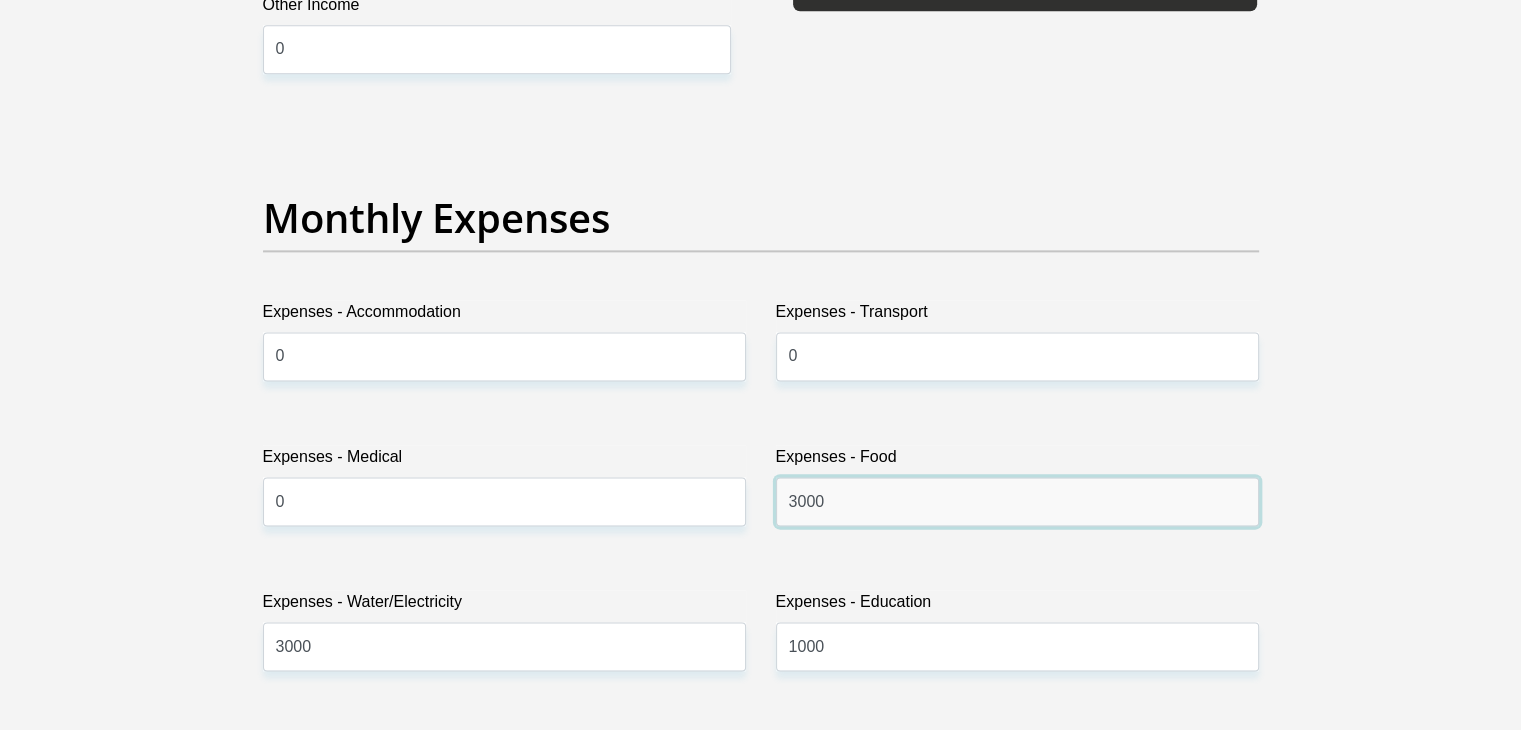 scroll, scrollTop: 2912, scrollLeft: 0, axis: vertical 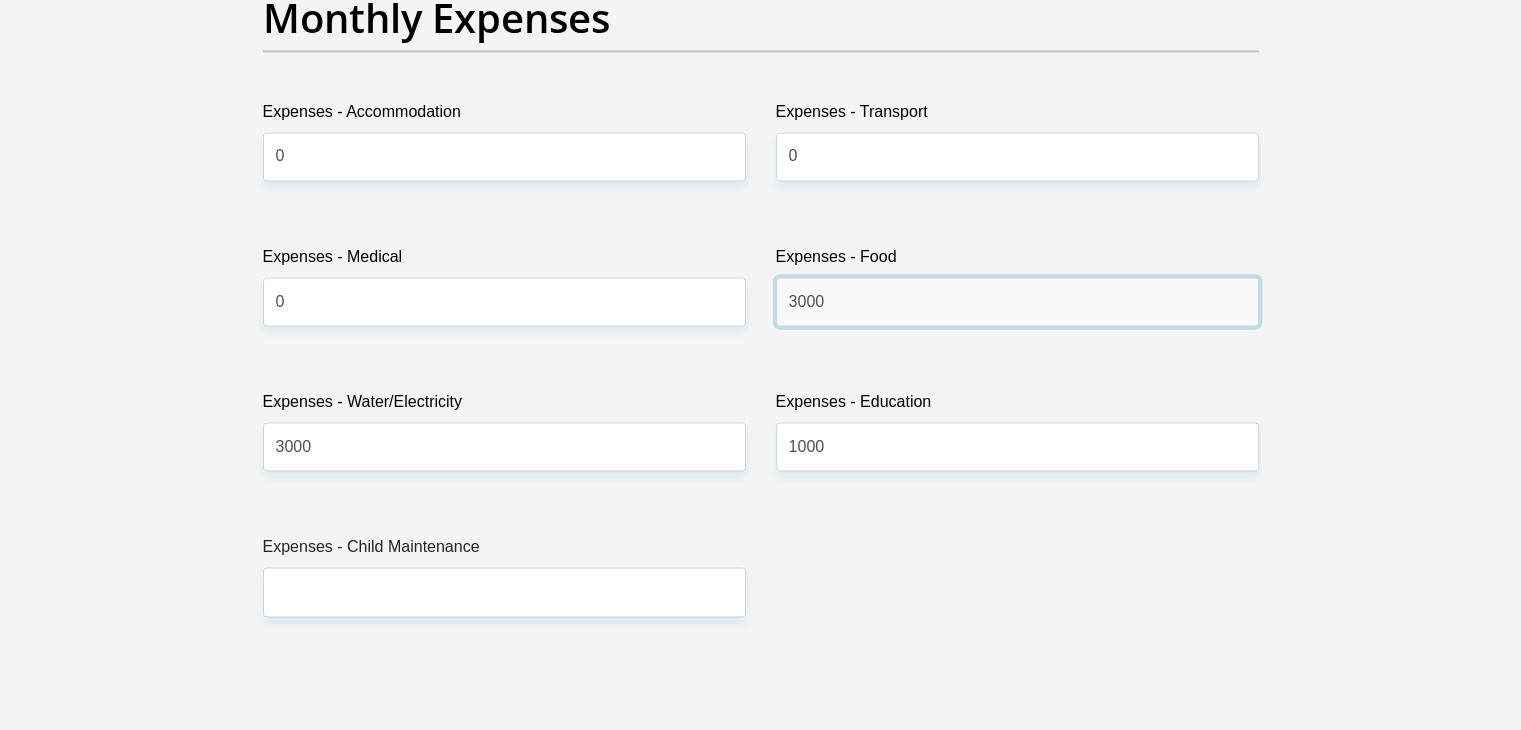 type on "3000" 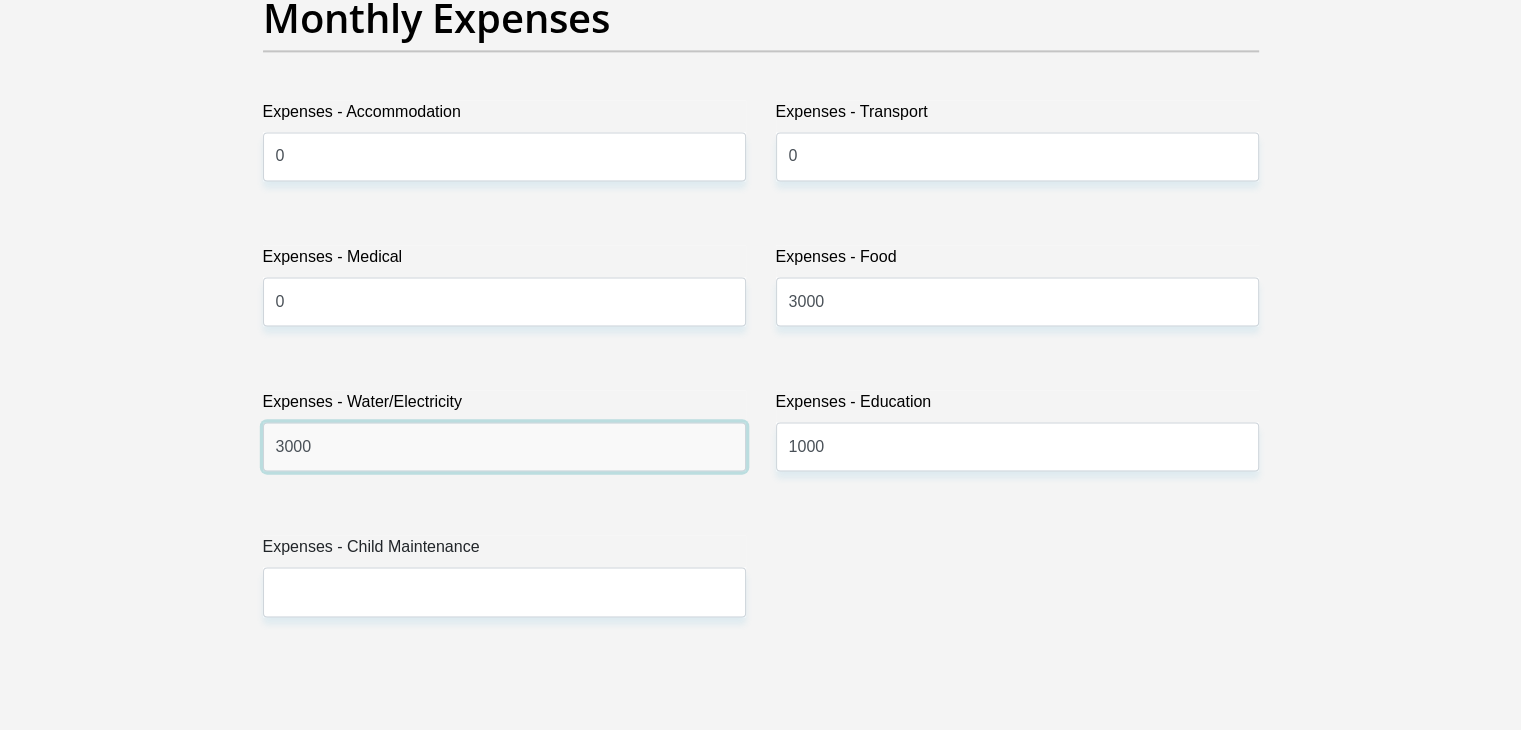 drag, startPoint x: 39, startPoint y: 432, endPoint x: 0, endPoint y: 347, distance: 93.52005 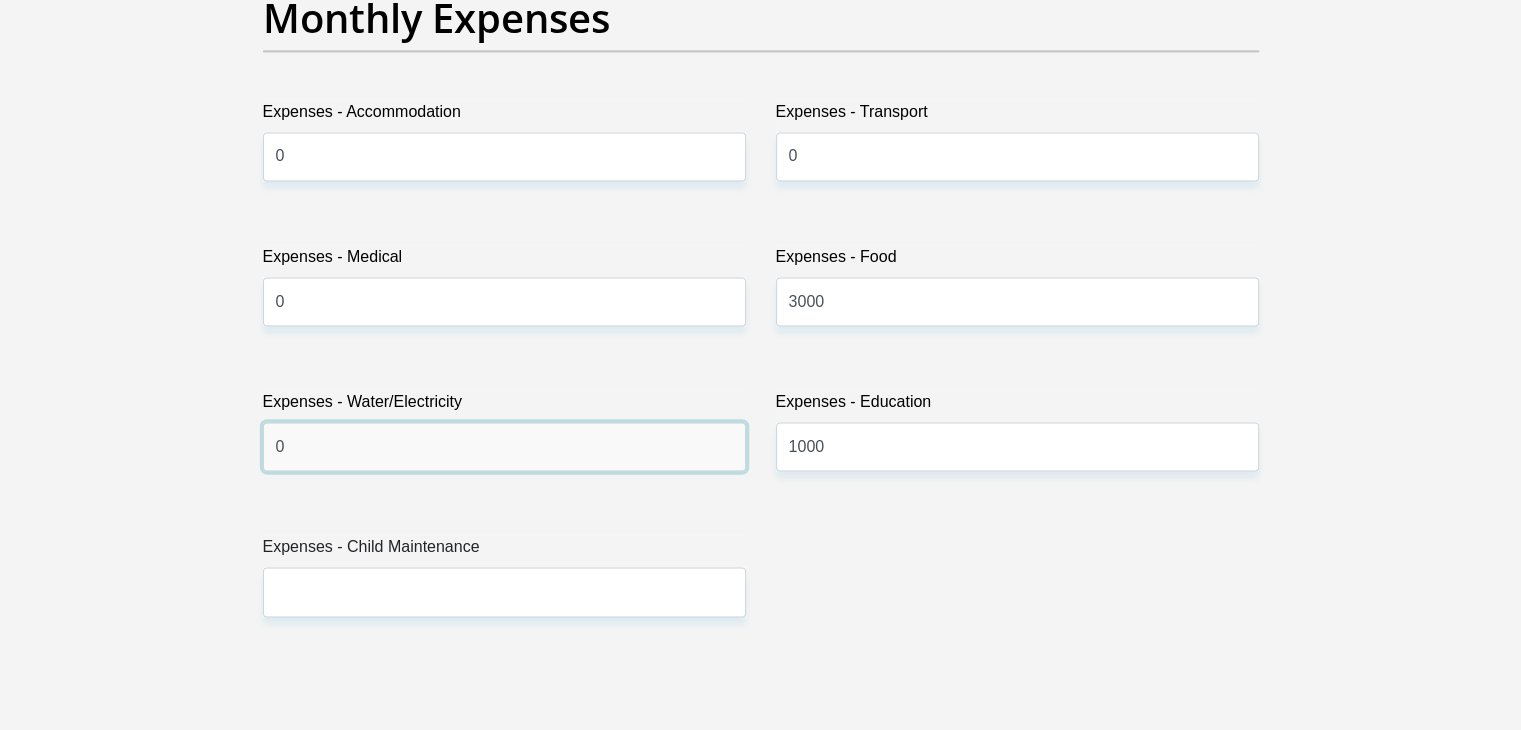 type on "0" 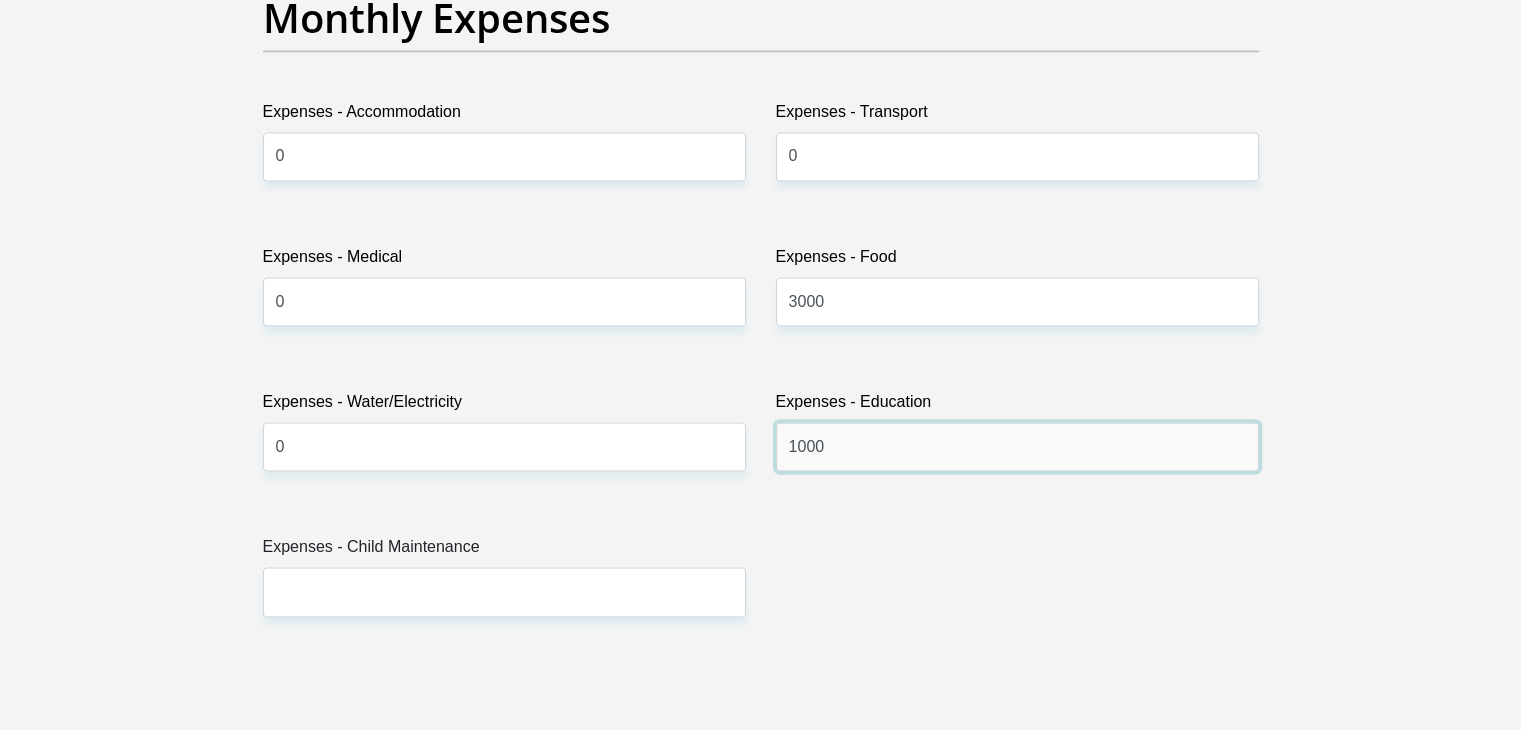 drag, startPoint x: 890, startPoint y: 449, endPoint x: 552, endPoint y: 430, distance: 338.5336 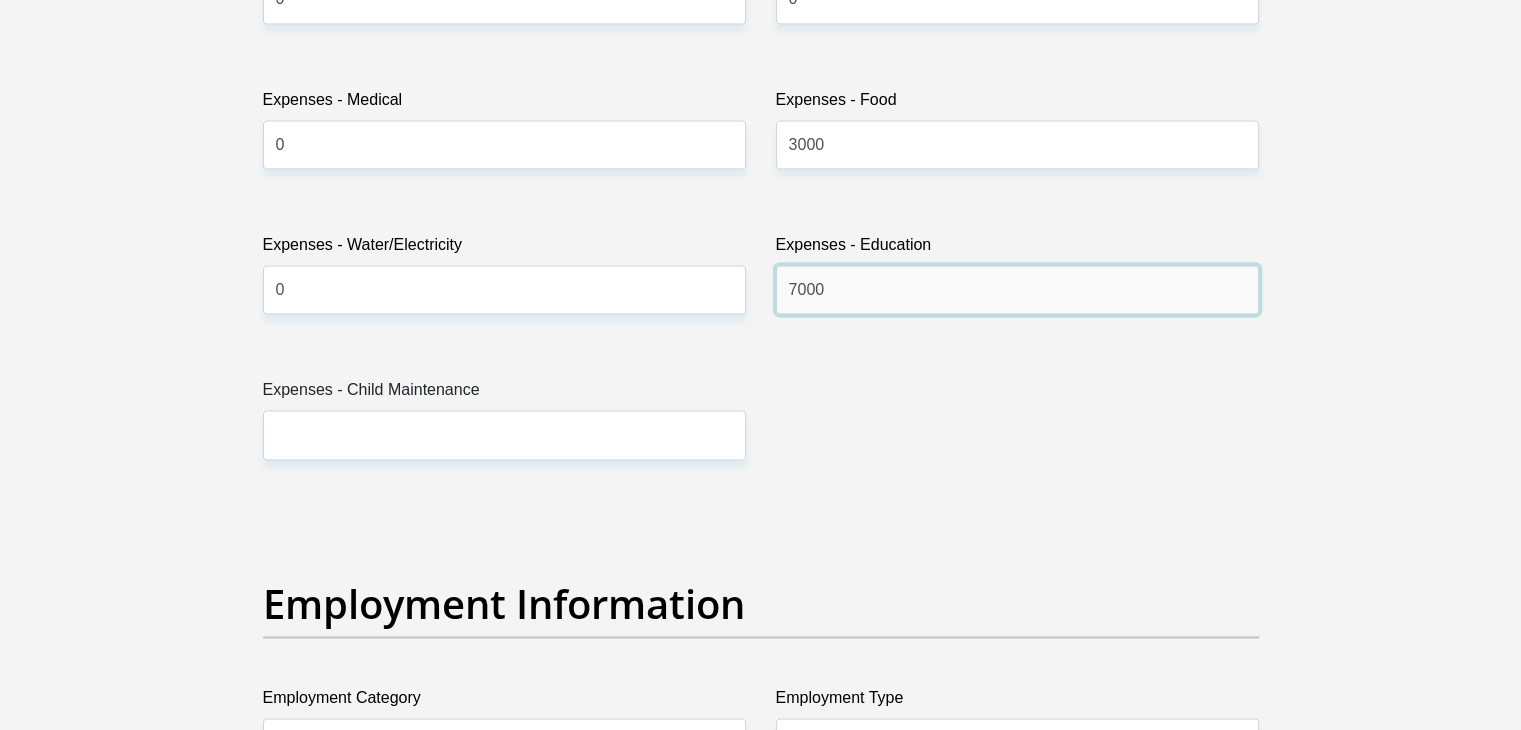 scroll, scrollTop: 3312, scrollLeft: 0, axis: vertical 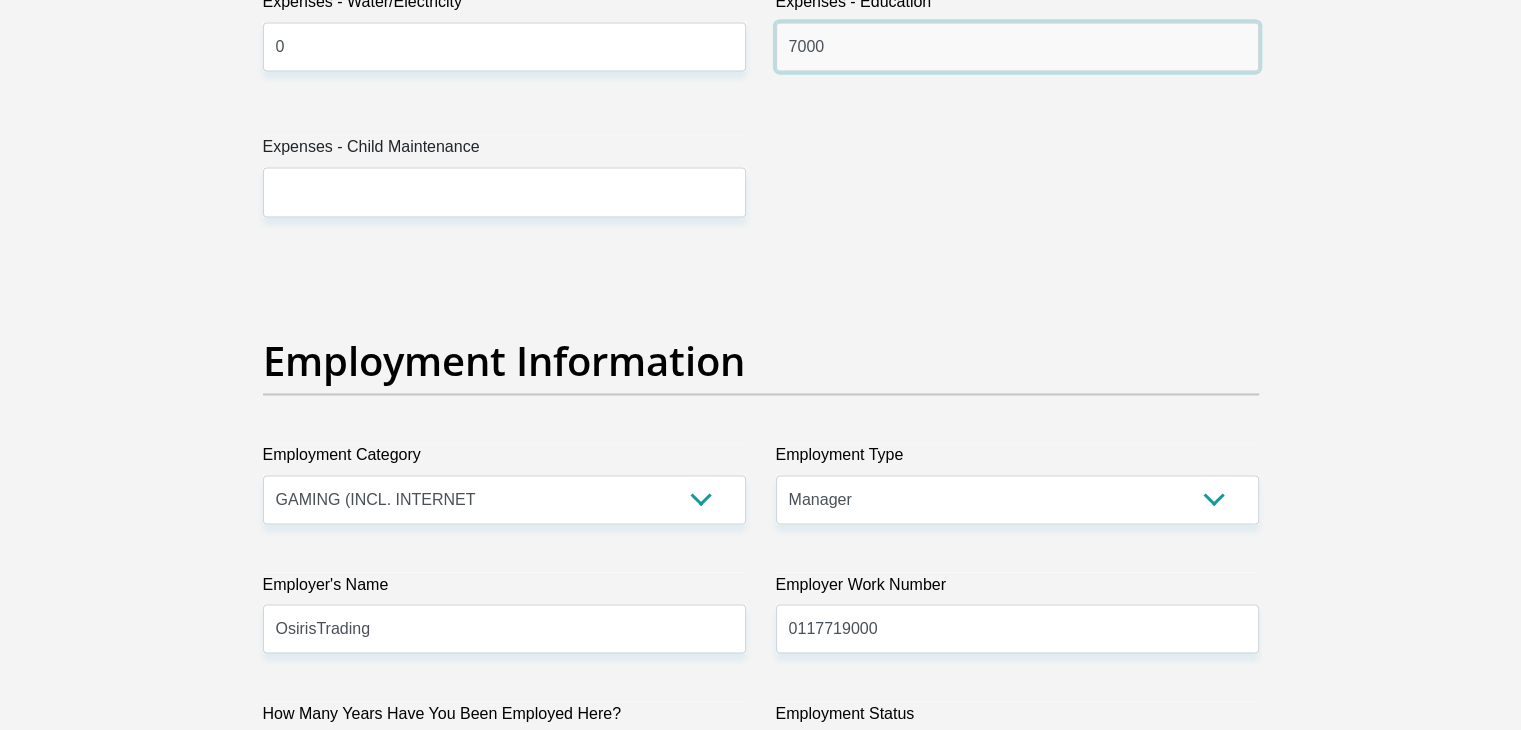 type on "7000" 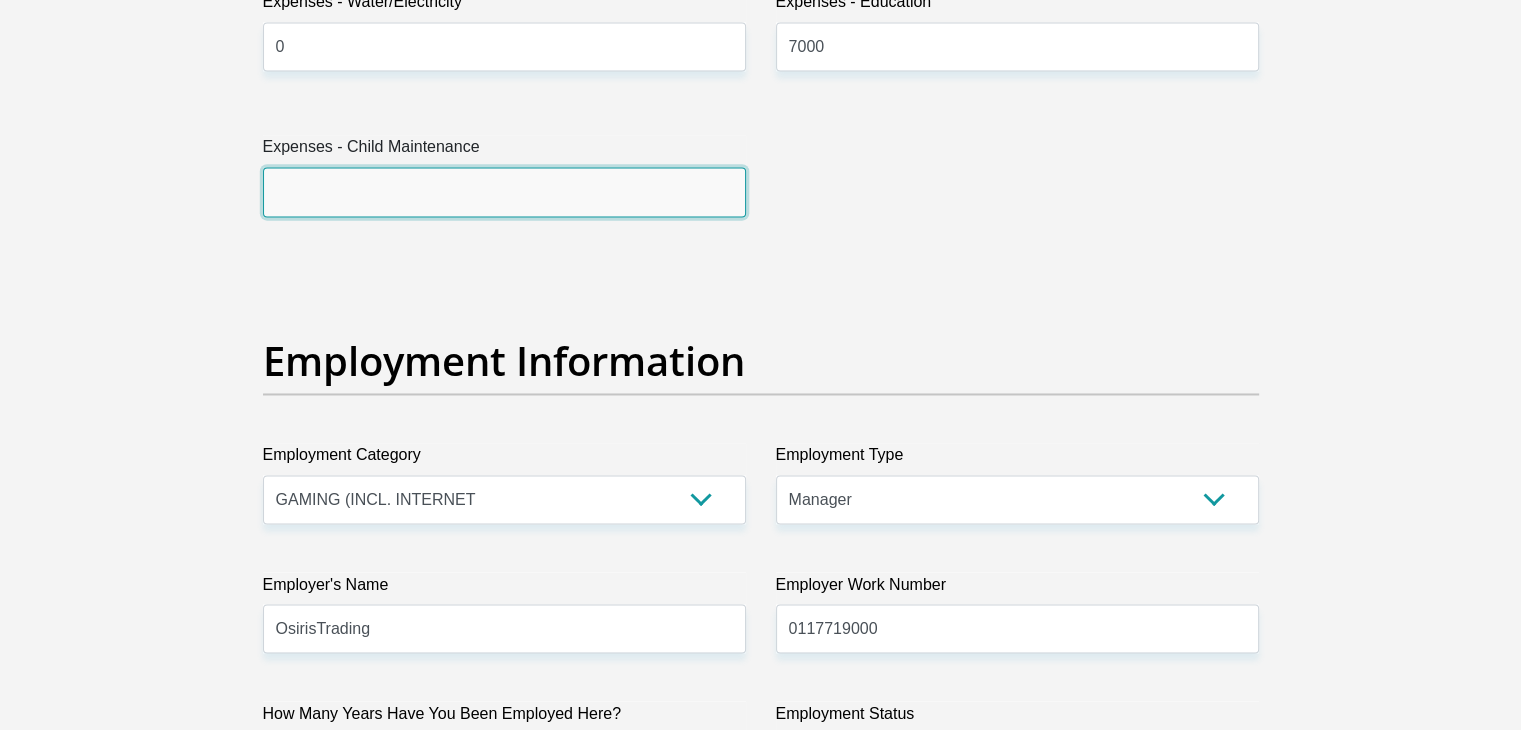 click on "Expenses - Child Maintenance" at bounding box center [504, 191] 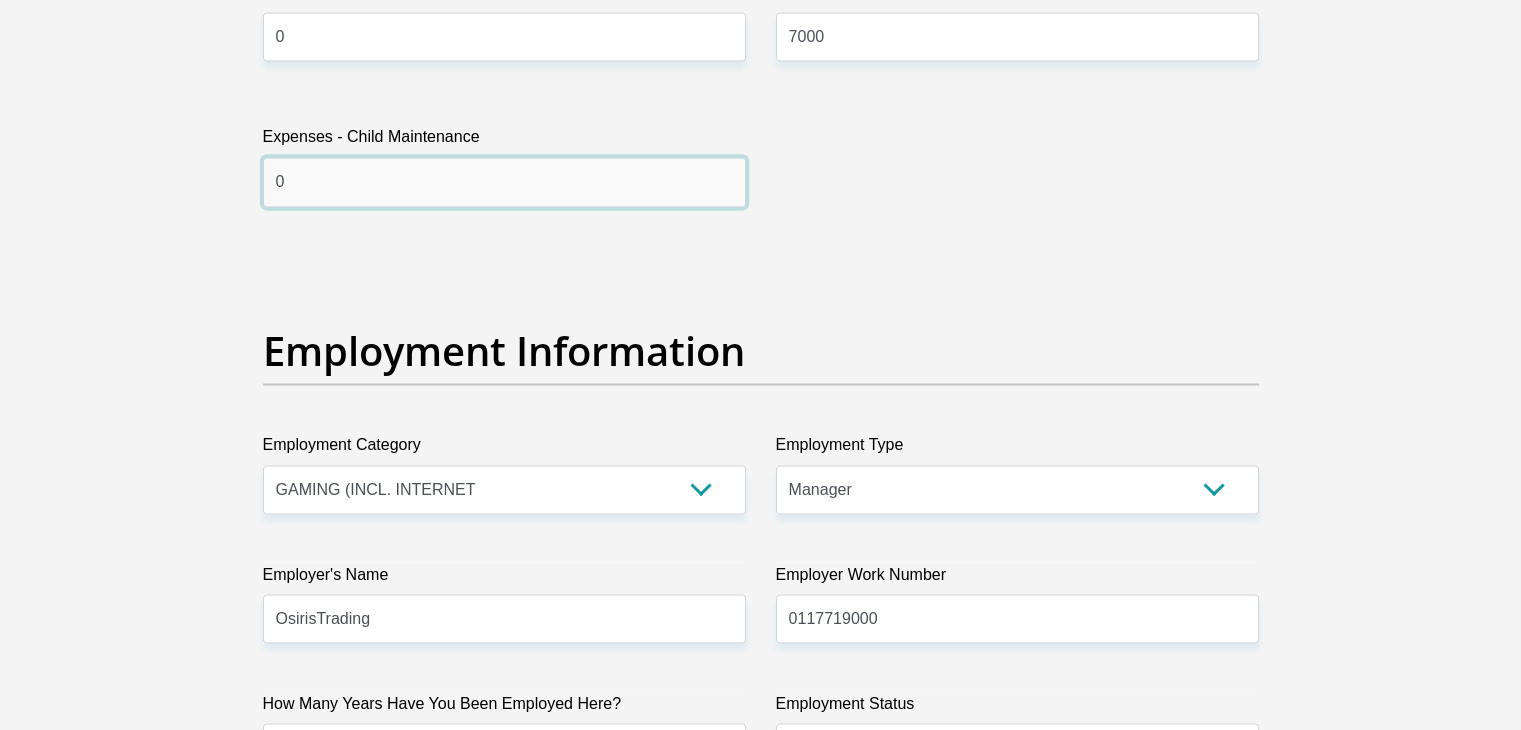 scroll, scrollTop: 3212, scrollLeft: 0, axis: vertical 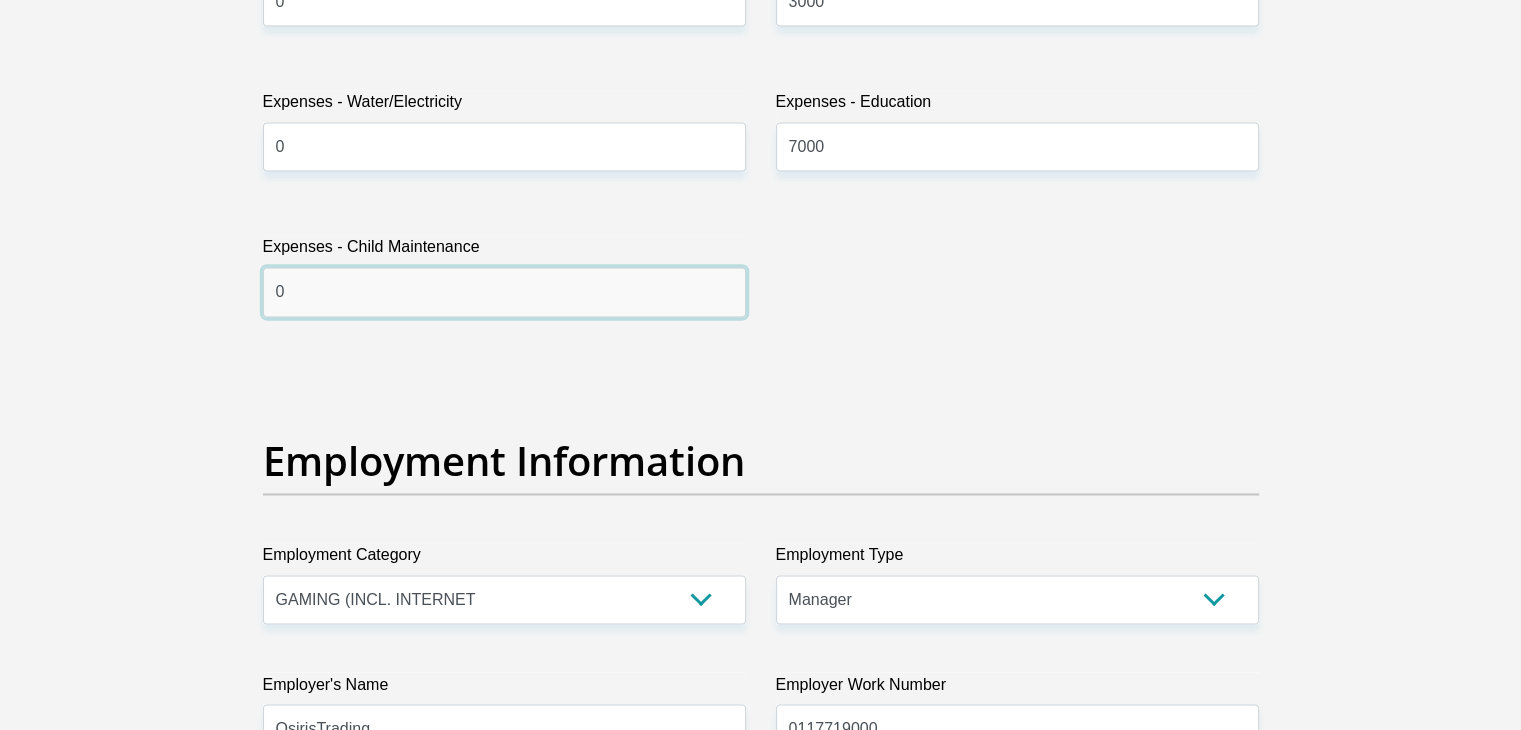 type on "0" 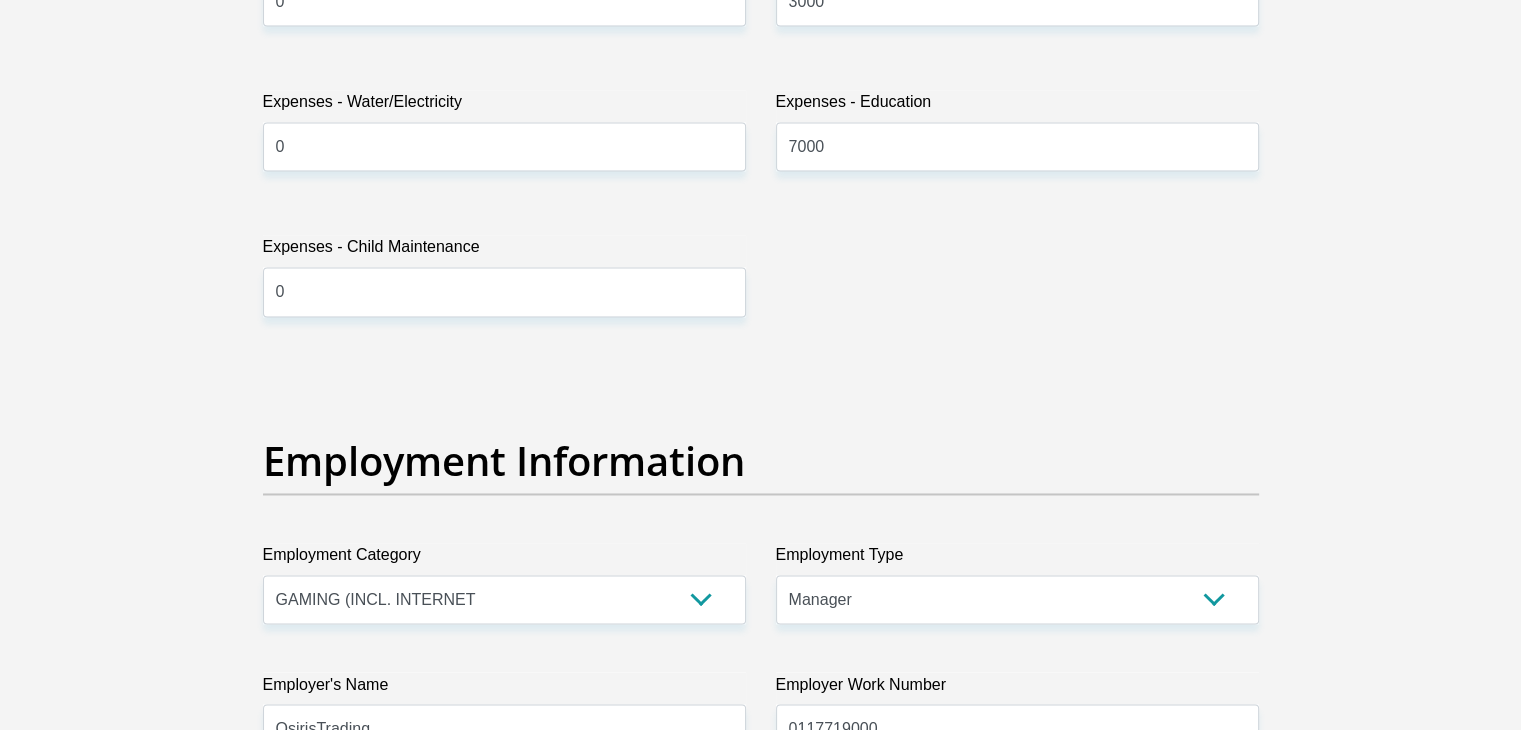 click on "Title
Mr
Ms
Mrs
Dr
Other
First Name
Delmaine
Surname
September
ID Number
8907315225083
Please input valid ID number
Race
Black
Coloured
Indian
White
Other
Contact Number
0837756794
Please input valid contact number
Nationality
South Africa
Afghanistan
Aland Islands  Albania  Aruba" at bounding box center (761, 355) 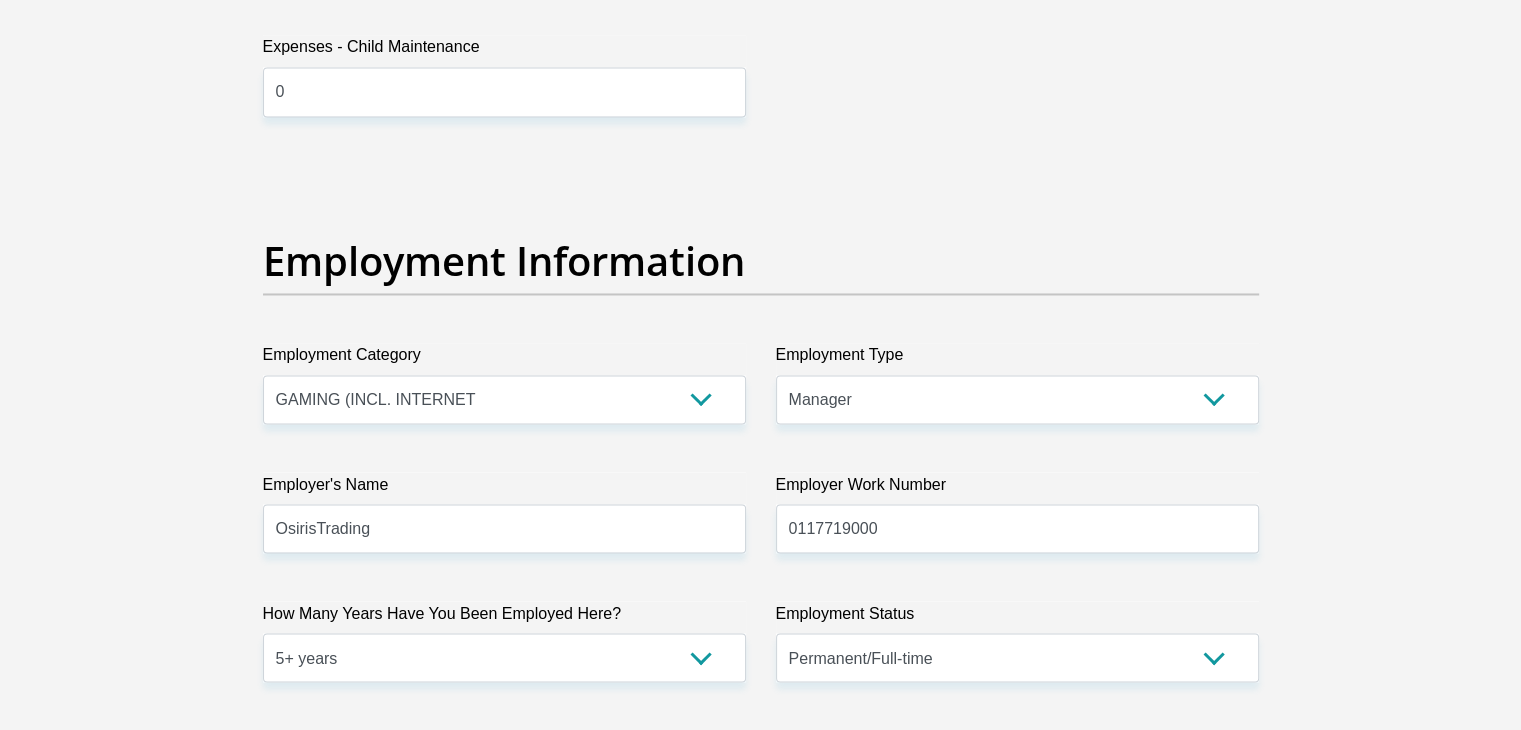 click on "Employment Type" at bounding box center [1017, 359] 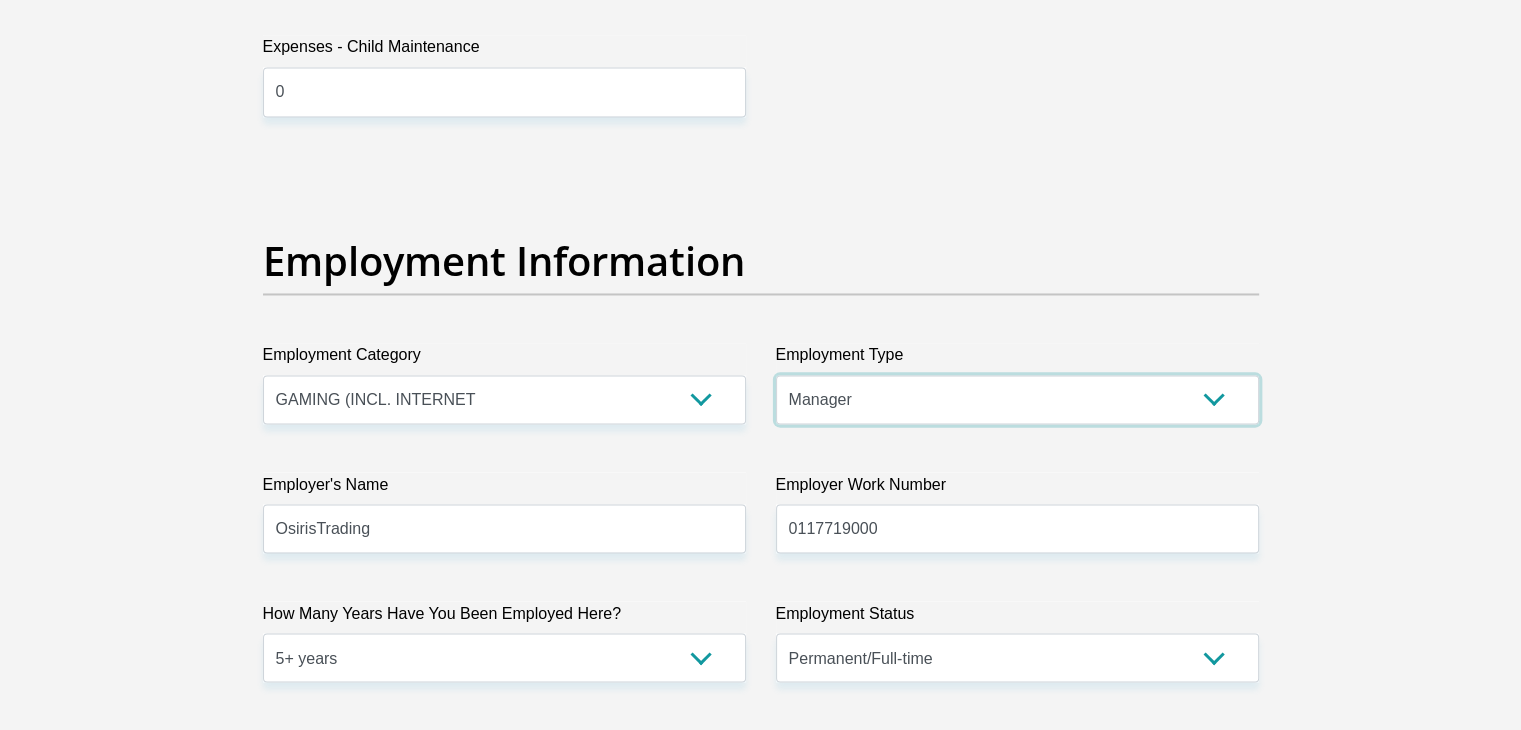 click on "College/Lecturer
Craft Seller
Creative
Driver
Executive
Farmer
Forces - Non Commissioned
Forces - Officer
Hawker
Housewife
Labourer
Licenced Professional
Manager
Miner
Non Licenced Professional
Office Staff/Clerk
Outside Worker
Pensioner
Permanent Teacher
Production/Manufacturing
Sales
Self-Employed
Semi-Professional Worker
Service Industry  Social Worker  Student" at bounding box center [1017, 399] 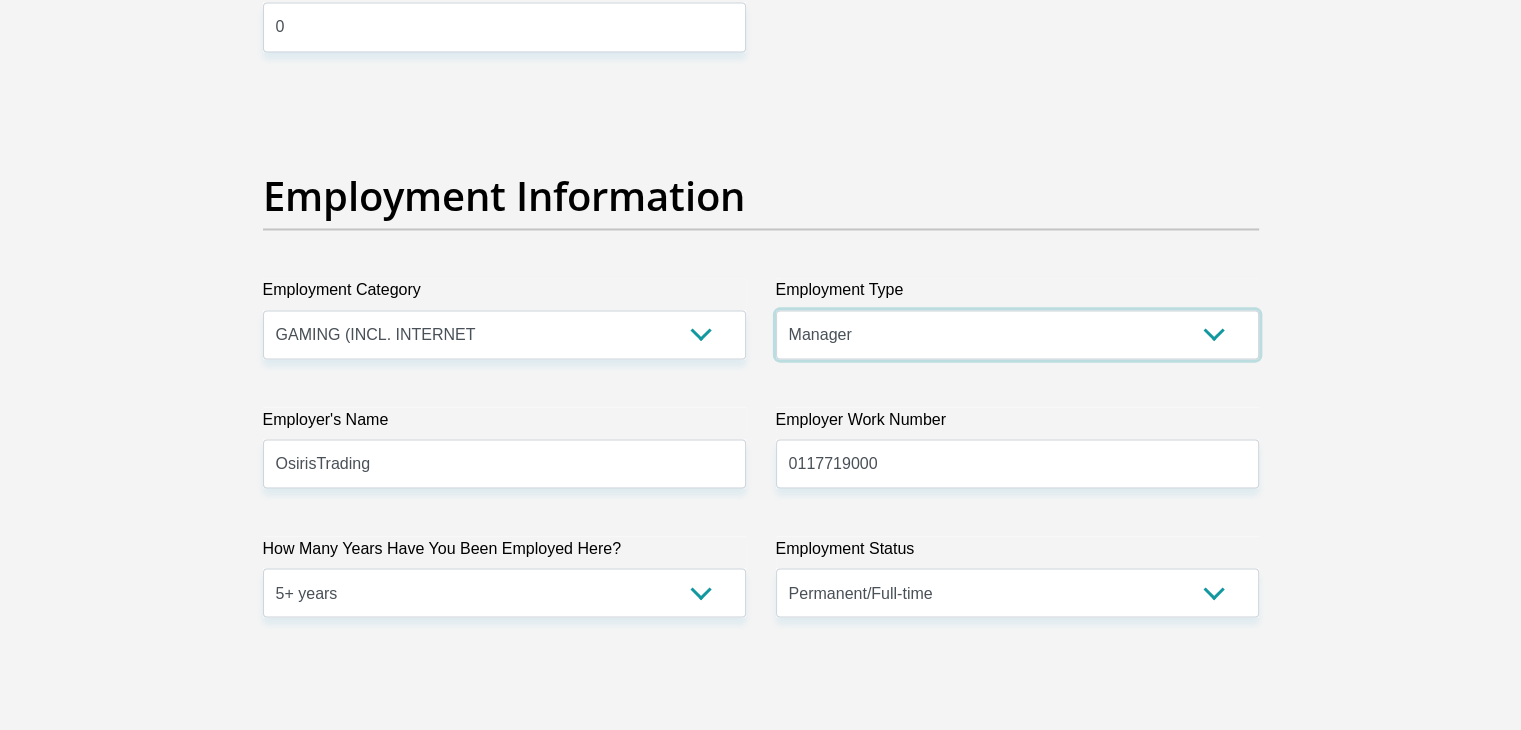 scroll, scrollTop: 3512, scrollLeft: 0, axis: vertical 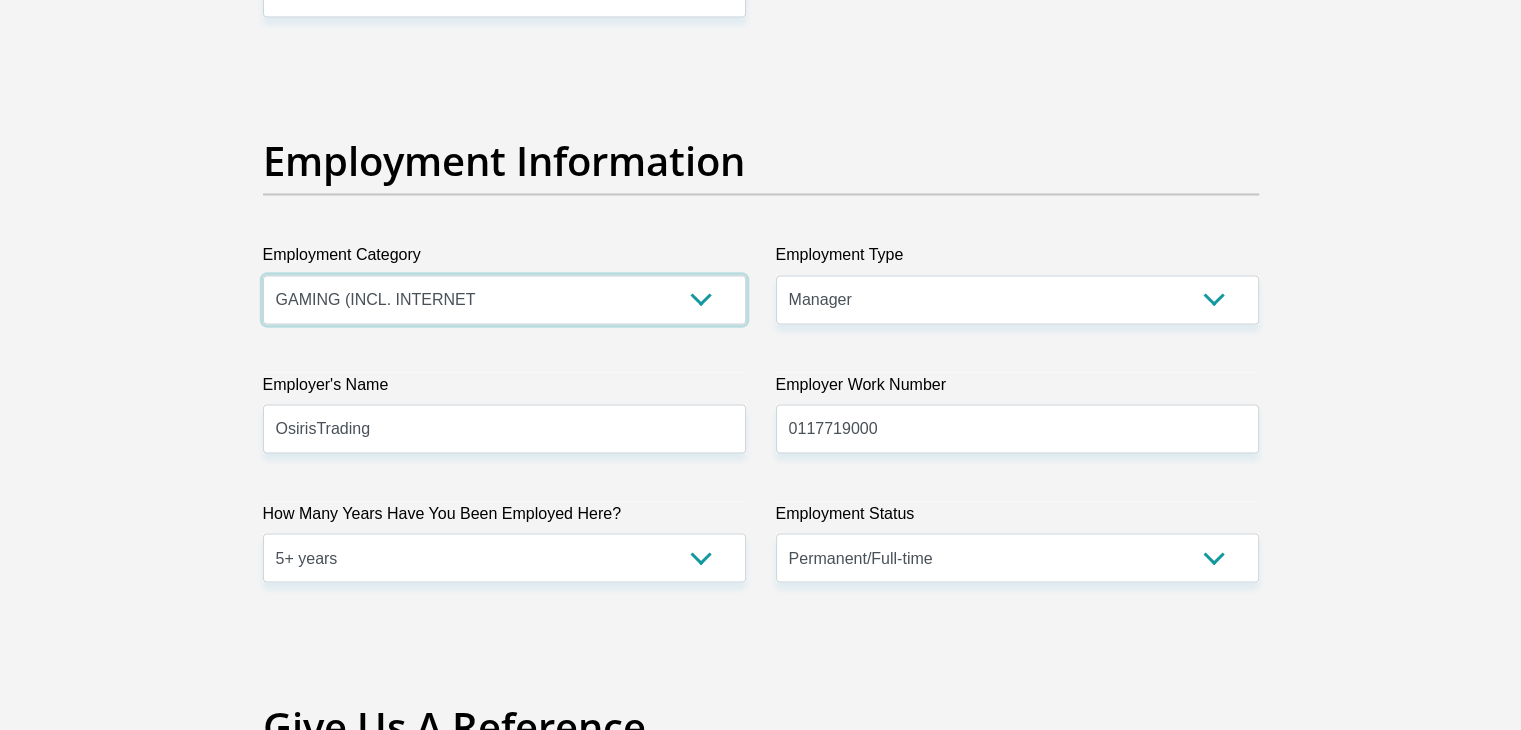 click on "AGRICULTURE
ALCOHOL & TOBACCO
CONSTRUCTION MATERIALS
METALLURGY
EQUIPMENT FOR RENEWABLE ENERGY
SPECIALIZED CONTRACTORS
CAR
GAMING (INCL. INTERNET
OTHER WHOLESALE
UNLICENSED PHARMACEUTICALS
CURRENCY EXCHANGE HOUSES
OTHER FINANCIAL INSTITUTIONS & INSURANCE
REAL ESTATE AGENTS
OIL & GAS
OTHER MATERIALS (E.G. IRON ORE)
PRECIOUS STONES & PRECIOUS METALS
POLITICAL ORGANIZATIONS
RELIGIOUS ORGANIZATIONS(NOT SECTS)
ACTI. HAVING BUSINESS DEAL WITH PUBLIC ADMINISTRATION
LAUNDROMATS" at bounding box center (504, 299) 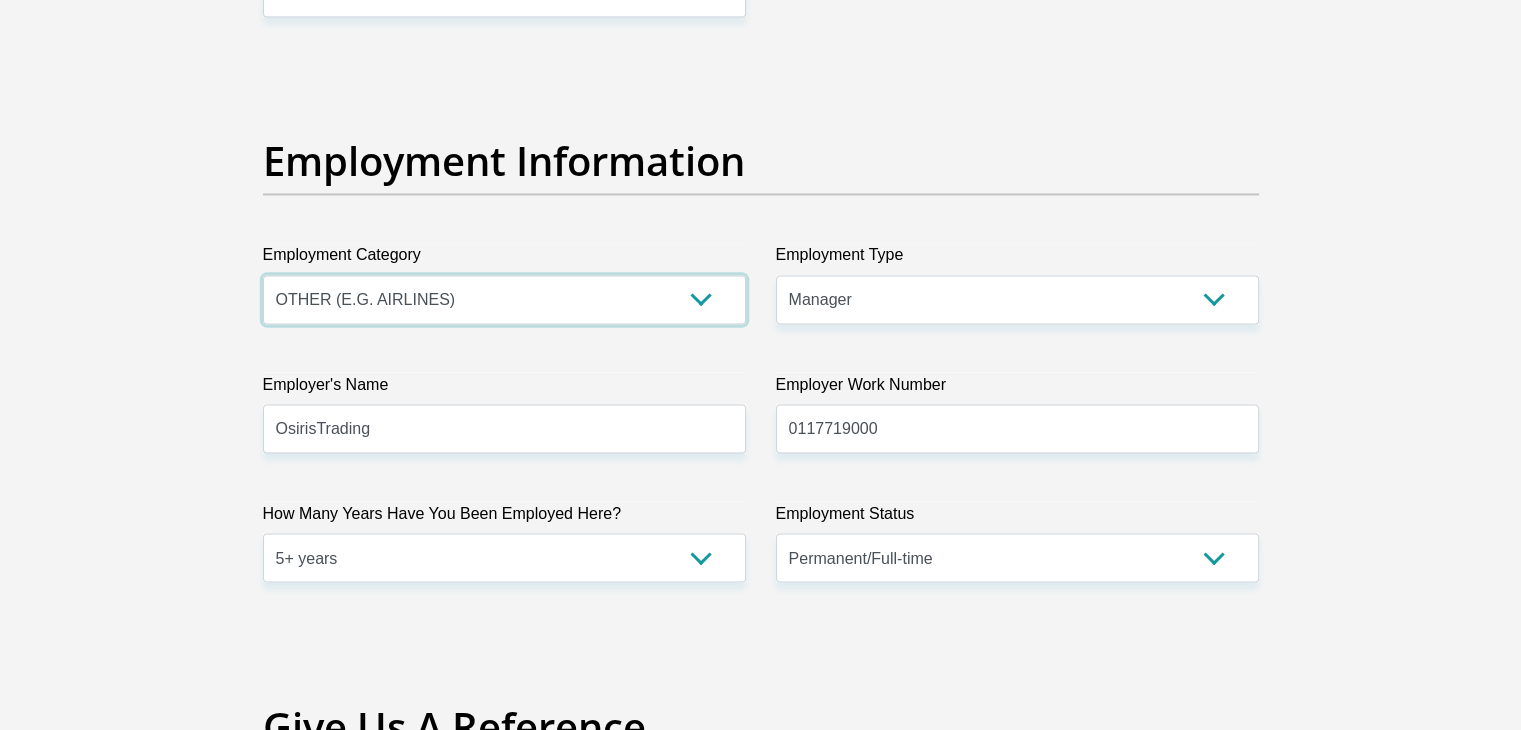 click on "AGRICULTURE
ALCOHOL & TOBACCO
CONSTRUCTION MATERIALS
METALLURGY
EQUIPMENT FOR RENEWABLE ENERGY
SPECIALIZED CONTRACTORS
CAR
GAMING (INCL. INTERNET
OTHER WHOLESALE
UNLICENSED PHARMACEUTICALS
CURRENCY EXCHANGE HOUSES
OTHER FINANCIAL INSTITUTIONS & INSURANCE
REAL ESTATE AGENTS
OIL & GAS
OTHER MATERIALS (E.G. IRON ORE)
PRECIOUS STONES & PRECIOUS METALS
POLITICAL ORGANIZATIONS
RELIGIOUS ORGANIZATIONS(NOT SECTS)
ACTI. HAVING BUSINESS DEAL WITH PUBLIC ADMINISTRATION
LAUNDROMATS" at bounding box center [504, 299] 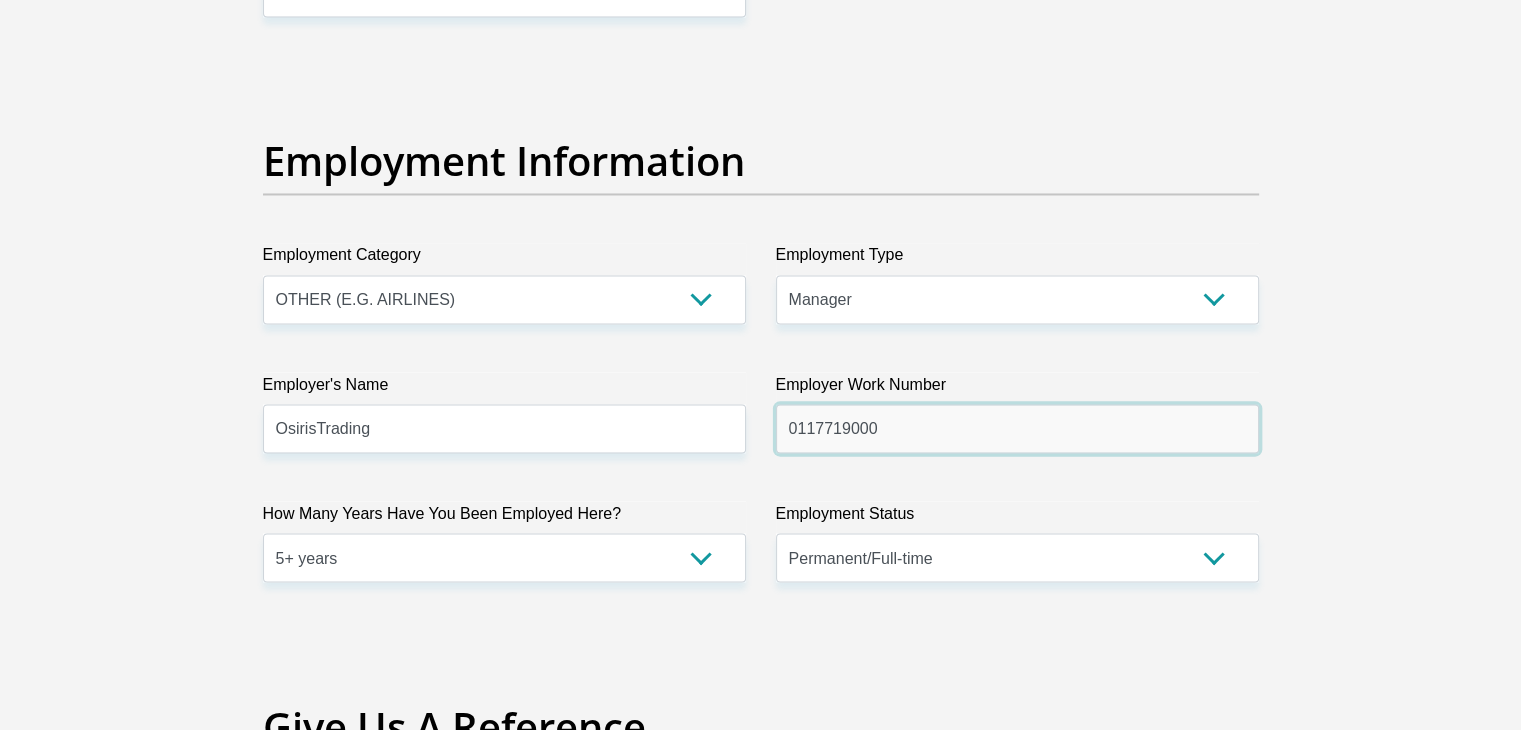 drag, startPoint x: 870, startPoint y: 437, endPoint x: 741, endPoint y: 443, distance: 129.13947 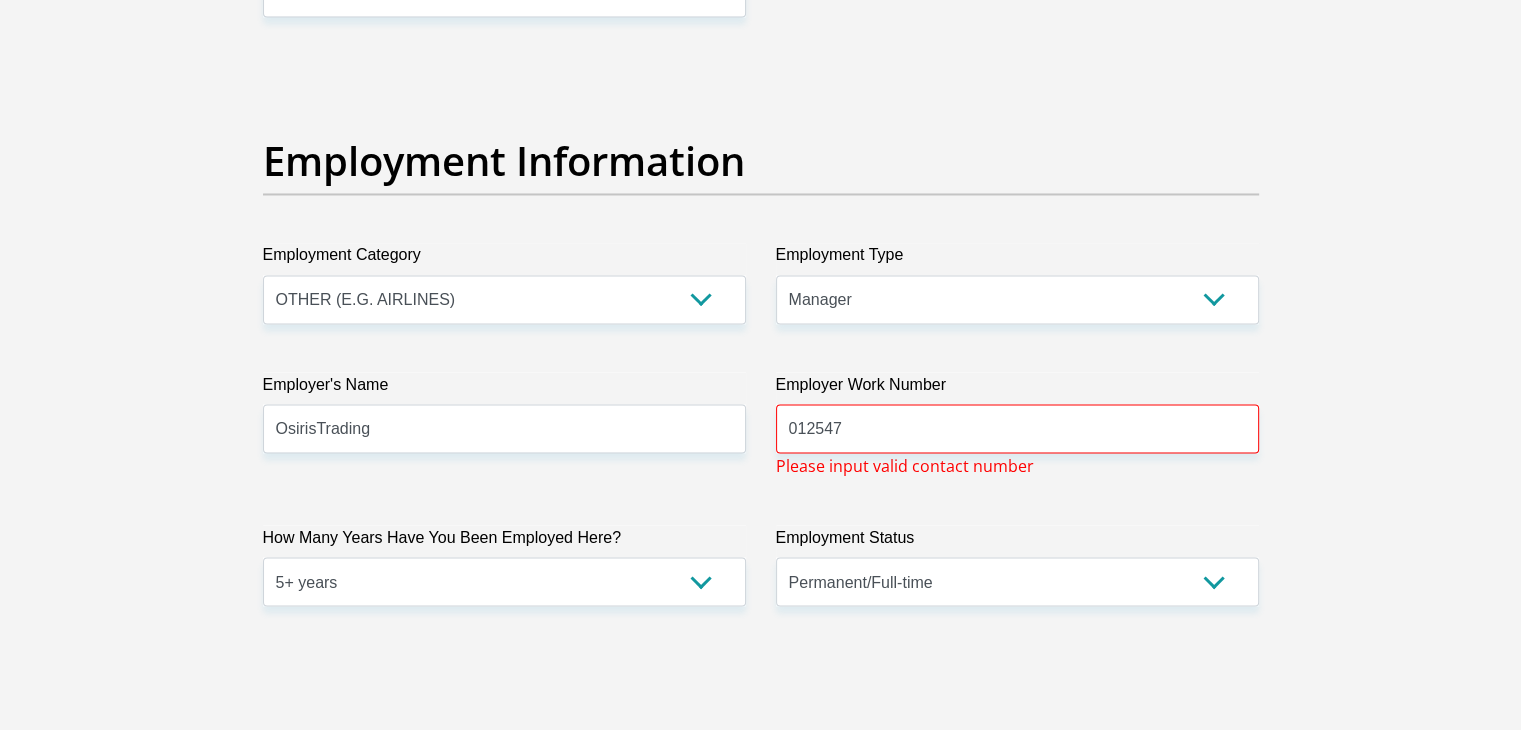 click on "Employer Work Number
012547
Please input valid contact number" at bounding box center [1017, 424] 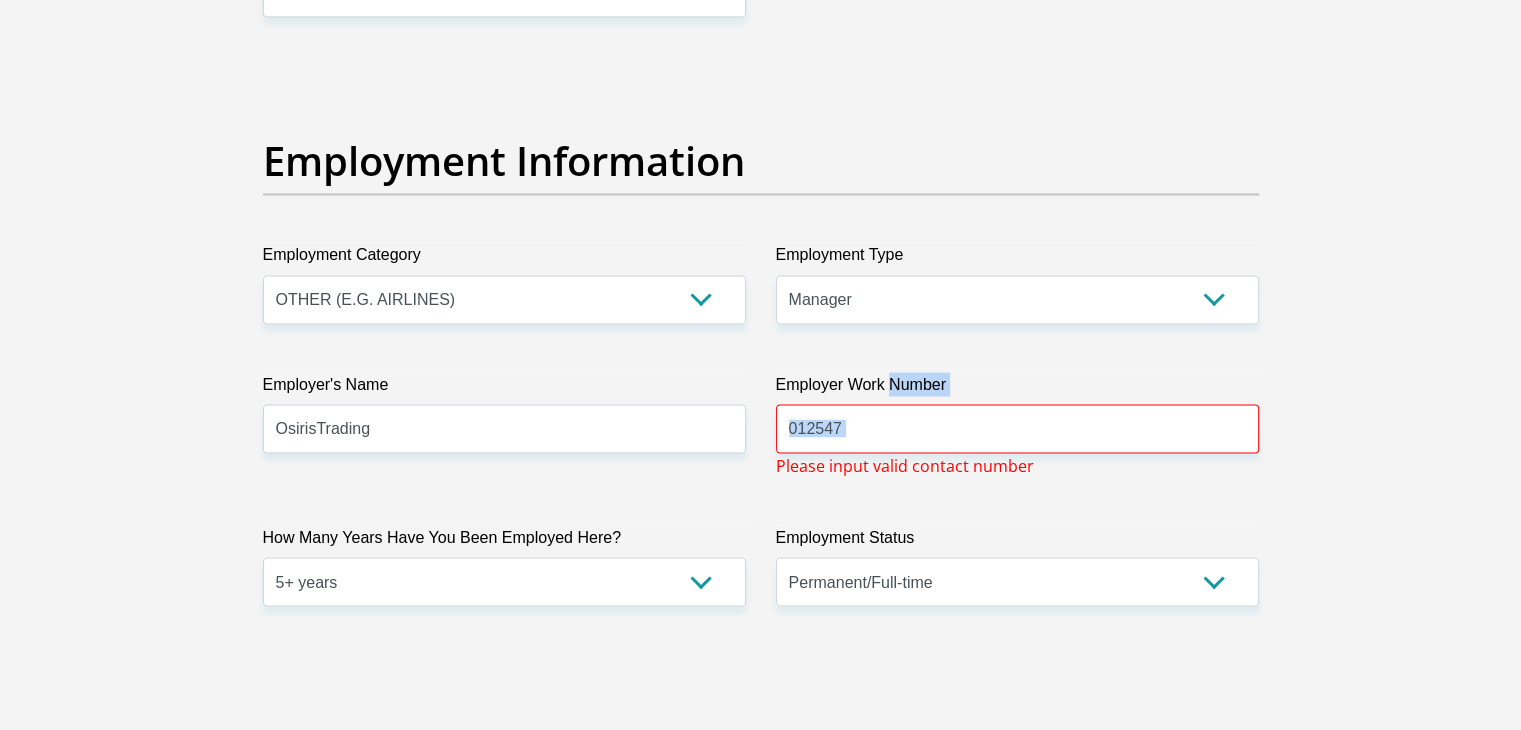 click on "Employer Work Number
012547
Please input valid contact number" at bounding box center (1017, 424) 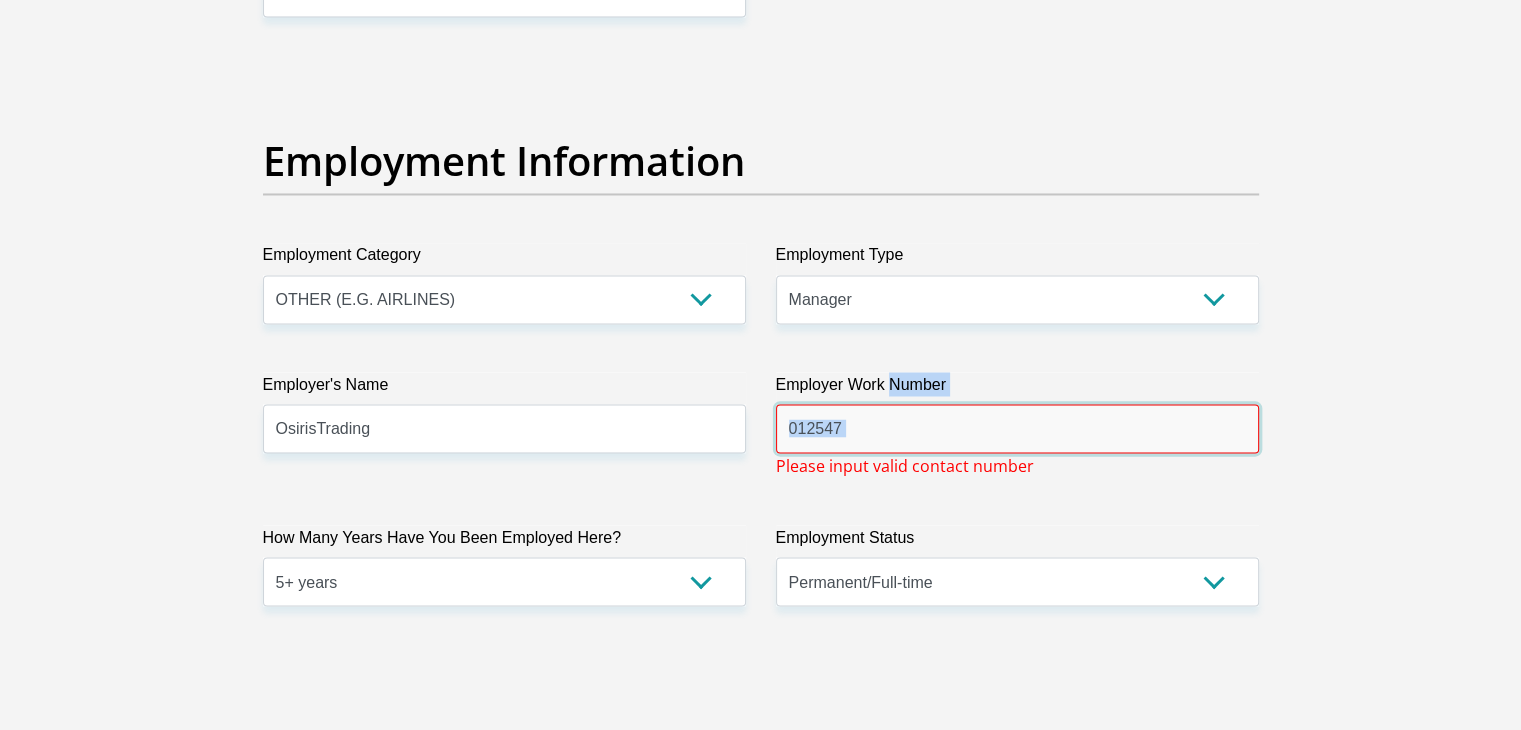 click on "012547" at bounding box center (1017, 428) 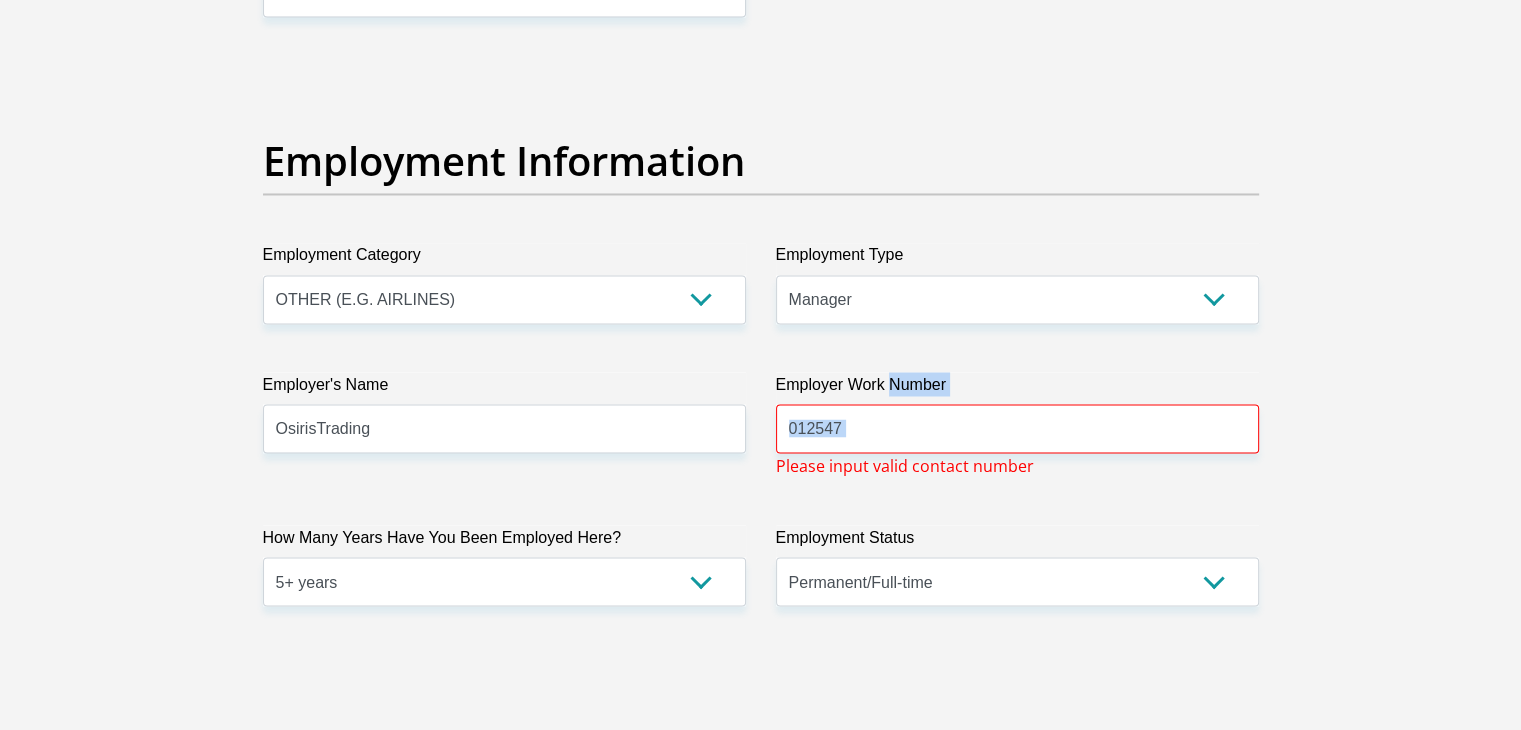 click on "Title
Mr
Ms
Mrs
Dr
Other
First Name
Delmaine
Surname
September
ID Number
8907315225083
Please input valid ID number
Race
Black
Coloured
Indian
White
Other
Contact Number
0837756794
Please input valid contact number
Nationality
South Africa
Afghanistan
Aland Islands  Albania  Aruba" at bounding box center (761, 67) 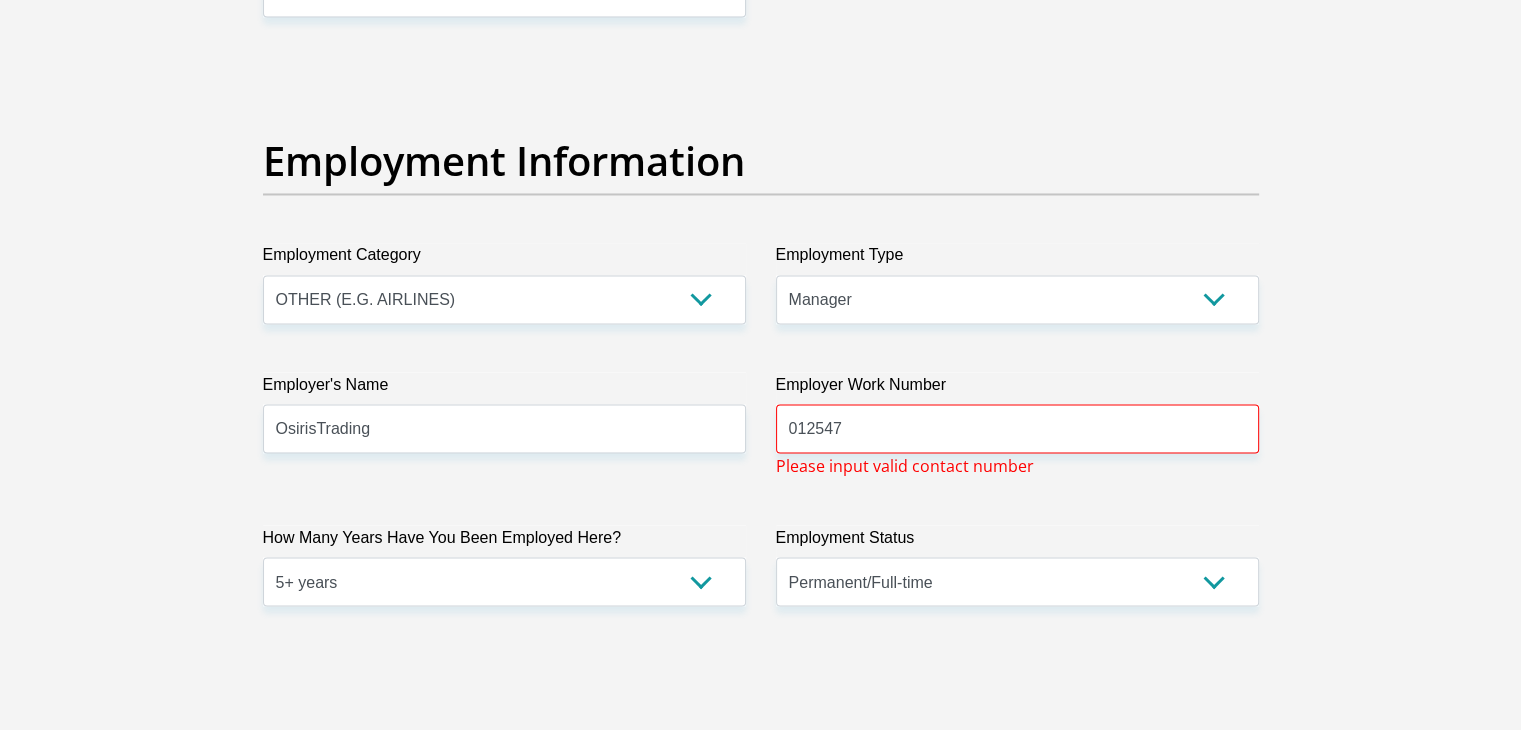 click on "Title
Mr
Ms
Mrs
Dr
Other
First Name
Delmaine
Surname
September
ID Number
8907315225083
Please input valid ID number
Race
Black
Coloured
Indian
White
Other
Contact Number
0837756794
Please input valid contact number
Nationality
South Africa
Afghanistan
Aland Islands  Albania  Aruba" at bounding box center [761, 67] 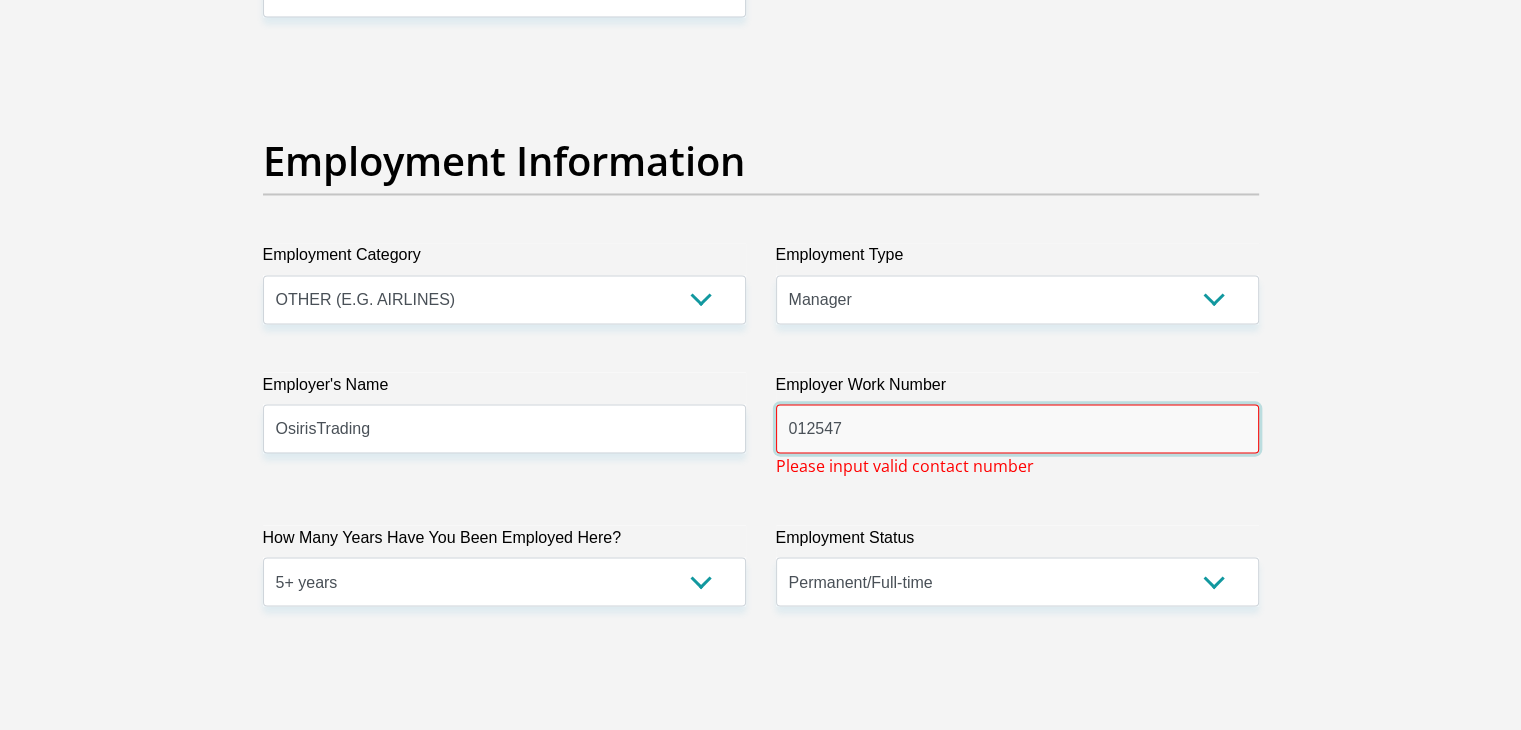 click on "012547" at bounding box center (1017, 428) 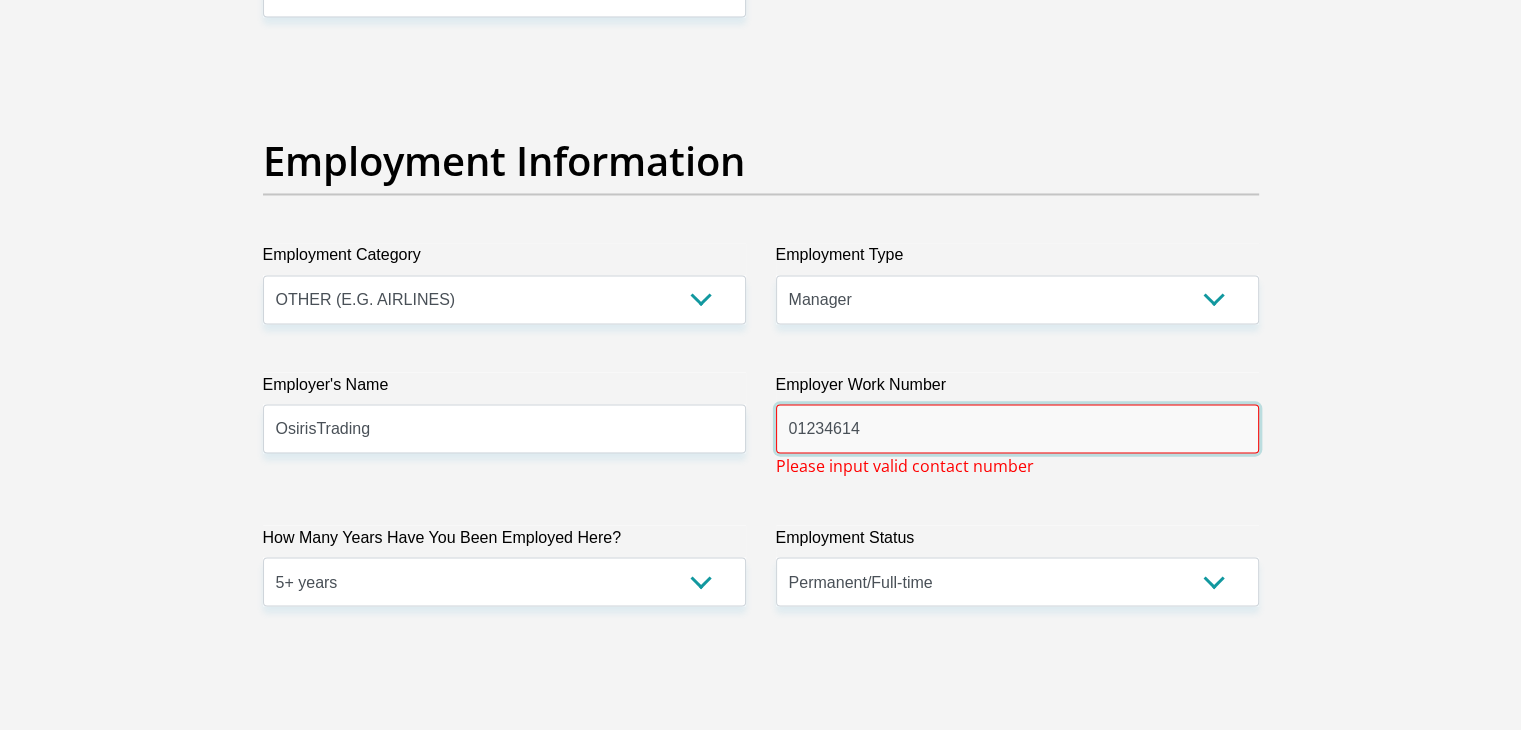 click on "01234614" at bounding box center (1017, 428) 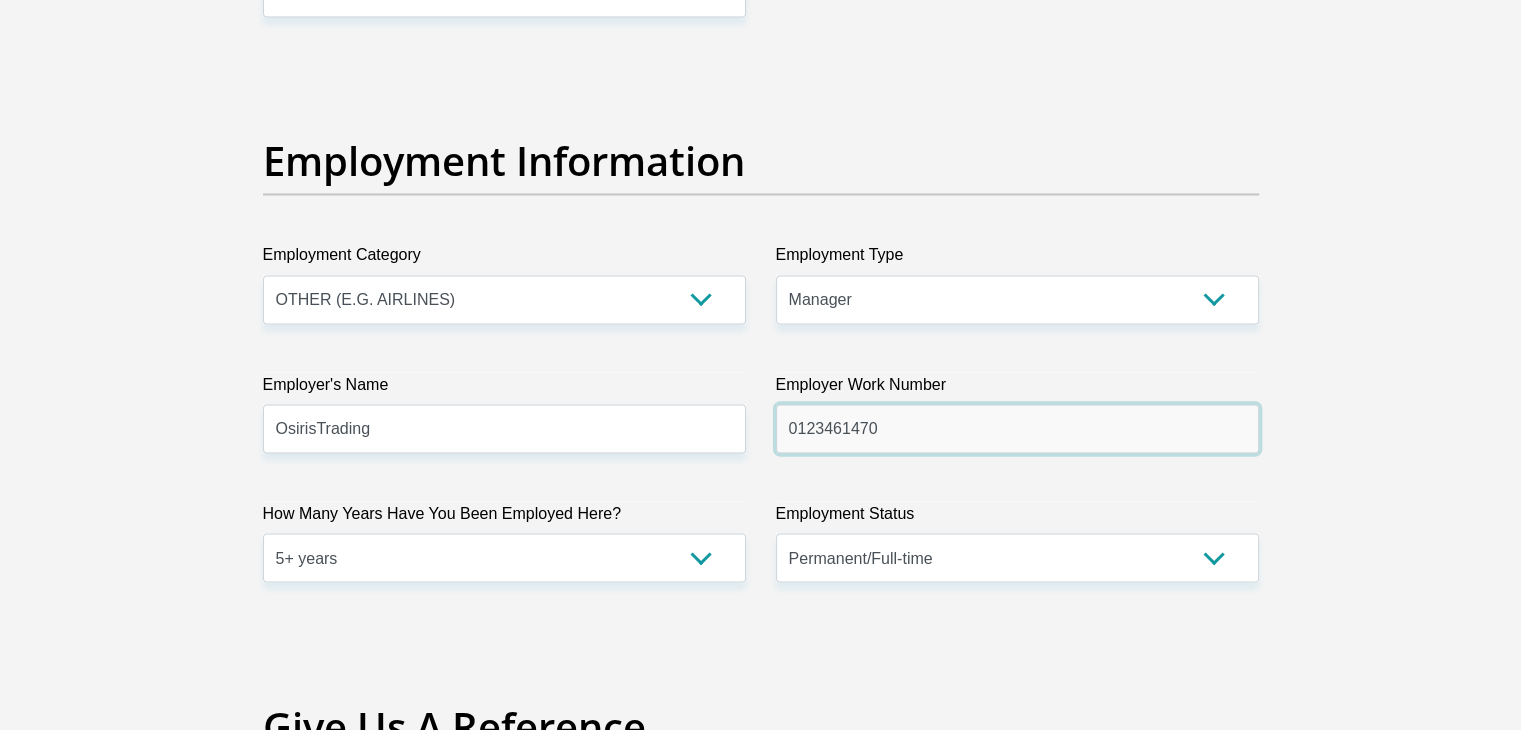 drag, startPoint x: 865, startPoint y: 426, endPoint x: 764, endPoint y: 511, distance: 132.00757 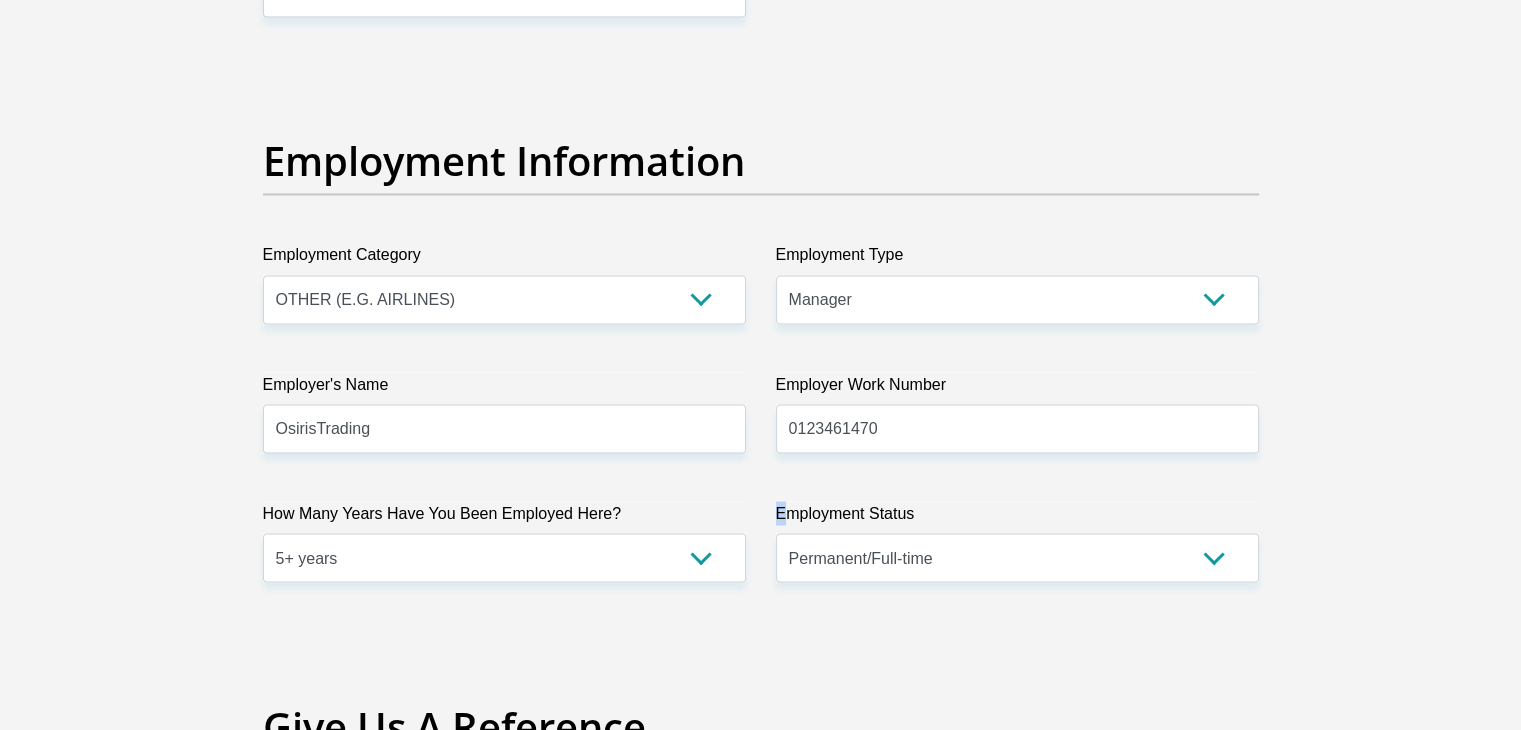 drag, startPoint x: 764, startPoint y: 511, endPoint x: 805, endPoint y: 552, distance: 57.982758 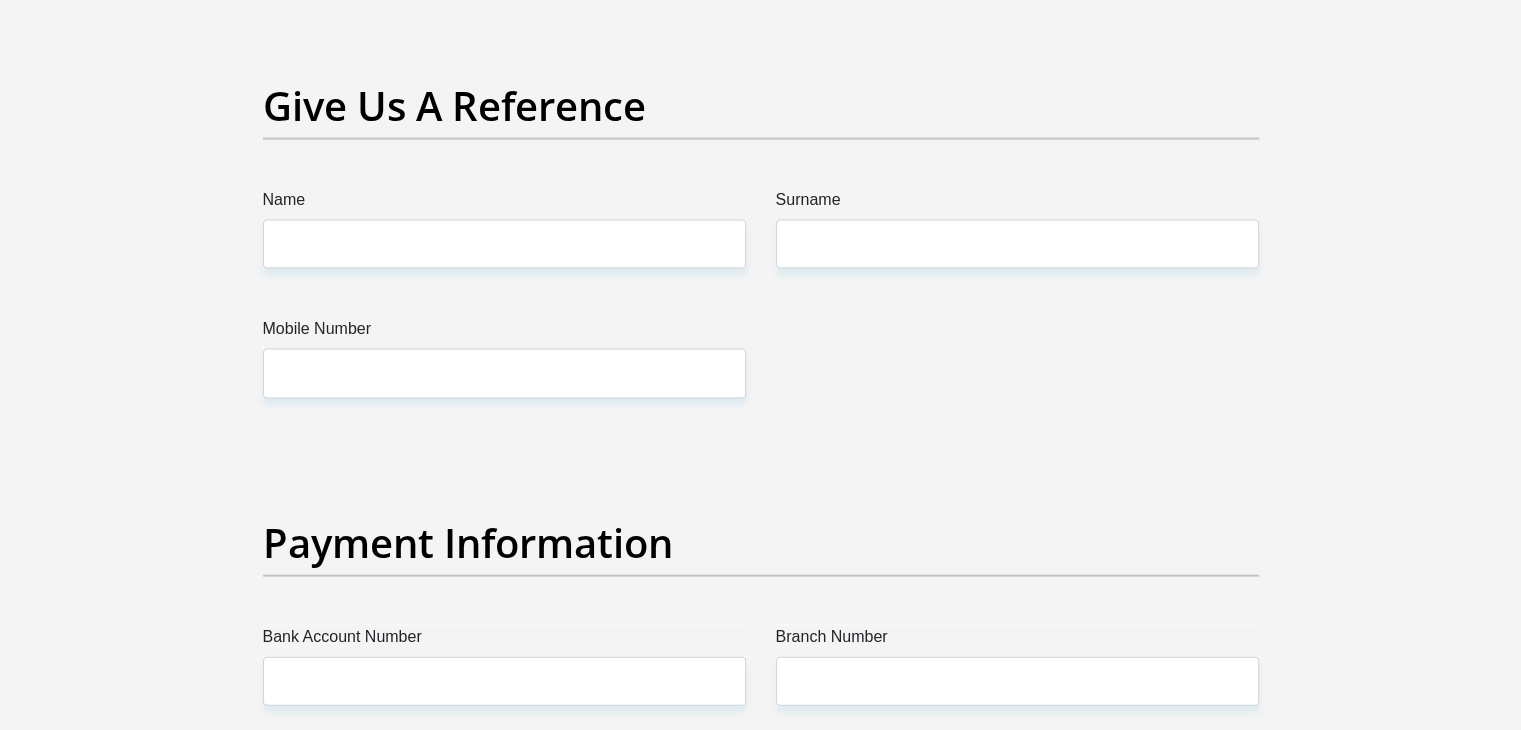 scroll, scrollTop: 4212, scrollLeft: 0, axis: vertical 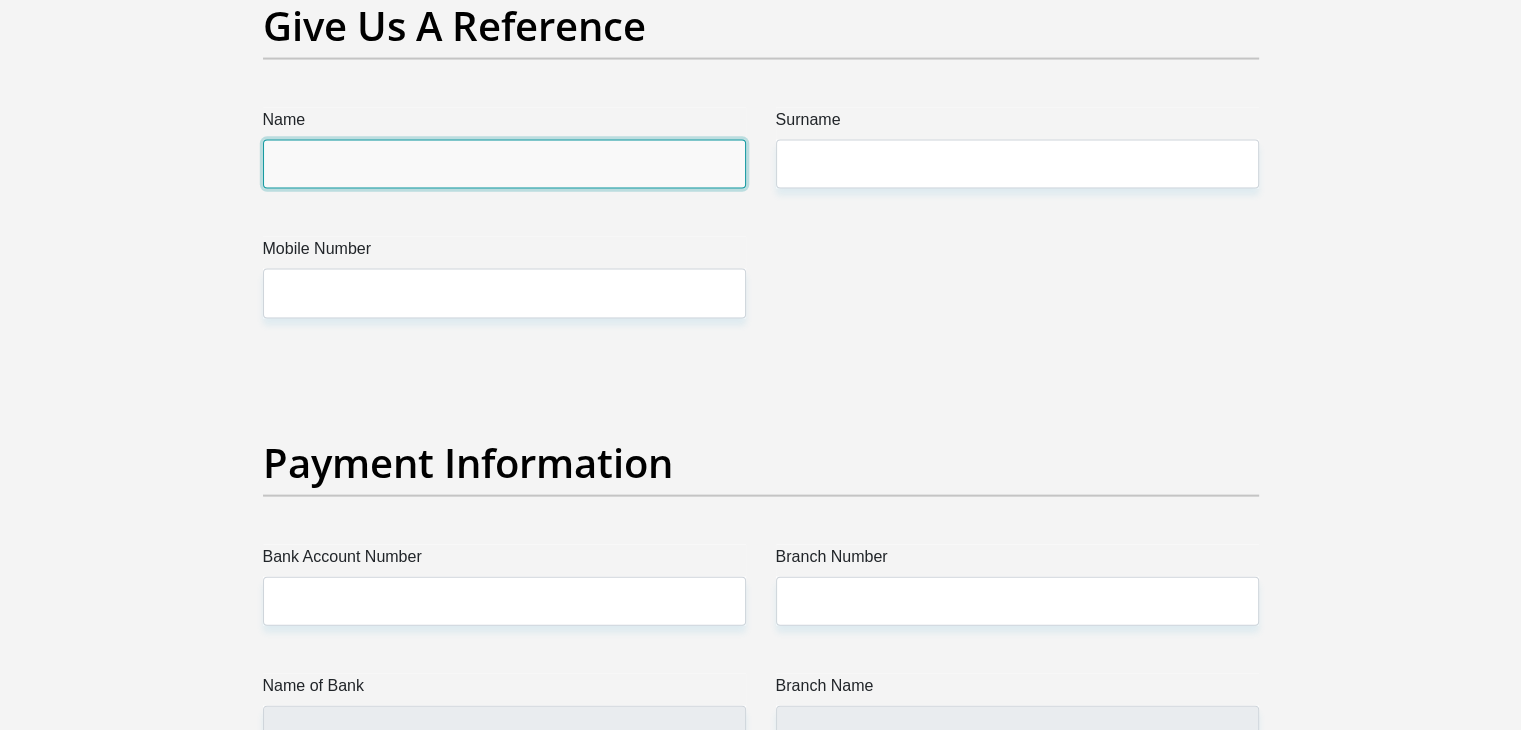 click on "Name" at bounding box center (504, 164) 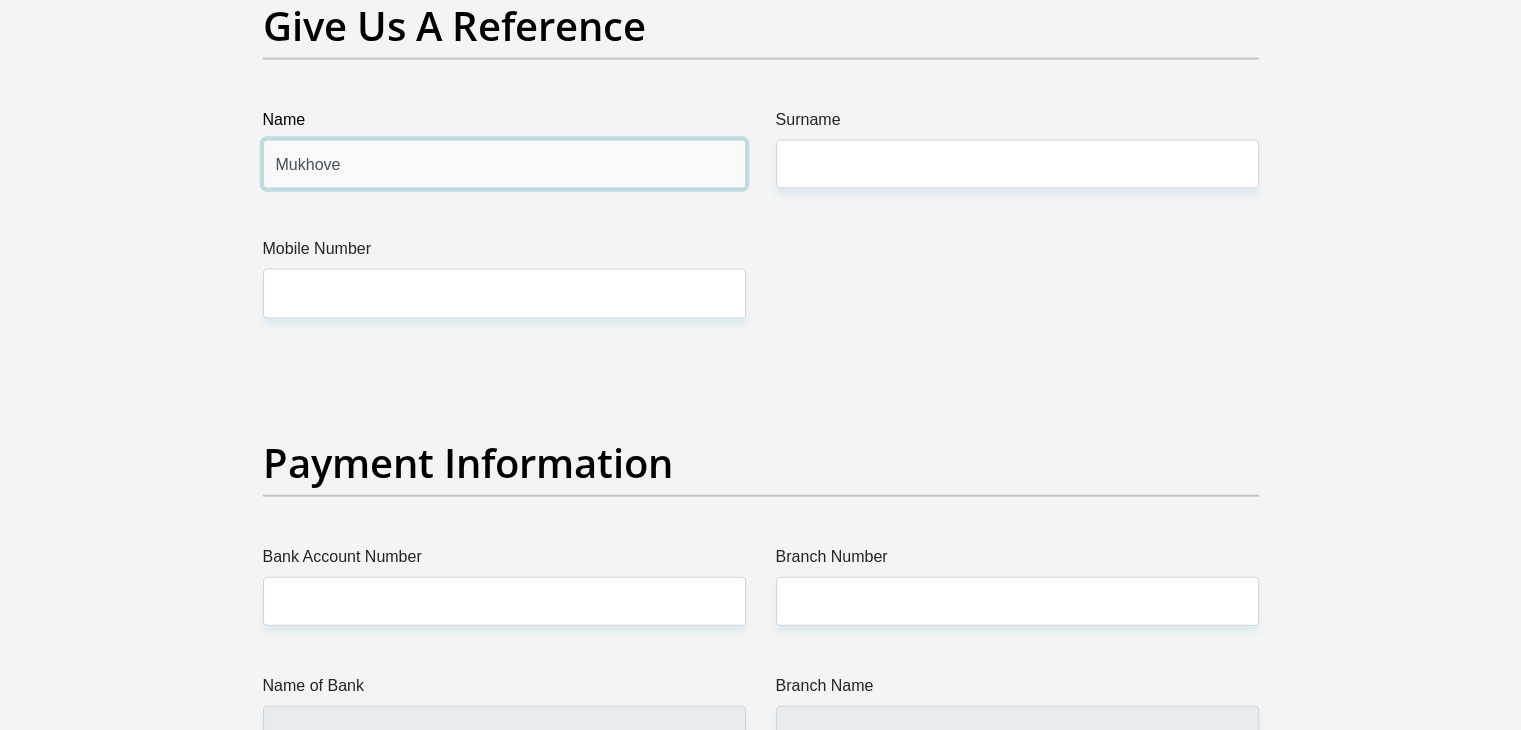 type on "Mukhove" 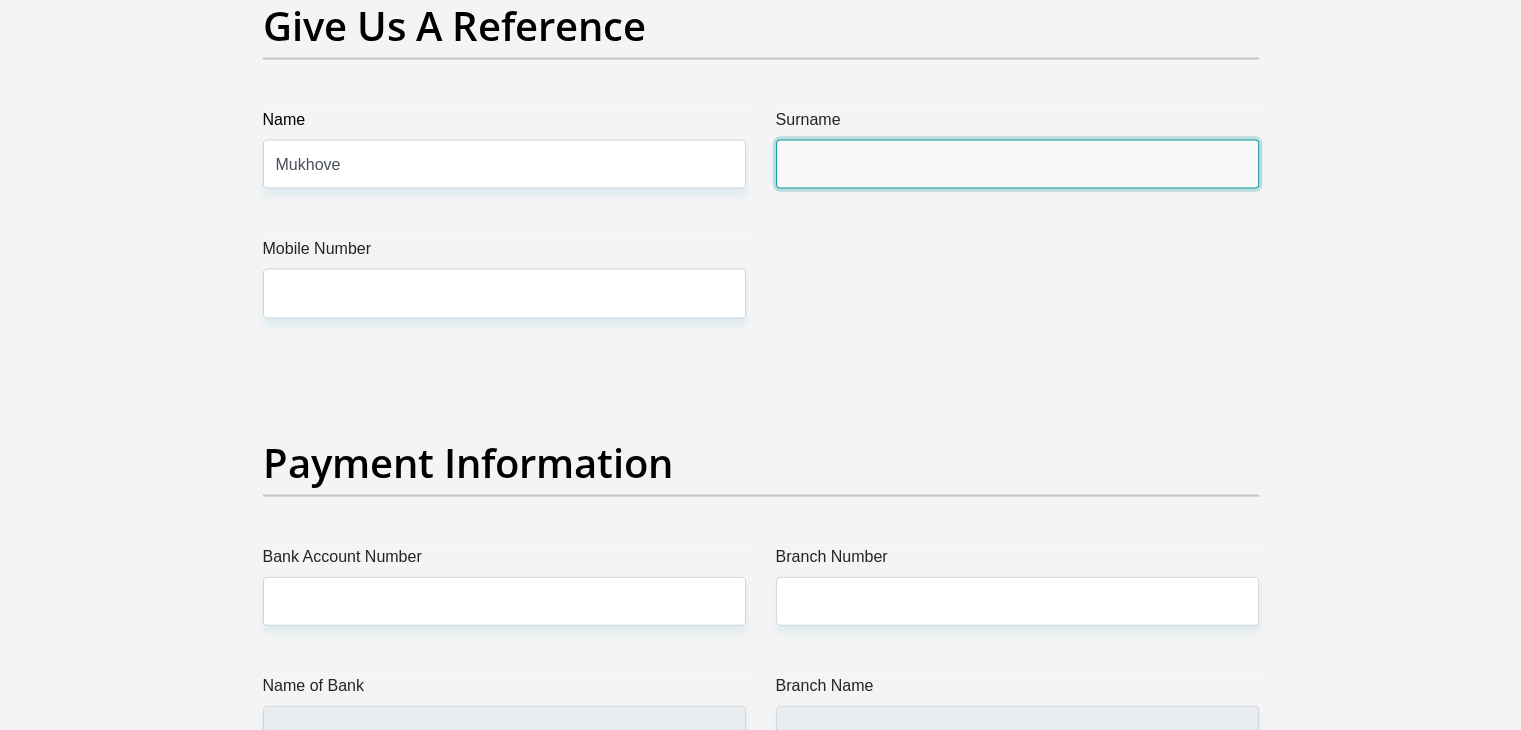click on "Surname" at bounding box center [1017, 164] 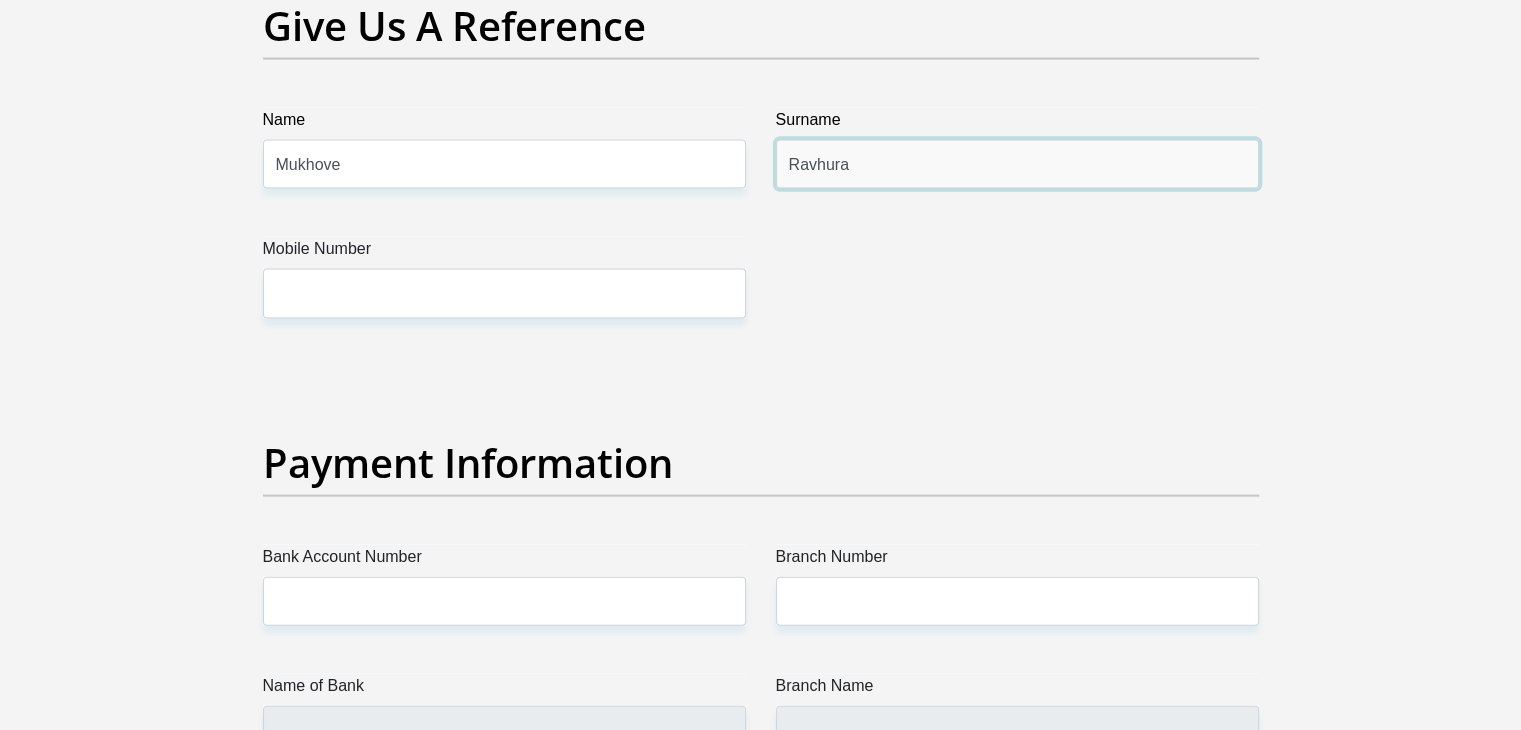 type on "Ravhura" 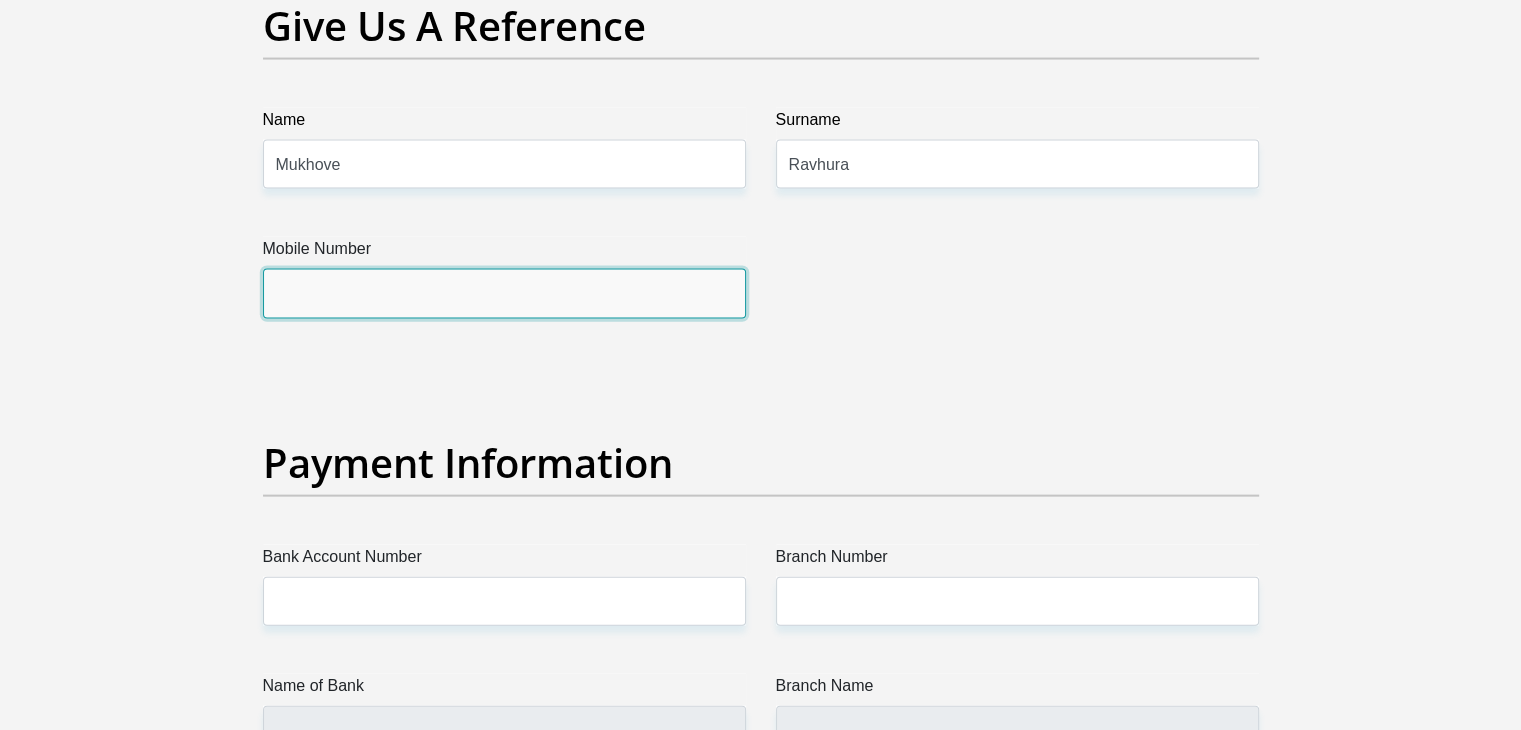click on "Mobile Number" at bounding box center [504, 293] 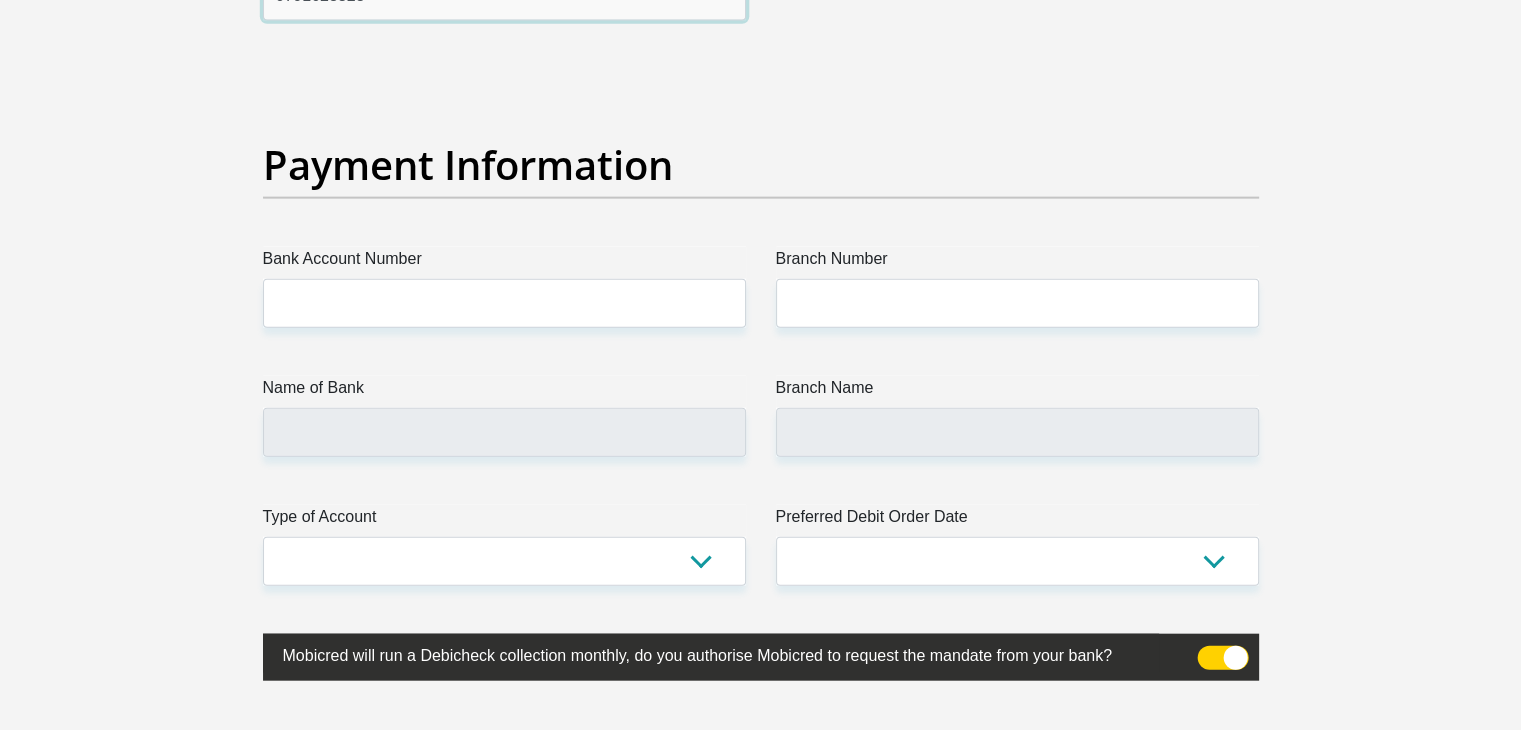 scroll, scrollTop: 4512, scrollLeft: 0, axis: vertical 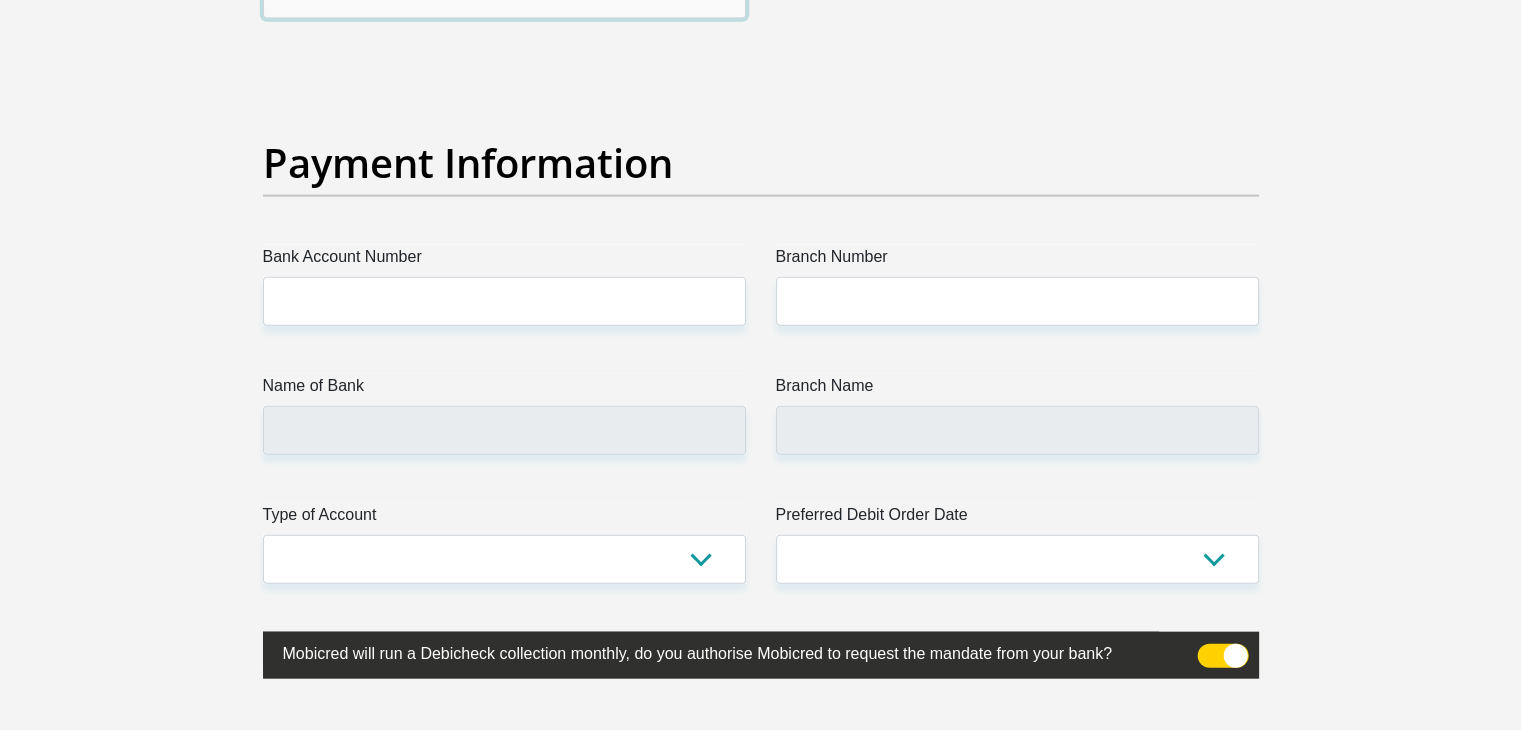 type on "0791628828" 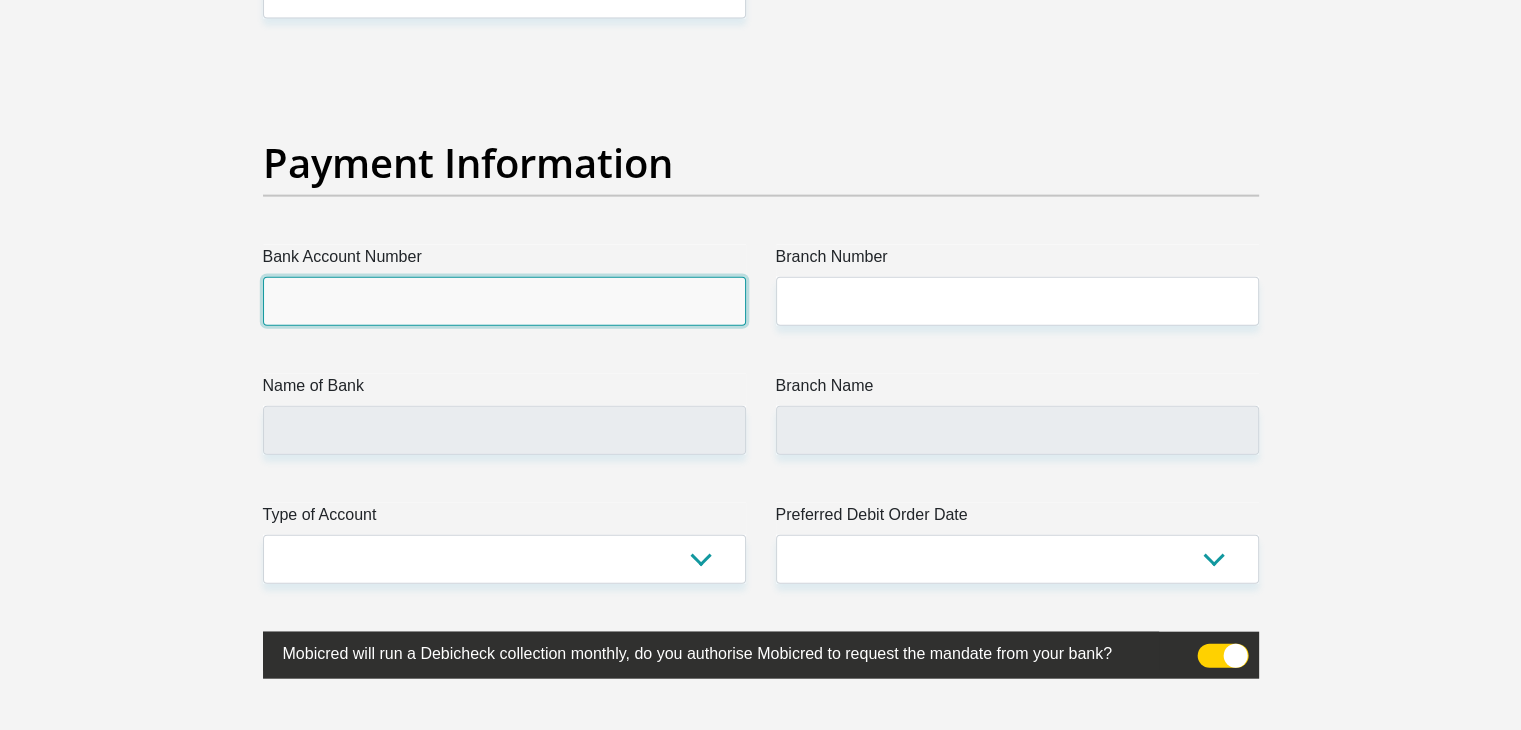 click on "Bank Account Number" at bounding box center (504, 301) 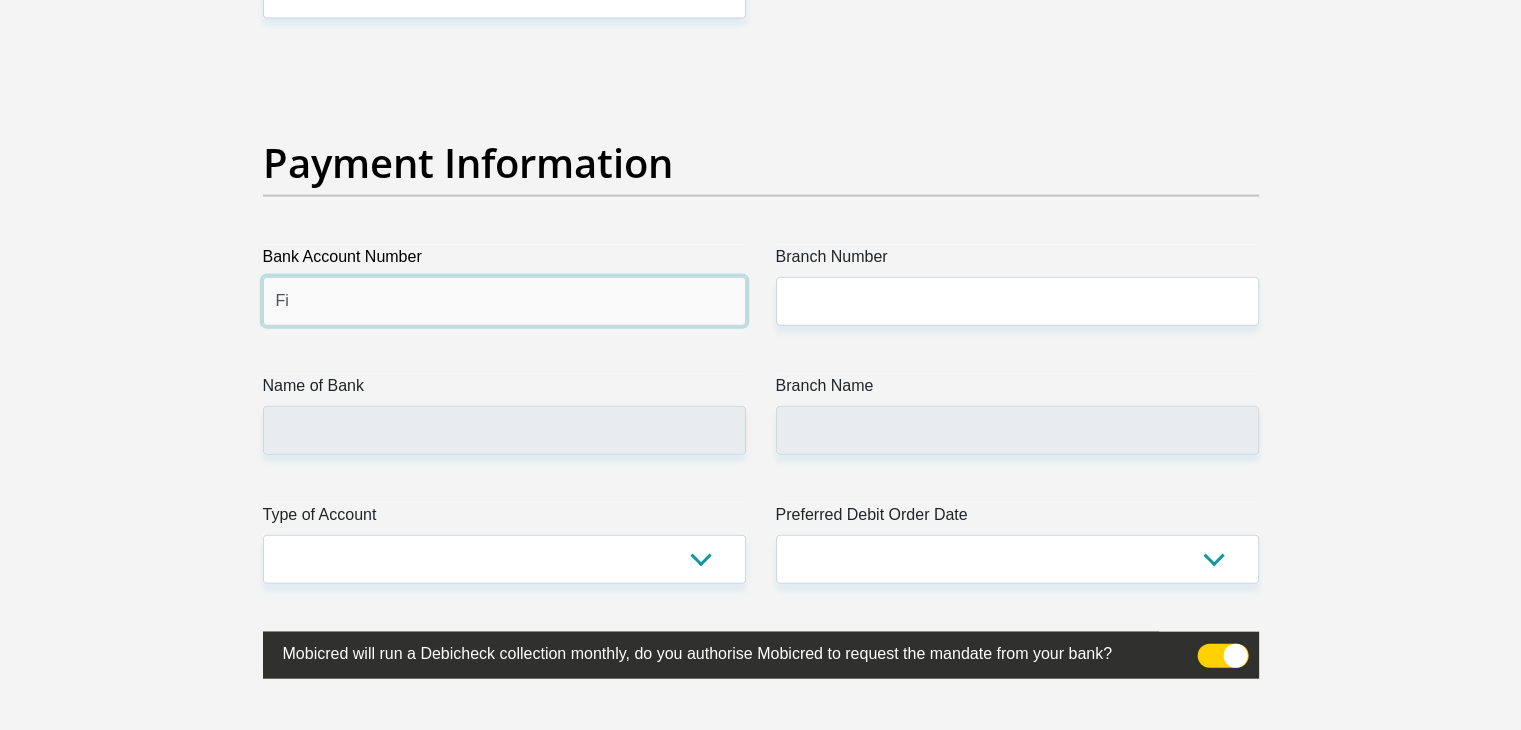 type on "F" 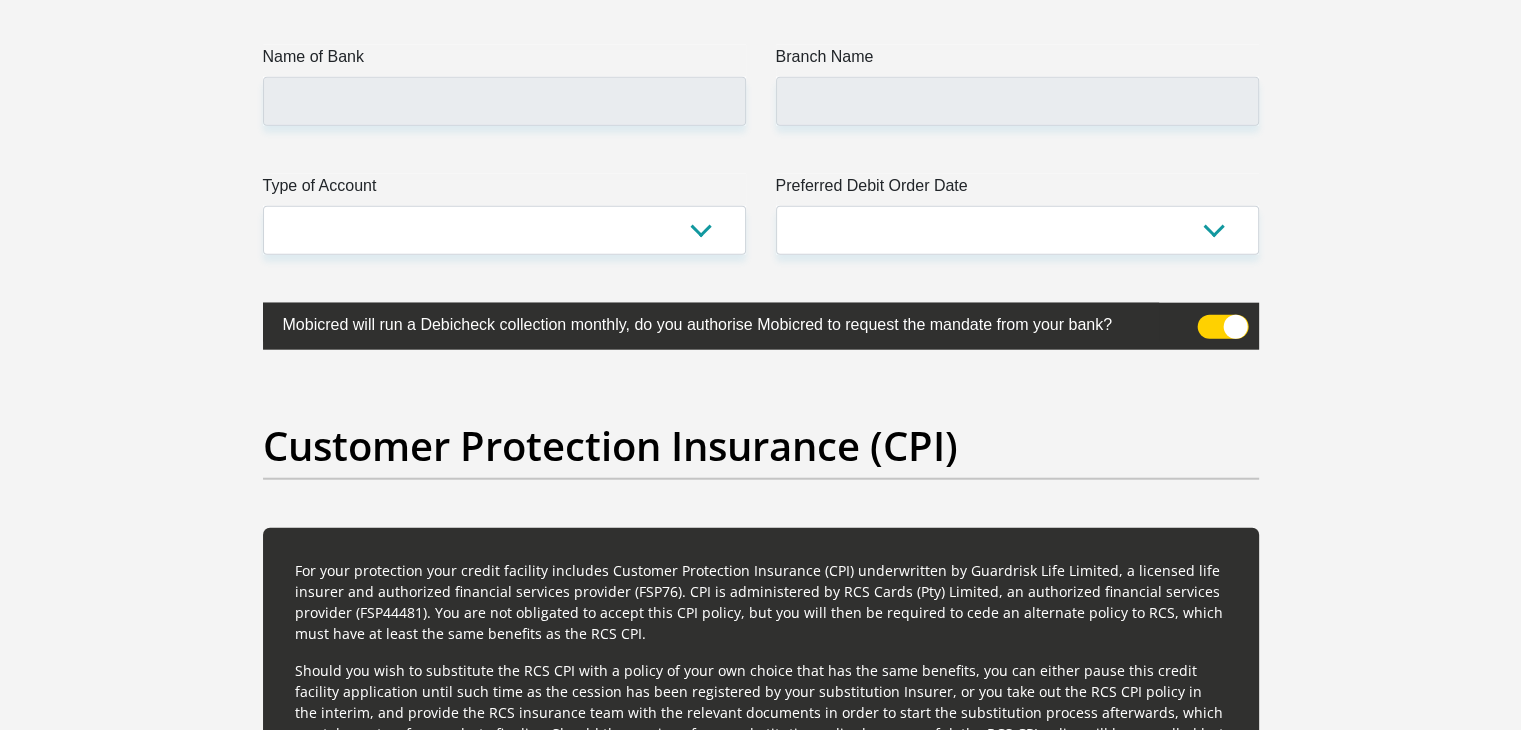 scroll, scrollTop: 4565, scrollLeft: 0, axis: vertical 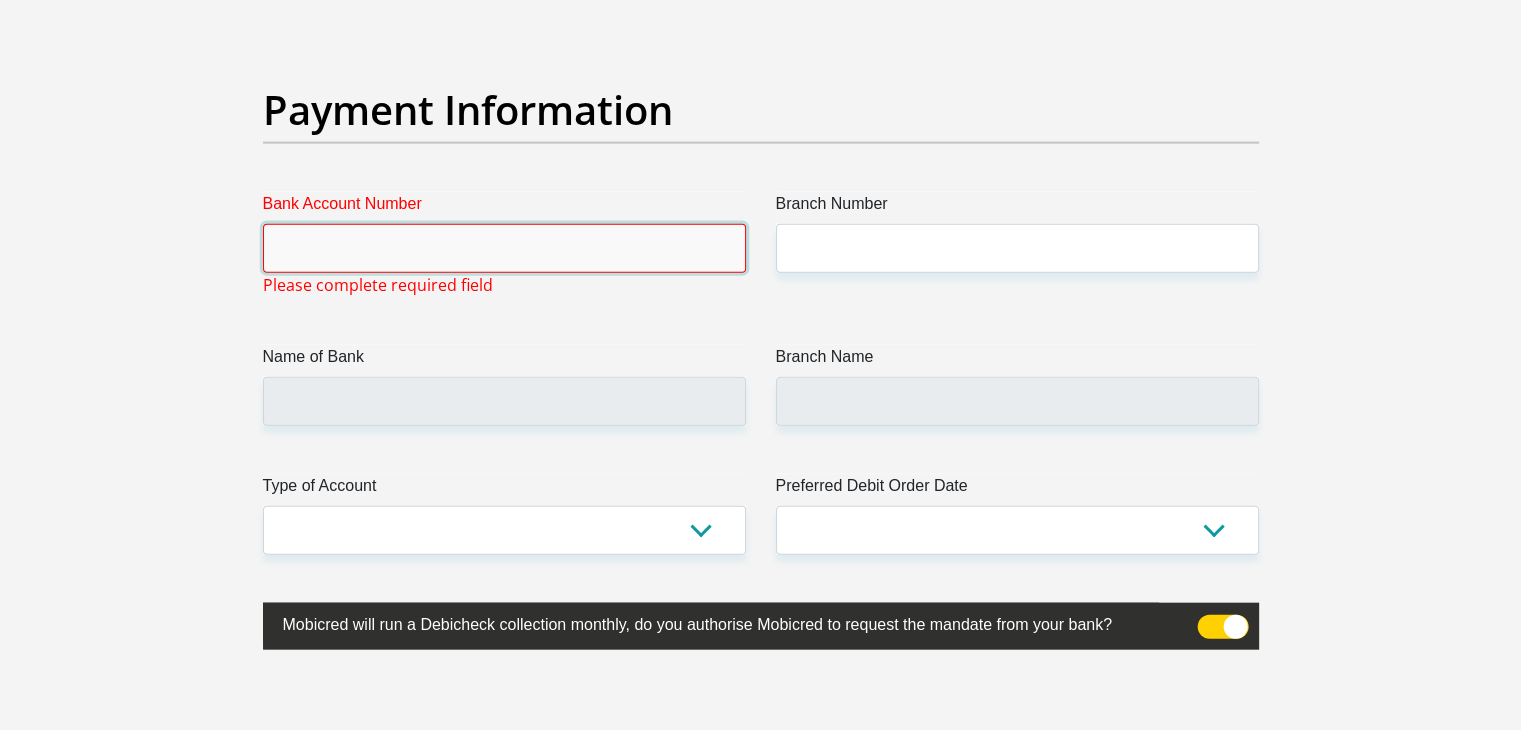click on "Bank Account Number" at bounding box center (504, 248) 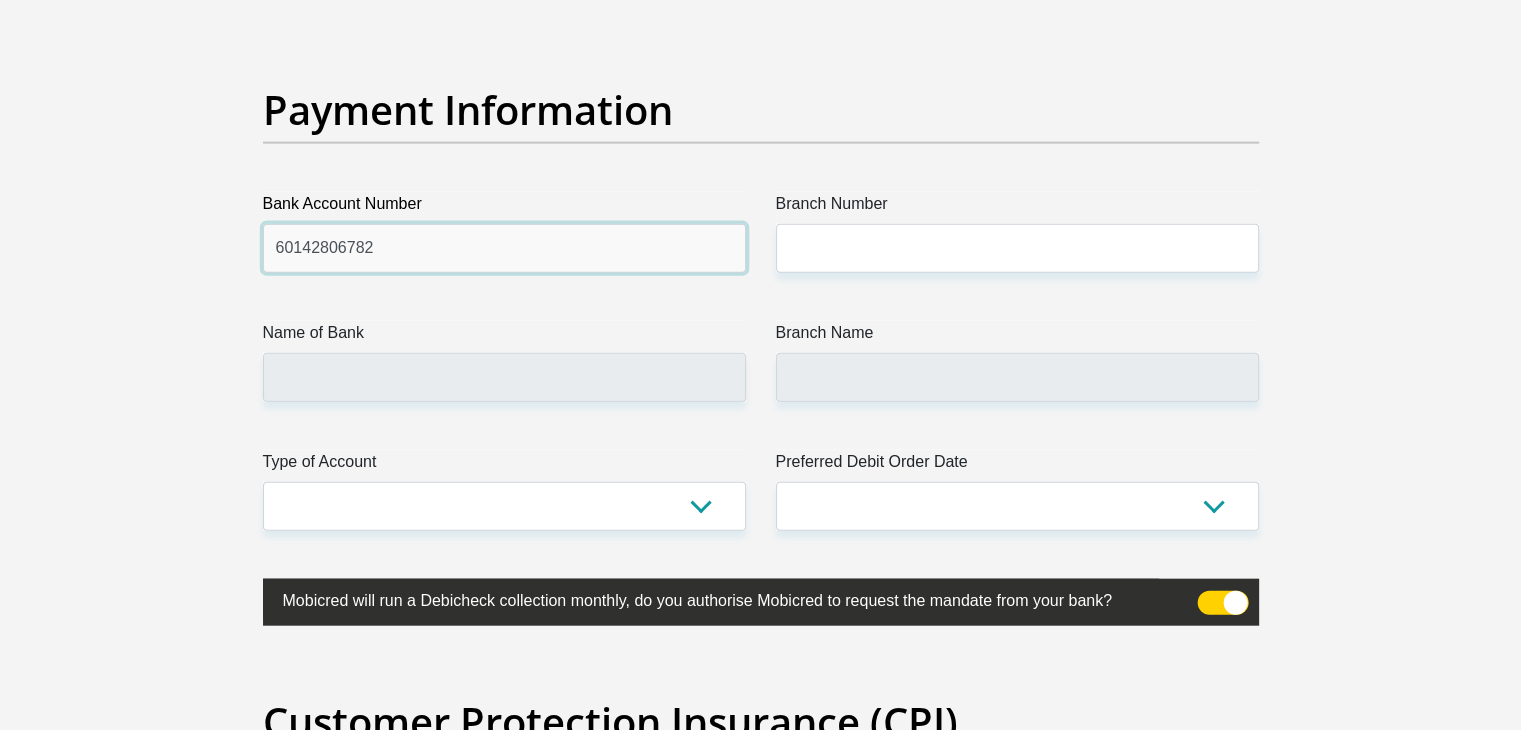 type on "60142806782" 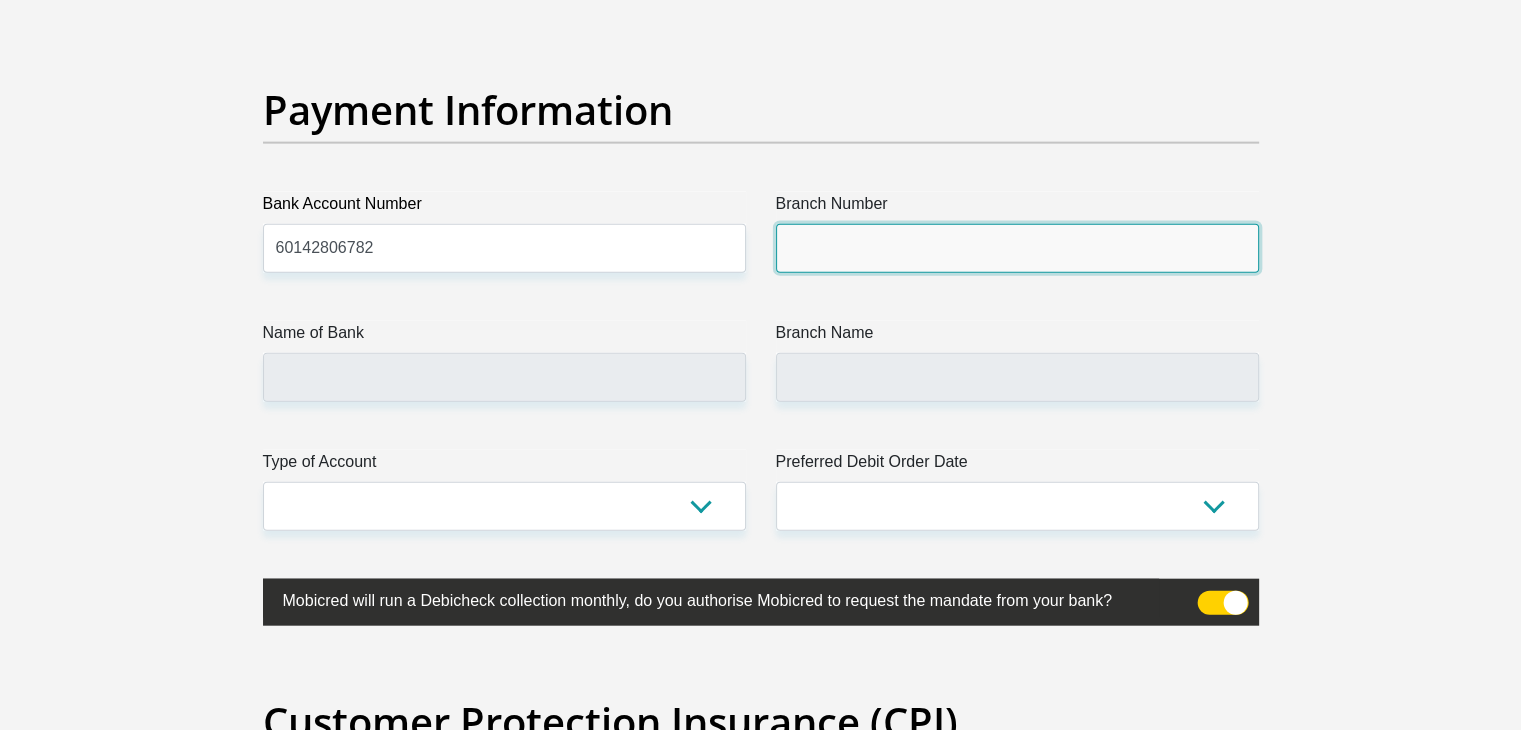 click on "Branch Number" at bounding box center [1017, 248] 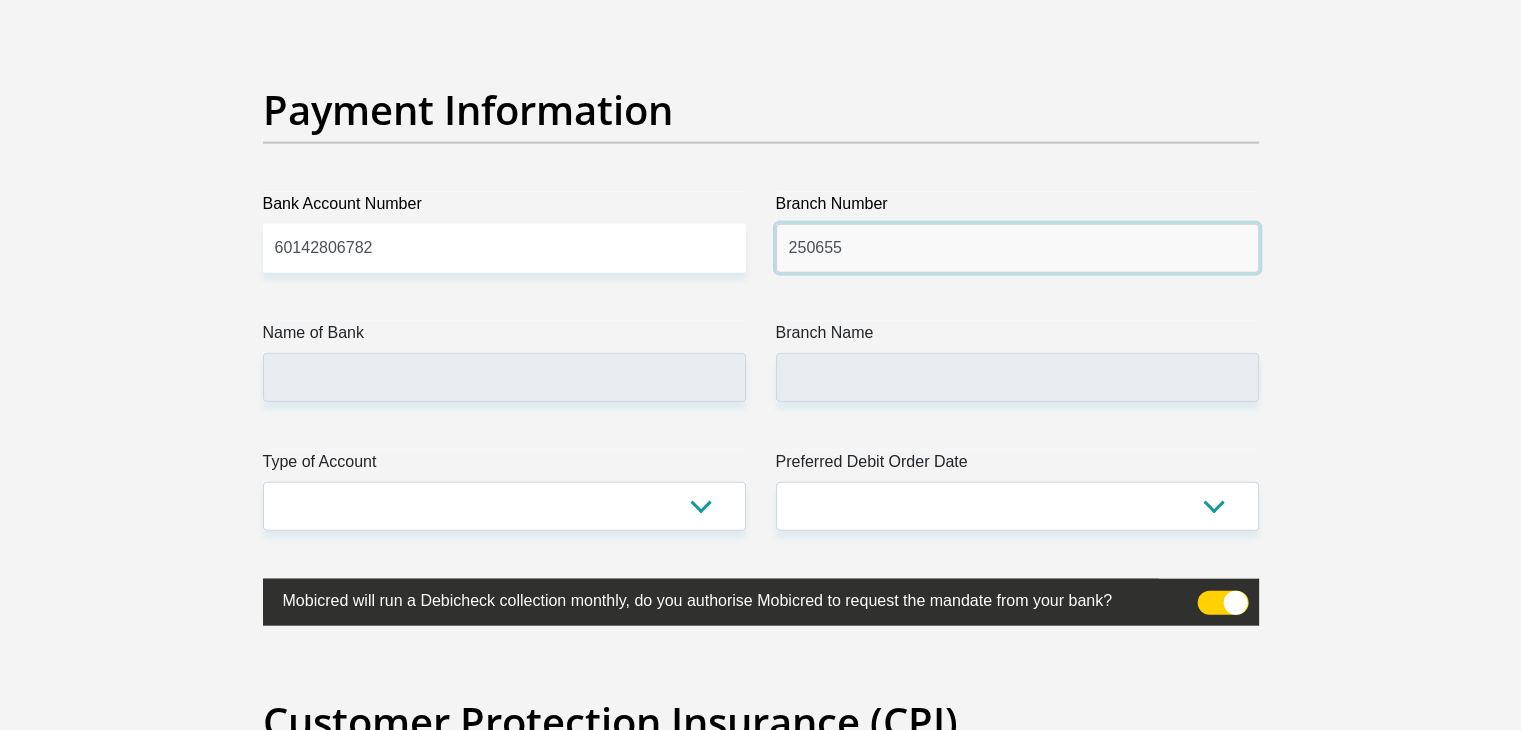 type on "250655" 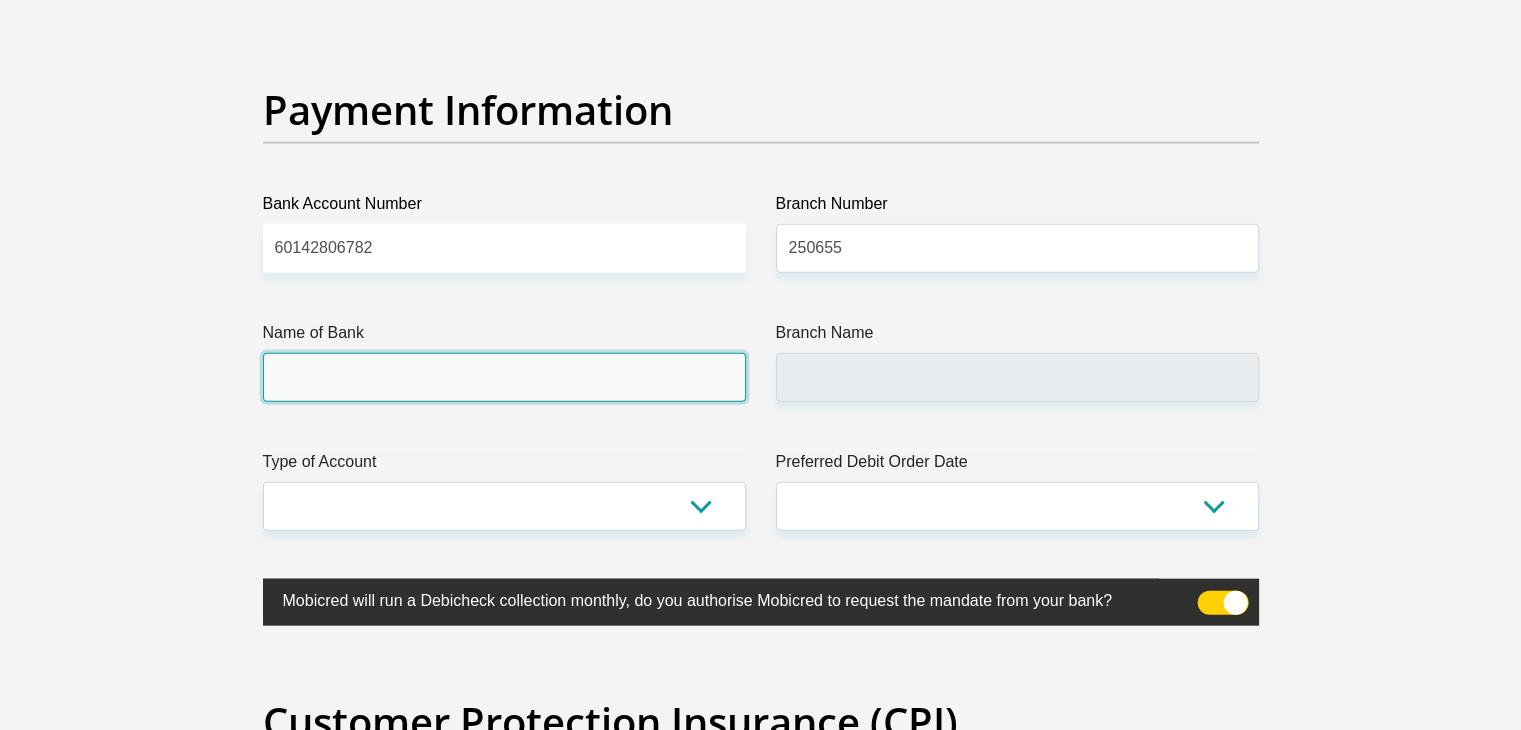 click on "Name of Bank" at bounding box center [504, 377] 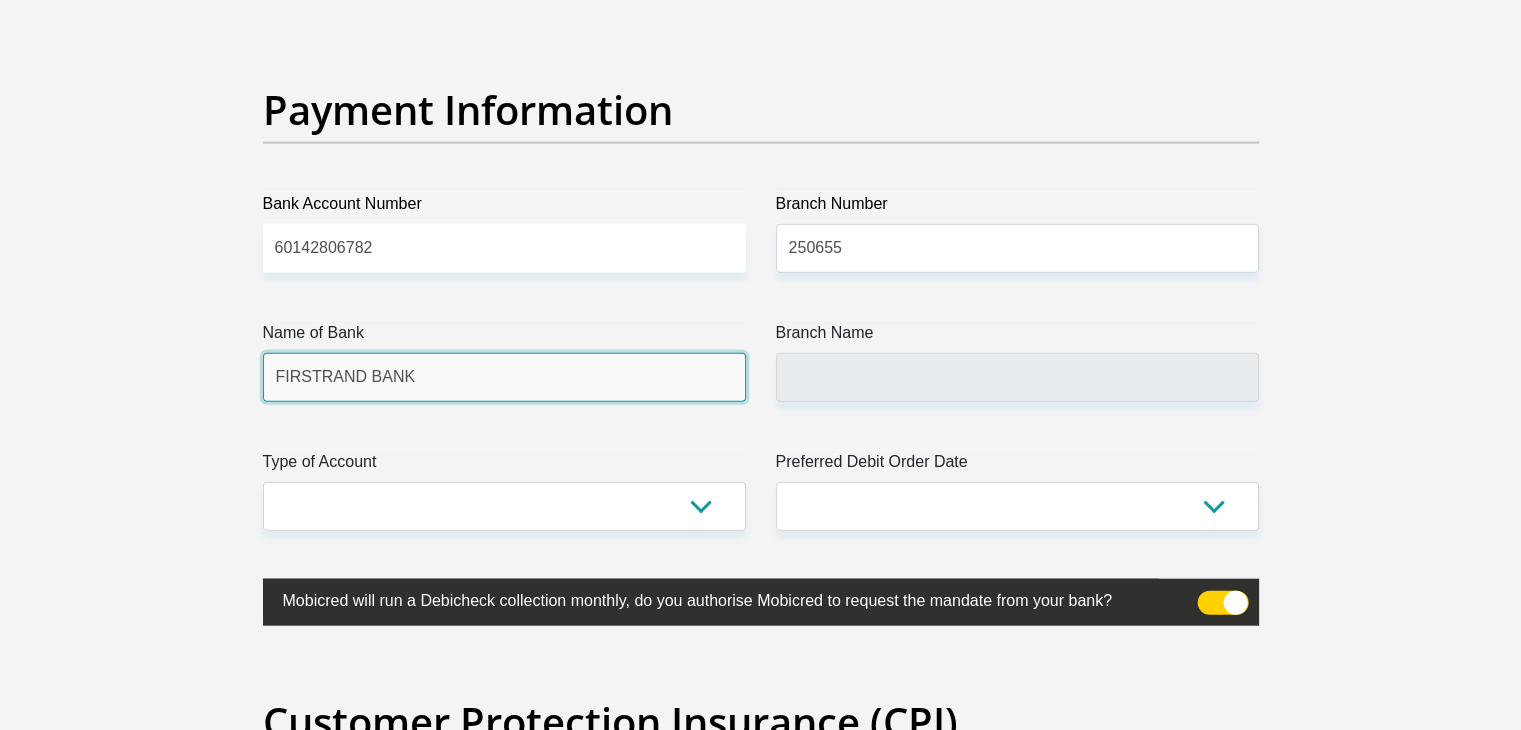 type on "BRANCH 560" 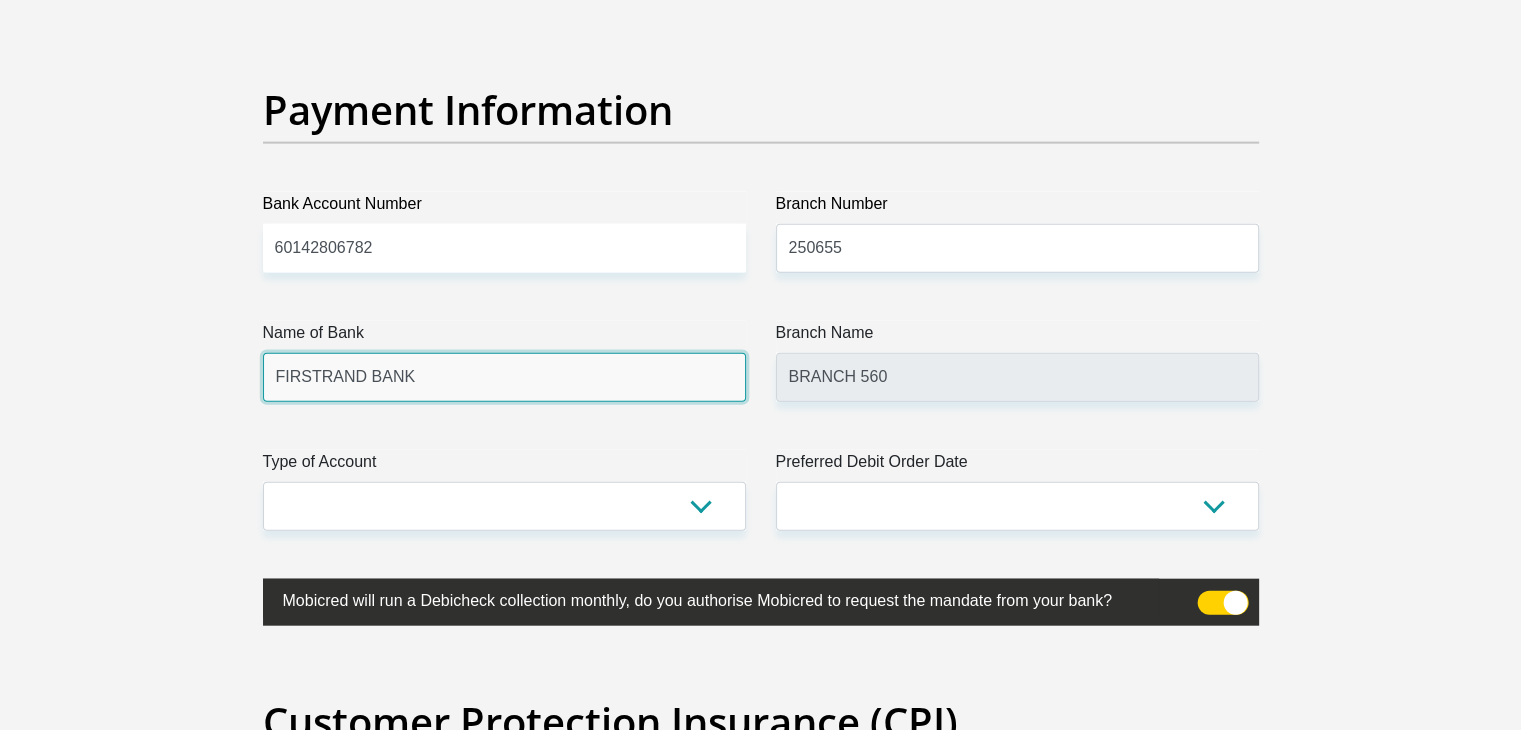 click on "FIRSTRAND BANK" at bounding box center (504, 377) 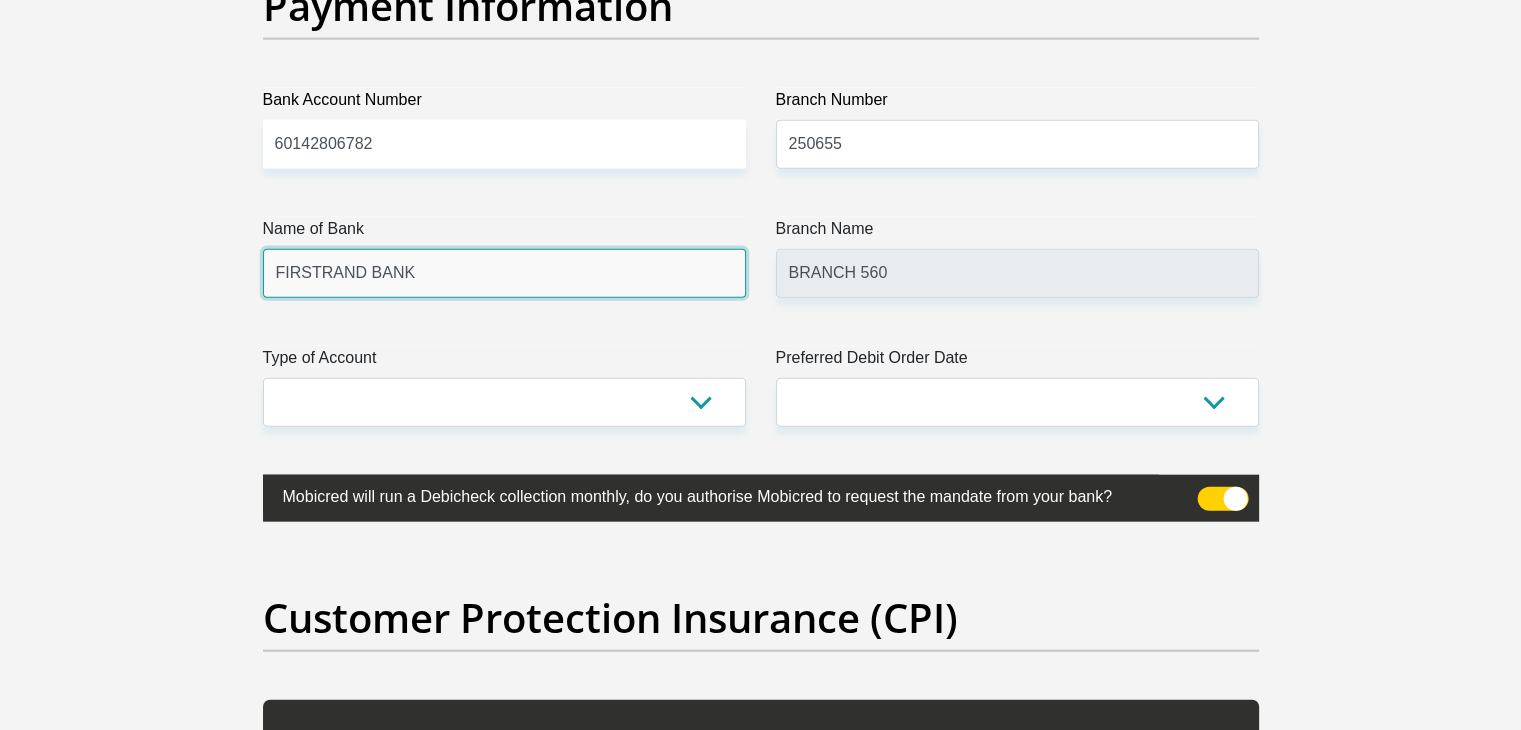 scroll, scrollTop: 4527, scrollLeft: 0, axis: vertical 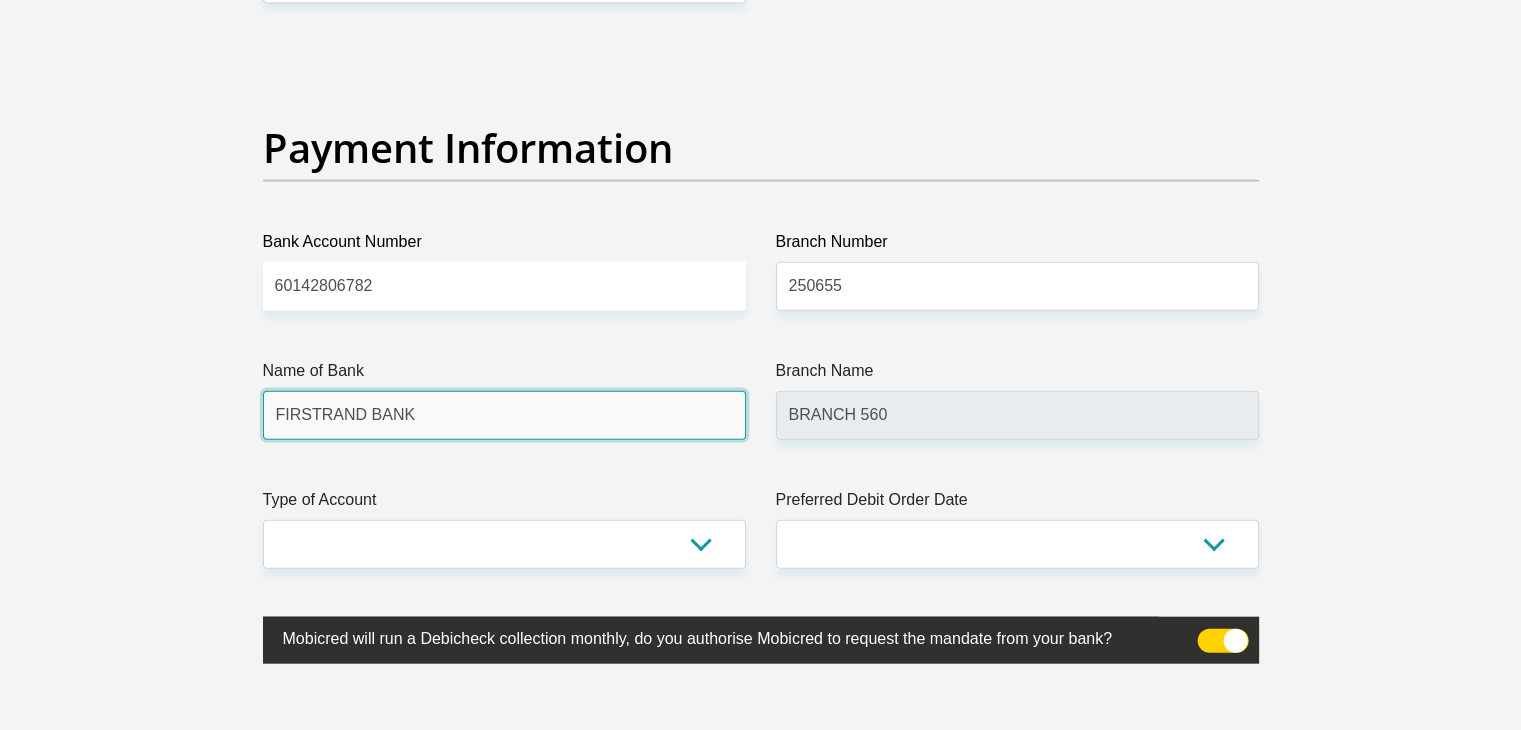 click on "FIRSTRAND BANK" at bounding box center (504, 415) 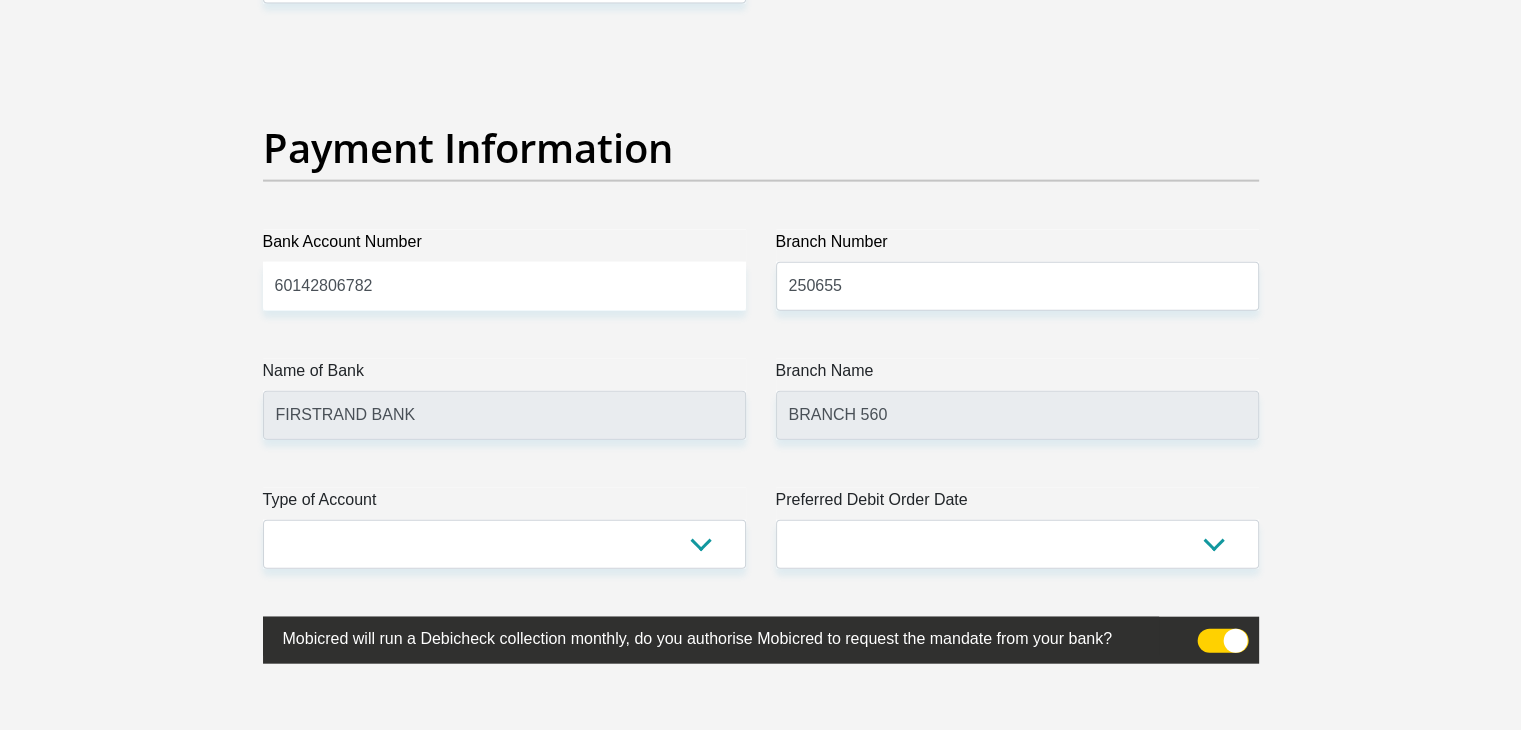 click on "Title
Mr
Ms
Mrs
Dr
Other
First Name
Delmaine
Surname
September
ID Number
8907315225083
Please input valid ID number
Race
Black
Coloured
Indian
White
Other
Contact Number
0837756794
Please input valid contact number
Nationality
South Africa
Afghanistan
Aland Islands  Albania  Aruba" at bounding box center (761, -960) 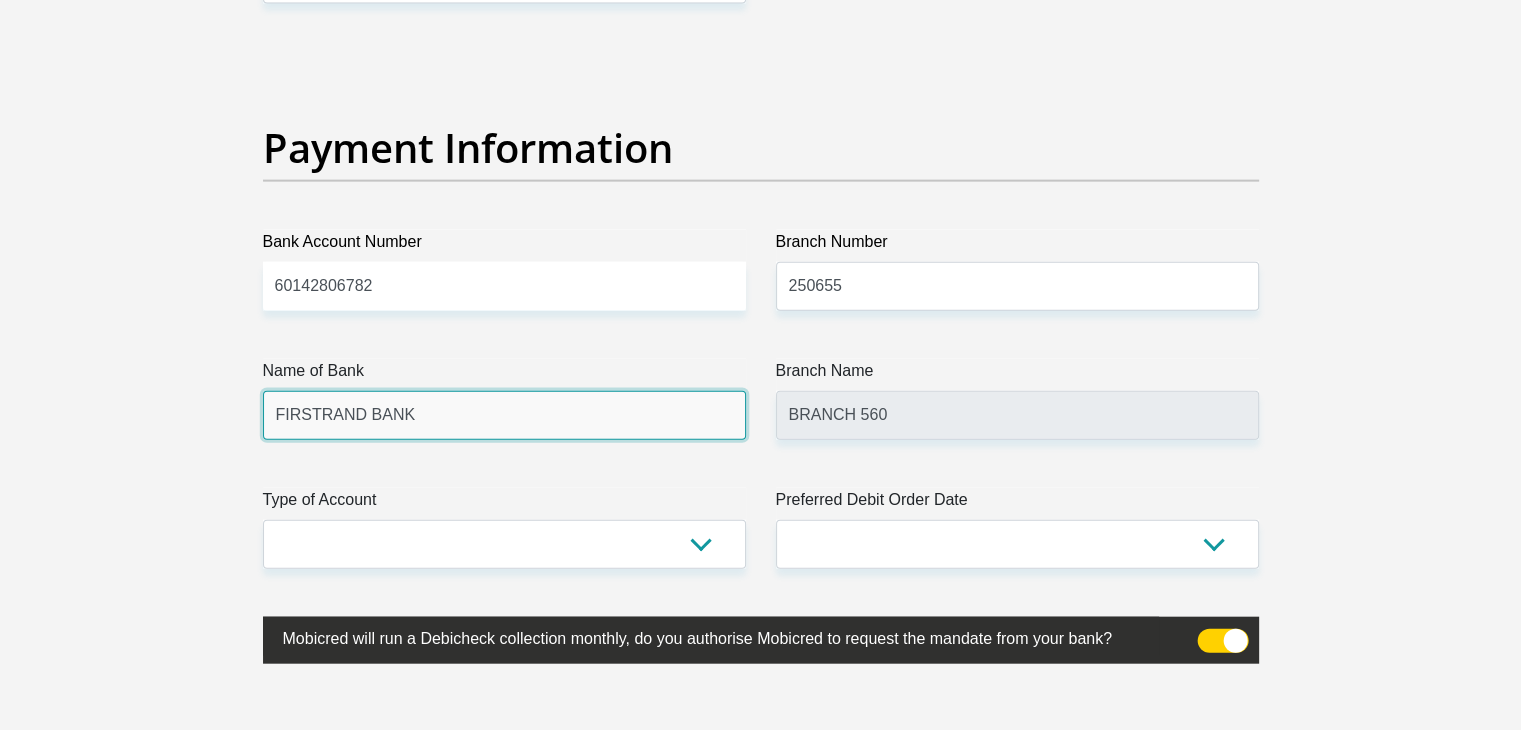 click on "FIRSTRAND BANK" at bounding box center (504, 415) 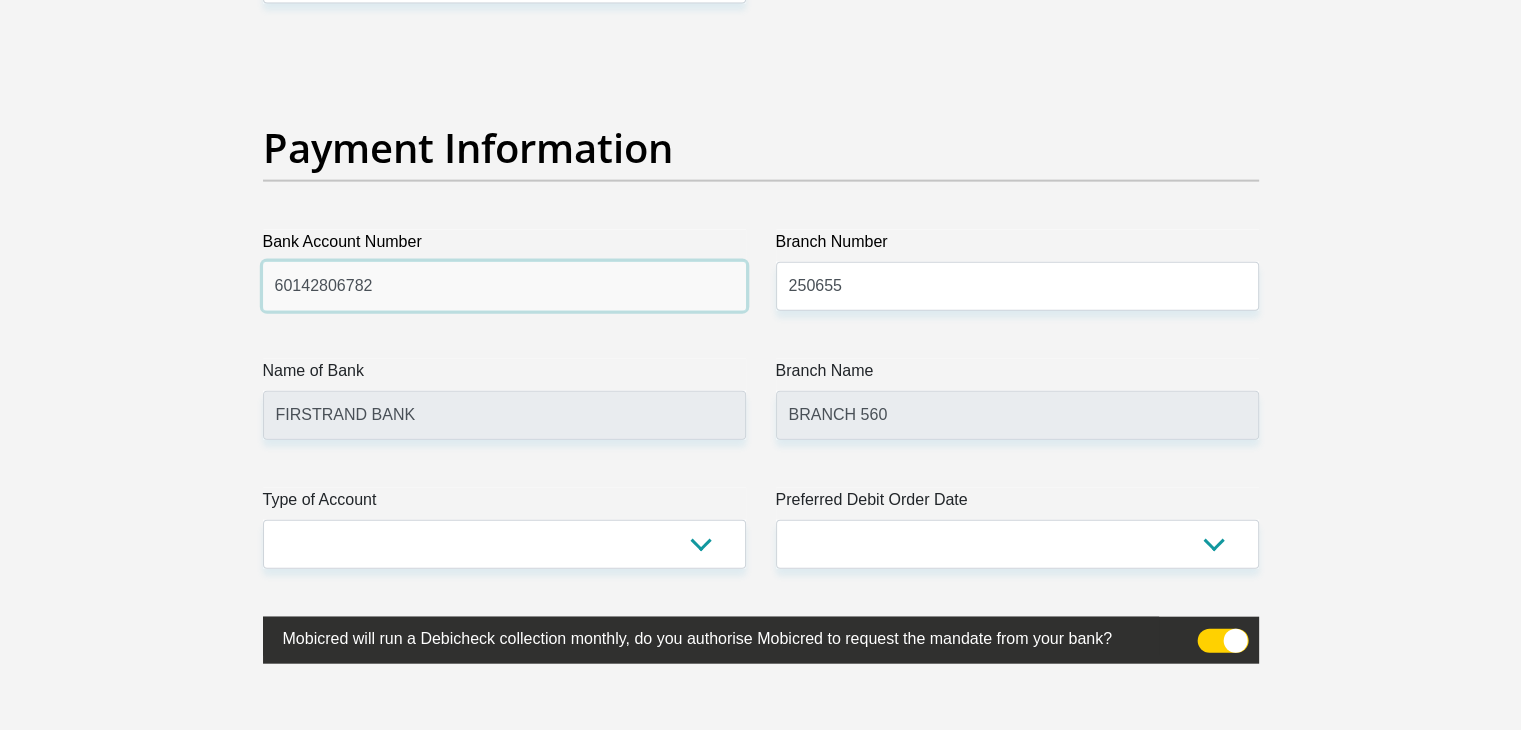 drag, startPoint x: 398, startPoint y: 265, endPoint x: 172, endPoint y: 277, distance: 226.31836 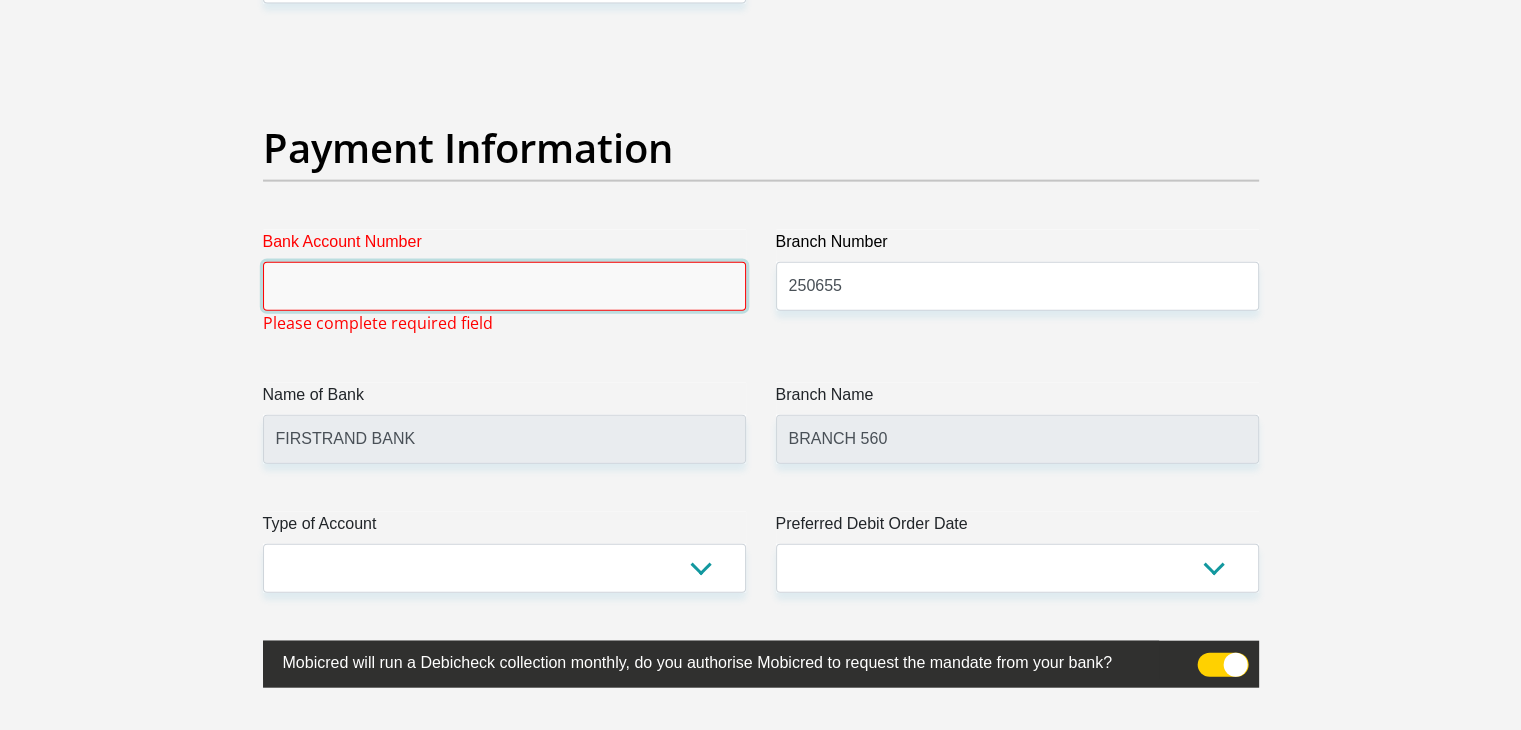 type 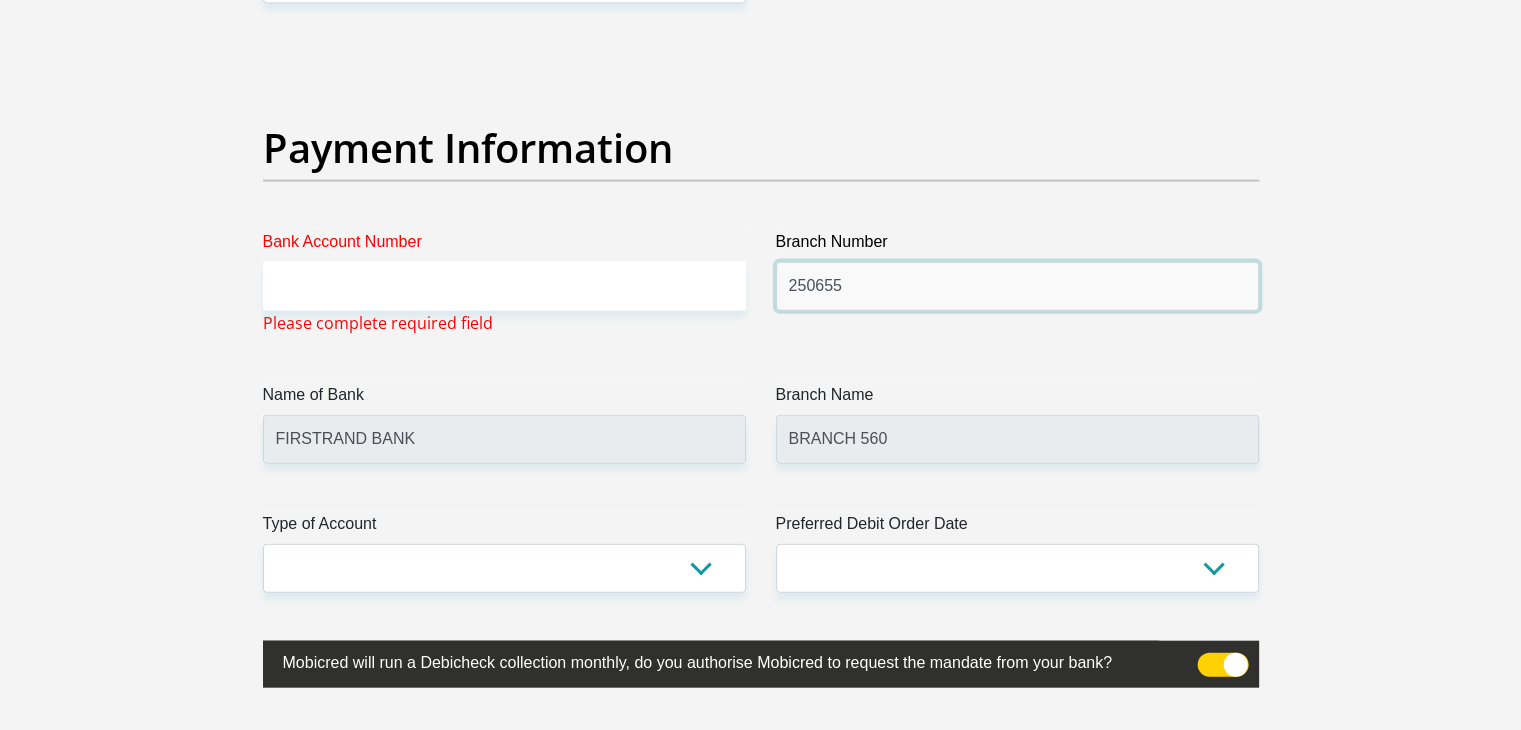 drag, startPoint x: 870, startPoint y: 272, endPoint x: 764, endPoint y: 266, distance: 106.16968 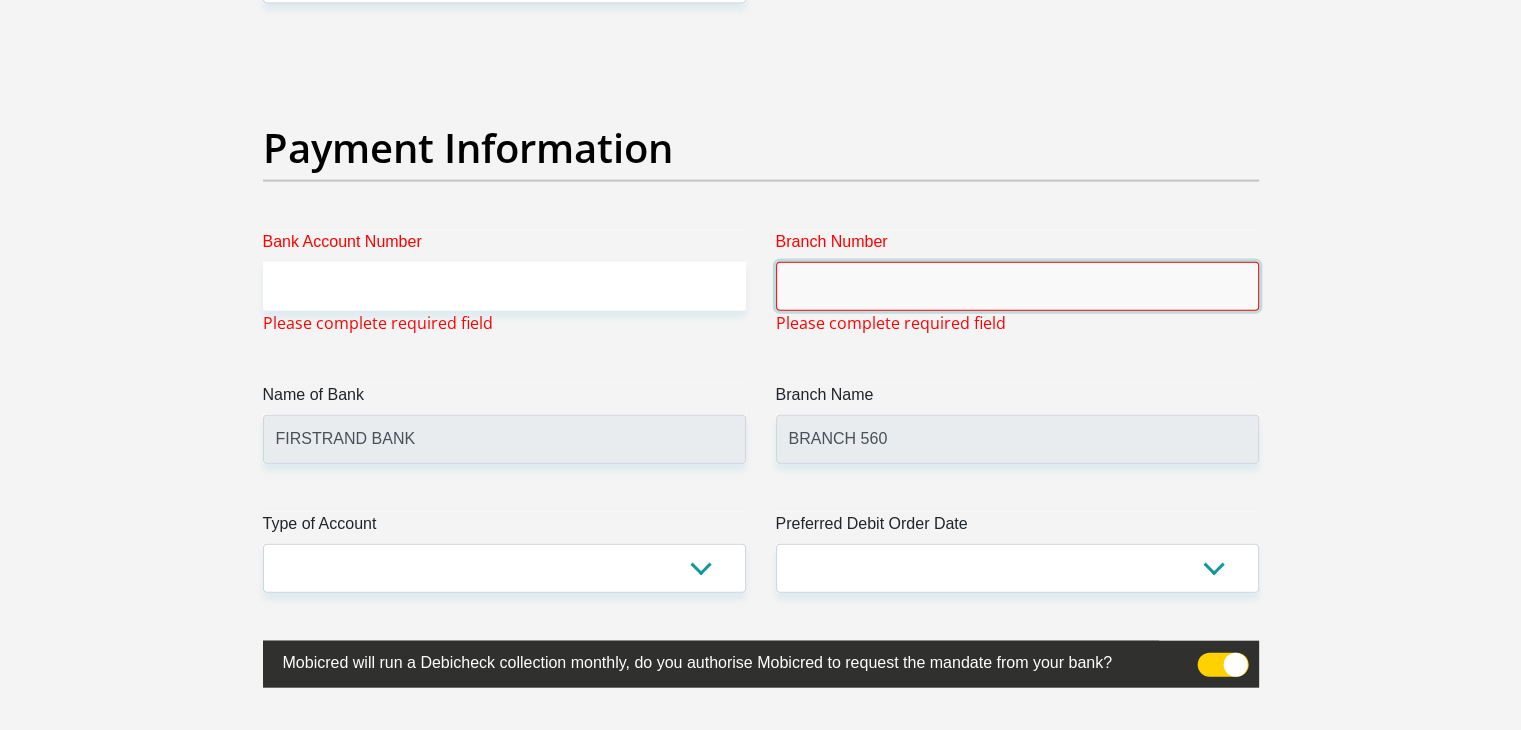 type 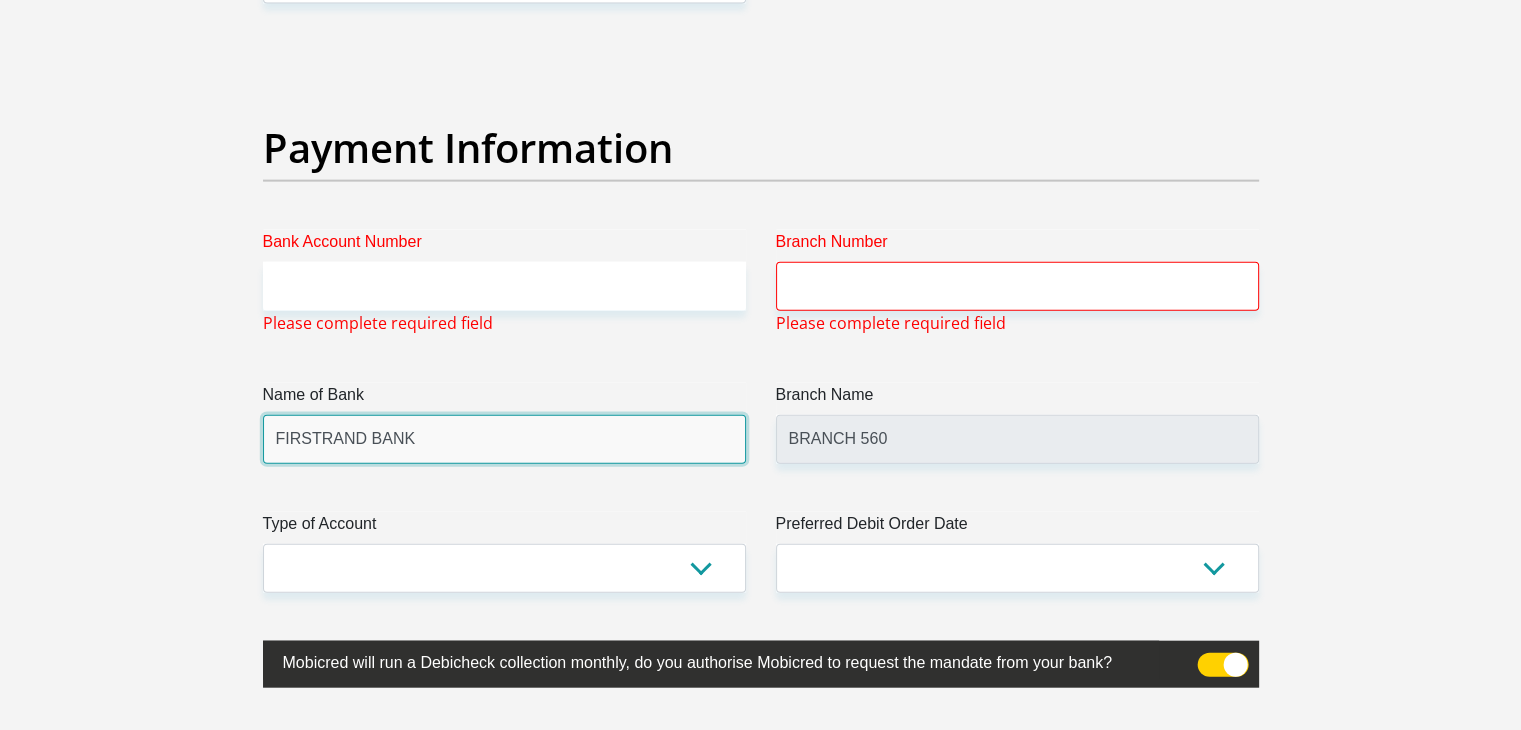click on "FIRSTRAND BANK" at bounding box center (504, 439) 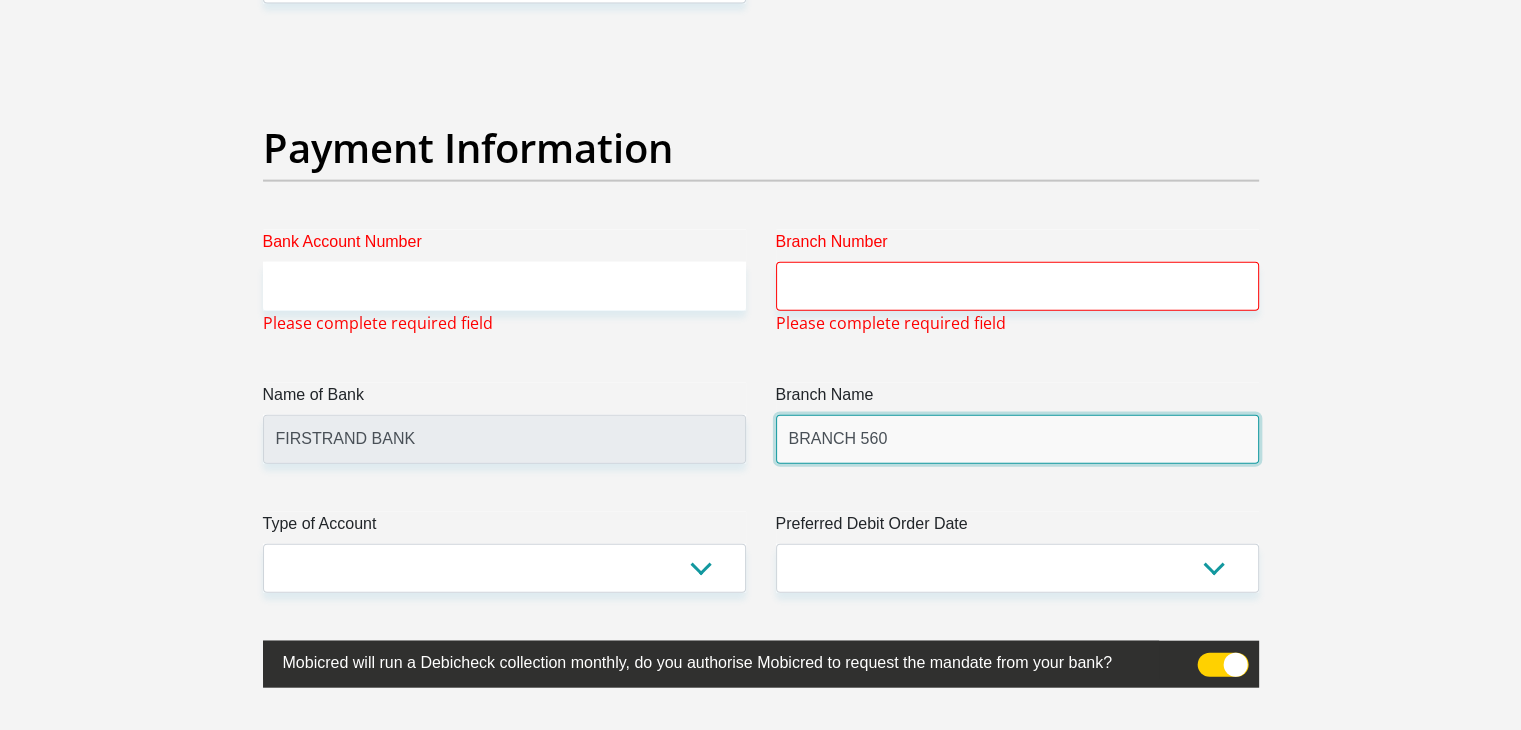 drag, startPoint x: 886, startPoint y: 426, endPoint x: 887, endPoint y: 437, distance: 11.045361 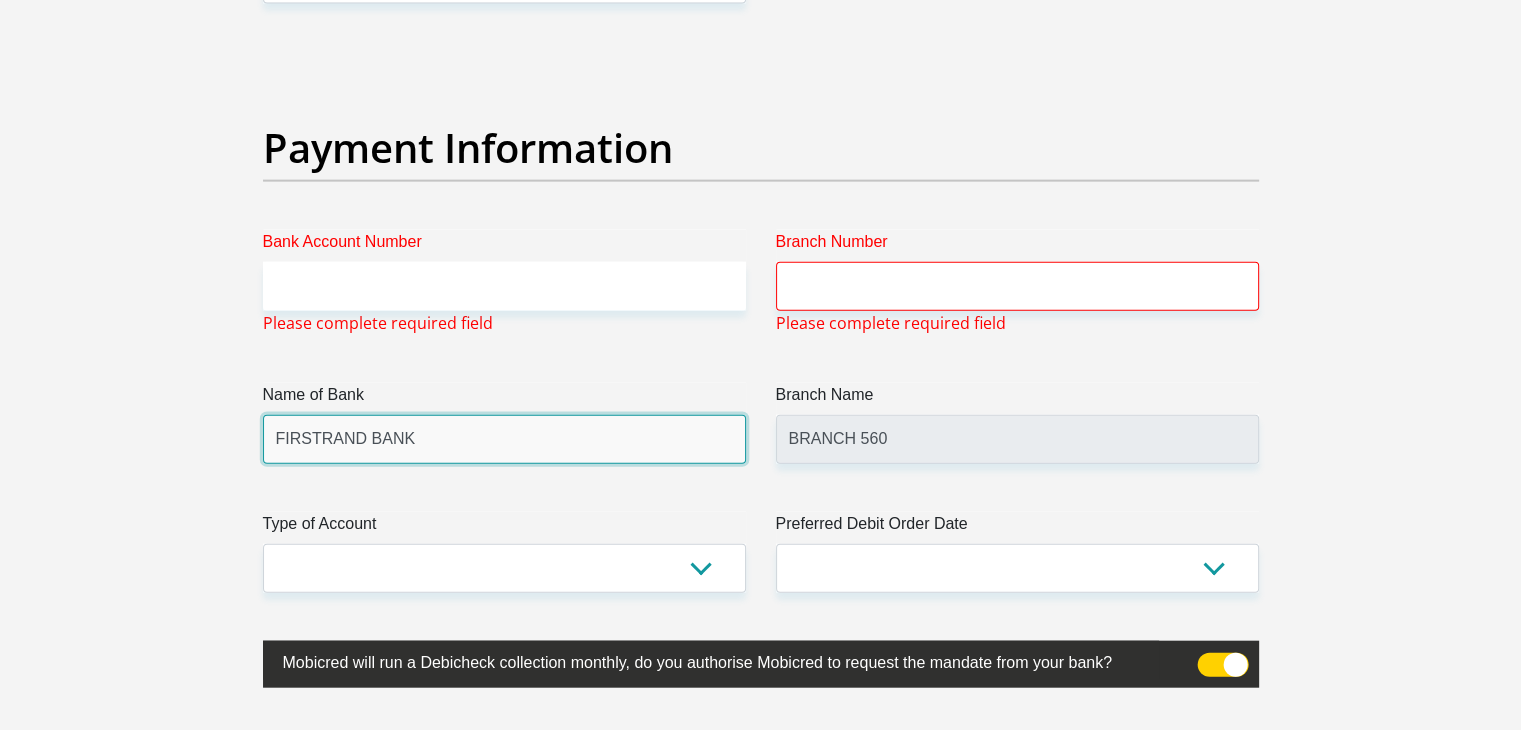 click on "FIRSTRAND BANK" at bounding box center (504, 439) 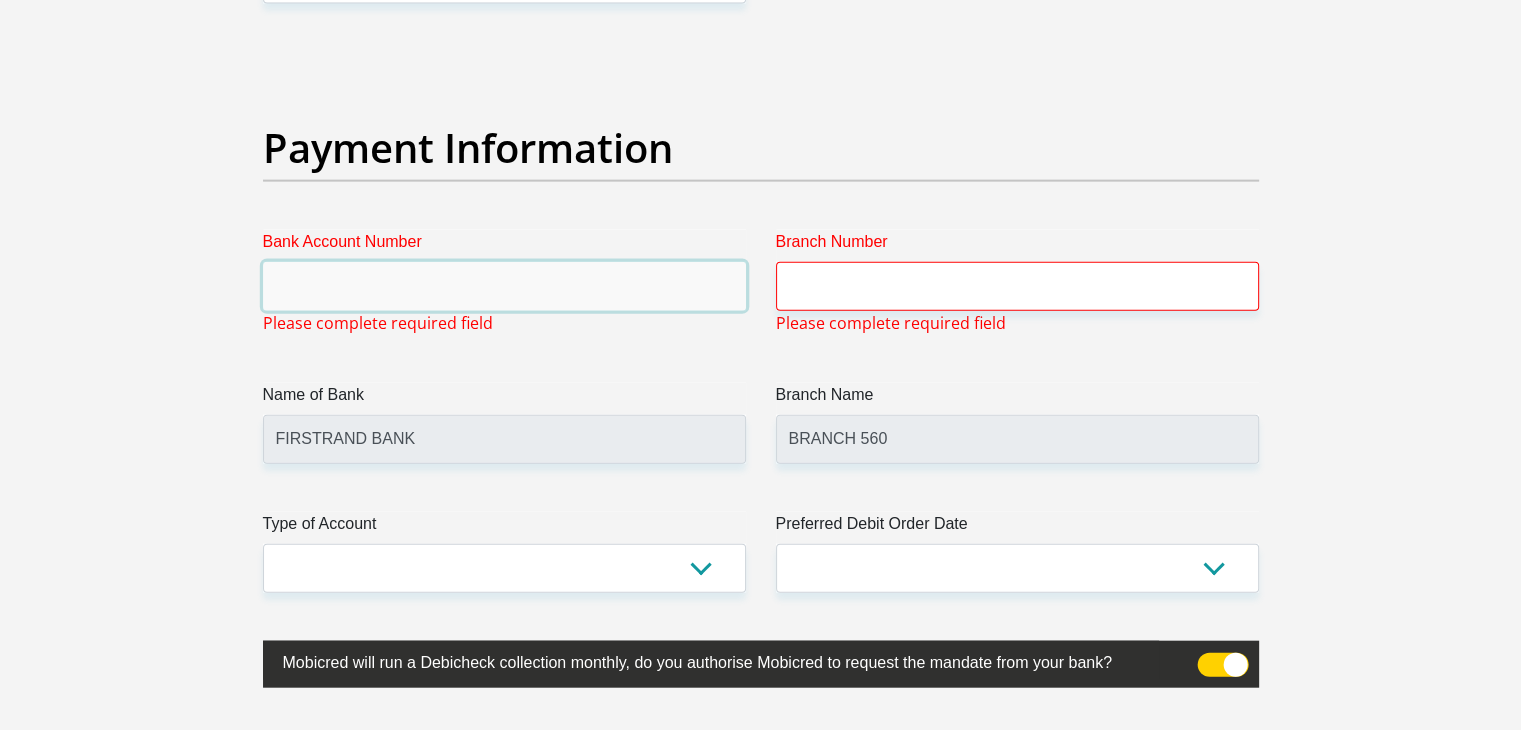 click on "Bank Account Number" at bounding box center [504, 286] 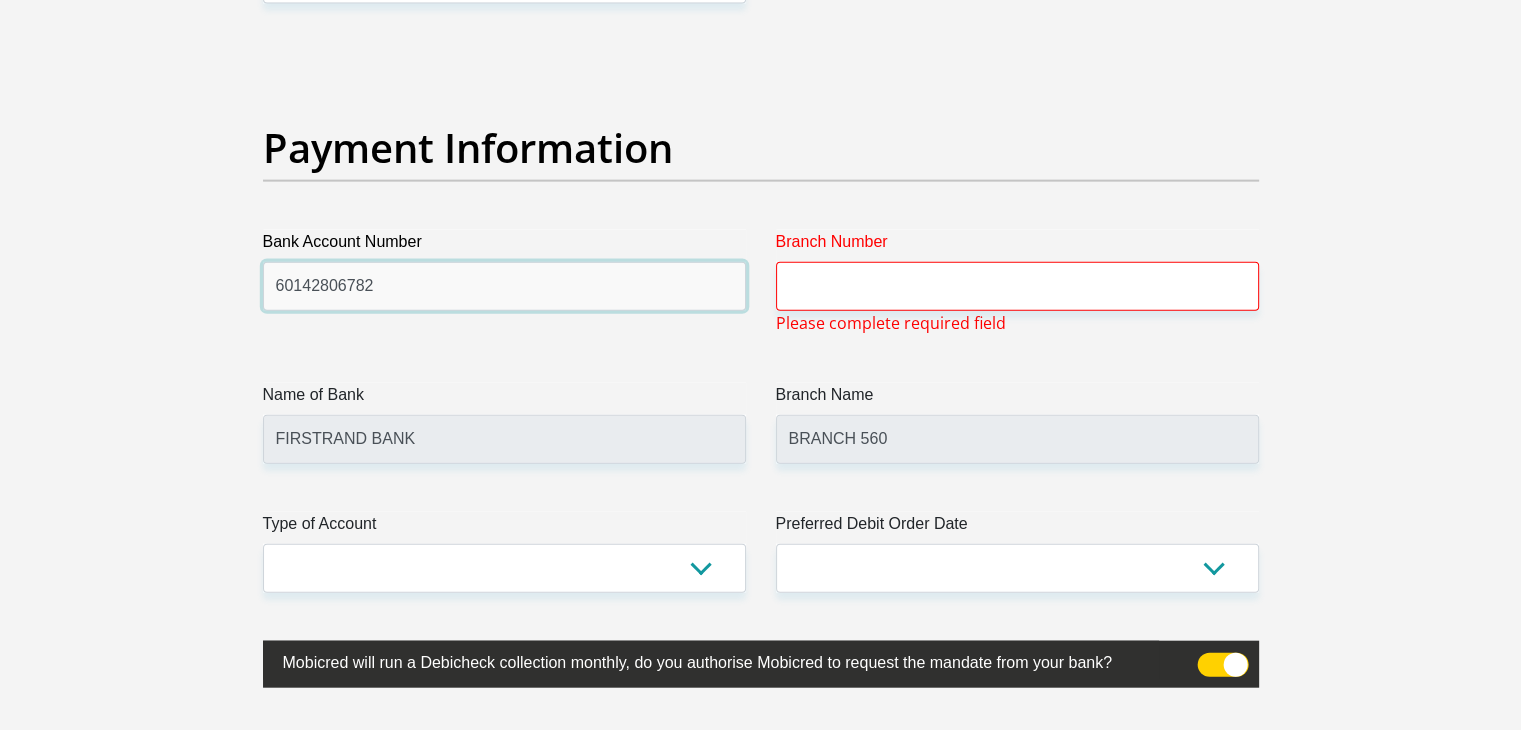 type on "60142806782" 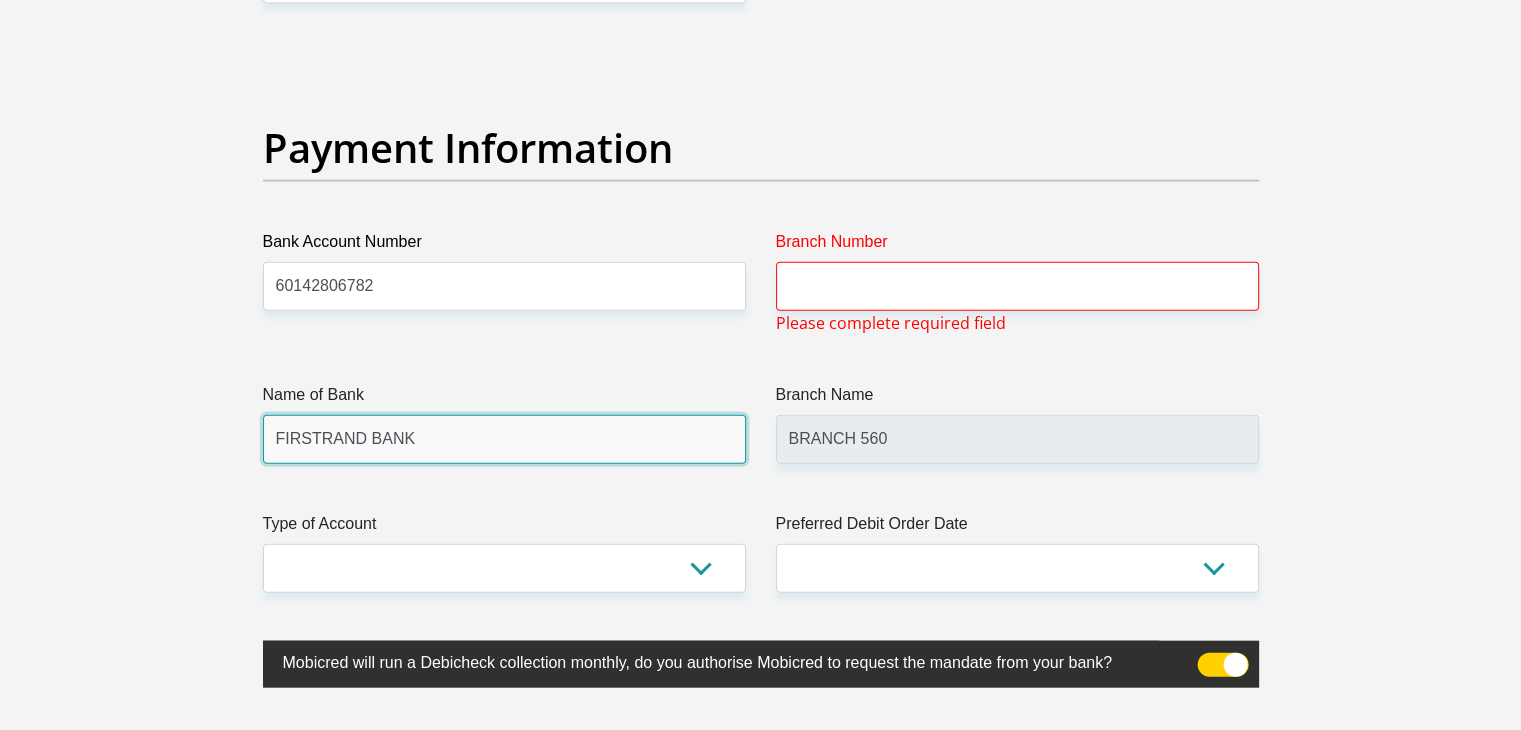 click on "FIRSTRAND BANK" at bounding box center (504, 439) 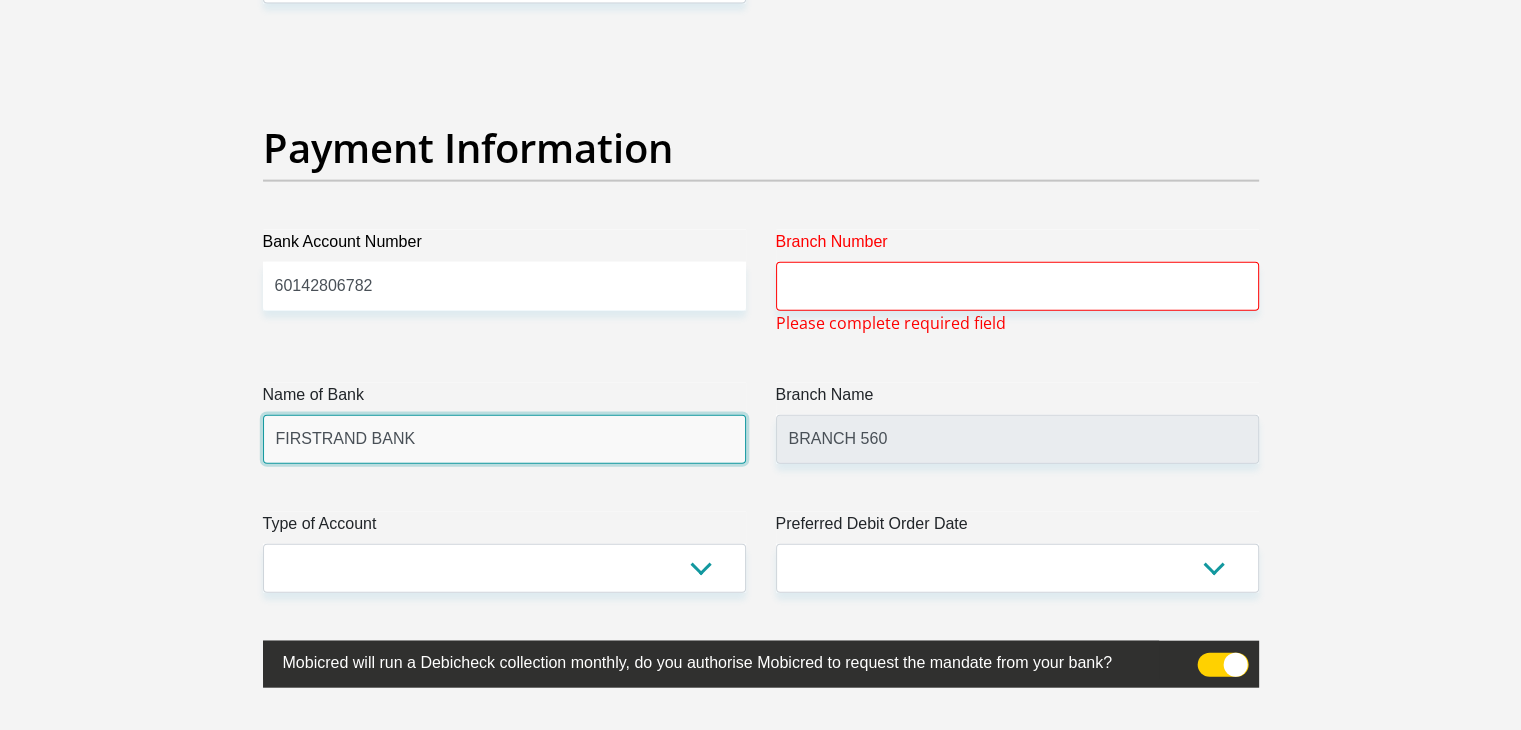 click on "FIRSTRAND BANK" at bounding box center [504, 439] 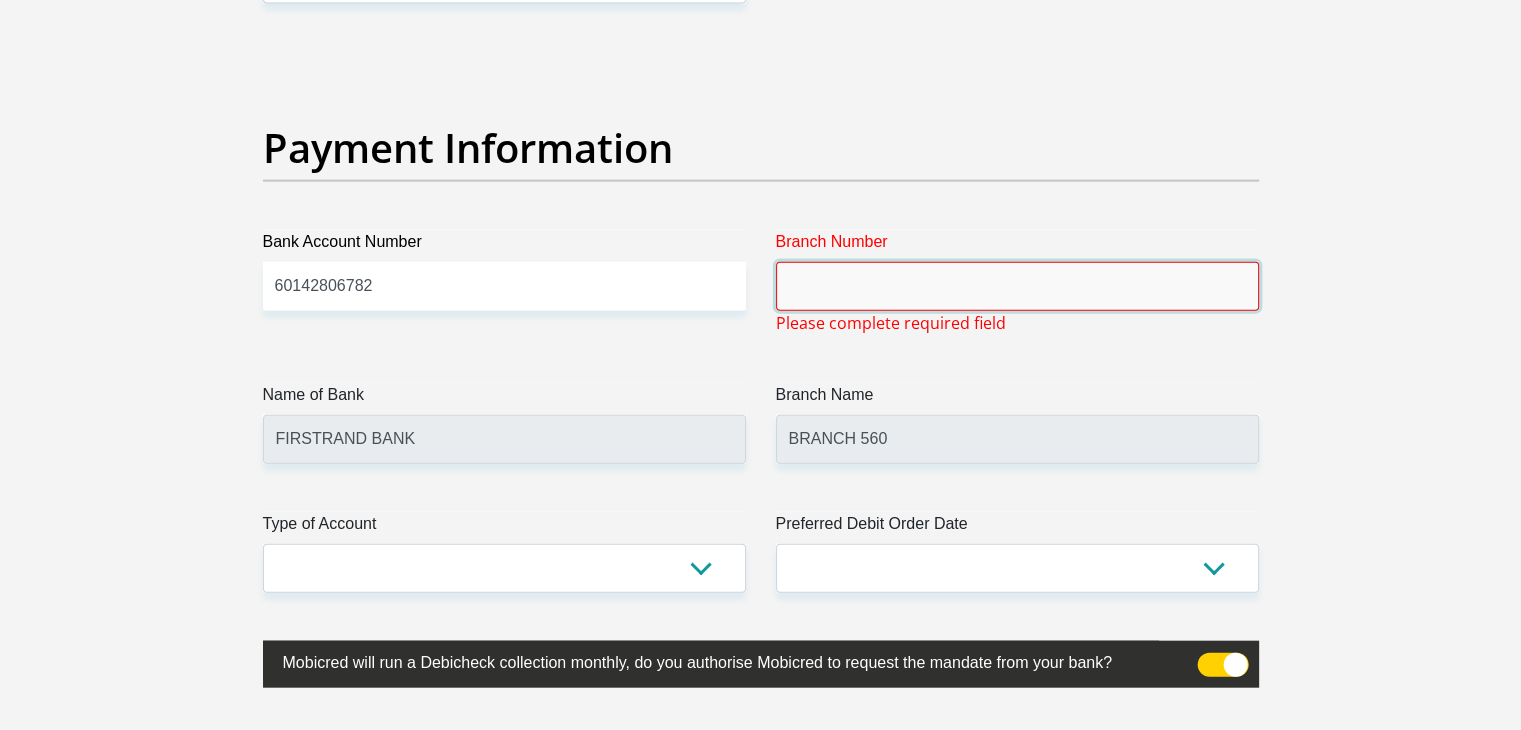 click on "Branch Number" at bounding box center [1017, 286] 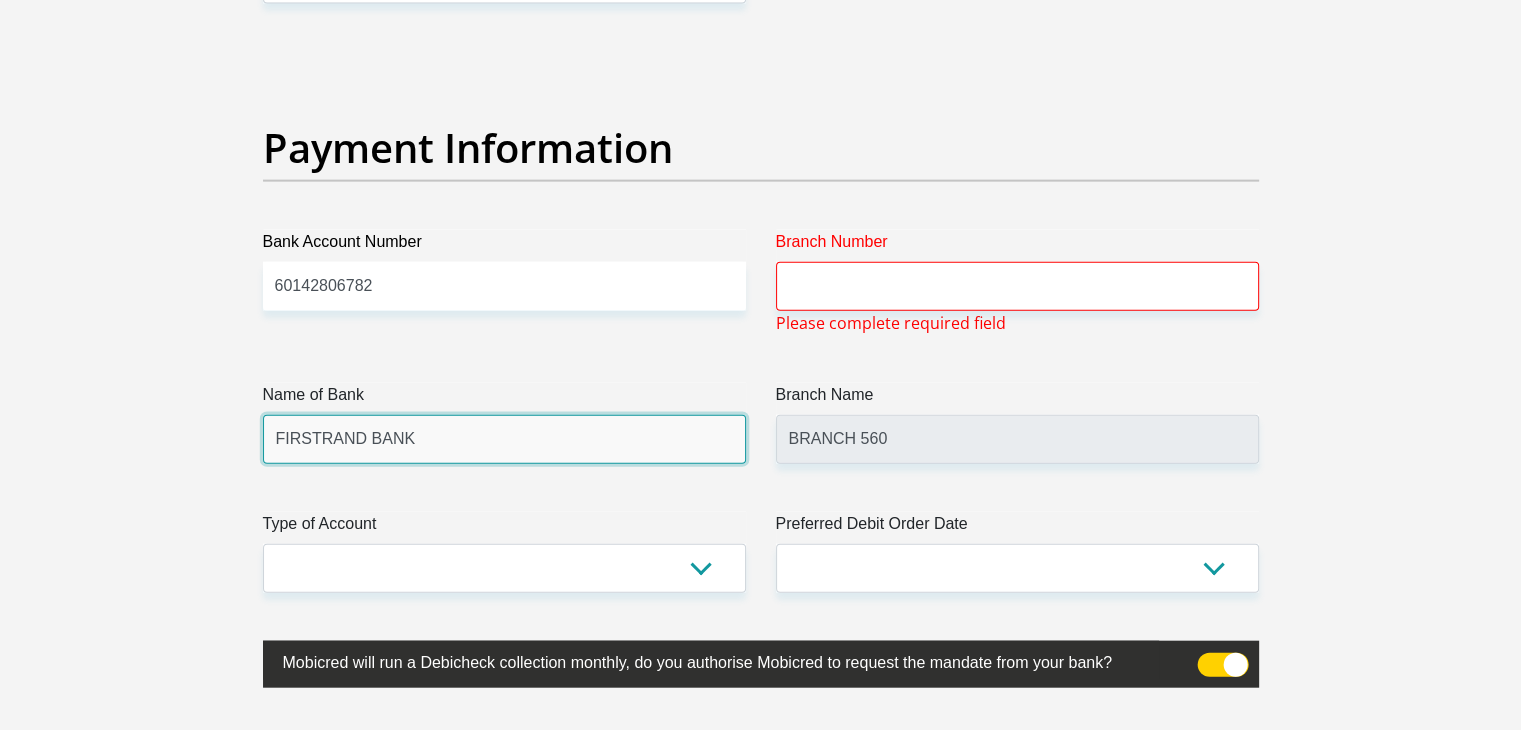 click on "FIRSTRAND BANK" at bounding box center [504, 439] 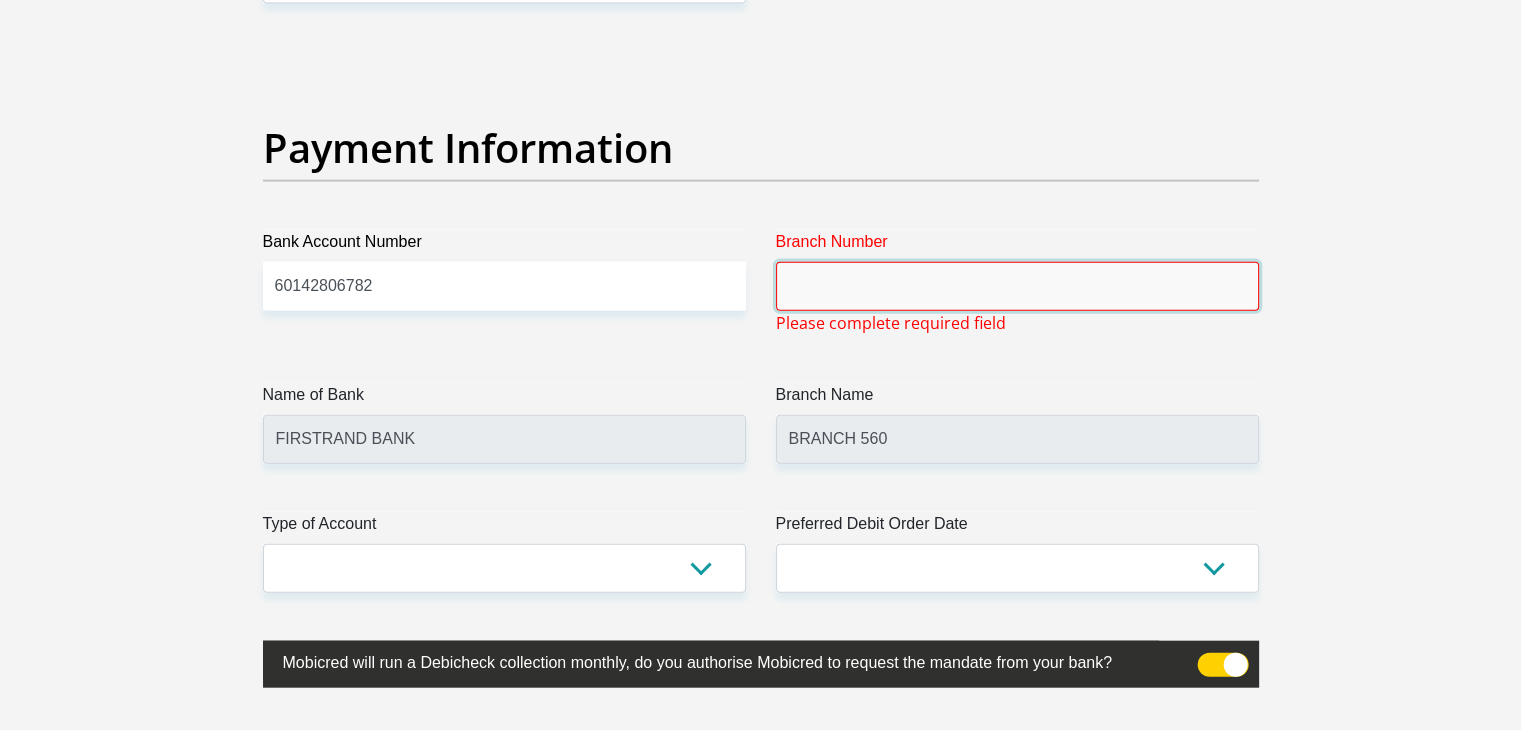 click on "Branch Number" at bounding box center [1017, 286] 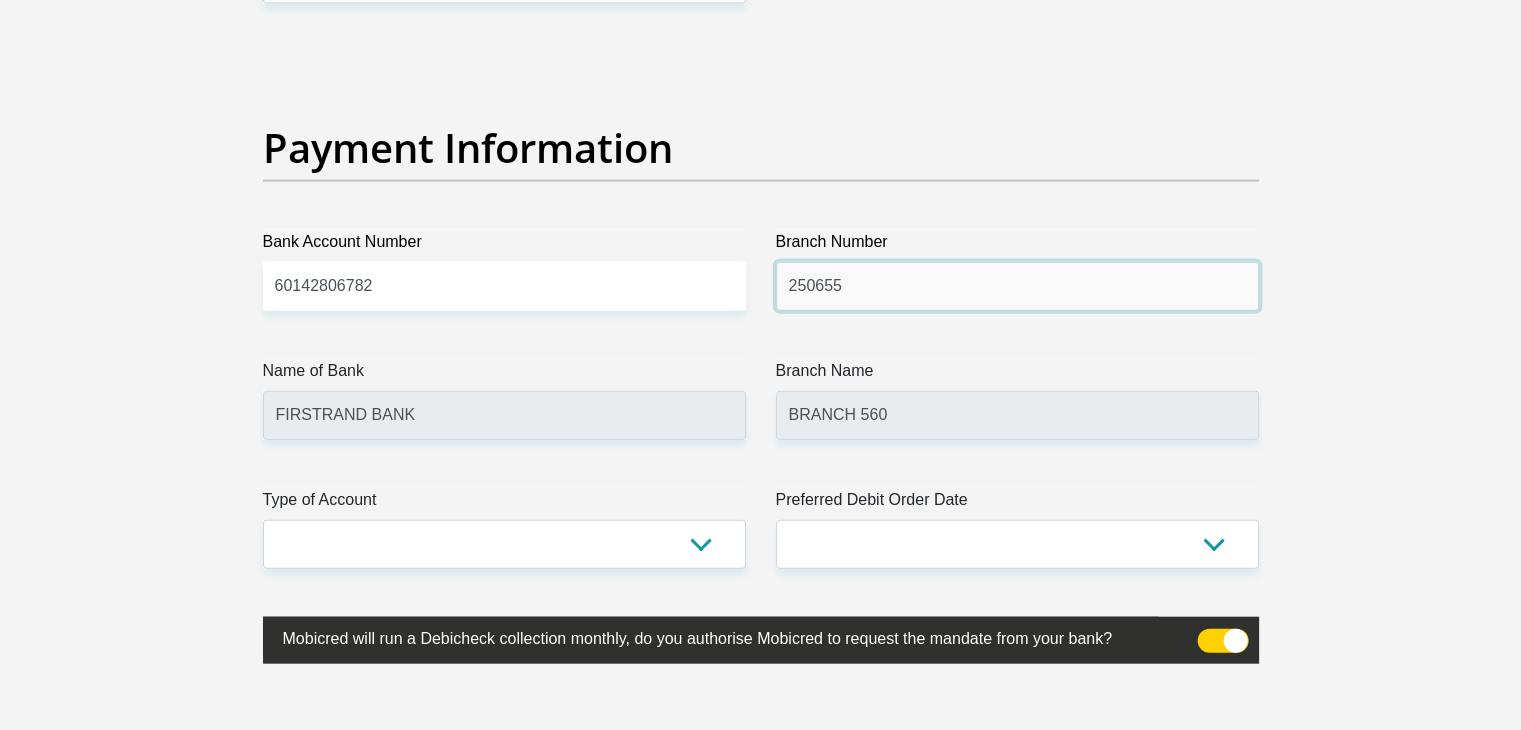 type on "250655" 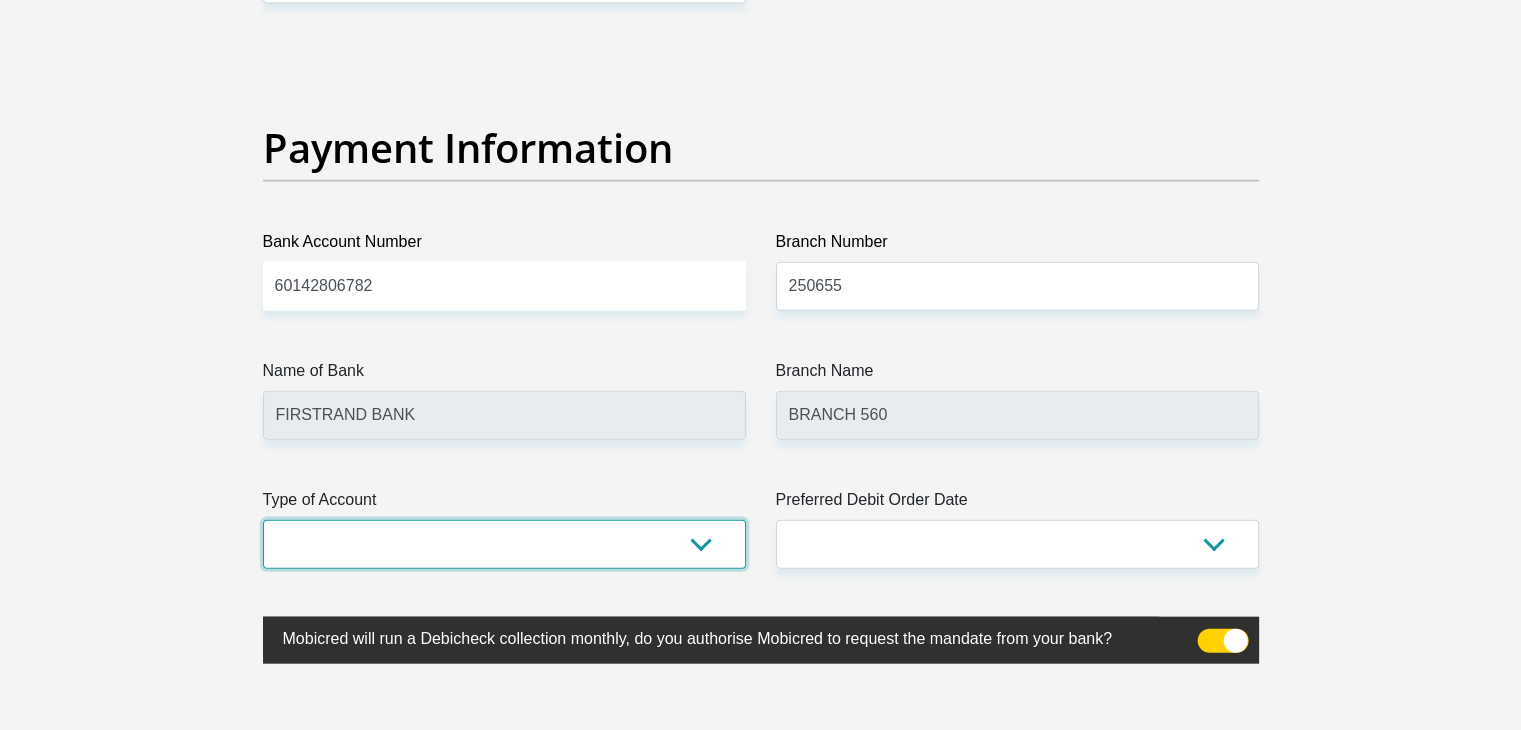 click on "Cheque
Savings" at bounding box center [504, 544] 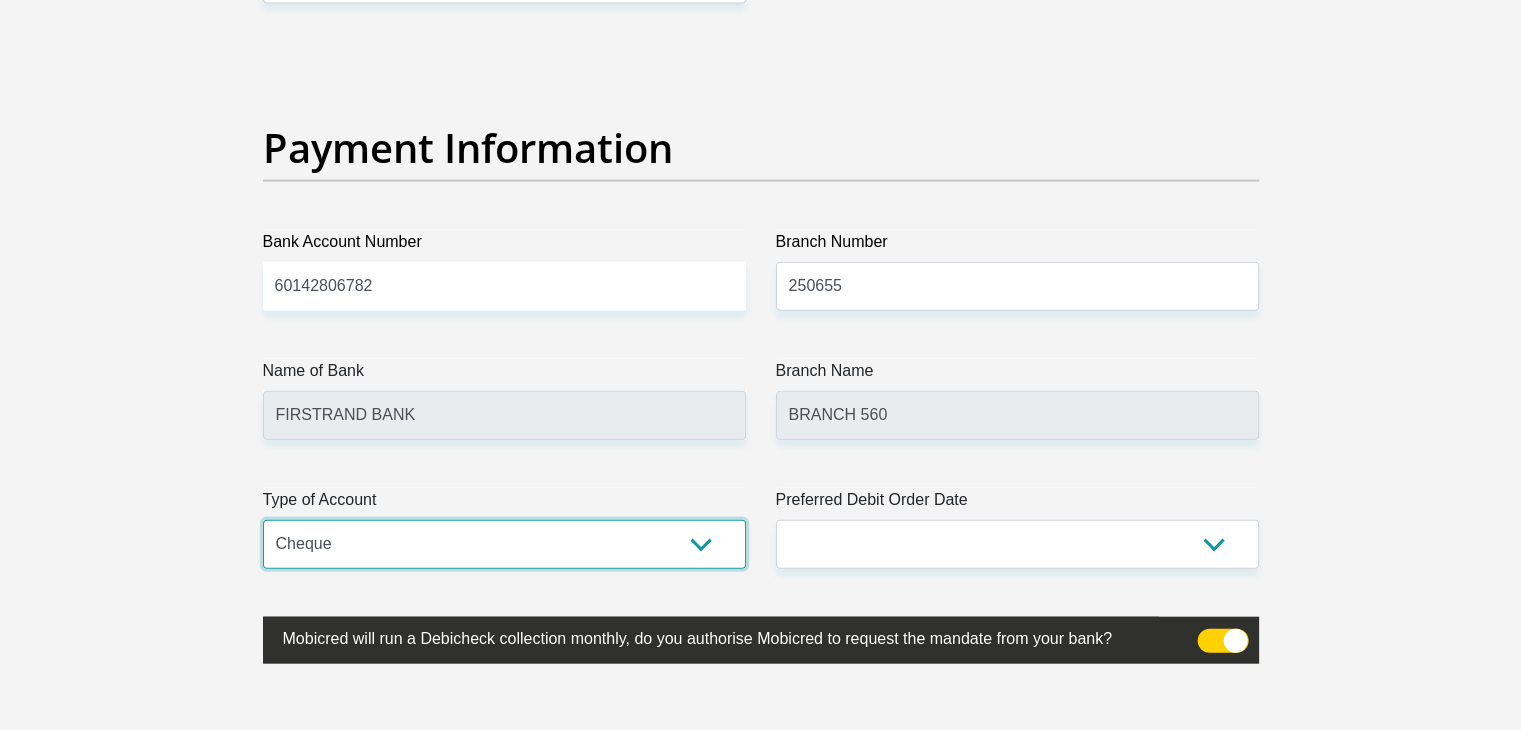 click on "Cheque
Savings" at bounding box center [504, 544] 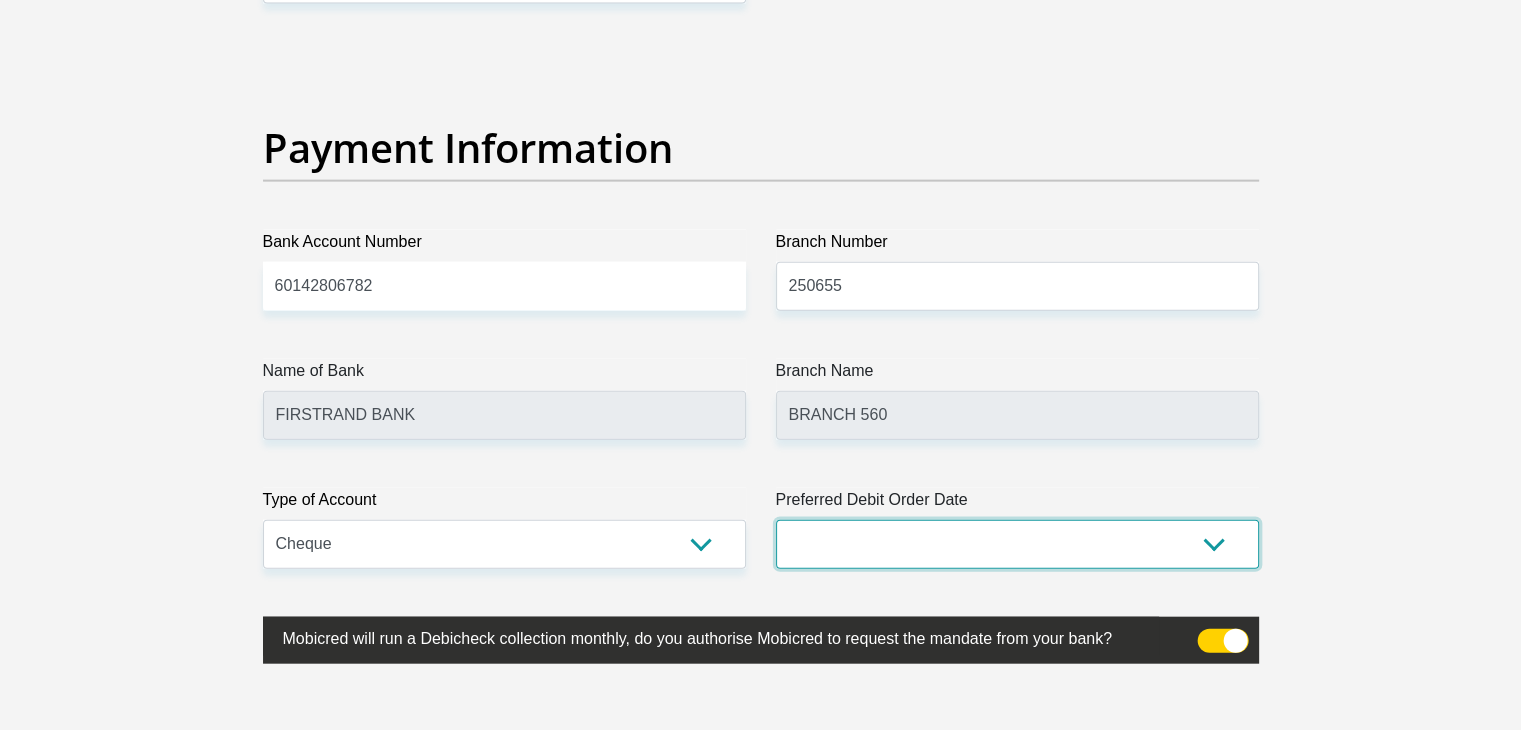 click on "1st
2nd
3rd
4th
5th
7th
18th
19th
20th
21st
22nd
23rd
24th
25th
26th
27th
28th
29th
30th" at bounding box center (1017, 544) 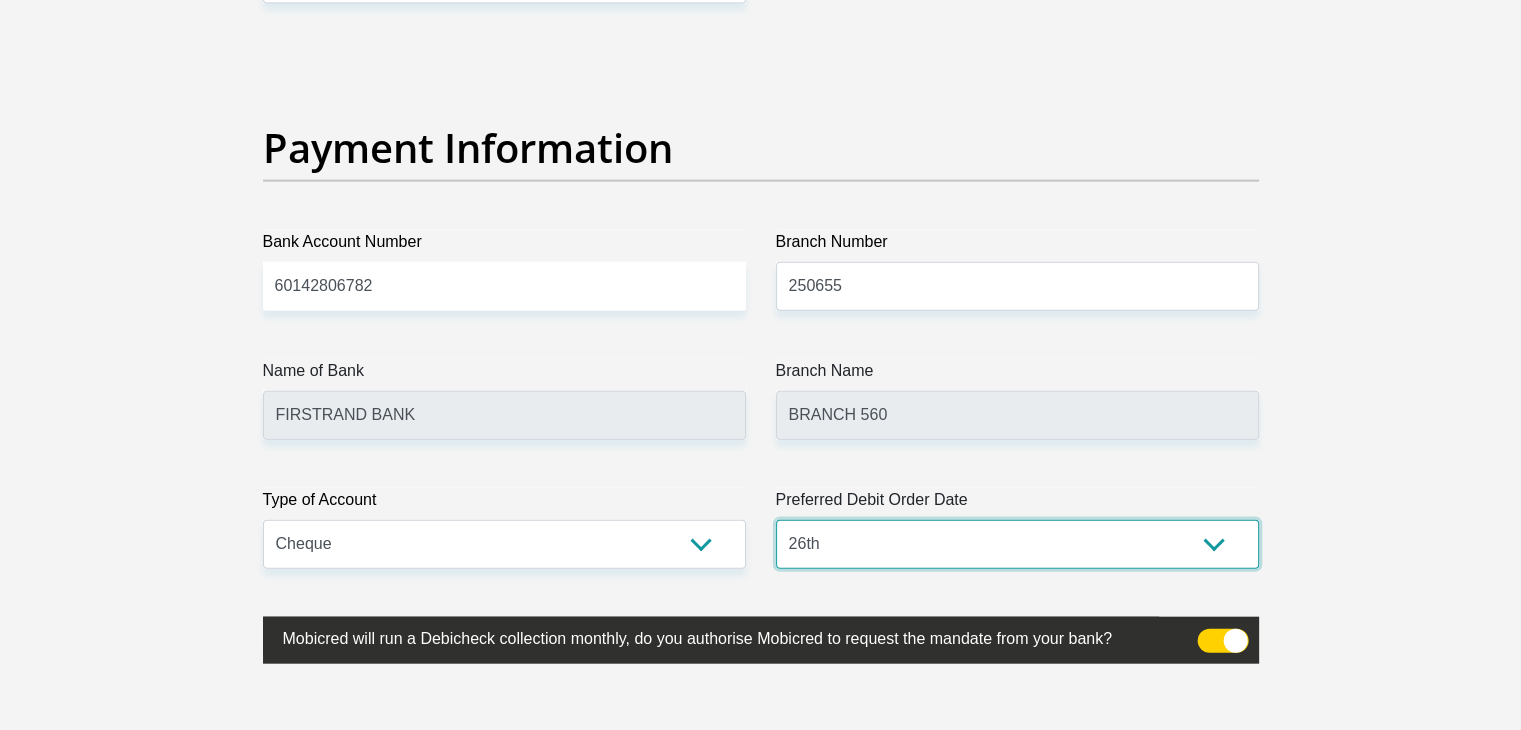 click on "1st
2nd
3rd
4th
5th
7th
18th
19th
20th
21st
22nd
23rd
24th
25th
26th
27th
28th
29th
30th" at bounding box center (1017, 544) 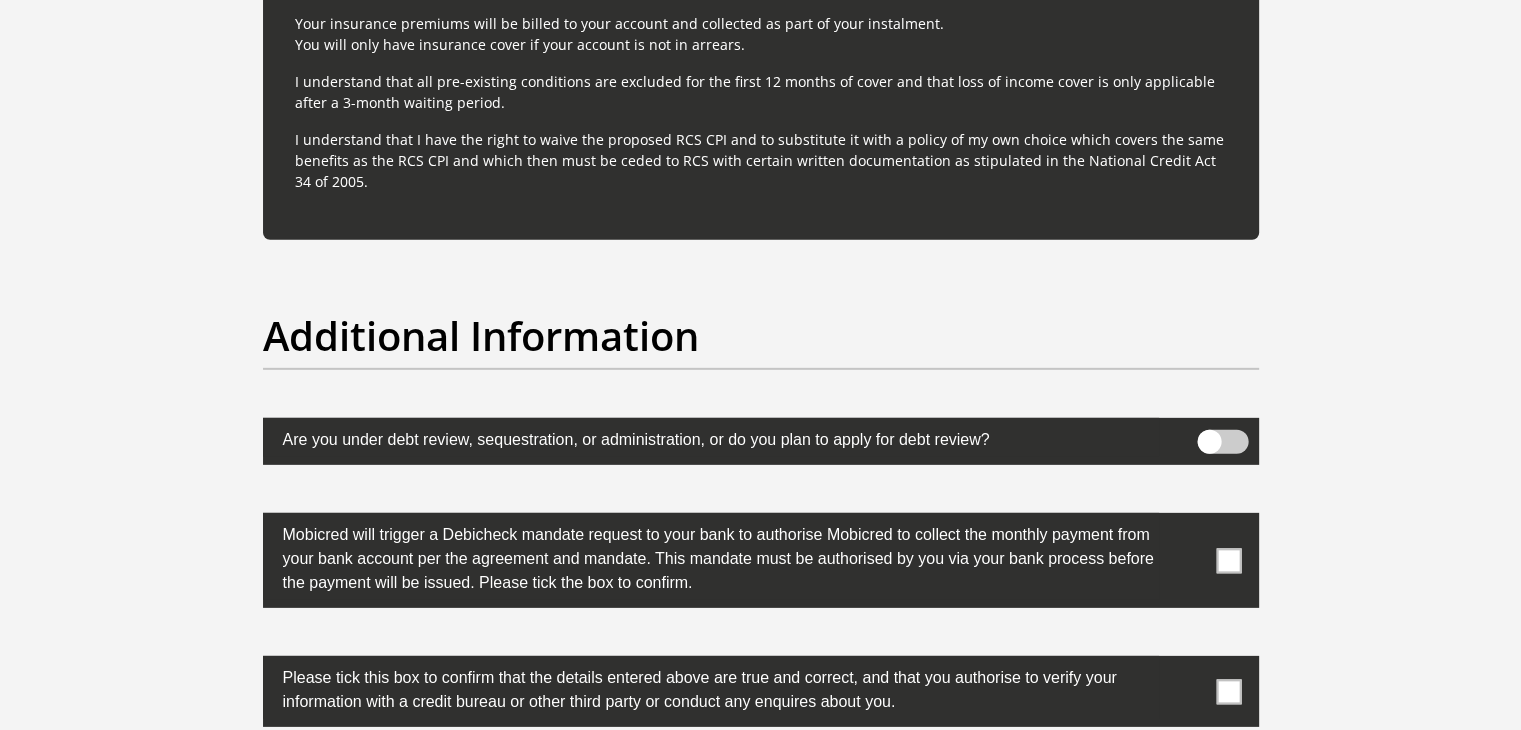 scroll, scrollTop: 6127, scrollLeft: 0, axis: vertical 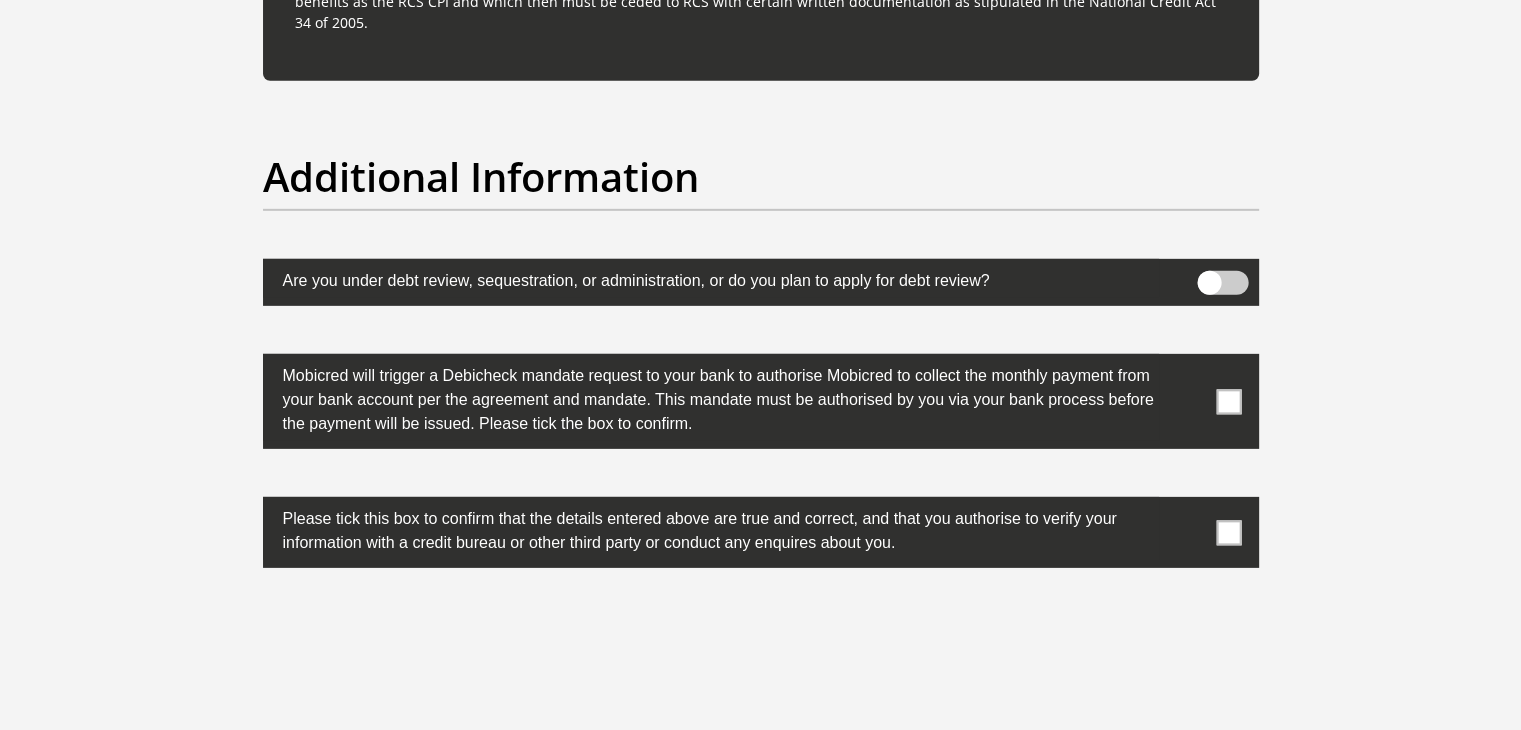 click at bounding box center [1228, 401] 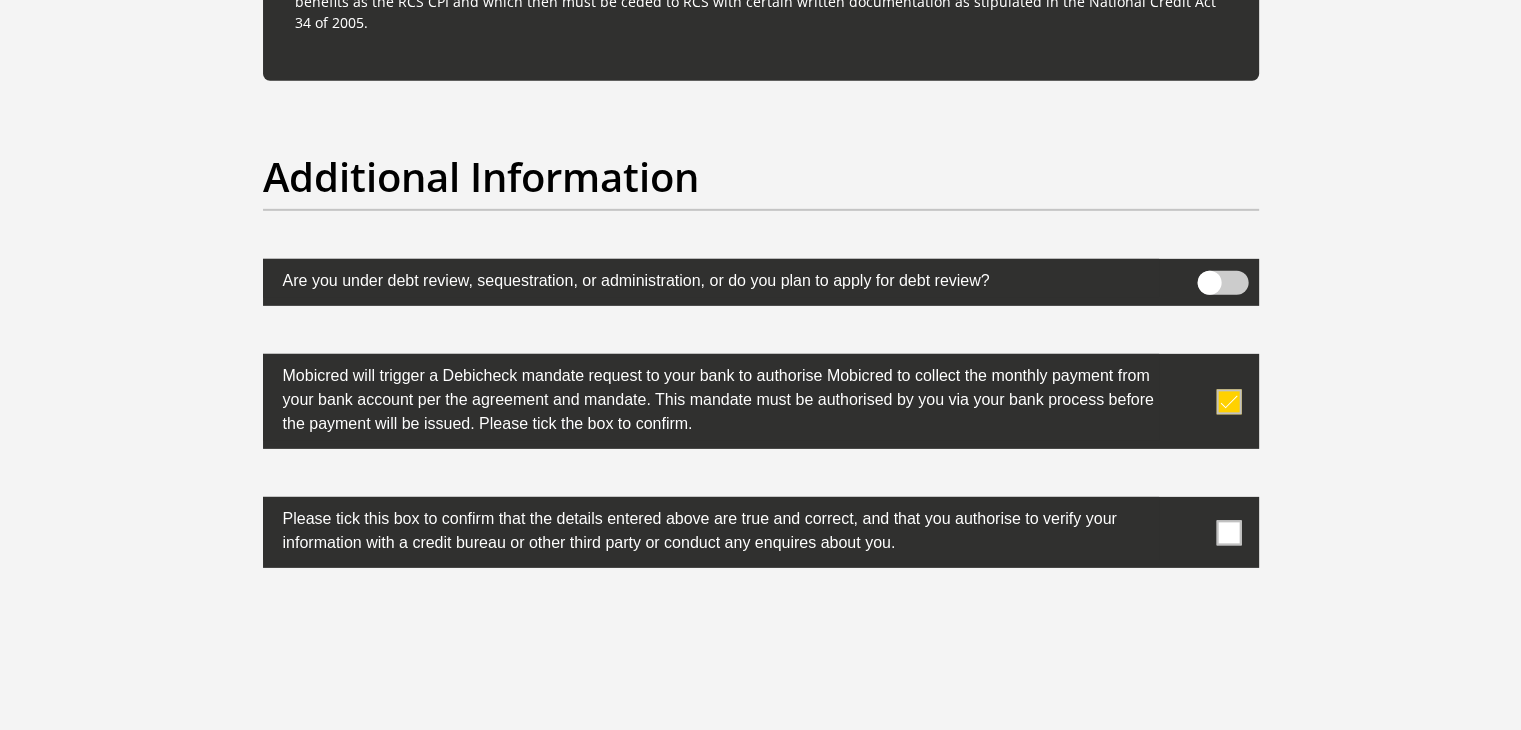 click at bounding box center (1228, 532) 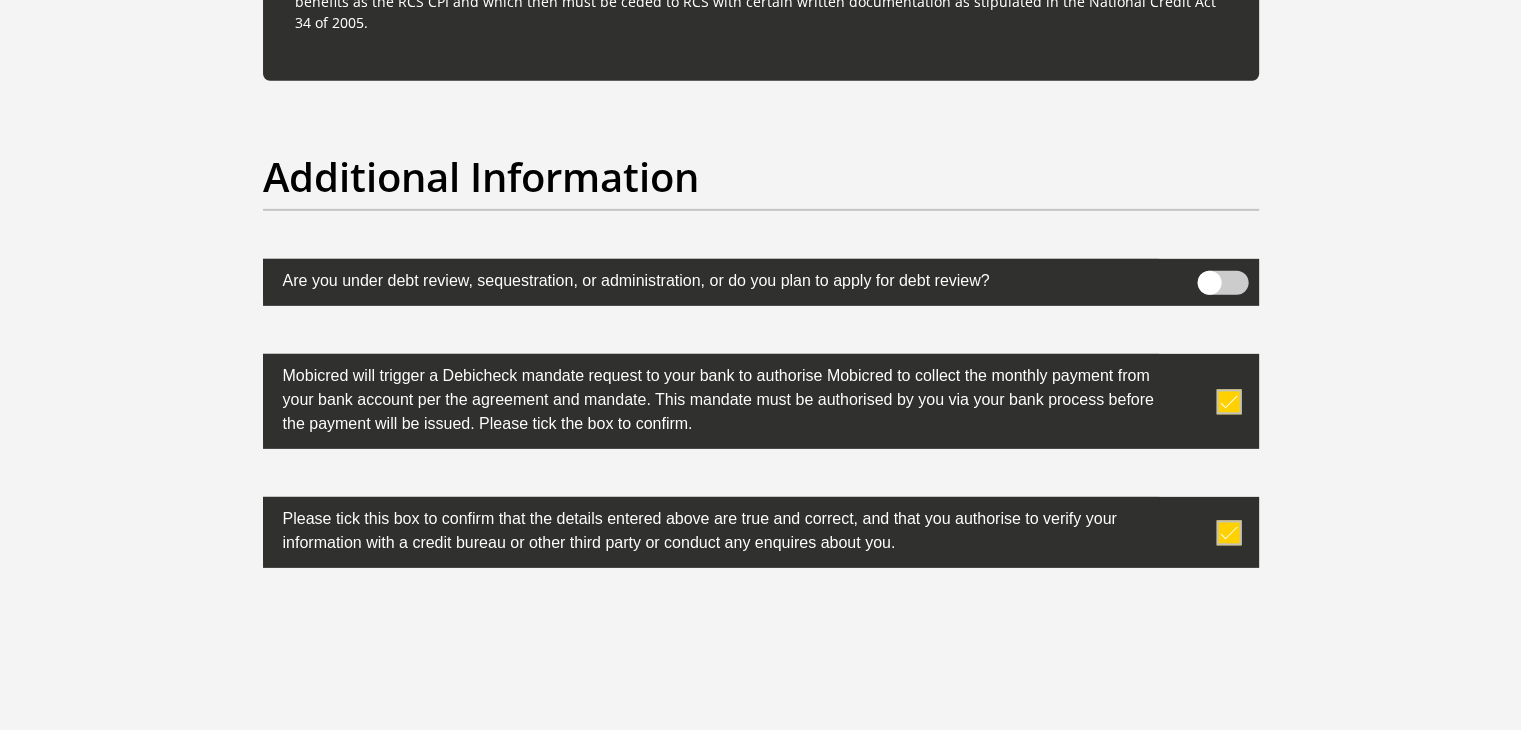 scroll, scrollTop: 6441, scrollLeft: 0, axis: vertical 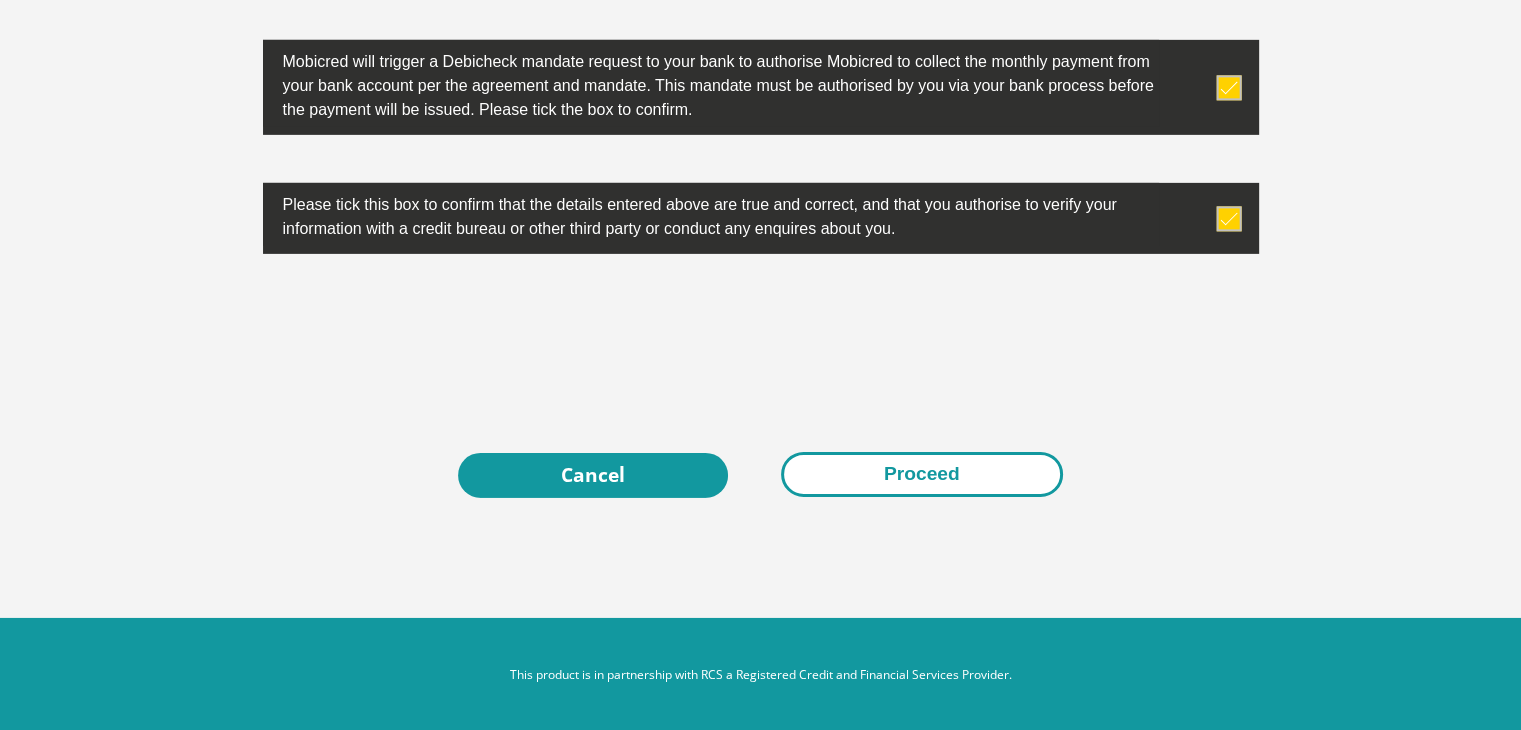 click on "Proceed" at bounding box center (922, 474) 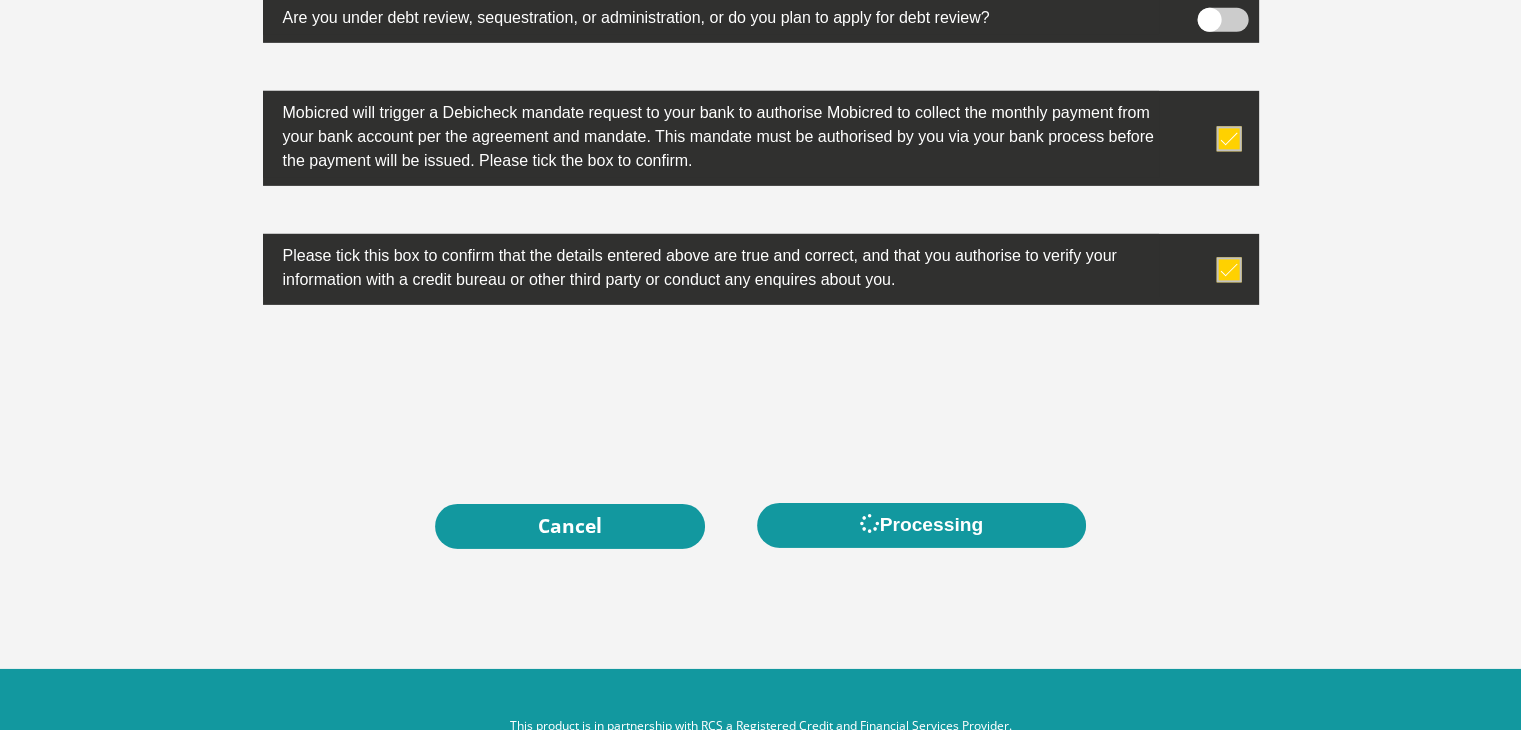scroll, scrollTop: 0, scrollLeft: 0, axis: both 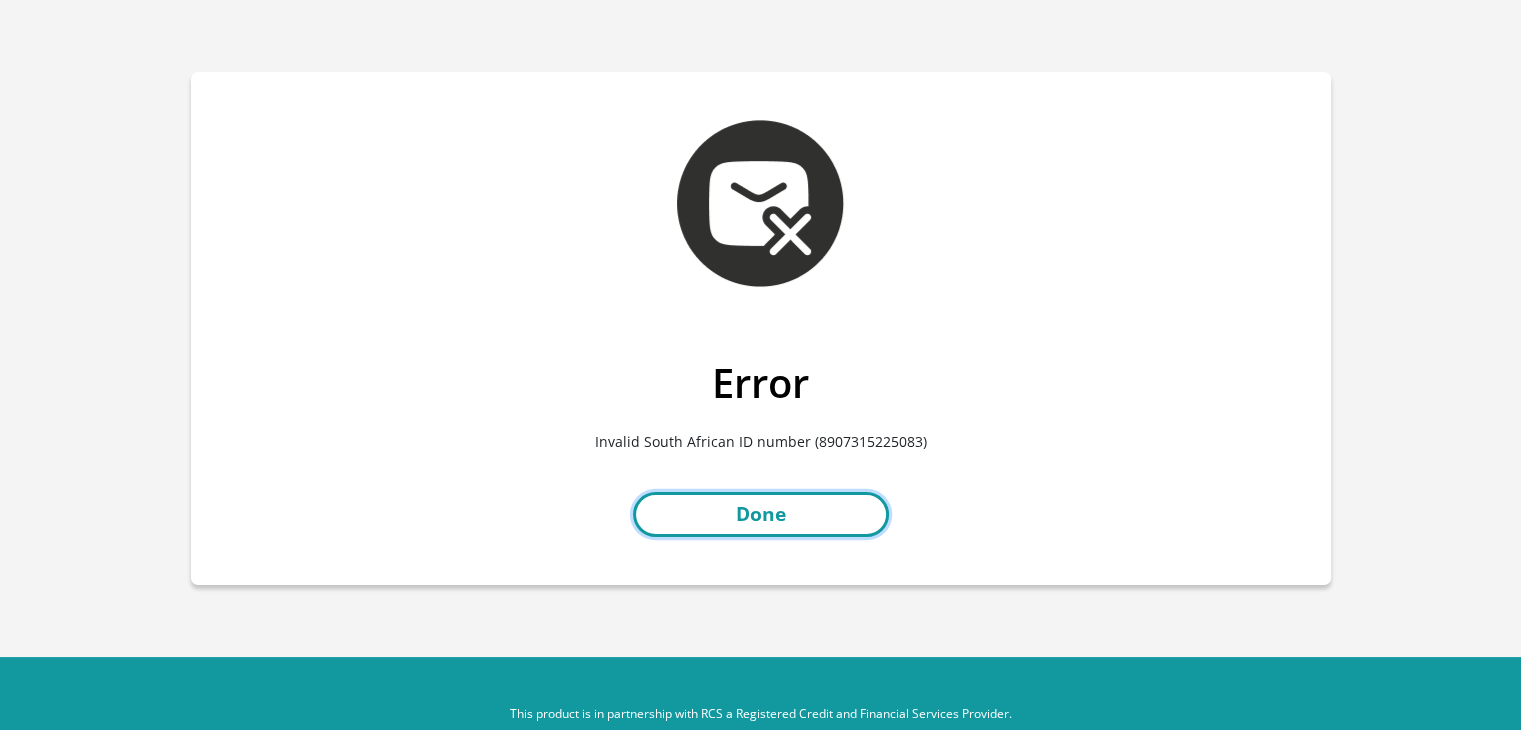 click on "Done" at bounding box center (761, 514) 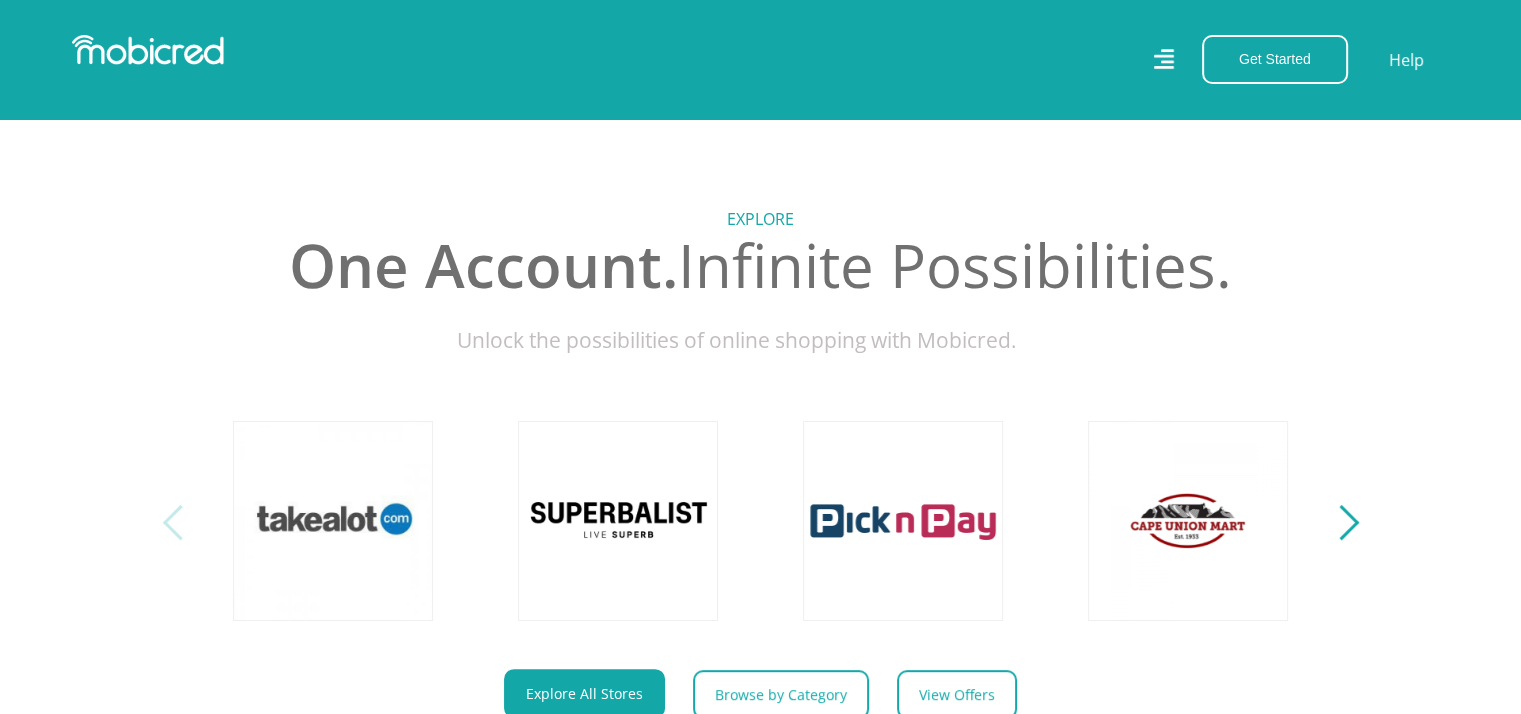 scroll, scrollTop: 0, scrollLeft: 0, axis: both 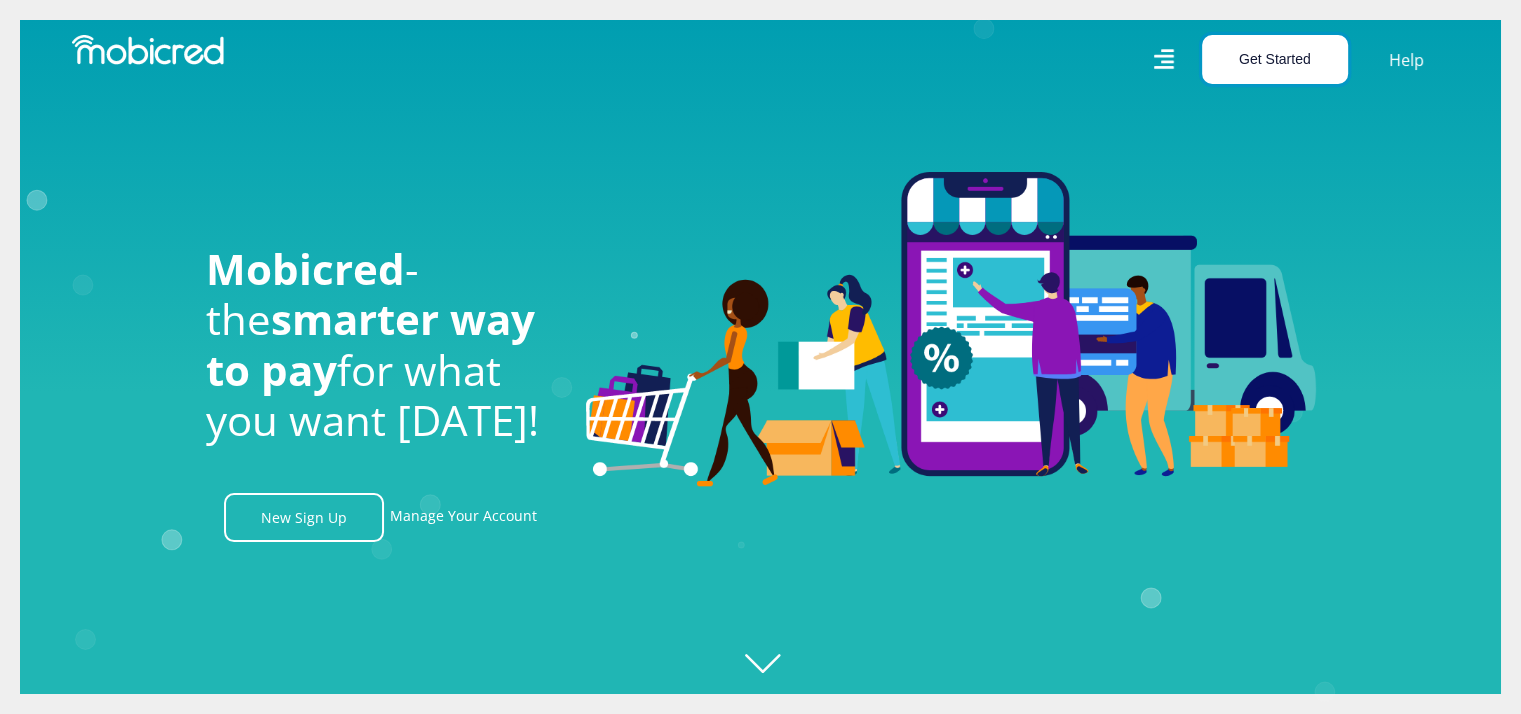 click on "Get Started" at bounding box center [1275, 59] 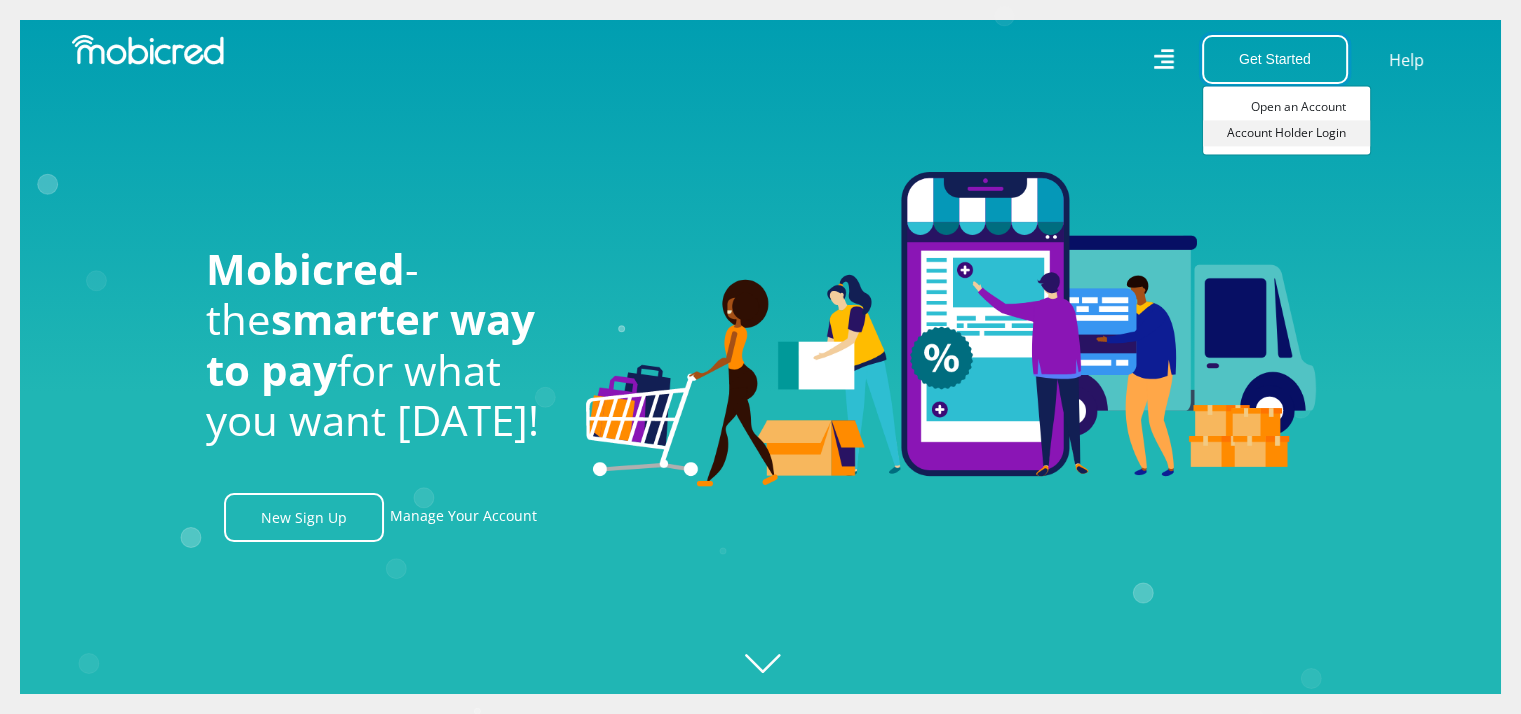 scroll, scrollTop: 0, scrollLeft: 1424, axis: horizontal 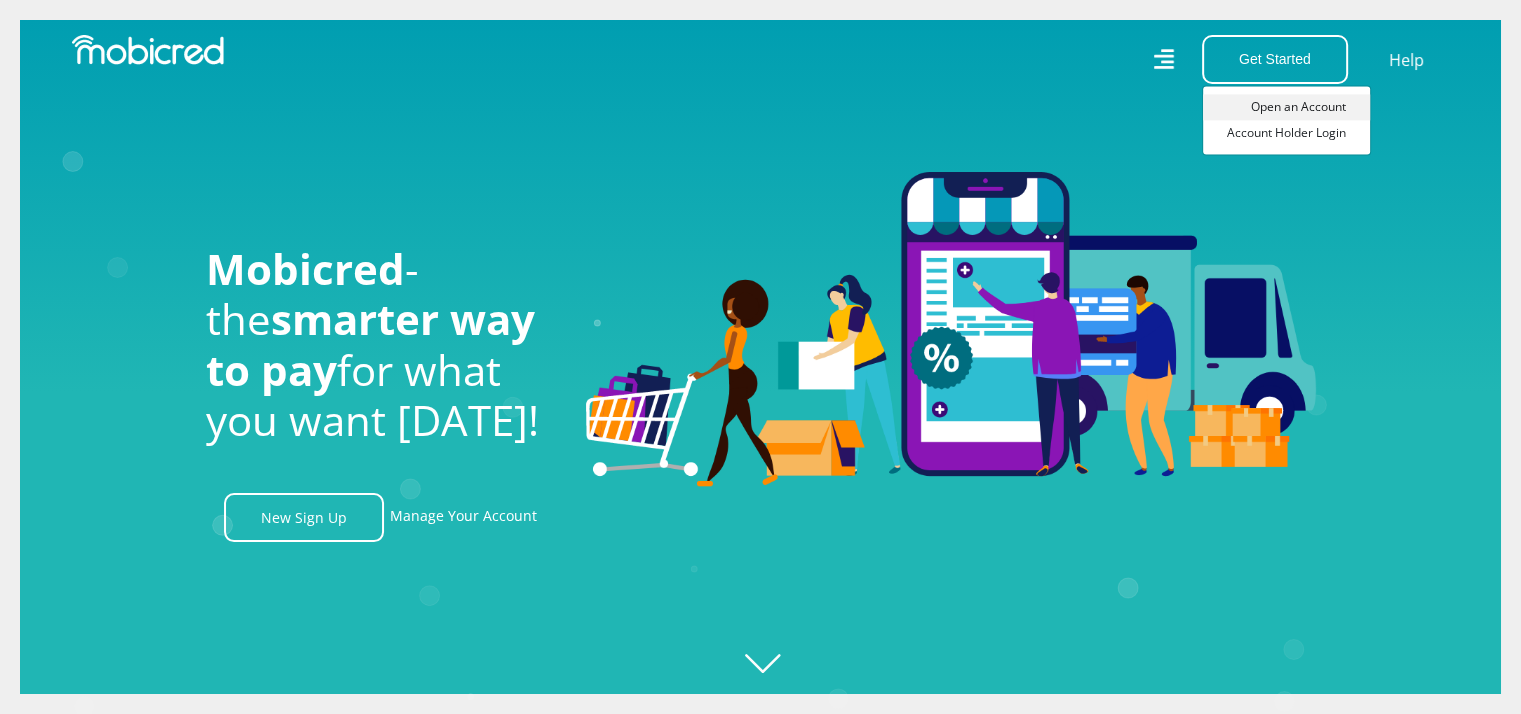 click on "Open an Account" at bounding box center (1286, 107) 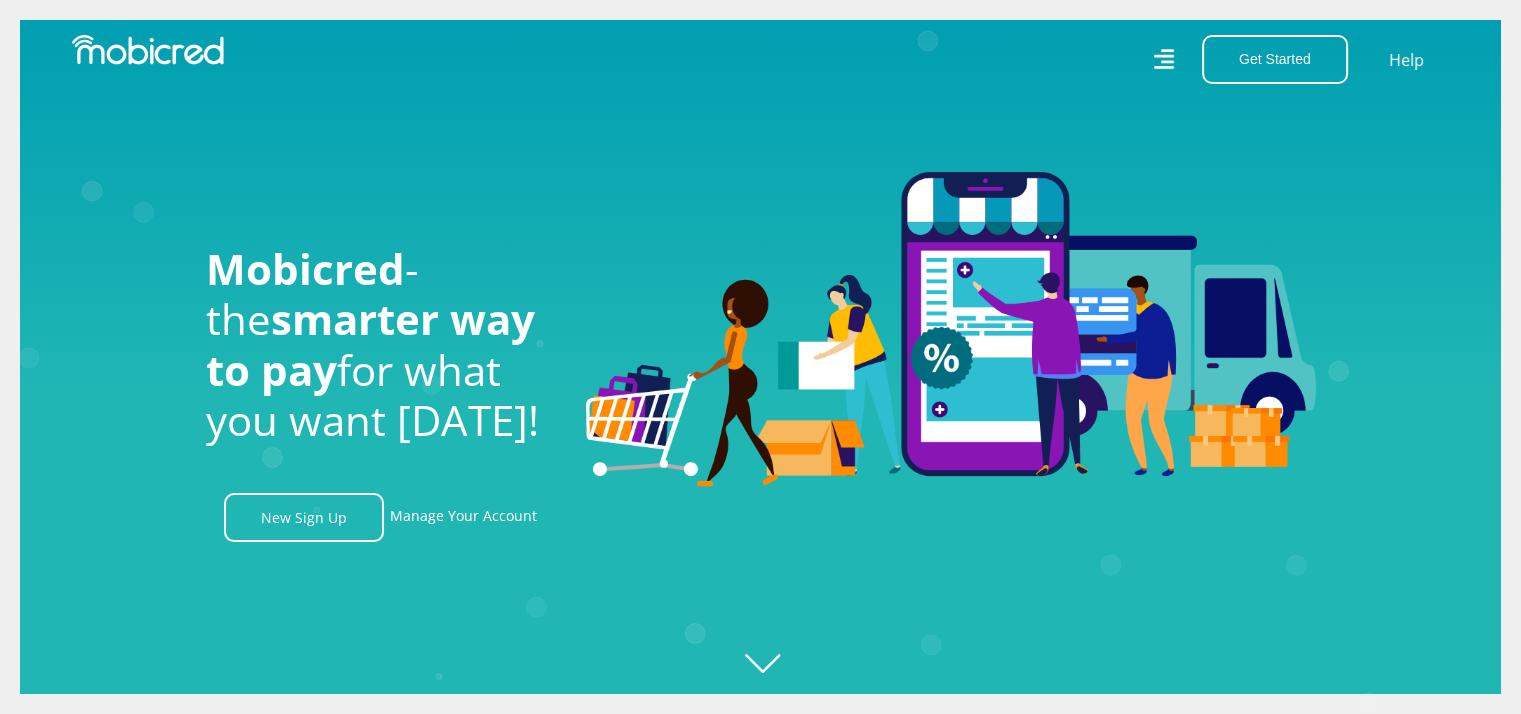 scroll, scrollTop: 0, scrollLeft: 2564, axis: horizontal 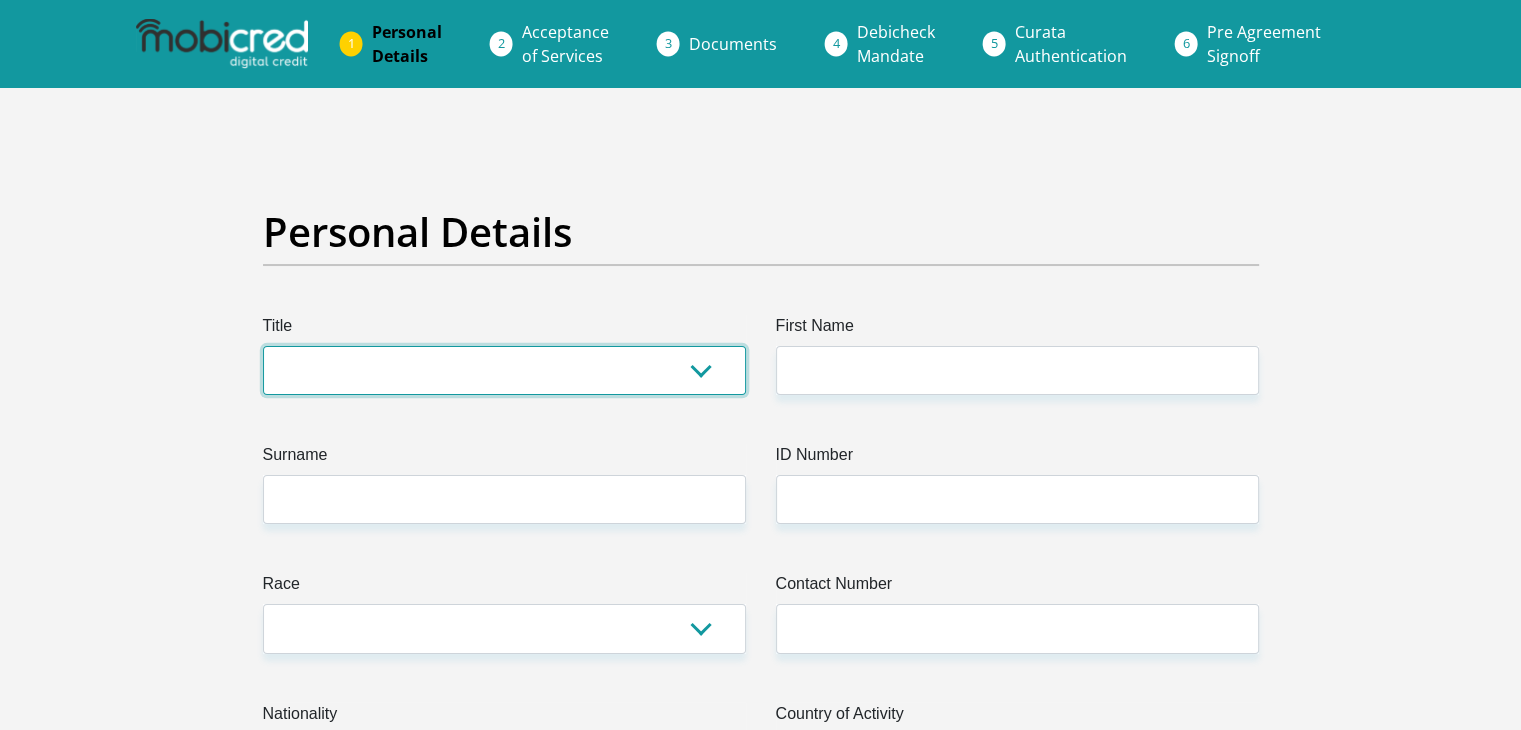 drag, startPoint x: 532, startPoint y: 349, endPoint x: 533, endPoint y: 381, distance: 32.01562 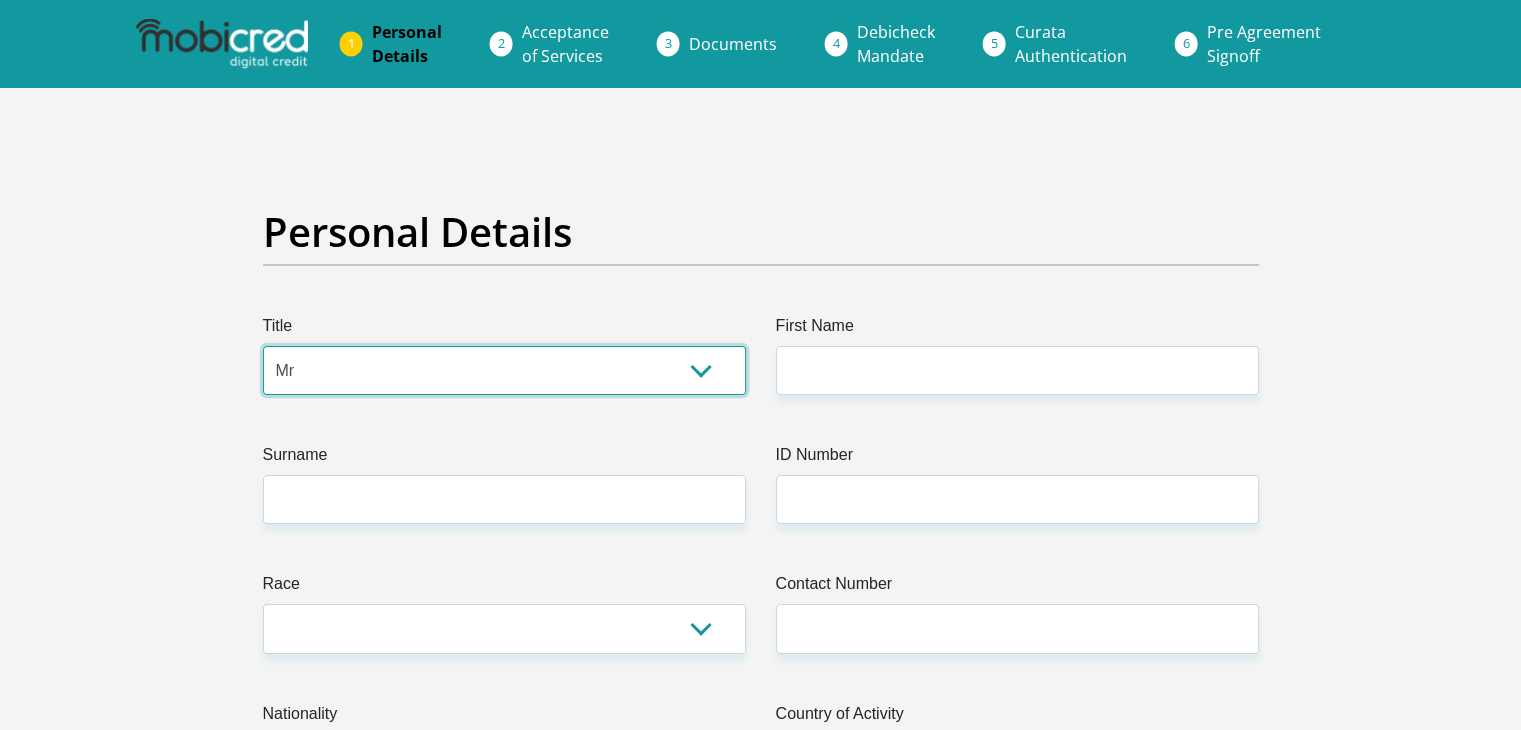 click on "Mr
Ms
Mrs
Dr
Other" at bounding box center [504, 370] 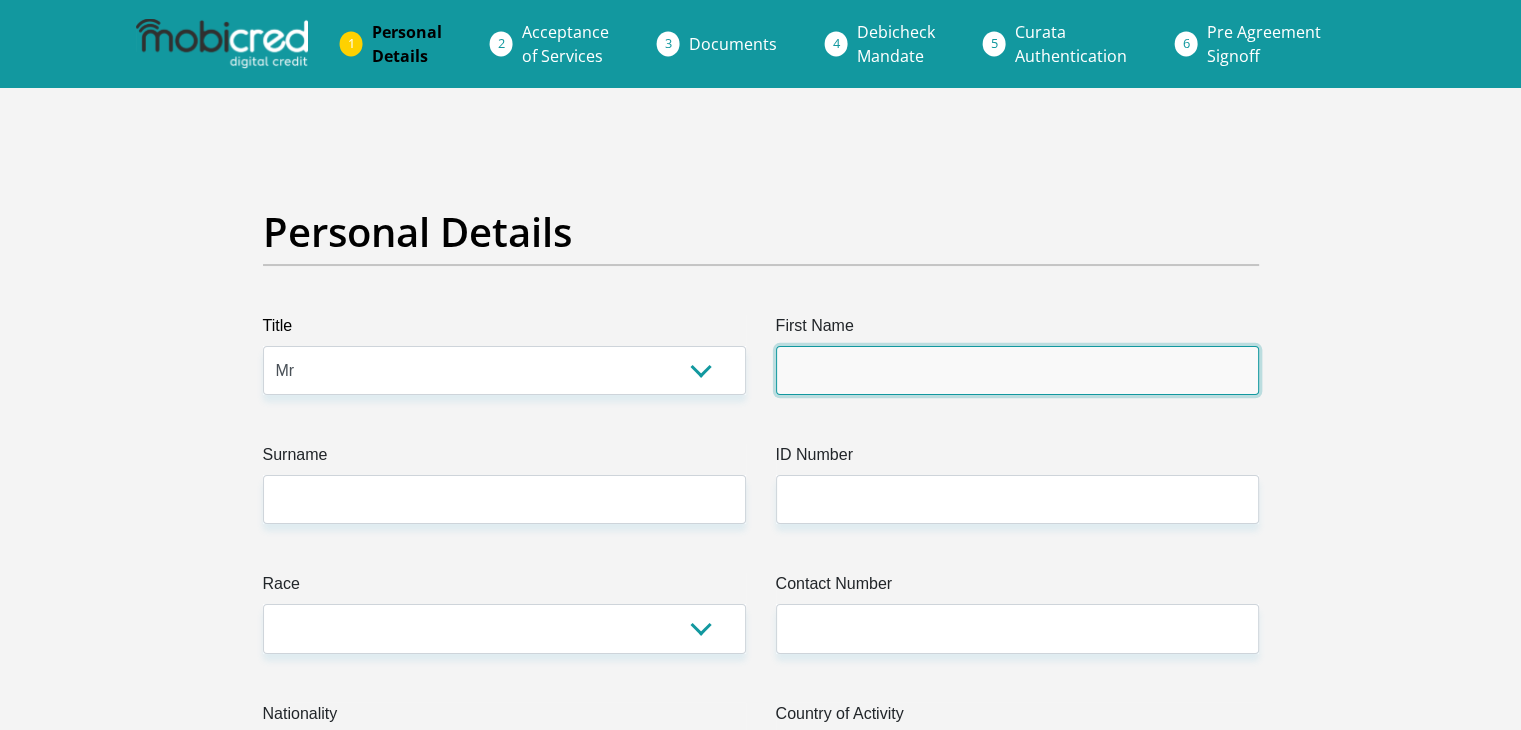 click on "First Name" at bounding box center (1017, 370) 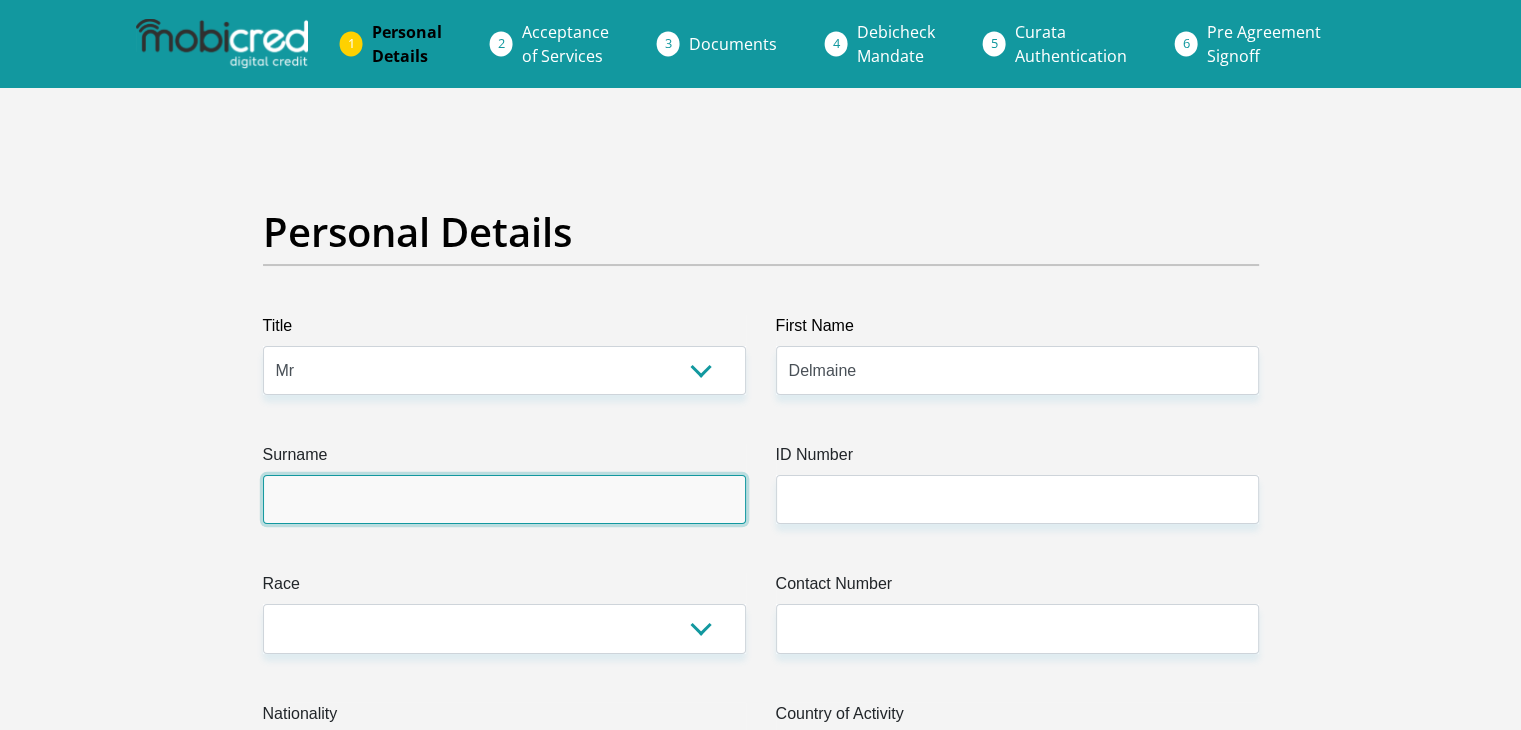 click on "Surname" at bounding box center [504, 499] 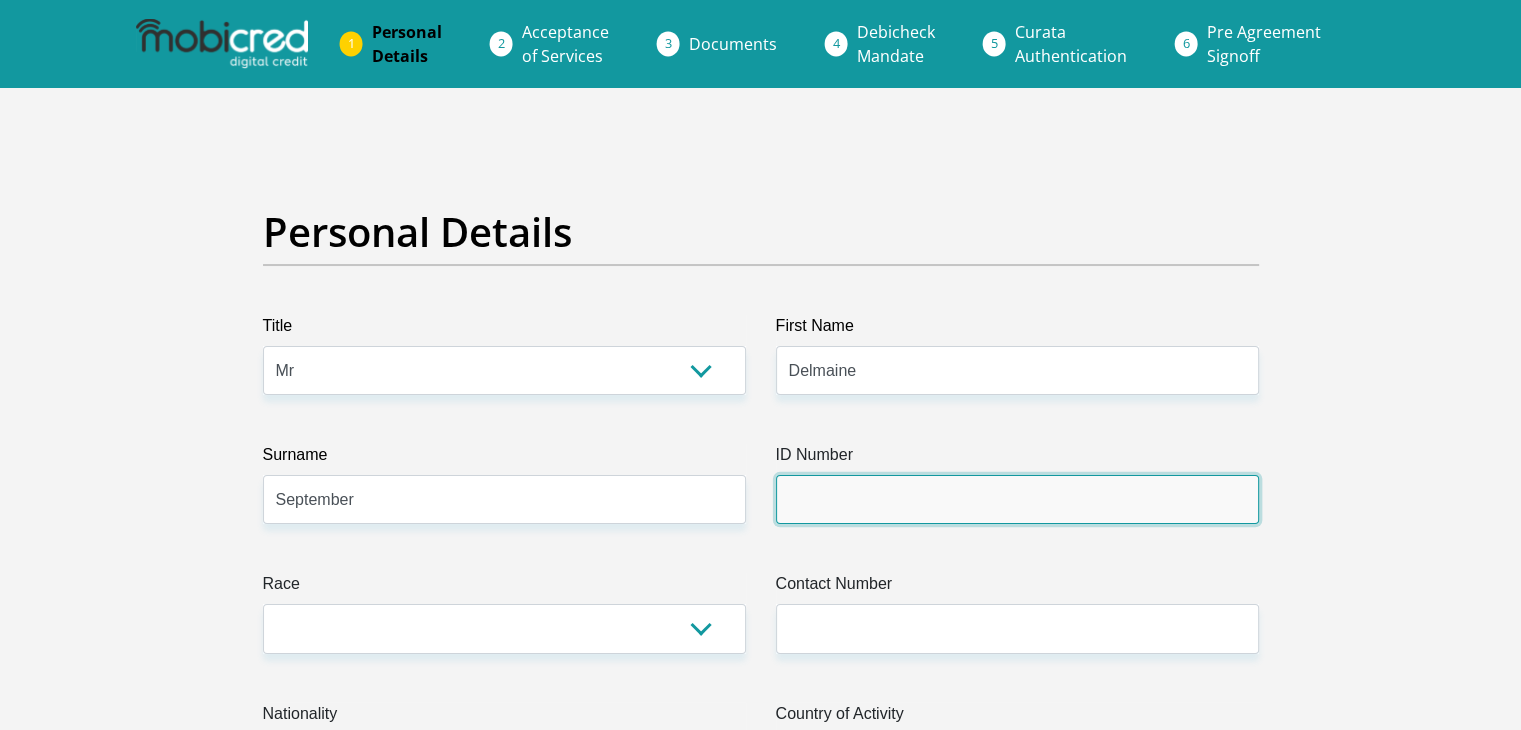 click on "ID Number" at bounding box center (1017, 499) 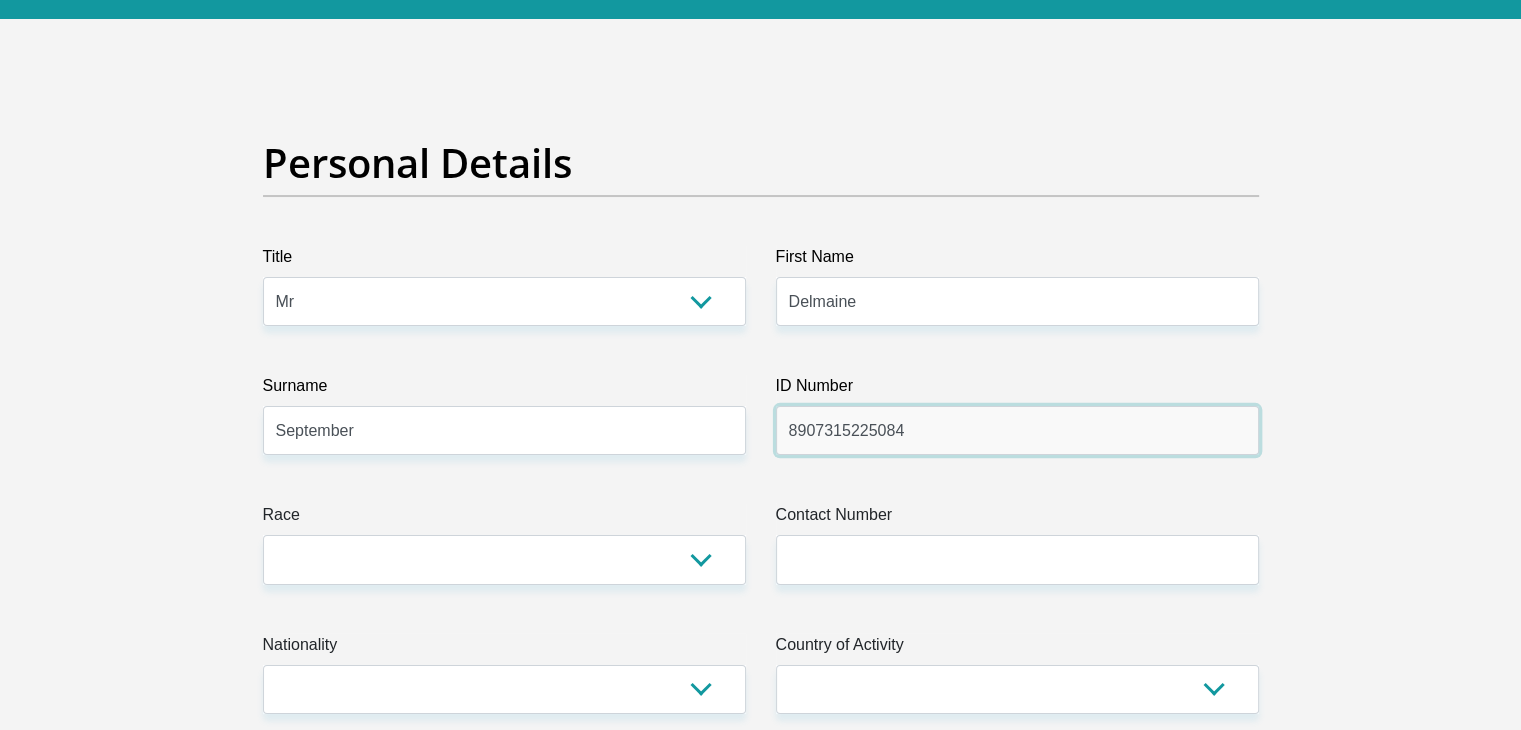 scroll, scrollTop: 100, scrollLeft: 0, axis: vertical 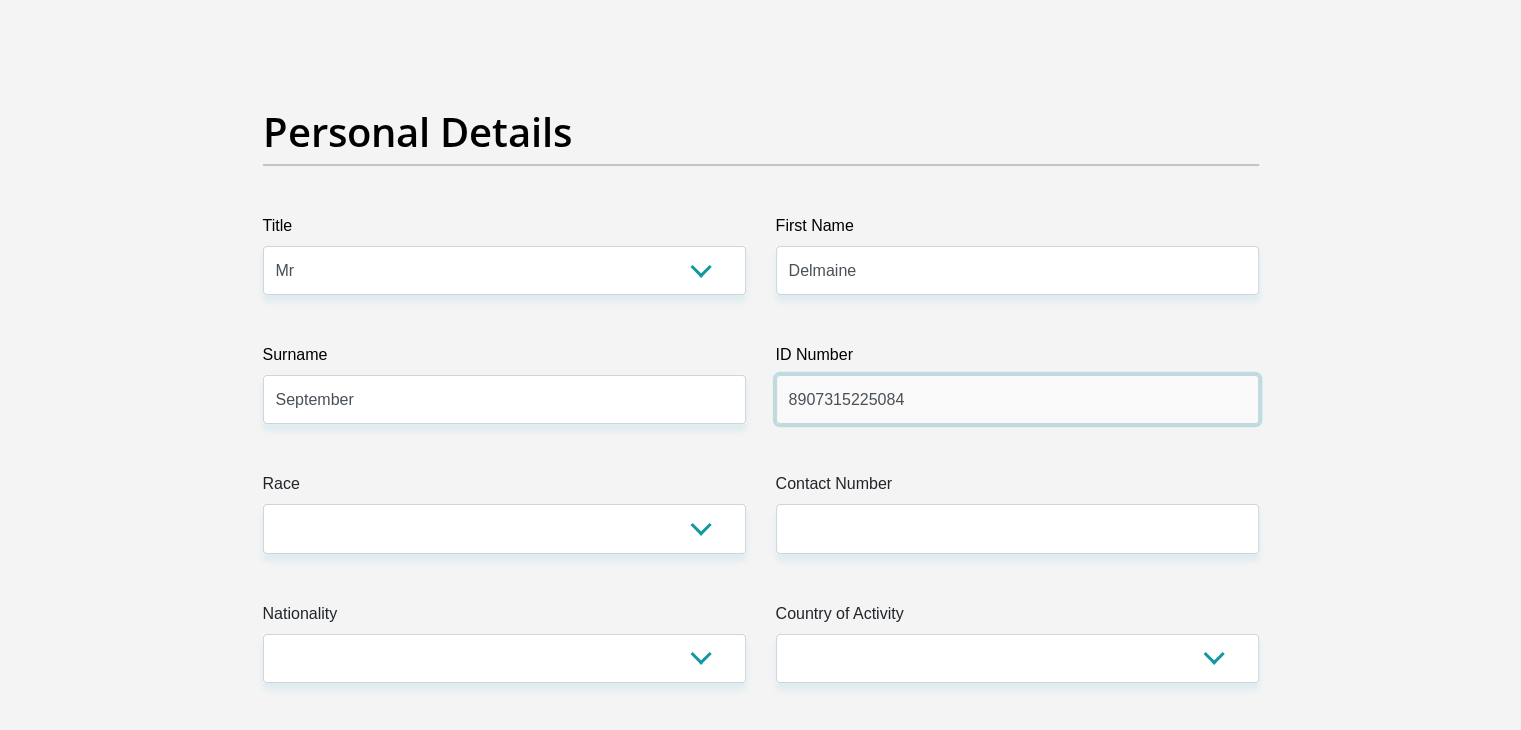 type on "8907315225084" 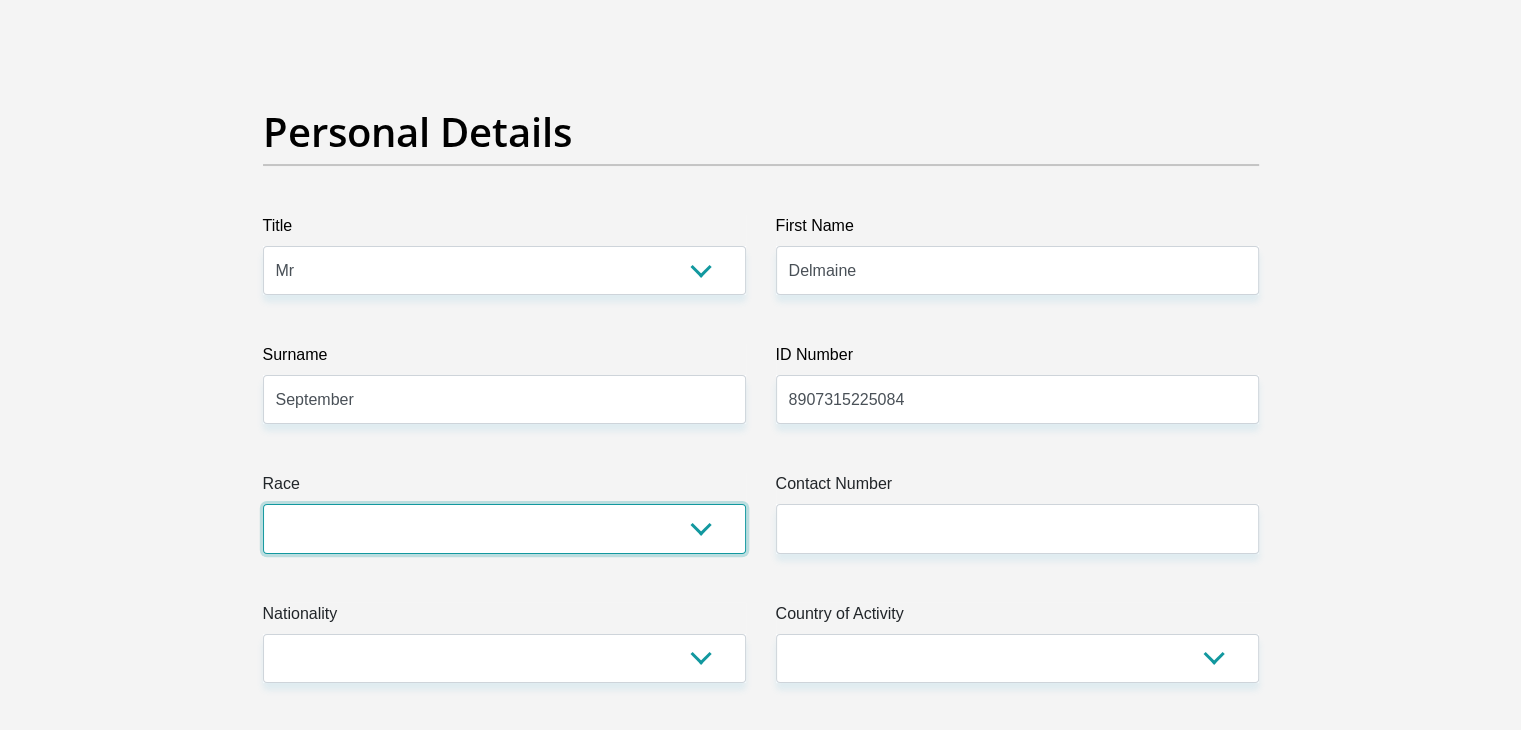 click on "Black
Coloured
Indian
White
Other" at bounding box center (504, 528) 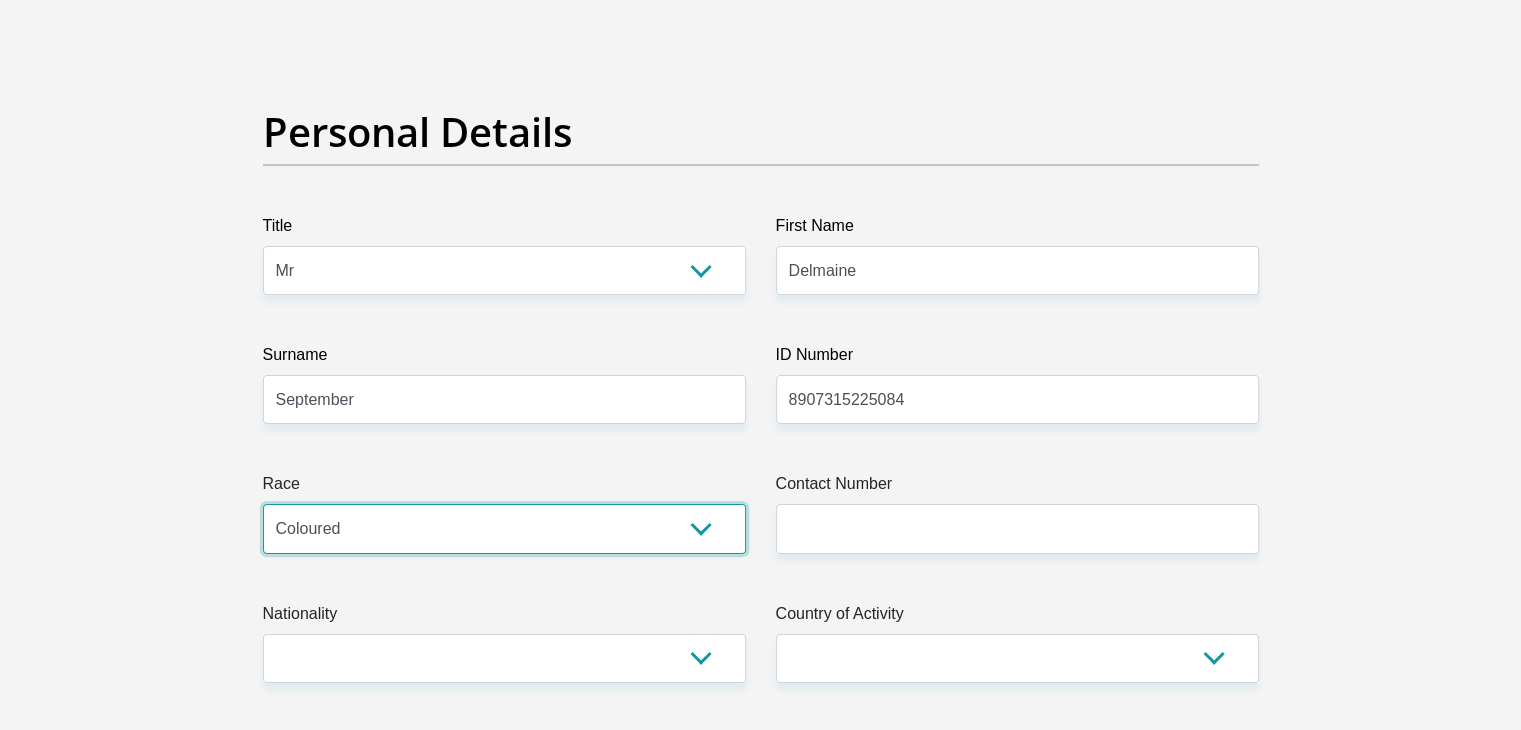 click on "Black
Coloured
Indian
White
Other" at bounding box center (504, 528) 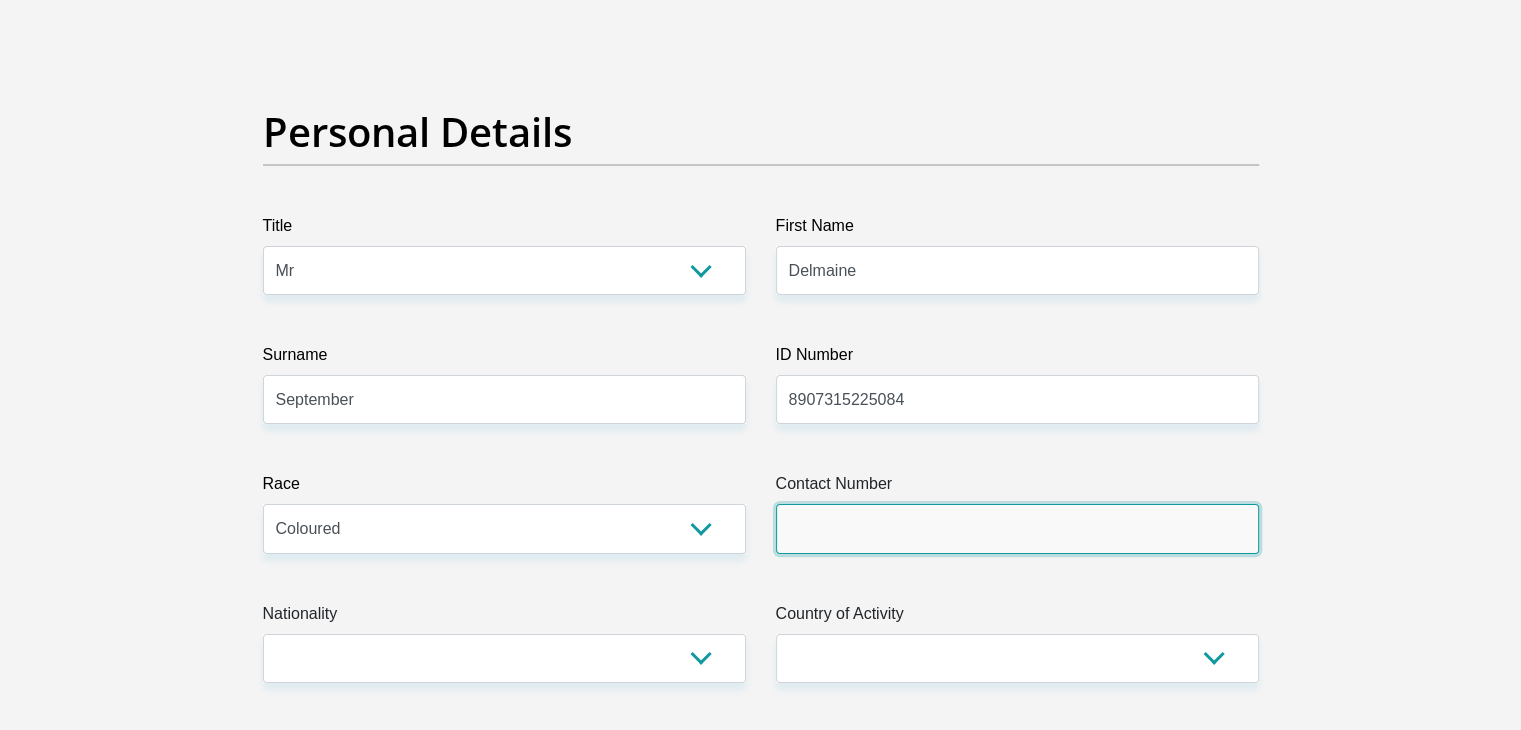 click on "Contact Number" at bounding box center (1017, 528) 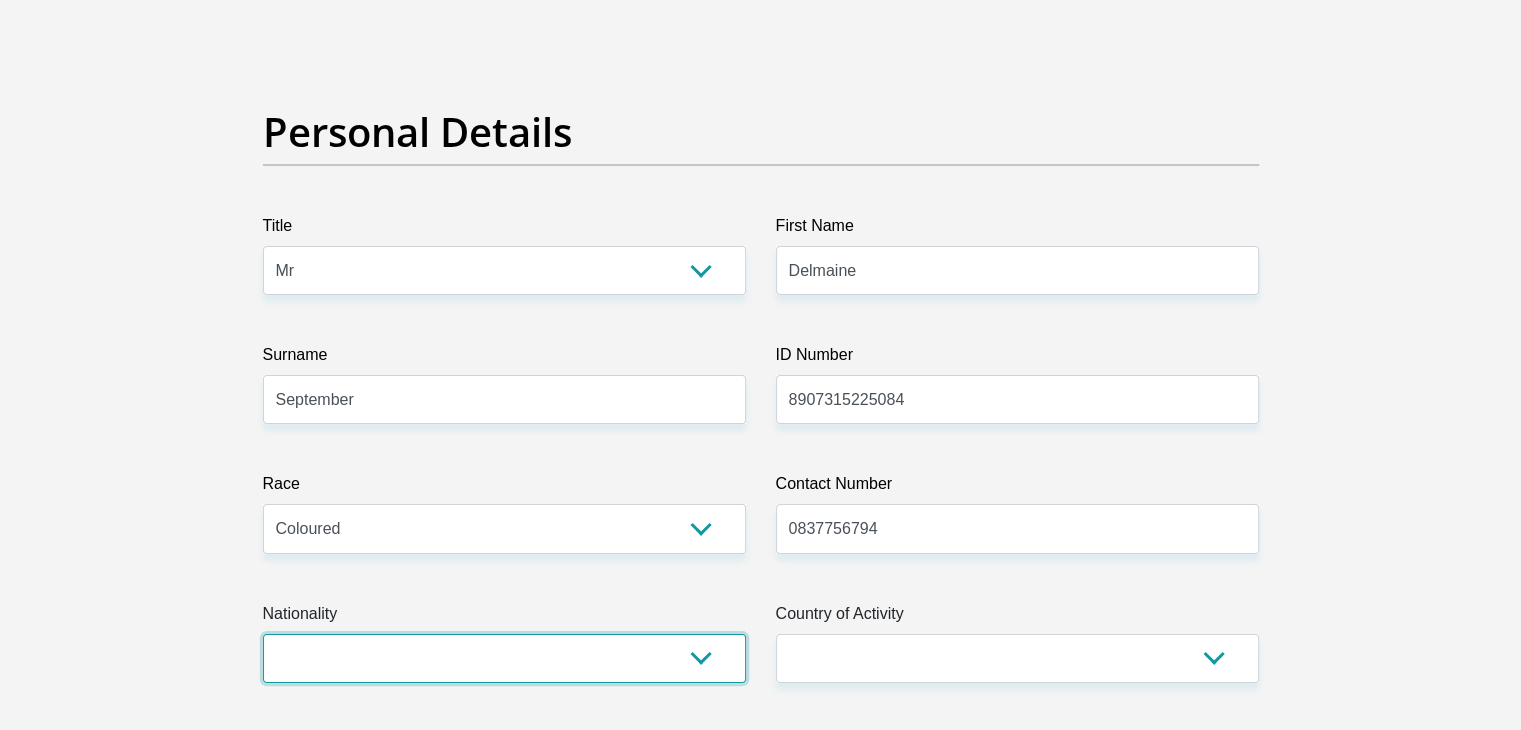 click on "South Africa
Afghanistan
Aland Islands
Albania
Algeria
America Samoa
American Virgin Islands
Andorra
Angola
Anguilla
Antarctica
Antigua and Barbuda
Argentina
Armenia
Aruba
Ascension Island
Australia
Austria
Azerbaijan
Bahamas
Bahrain
Bangladesh
Barbados
Chad" at bounding box center (504, 658) 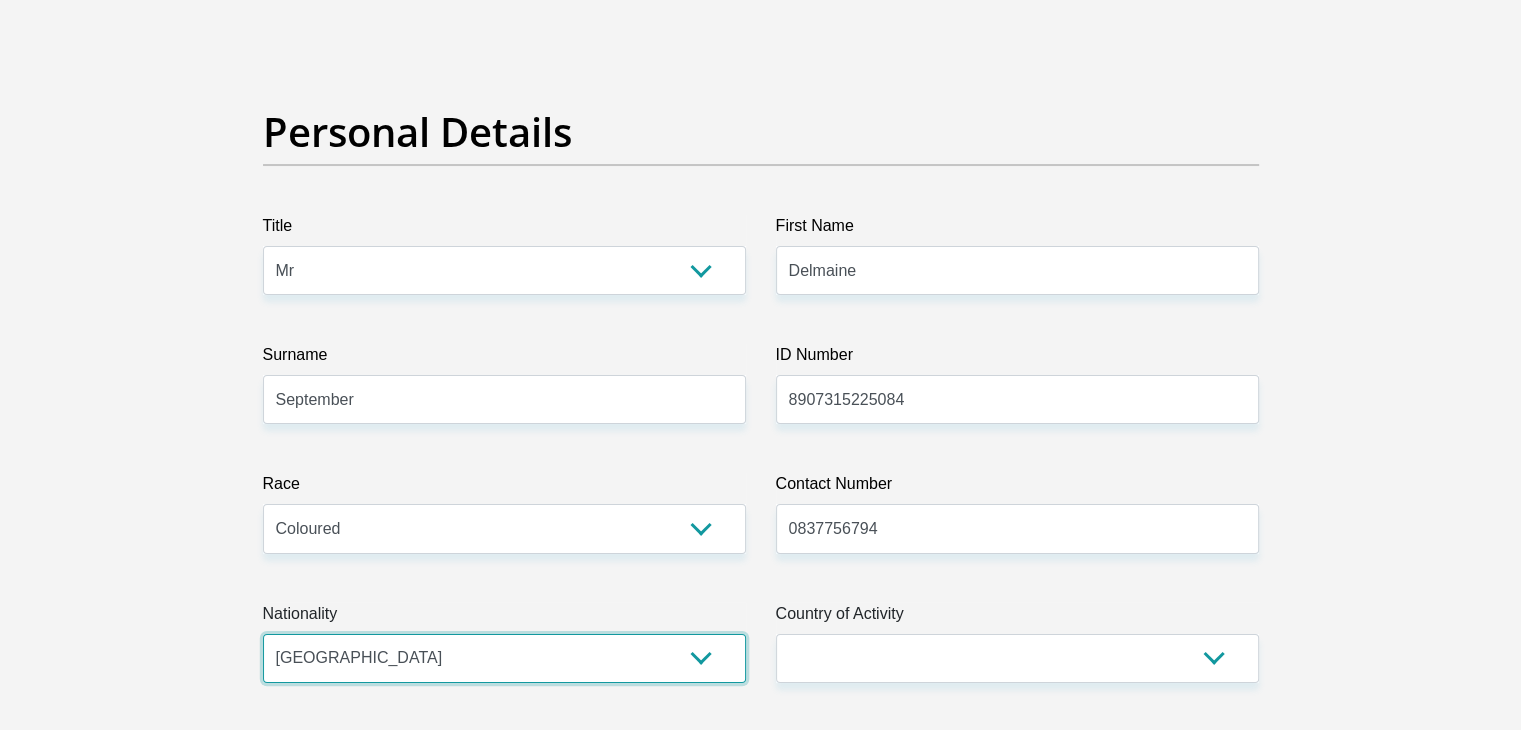 click on "South Africa
Afghanistan
Aland Islands
Albania
Algeria
America Samoa
American Virgin Islands
Andorra
Angola
Anguilla
Antarctica
Antigua and Barbuda
Argentina
Armenia
Aruba
Ascension Island
Australia
Austria
Azerbaijan
Bahamas
Bahrain
Bangladesh
Barbados
Chad" at bounding box center [504, 658] 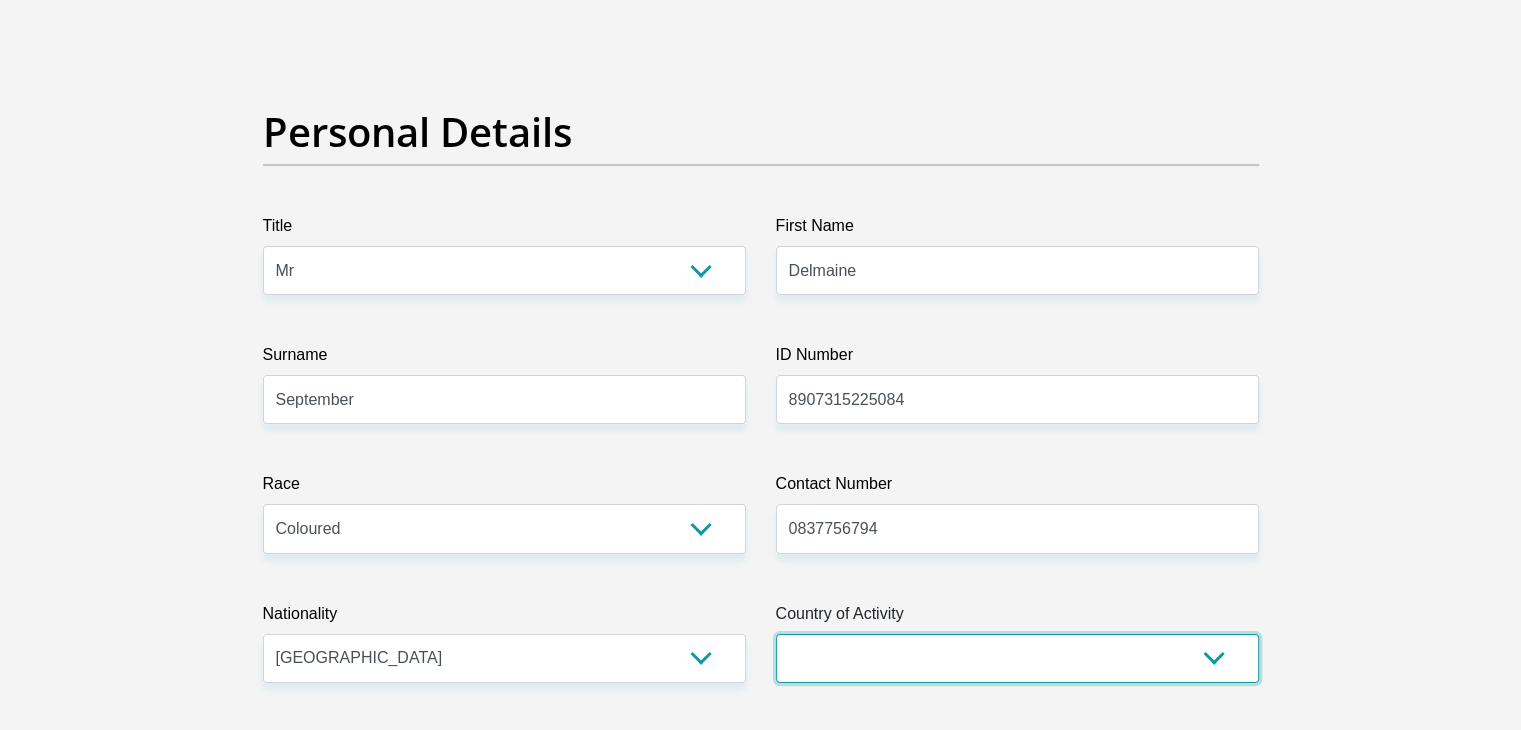 click on "South Africa
Afghanistan
Aland Islands
Albania
Algeria
America Samoa
American Virgin Islands
Andorra
Angola
Anguilla
Antarctica
Antigua and Barbuda
Argentina
Armenia
Aruba
Ascension Island
Australia
Austria
Azerbaijan
Chad" at bounding box center (1017, 658) 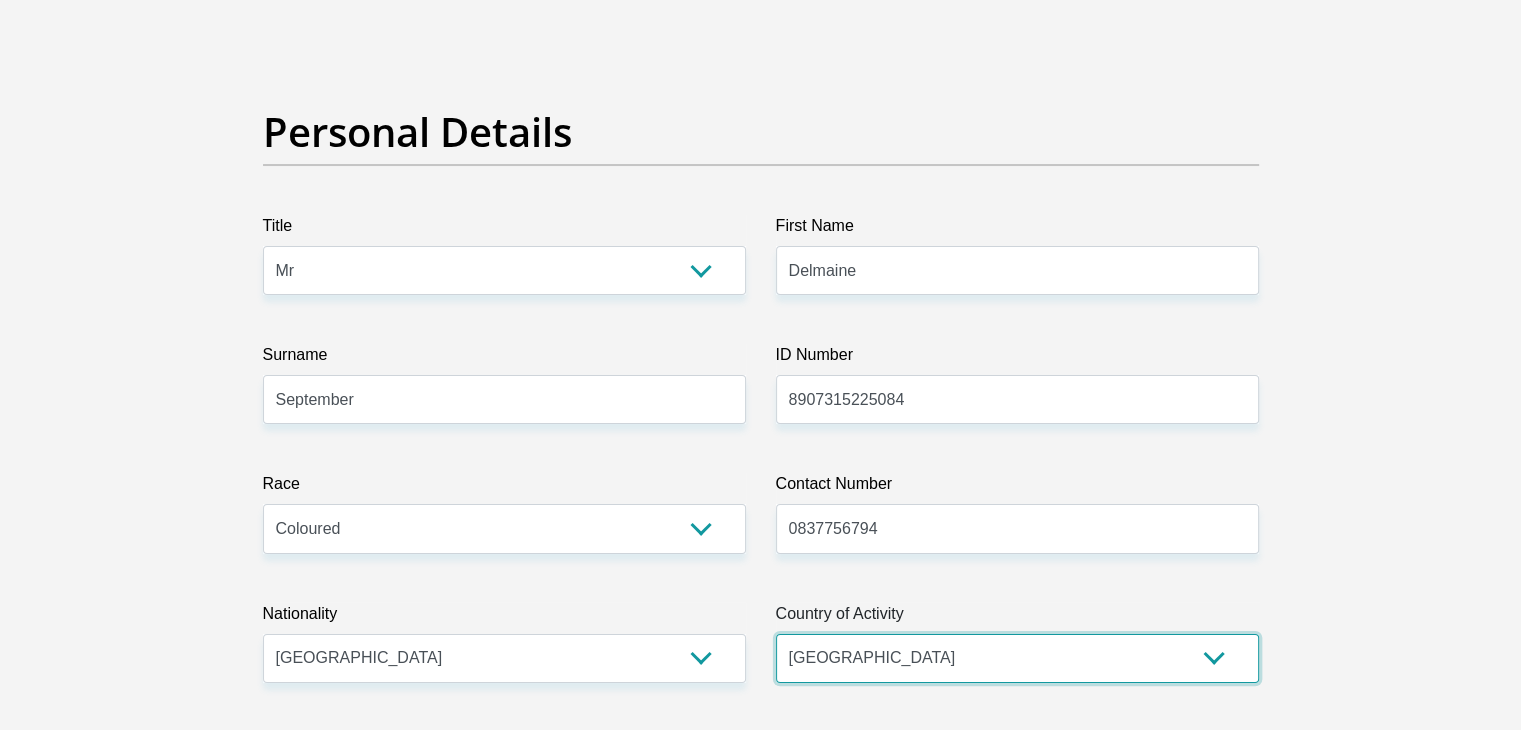 click on "South Africa
Afghanistan
Aland Islands
Albania
Algeria
America Samoa
American Virgin Islands
Andorra
Angola
Anguilla
Antarctica
Antigua and Barbuda
Argentina
Armenia
Aruba
Ascension Island
Australia
Austria
Azerbaijan
Chad" at bounding box center [1017, 658] 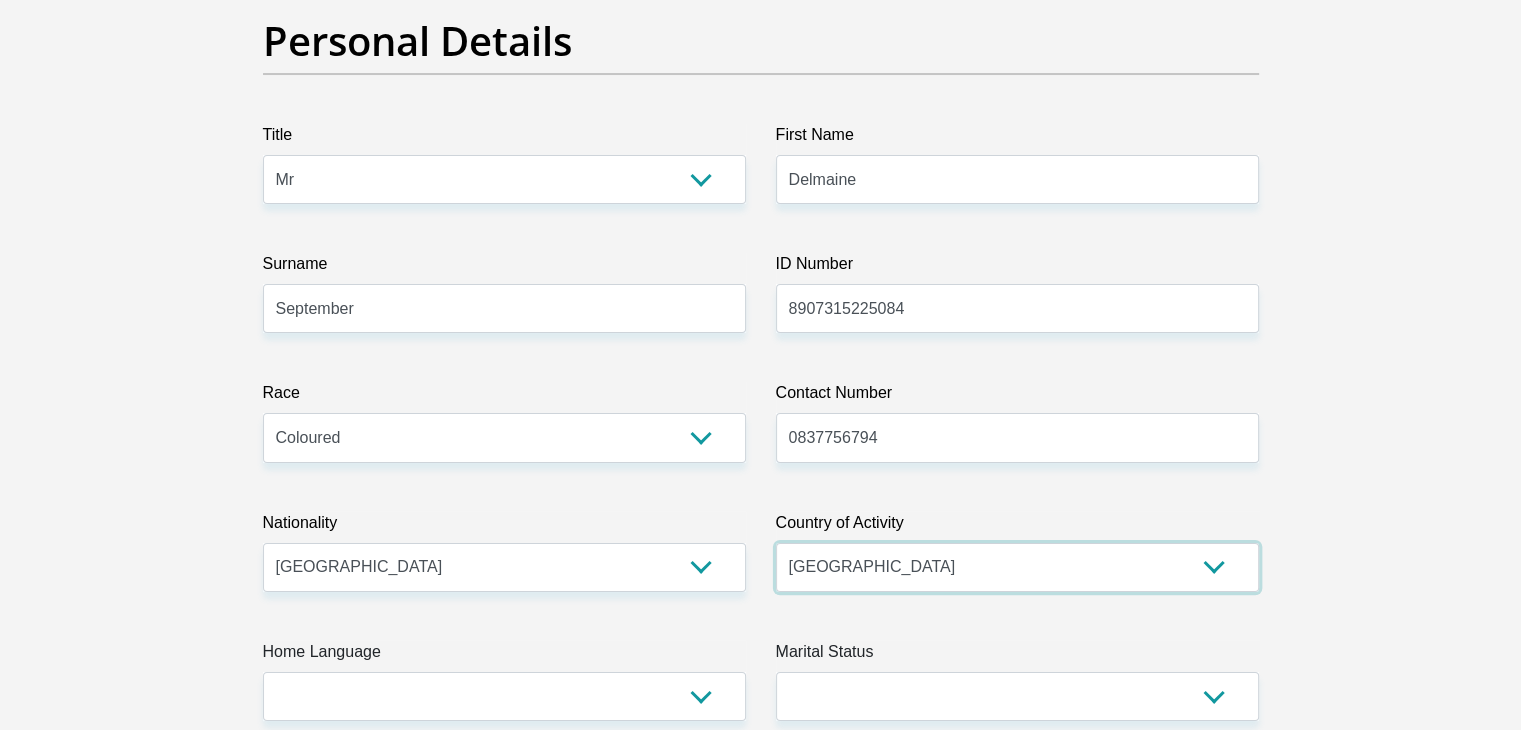 scroll, scrollTop: 600, scrollLeft: 0, axis: vertical 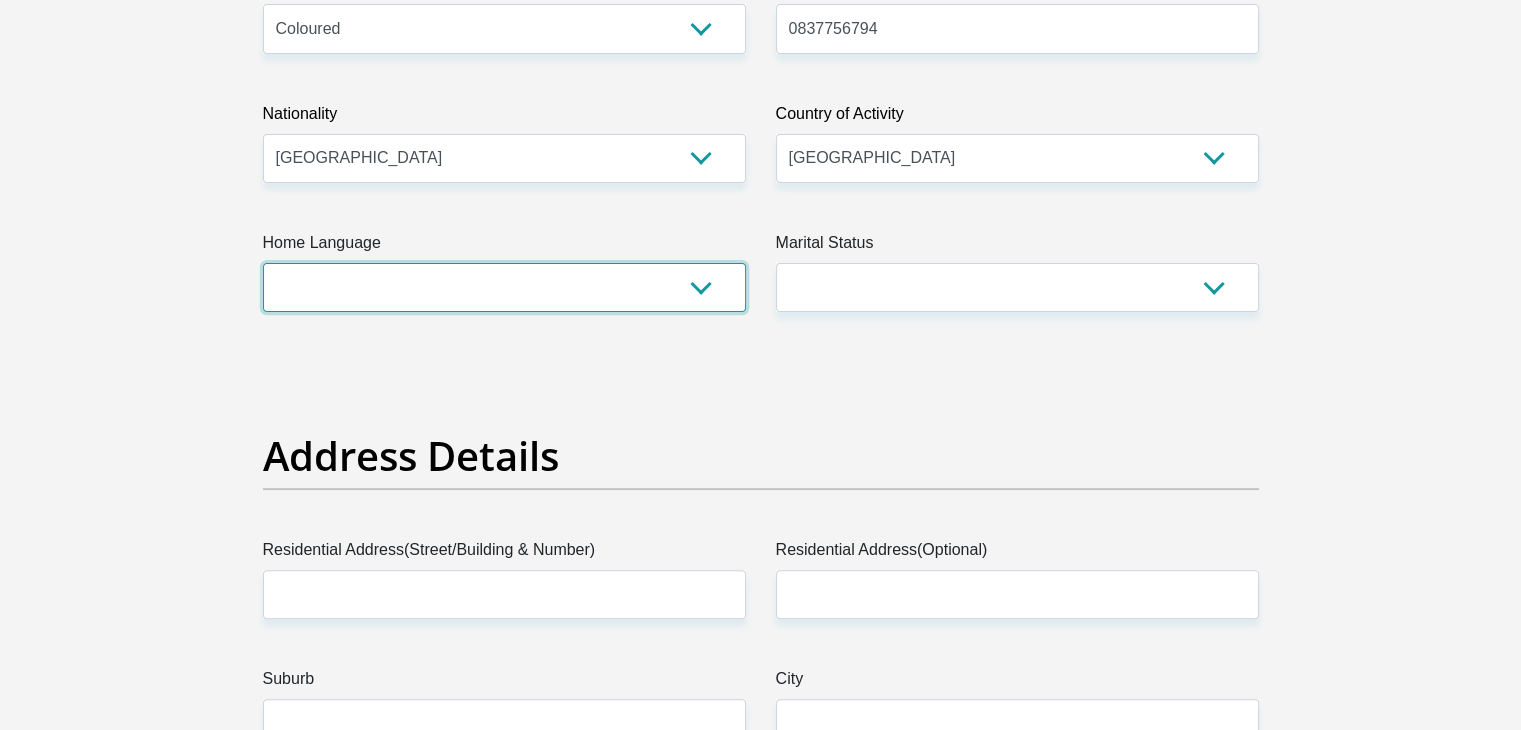 click on "Afrikaans
English
Sepedi
South Ndebele
Southern Sotho
Swati
Tsonga
Tswana
Venda
Xhosa
Zulu
Other" at bounding box center [504, 287] 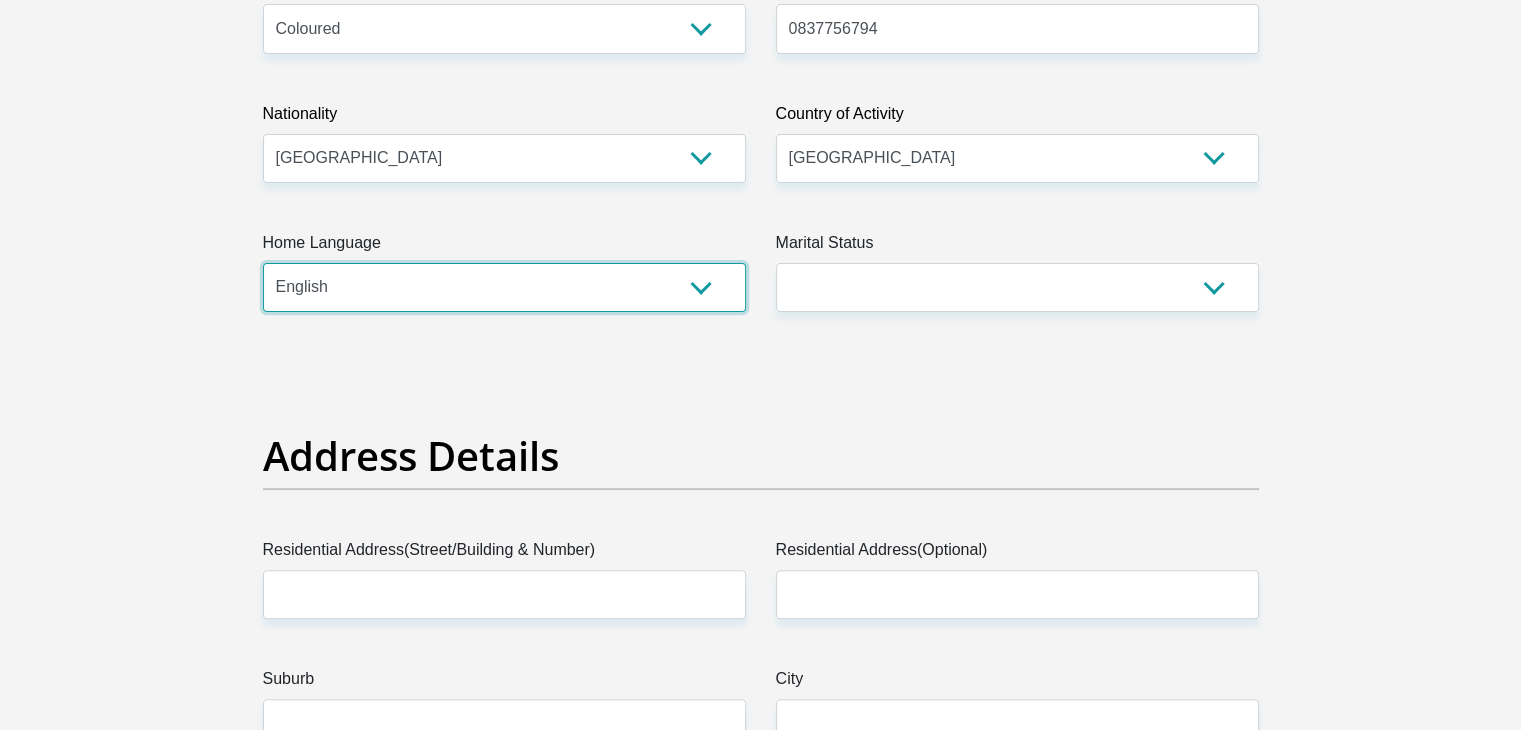 click on "Afrikaans
English
Sepedi
South Ndebele
Southern Sotho
Swati
Tsonga
Tswana
Venda
Xhosa
Zulu
Other" at bounding box center [504, 287] 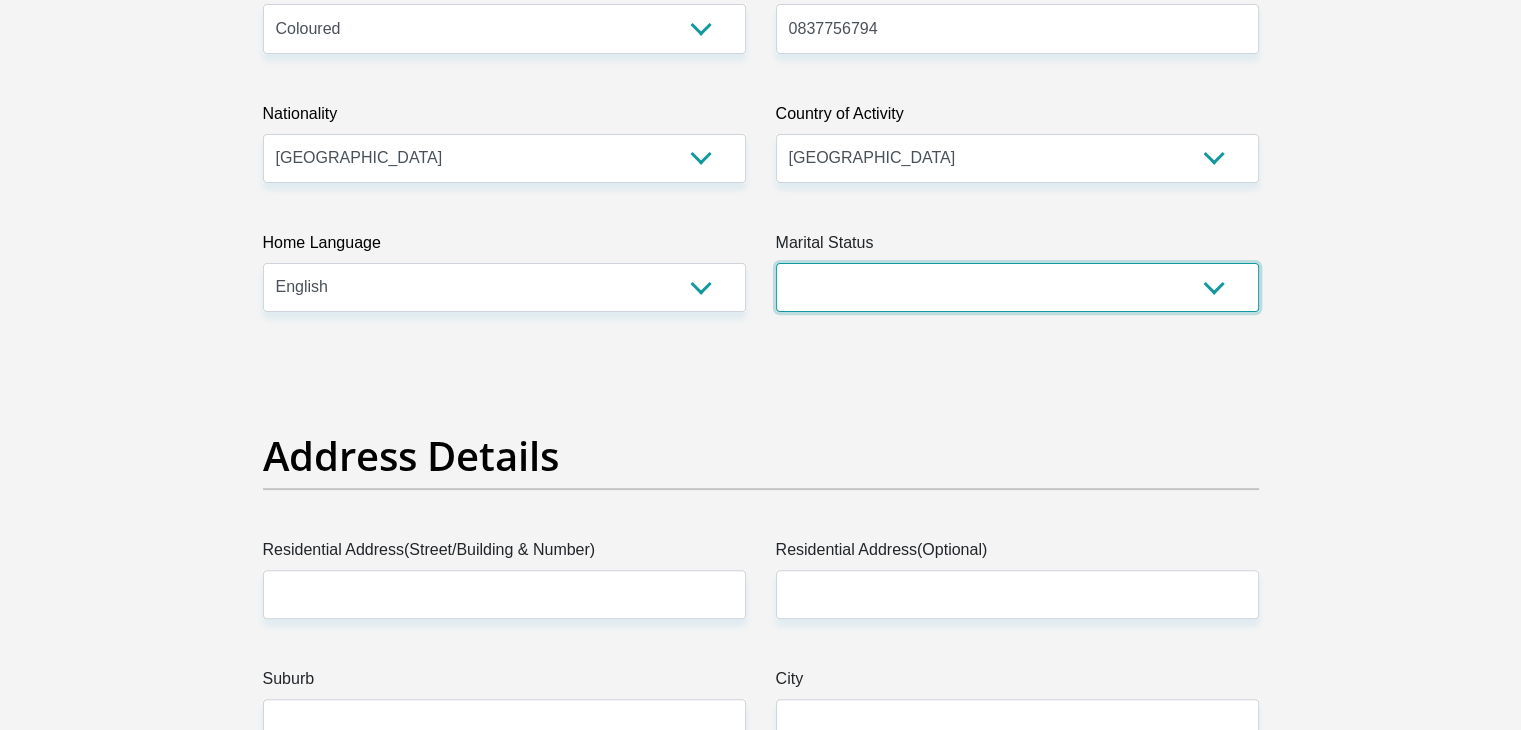 click on "Married ANC
Single
Divorced
Widowed
Married COP or Customary Law" at bounding box center (1017, 287) 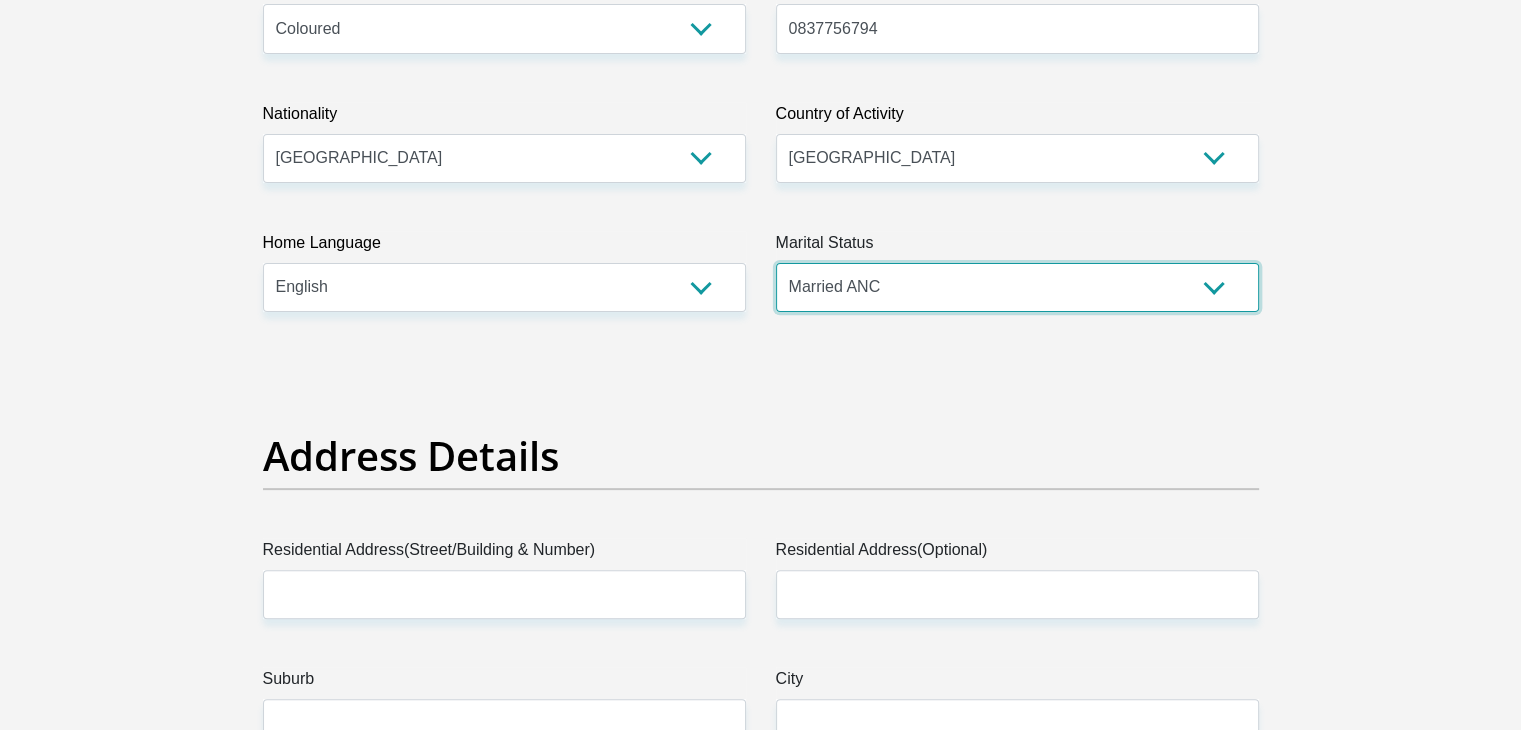 click on "Married ANC
Single
Divorced
Widowed
Married COP or Customary Law" at bounding box center (1017, 287) 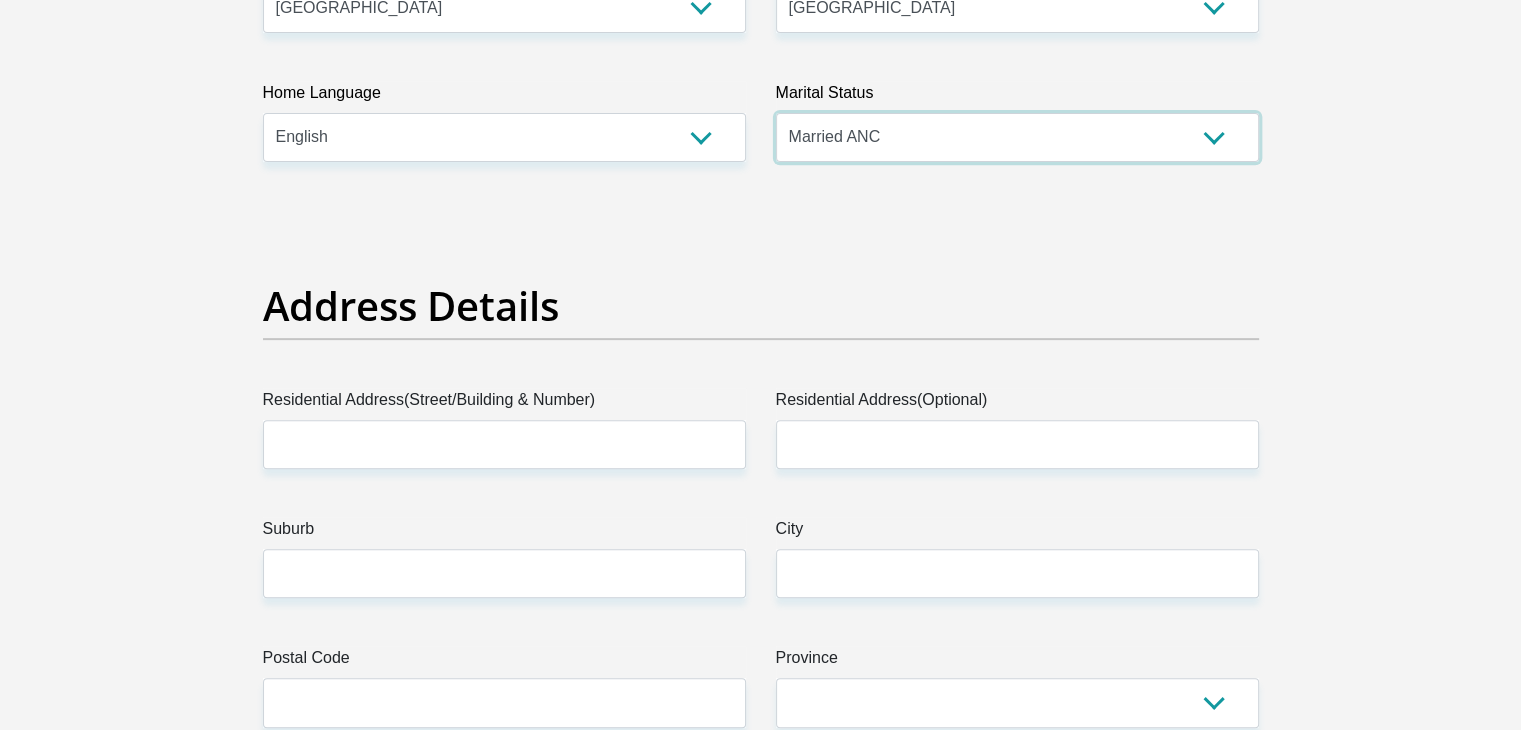 scroll, scrollTop: 900, scrollLeft: 0, axis: vertical 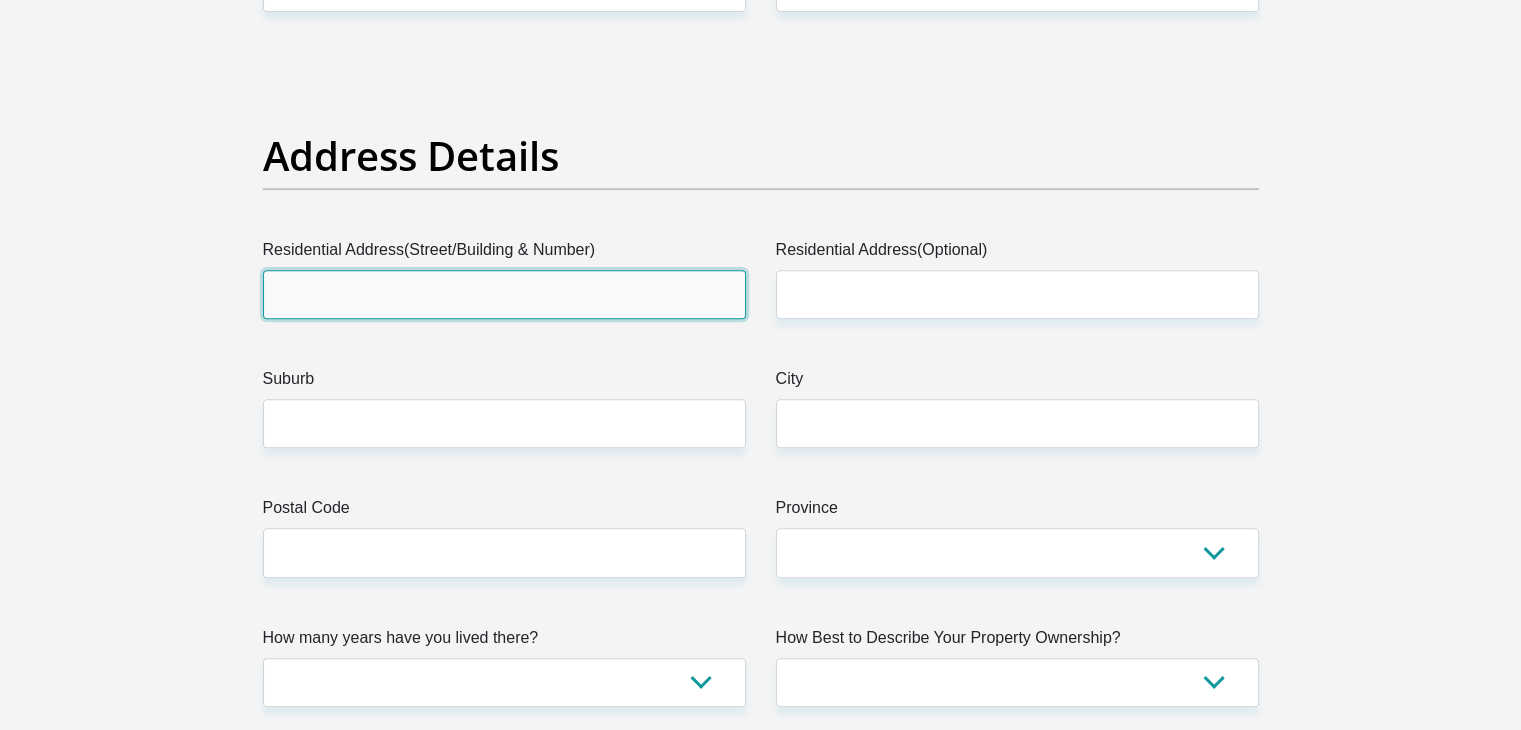 click on "Residential Address(Street/Building & Number)" at bounding box center [504, 294] 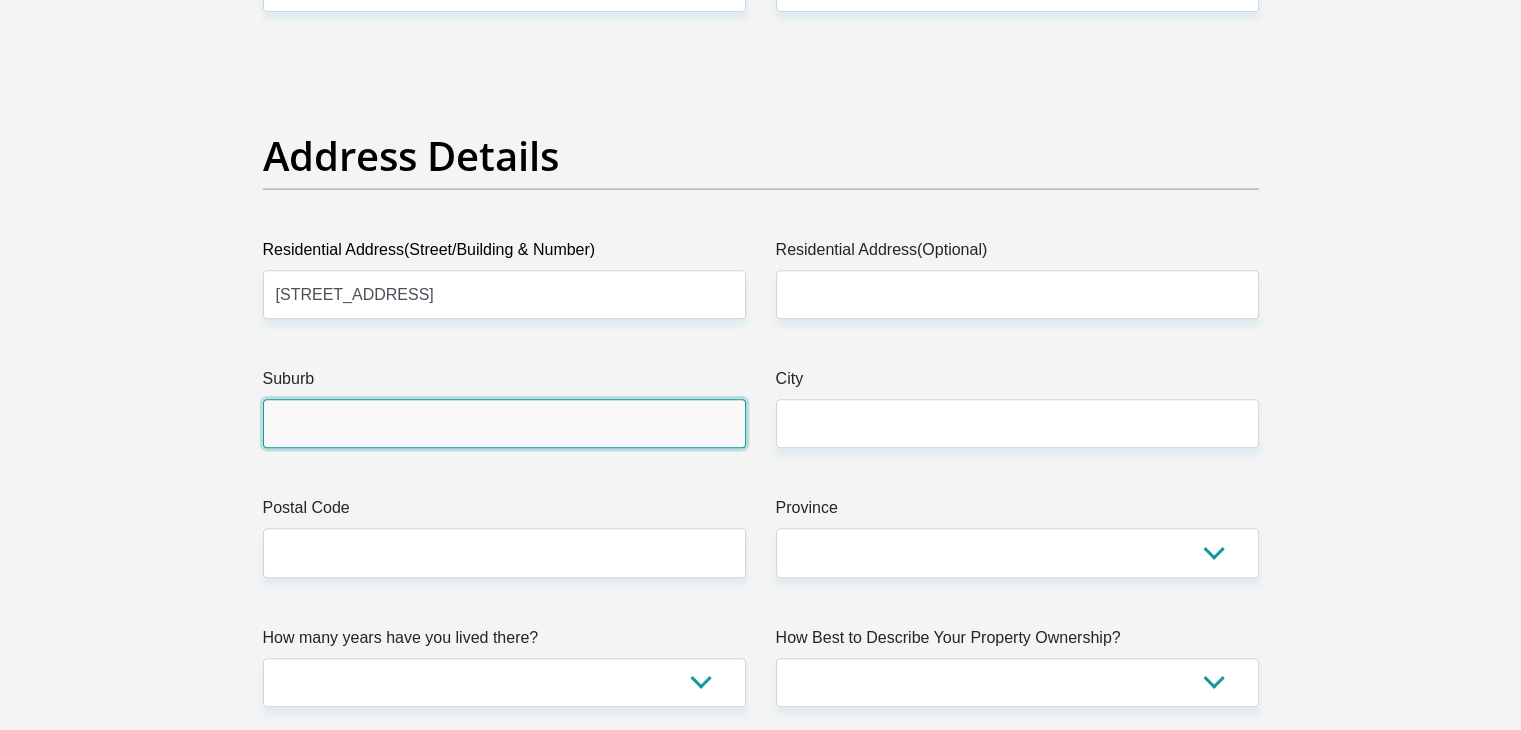 drag, startPoint x: 501, startPoint y: 429, endPoint x: 460, endPoint y: 445, distance: 44.011364 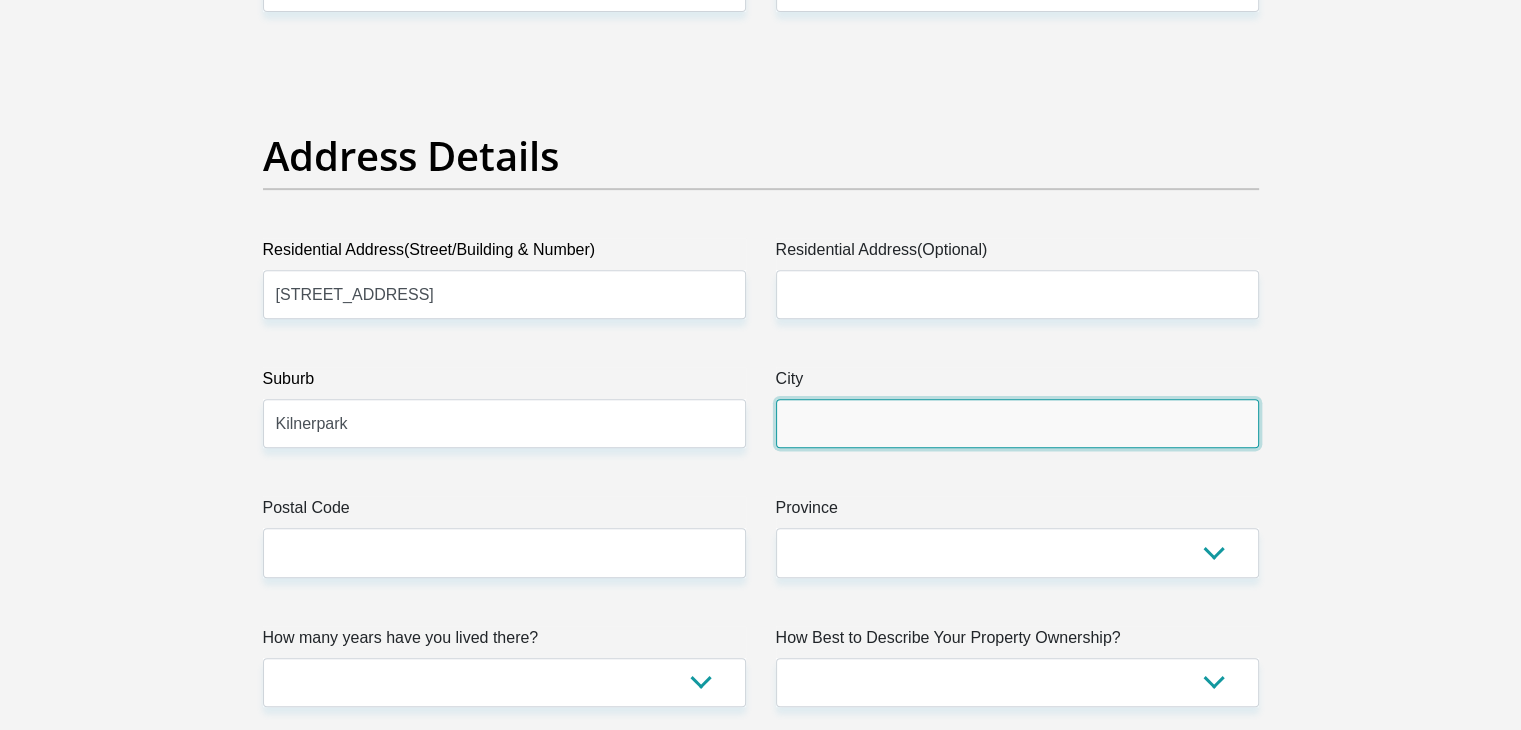 click on "City" at bounding box center [1017, 423] 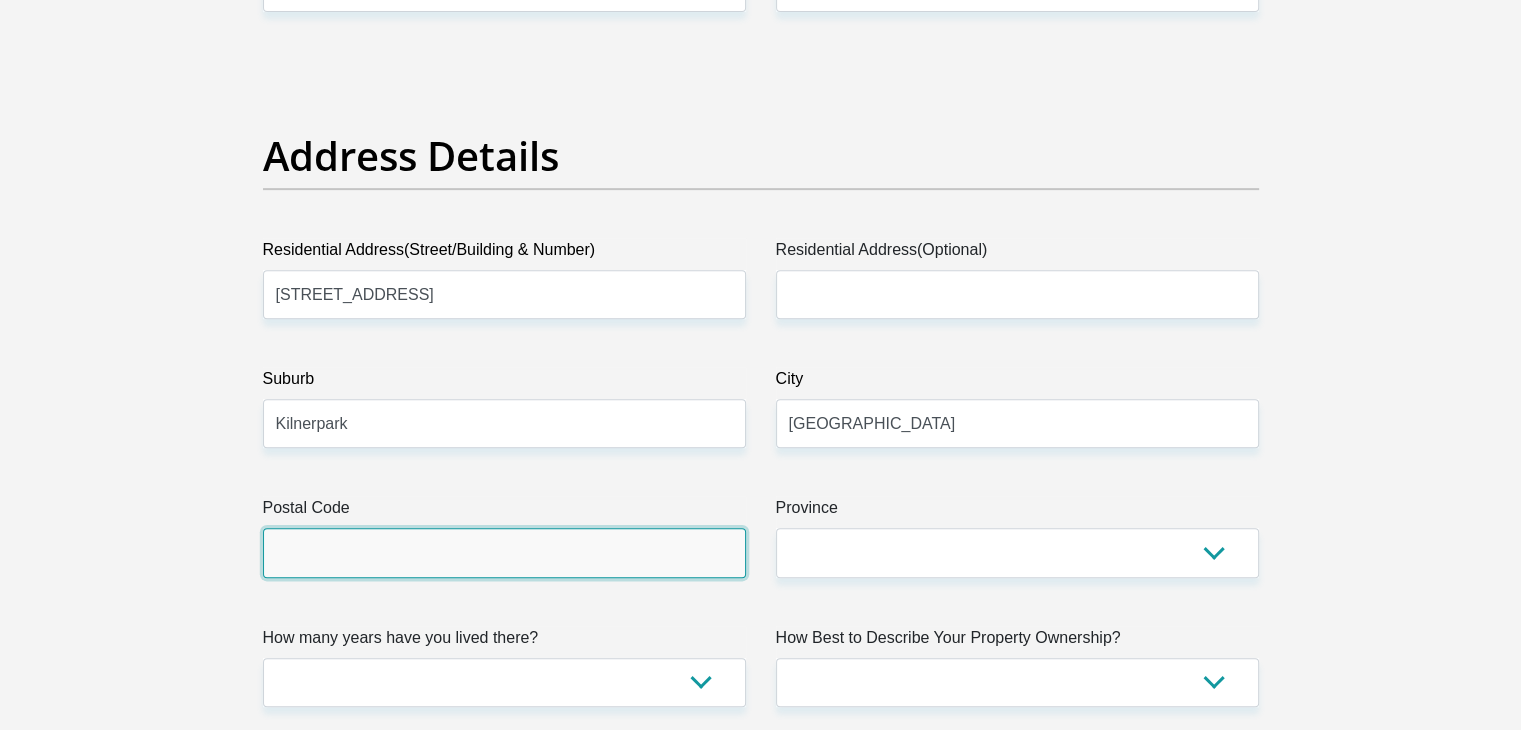drag, startPoint x: 502, startPoint y: 547, endPoint x: 444, endPoint y: 546, distance: 58.00862 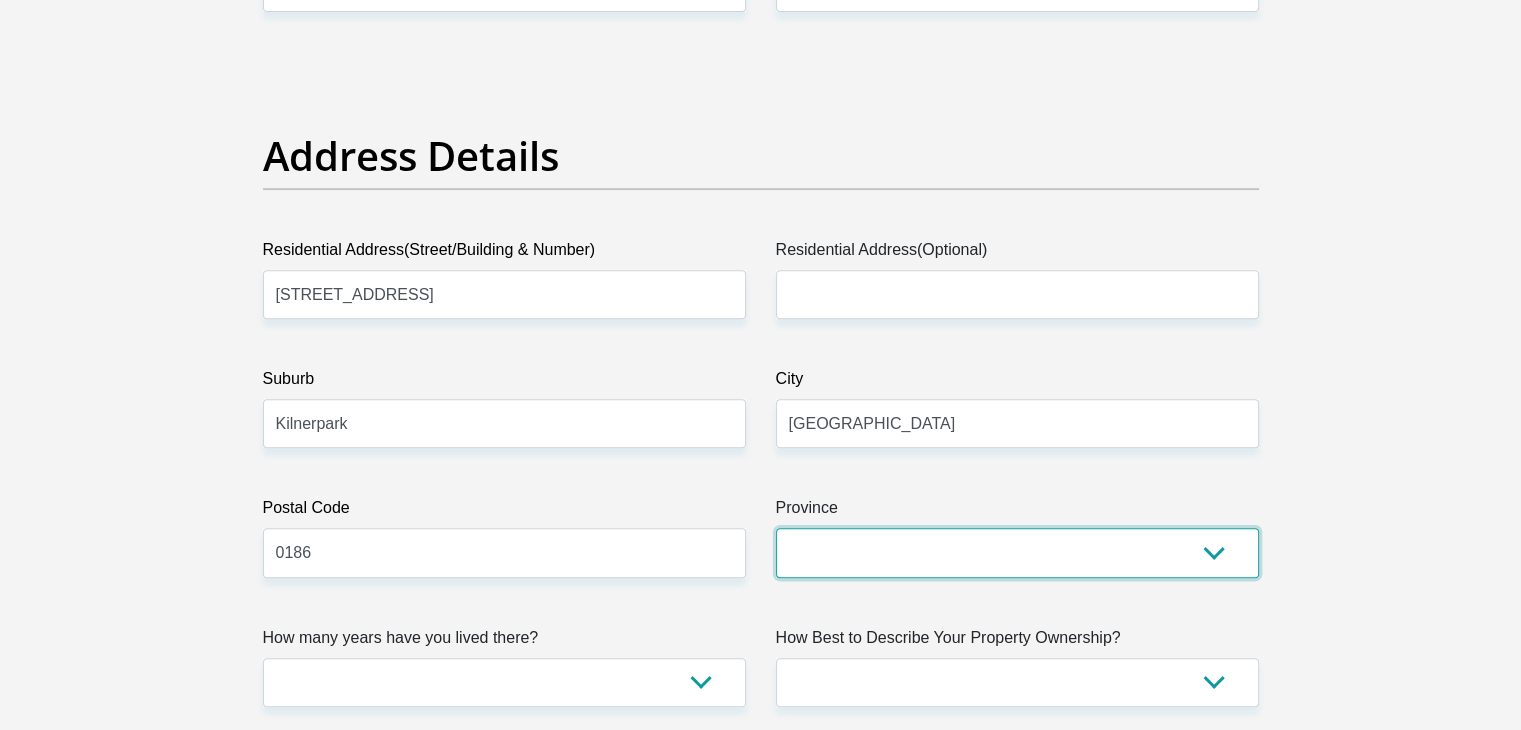 click on "Eastern Cape
Free State
Gauteng
KwaZulu-Natal
Limpopo
Mpumalanga
Northern Cape
North West
Western Cape" at bounding box center [1017, 552] 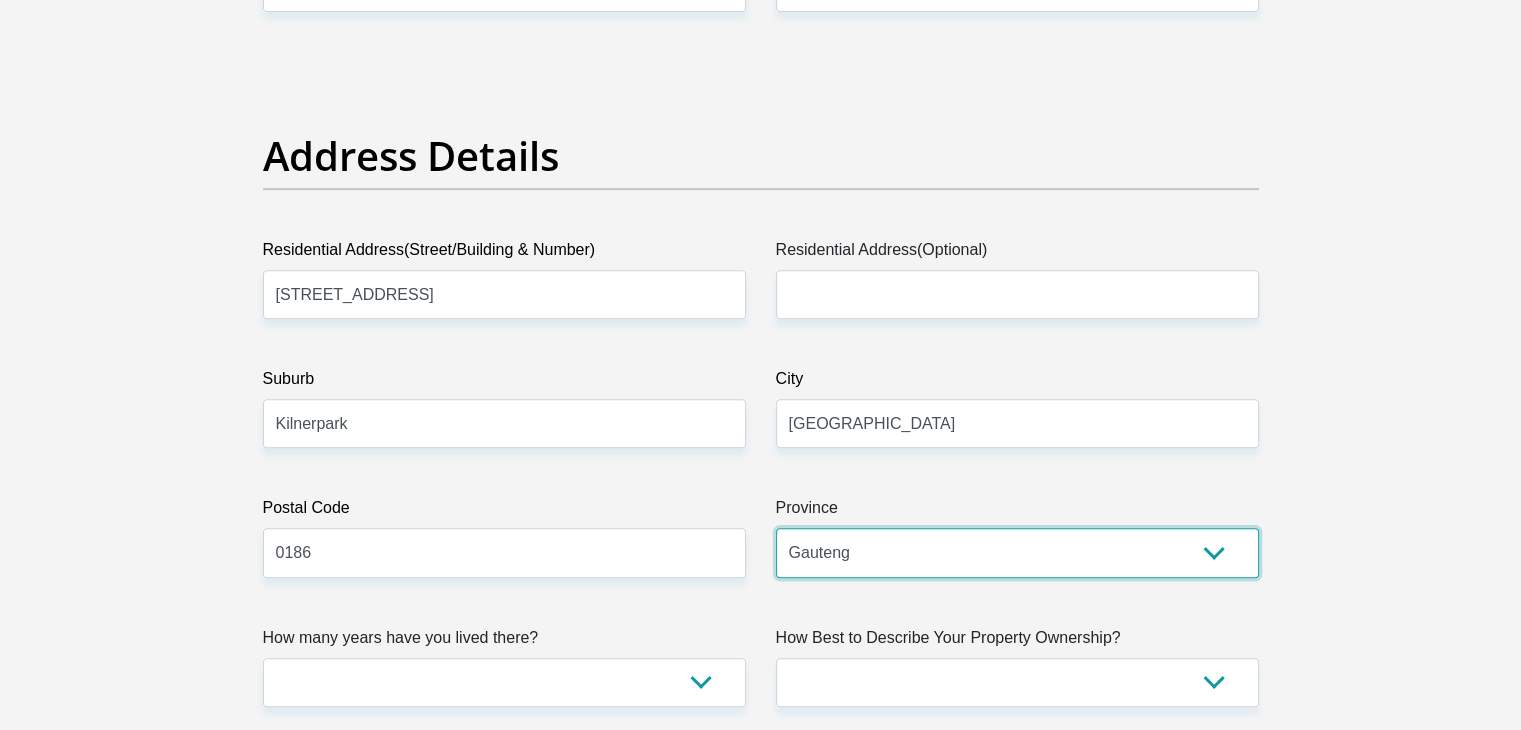 click on "Eastern Cape
Free State
Gauteng
KwaZulu-Natal
Limpopo
Mpumalanga
Northern Cape
North West
Western Cape" at bounding box center [1017, 552] 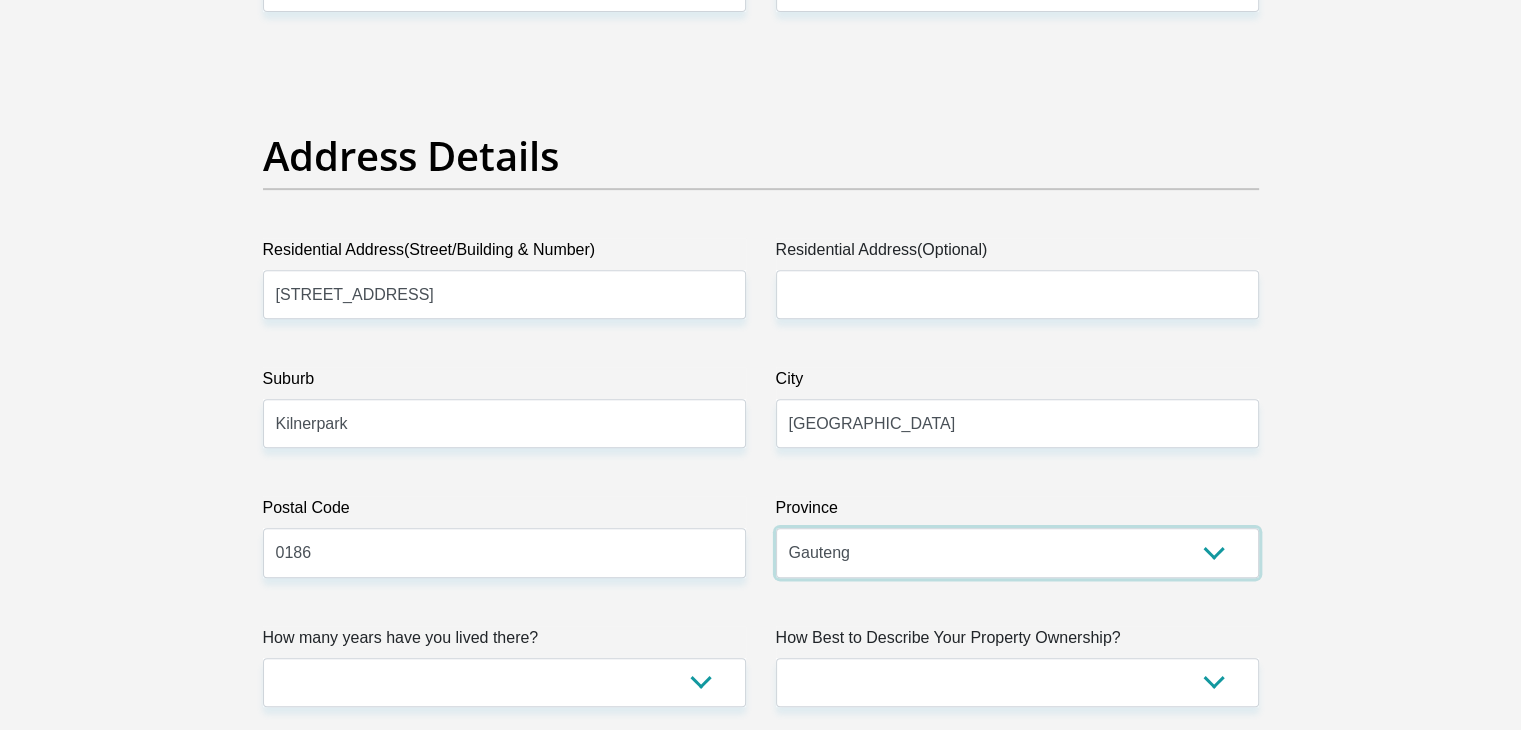 scroll, scrollTop: 1300, scrollLeft: 0, axis: vertical 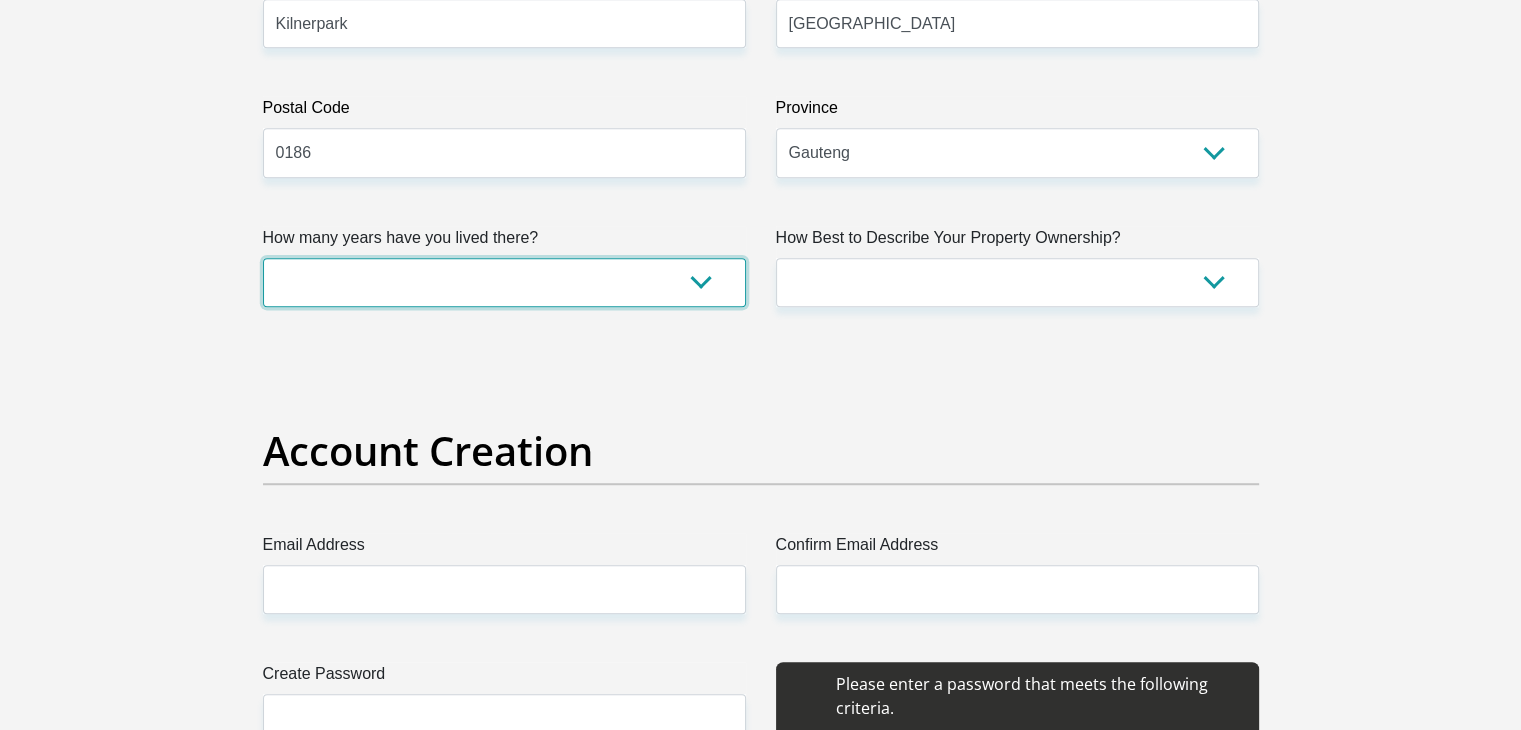 click on "less than 1 year
1-3 years
3-5 years
5+ years" at bounding box center [504, 282] 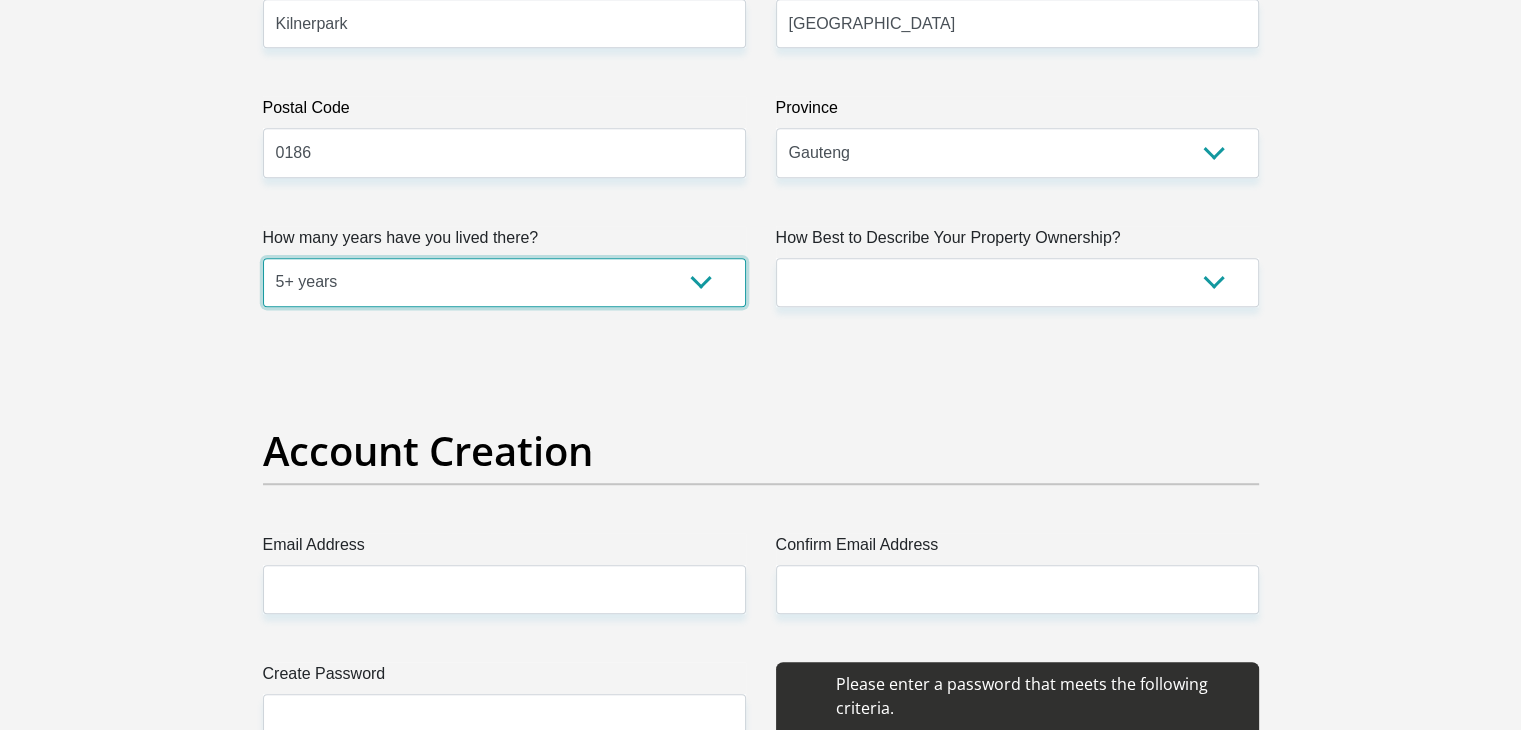 click on "less than 1 year
1-3 years
3-5 years
5+ years" at bounding box center [504, 282] 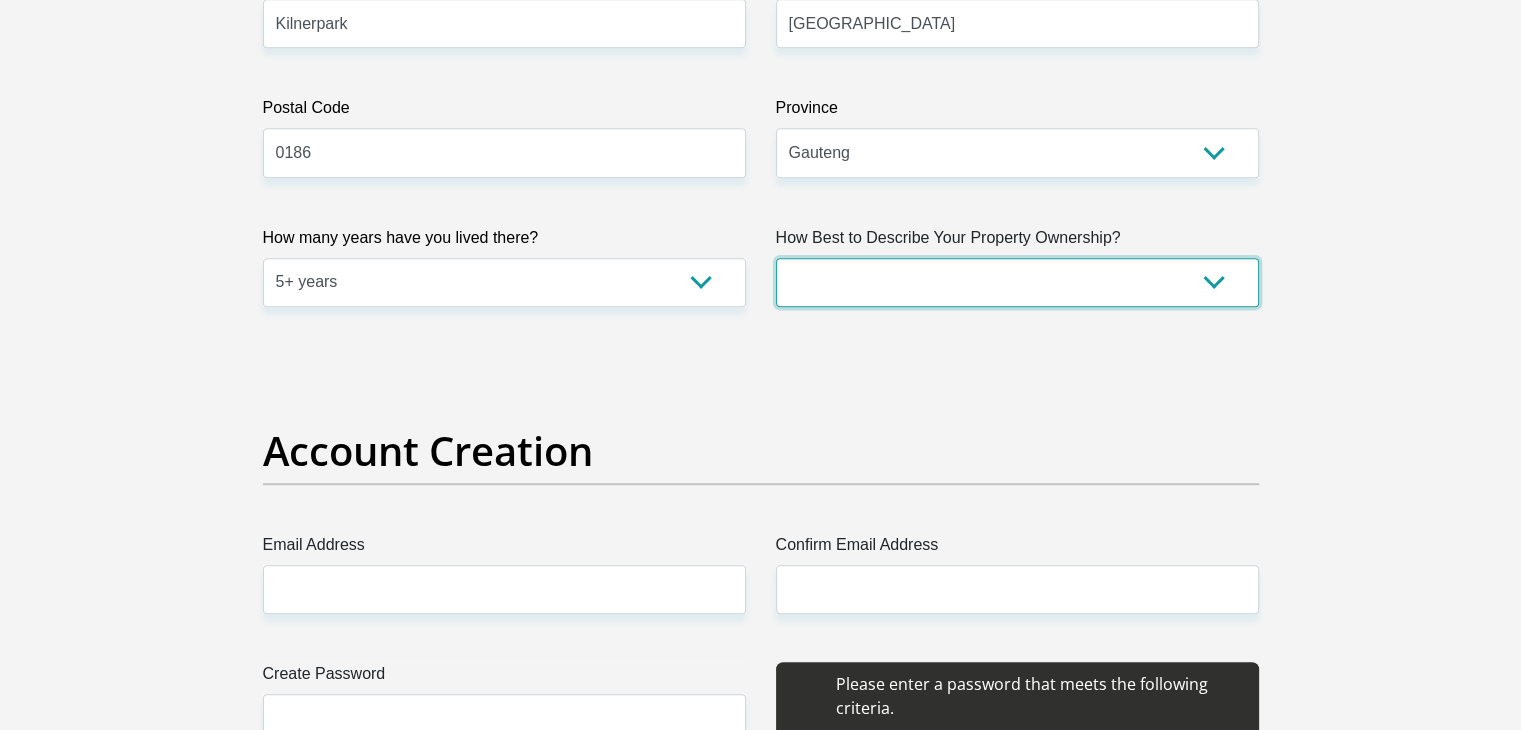 click on "Owned
Rented
Family Owned
Company Dwelling" at bounding box center (1017, 282) 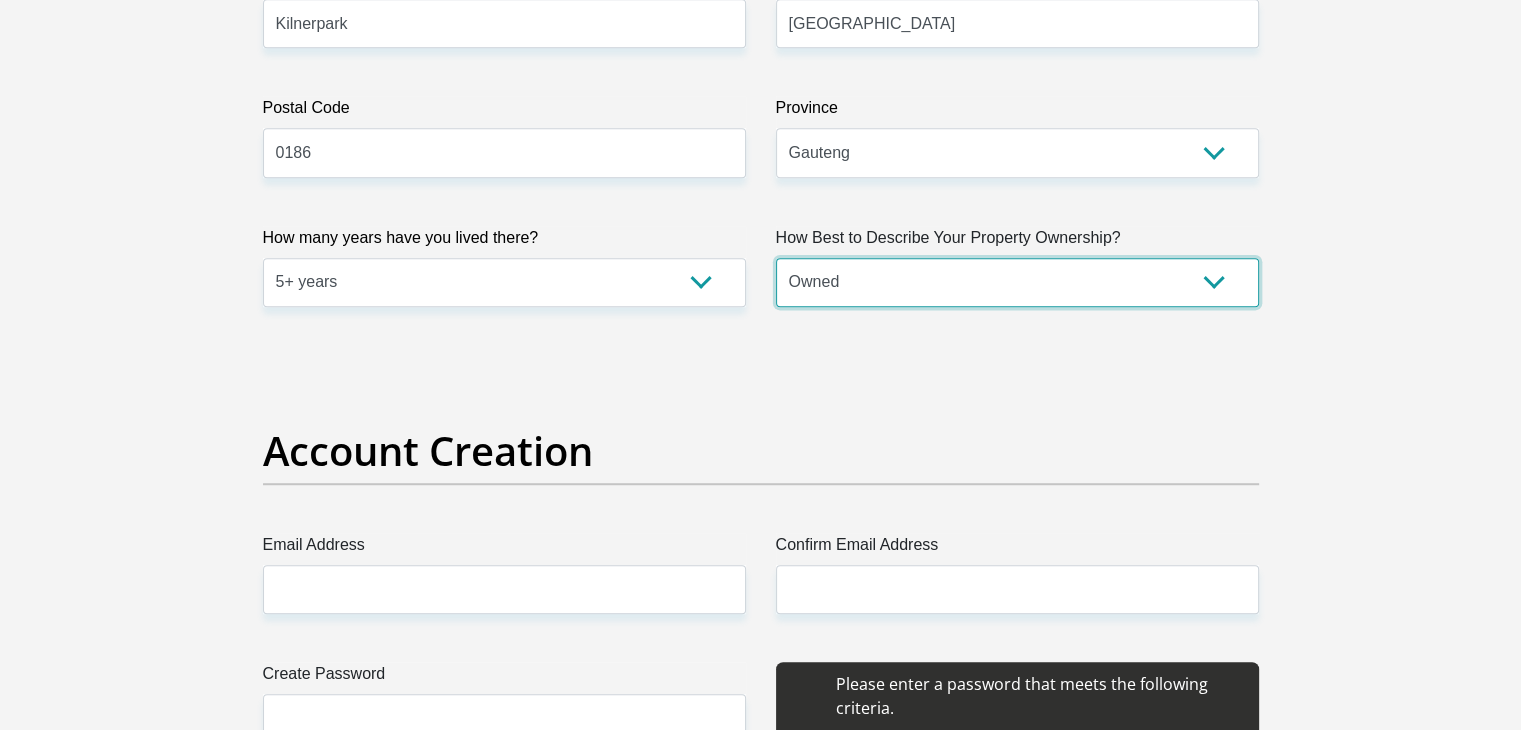 click on "Owned
Rented
Family Owned
Company Dwelling" at bounding box center (1017, 282) 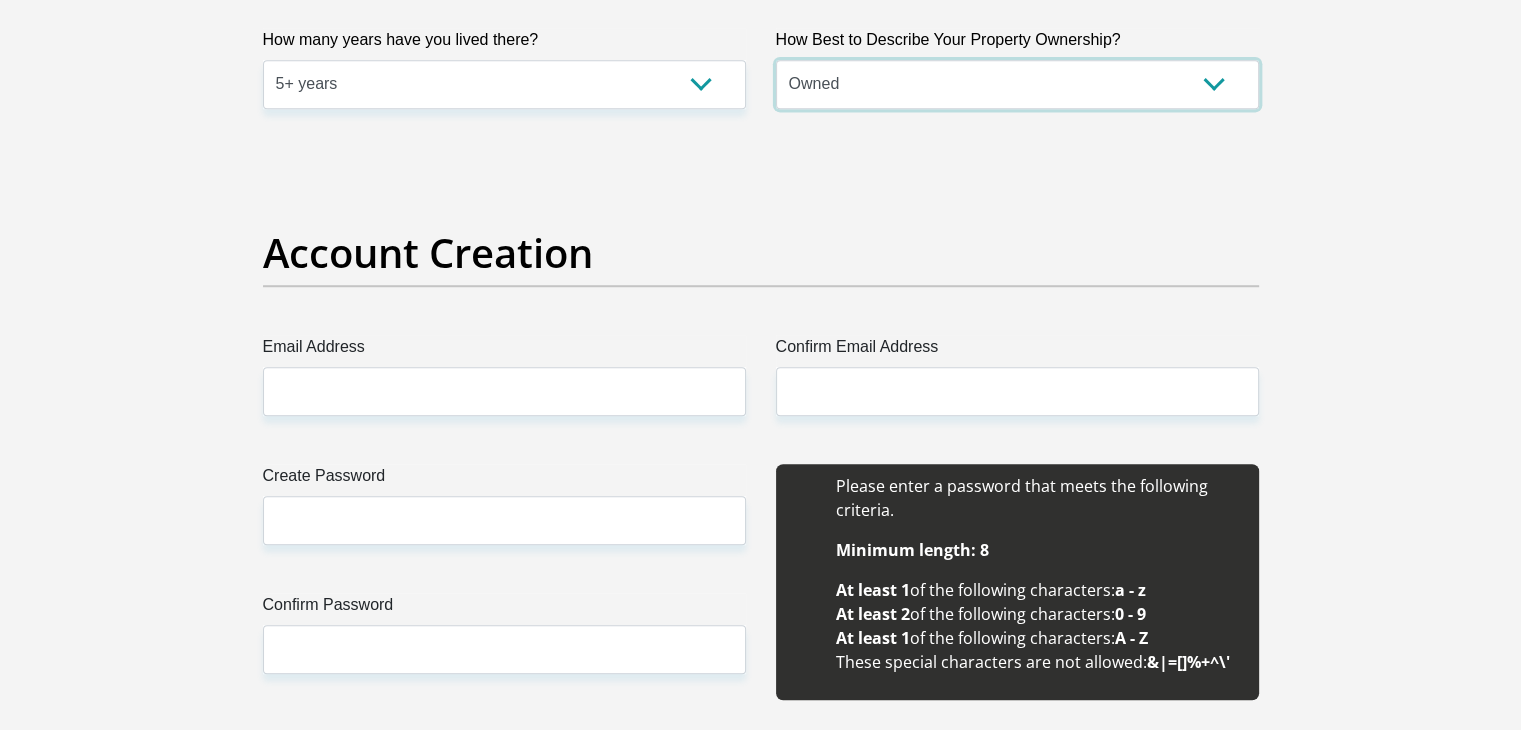 scroll, scrollTop: 1500, scrollLeft: 0, axis: vertical 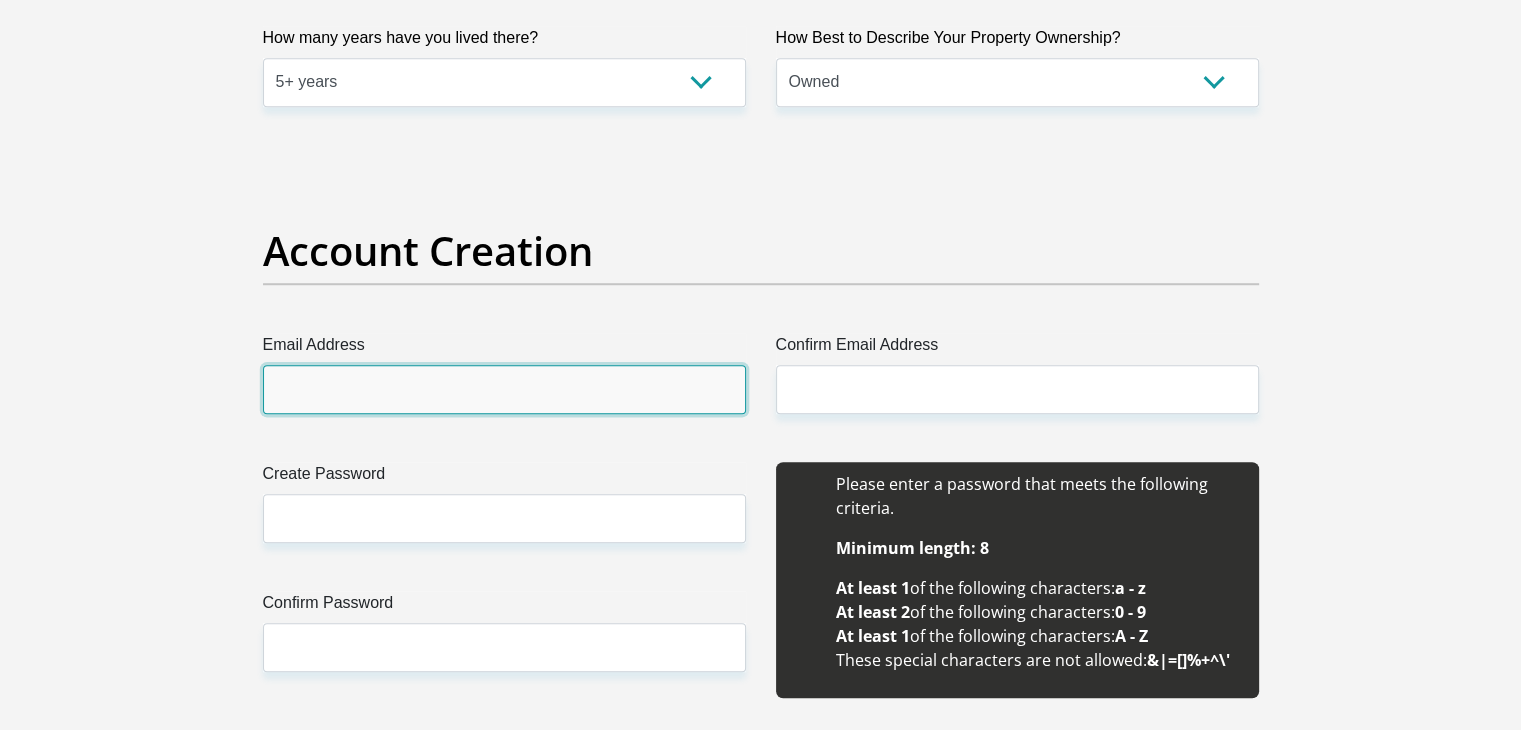 click on "Email Address" at bounding box center (504, 389) 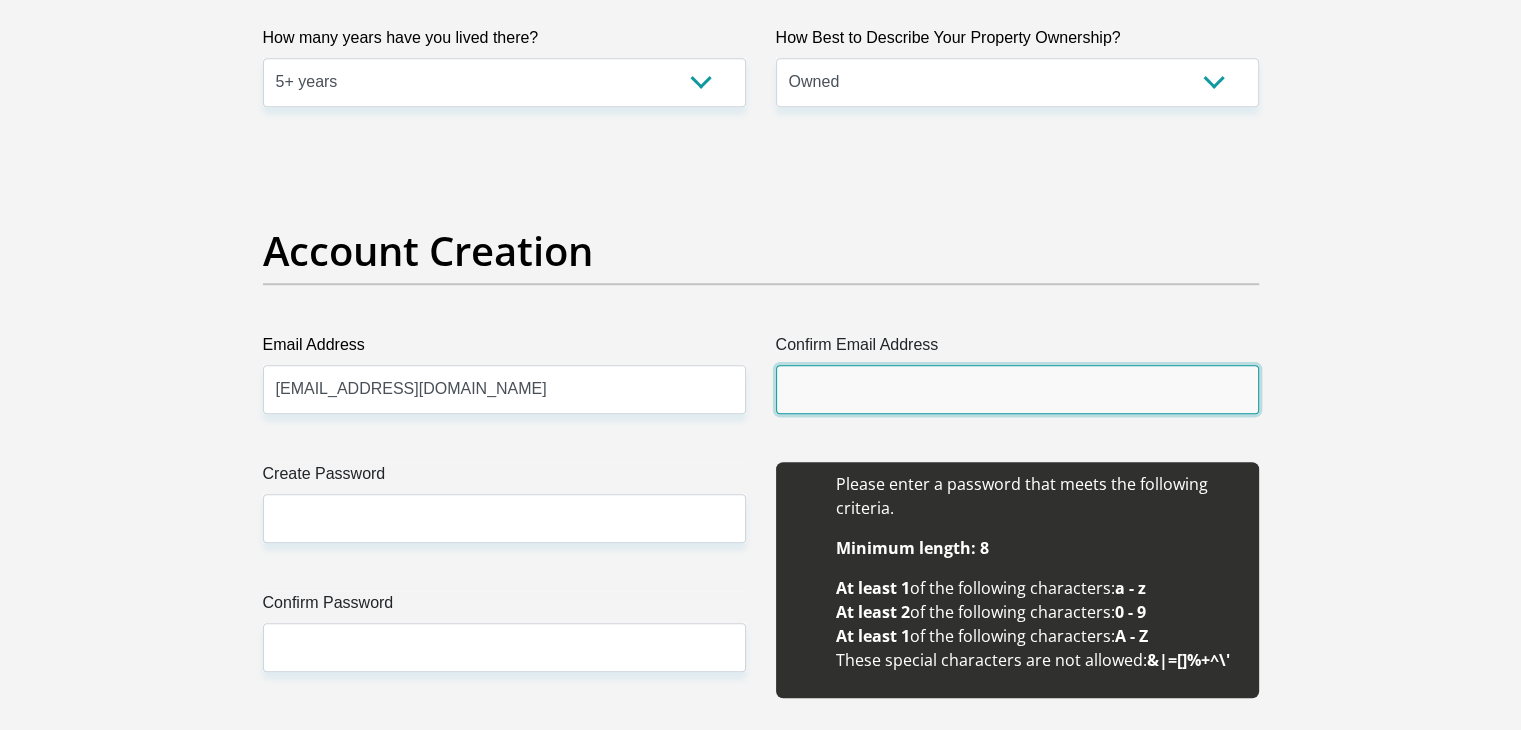 click on "Confirm Email Address" at bounding box center [1017, 389] 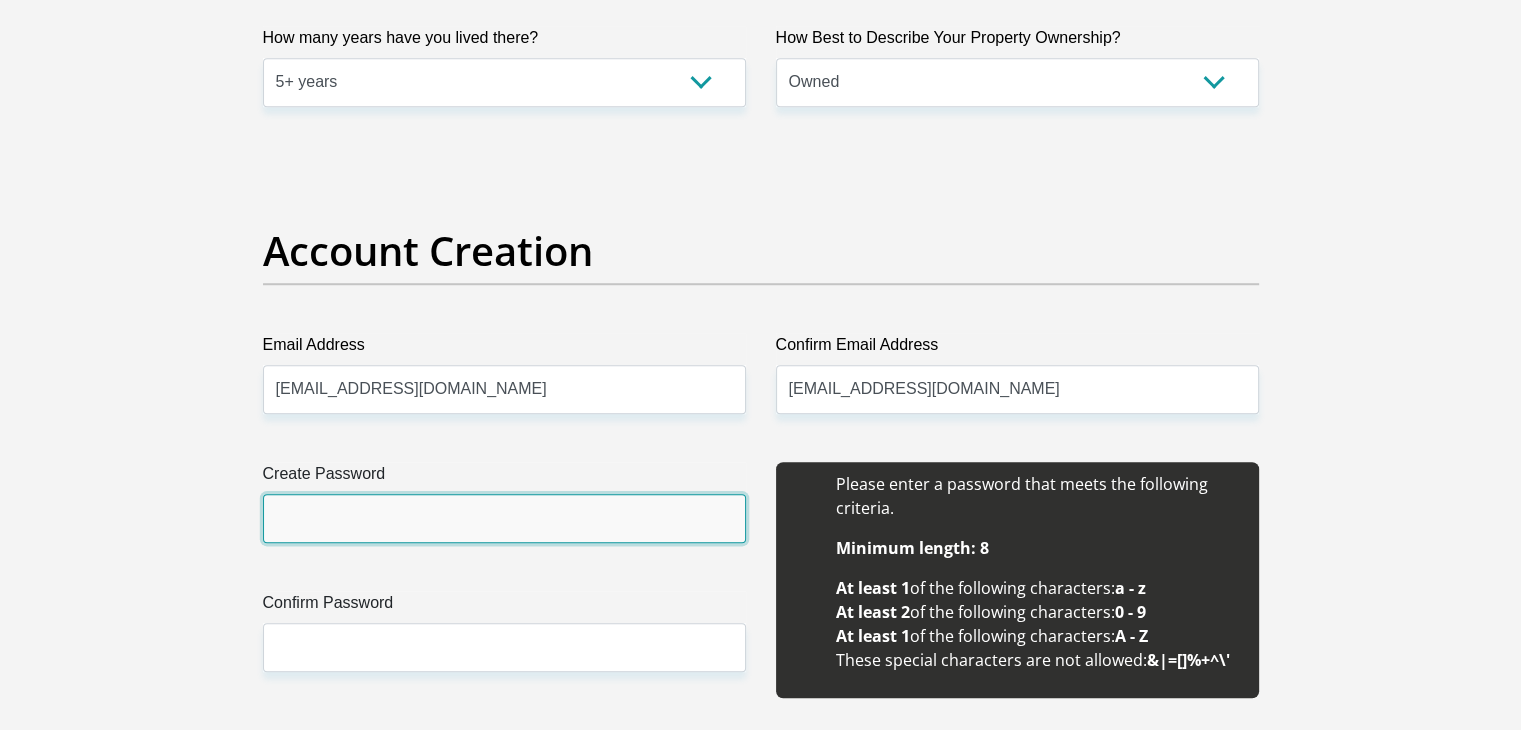 click on "Create Password" at bounding box center (504, 518) 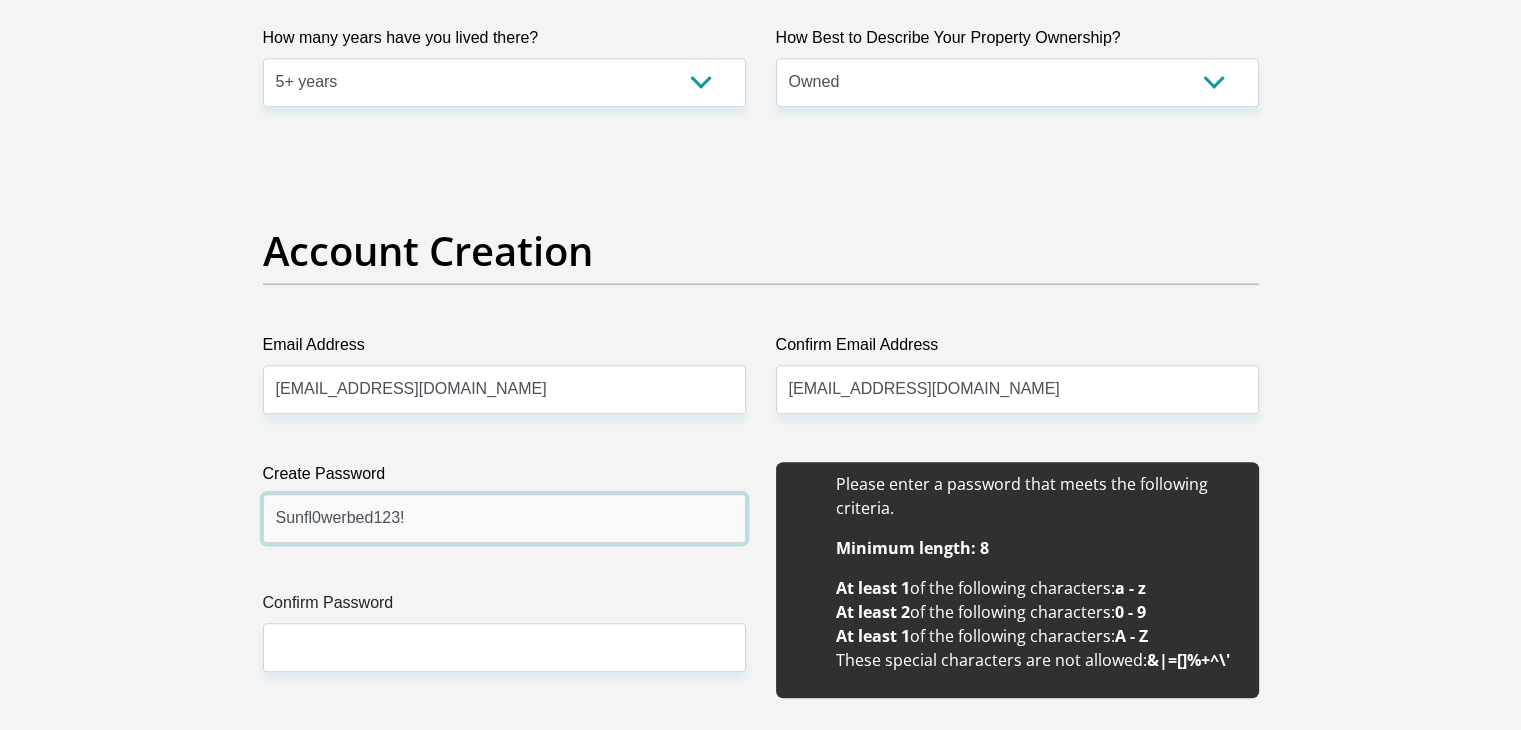 type on "Sunfl0werbed123!" 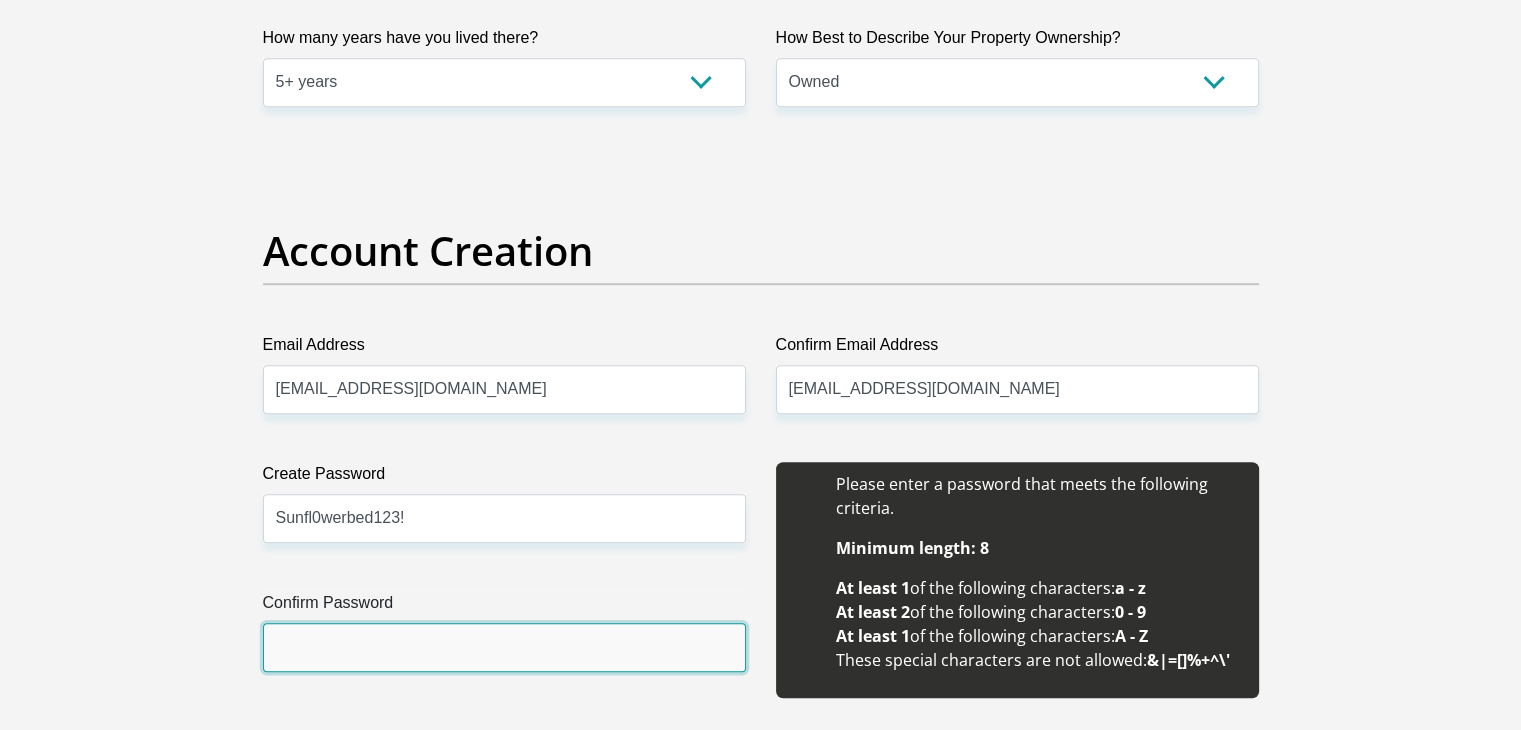 click on "Confirm Password" at bounding box center (504, 647) 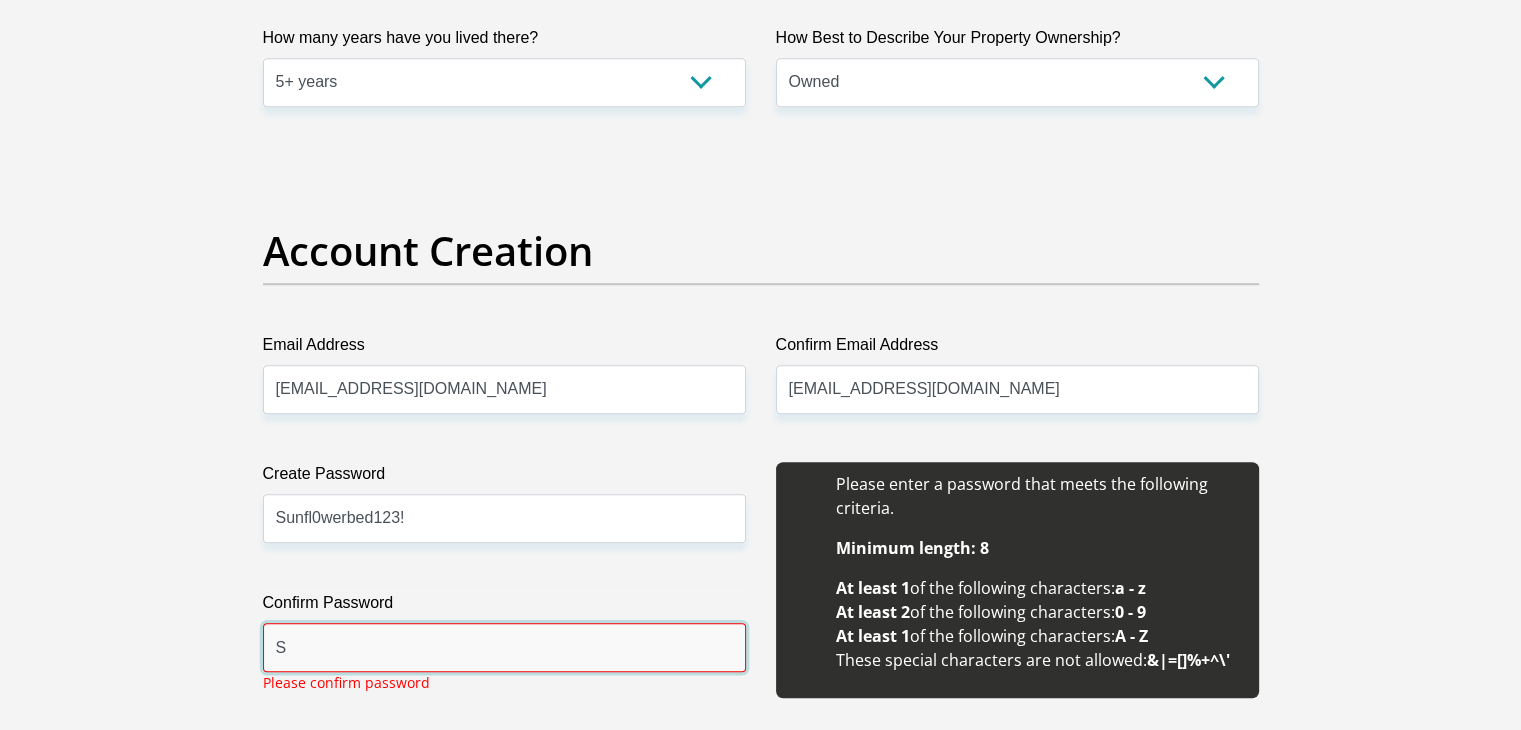 type on "Sunfl0werbed123!" 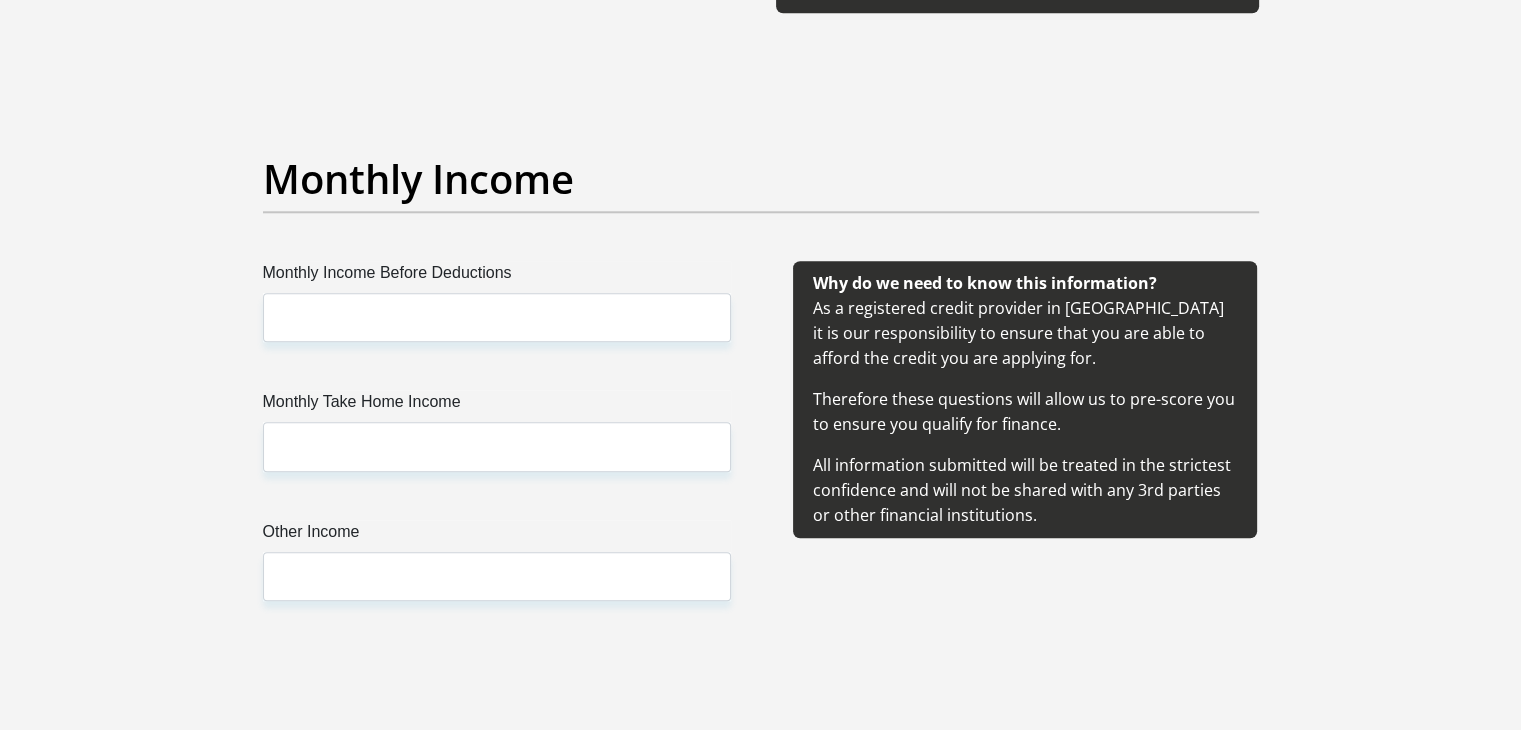 scroll, scrollTop: 2200, scrollLeft: 0, axis: vertical 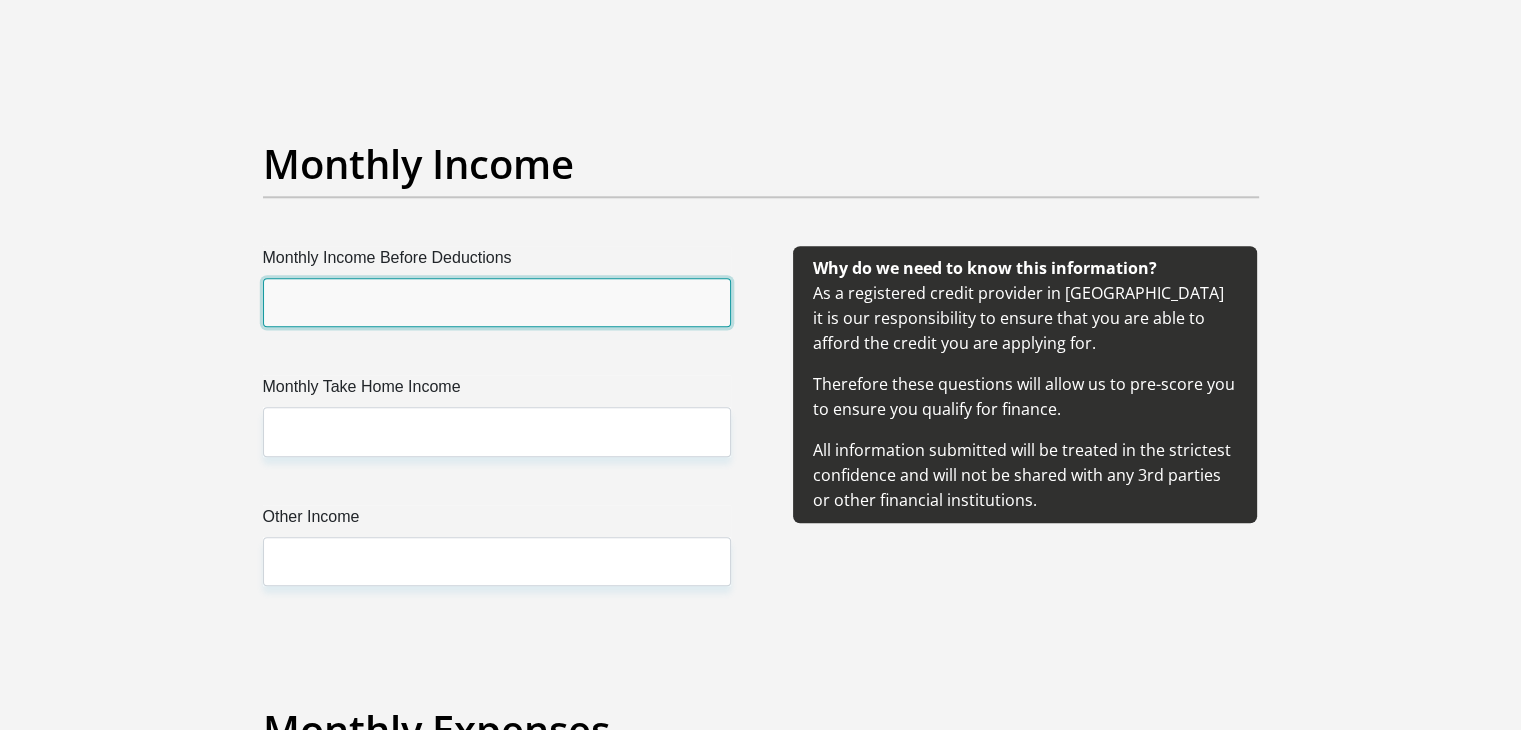 click on "Monthly Income Before Deductions" at bounding box center [497, 302] 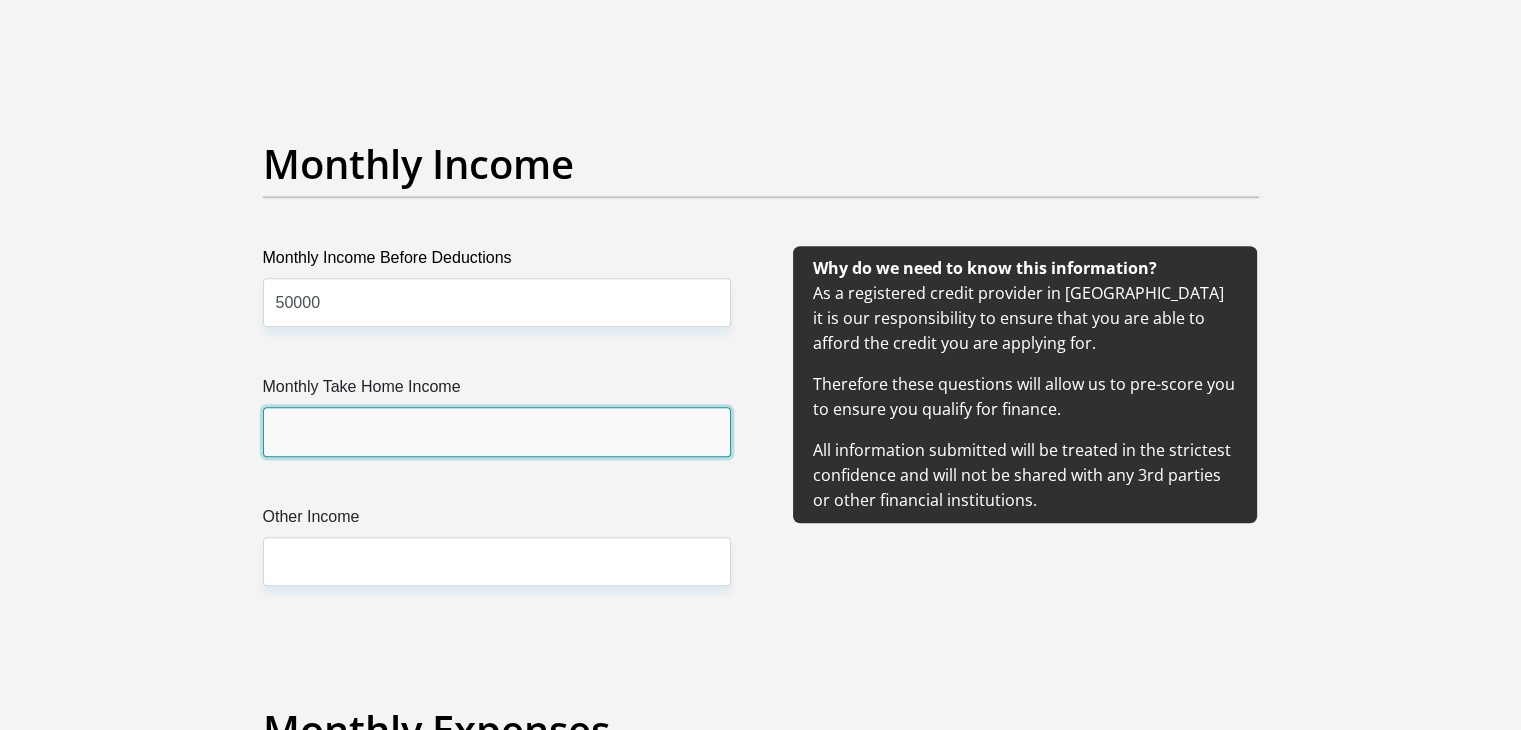 click on "Monthly Take Home Income" at bounding box center [497, 431] 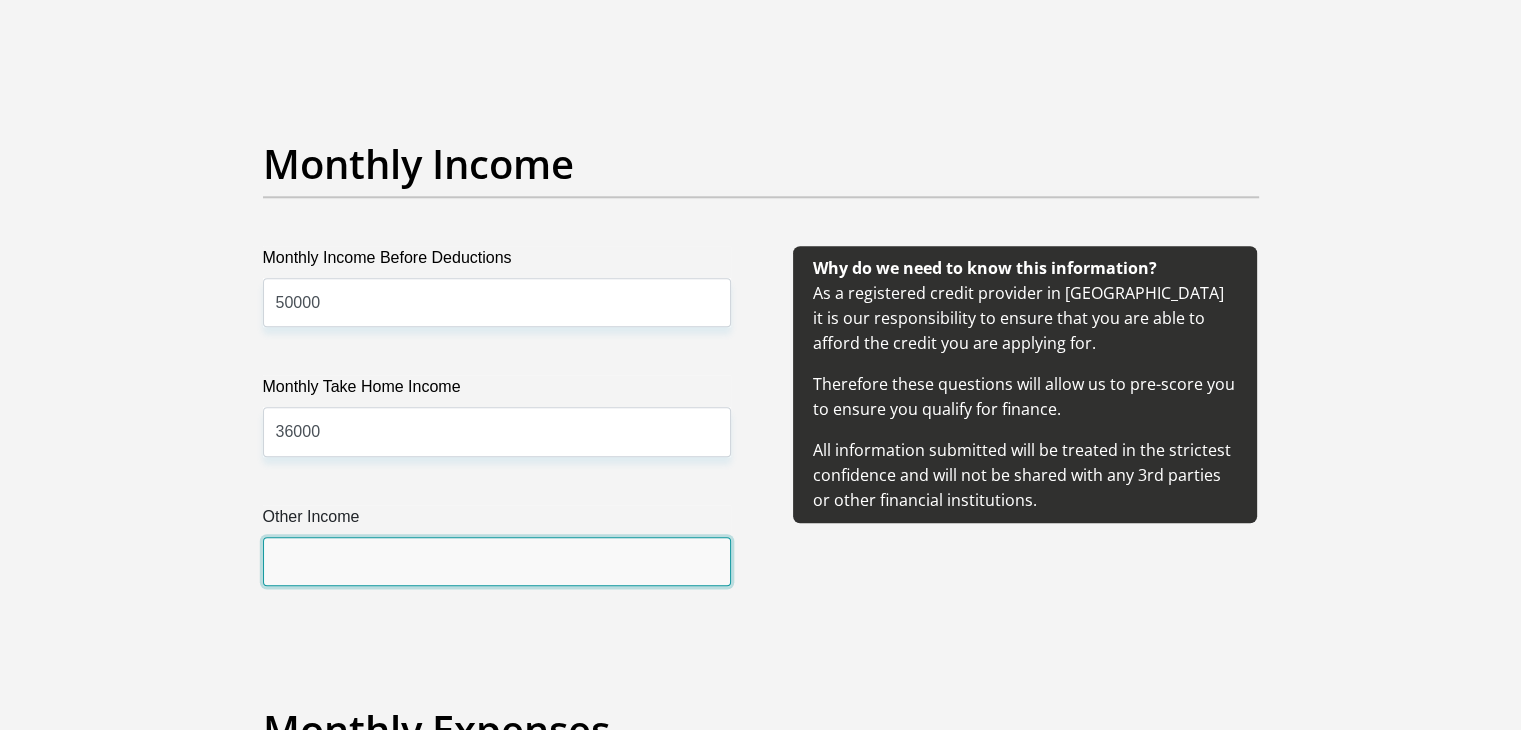 click on "Other Income" at bounding box center (497, 561) 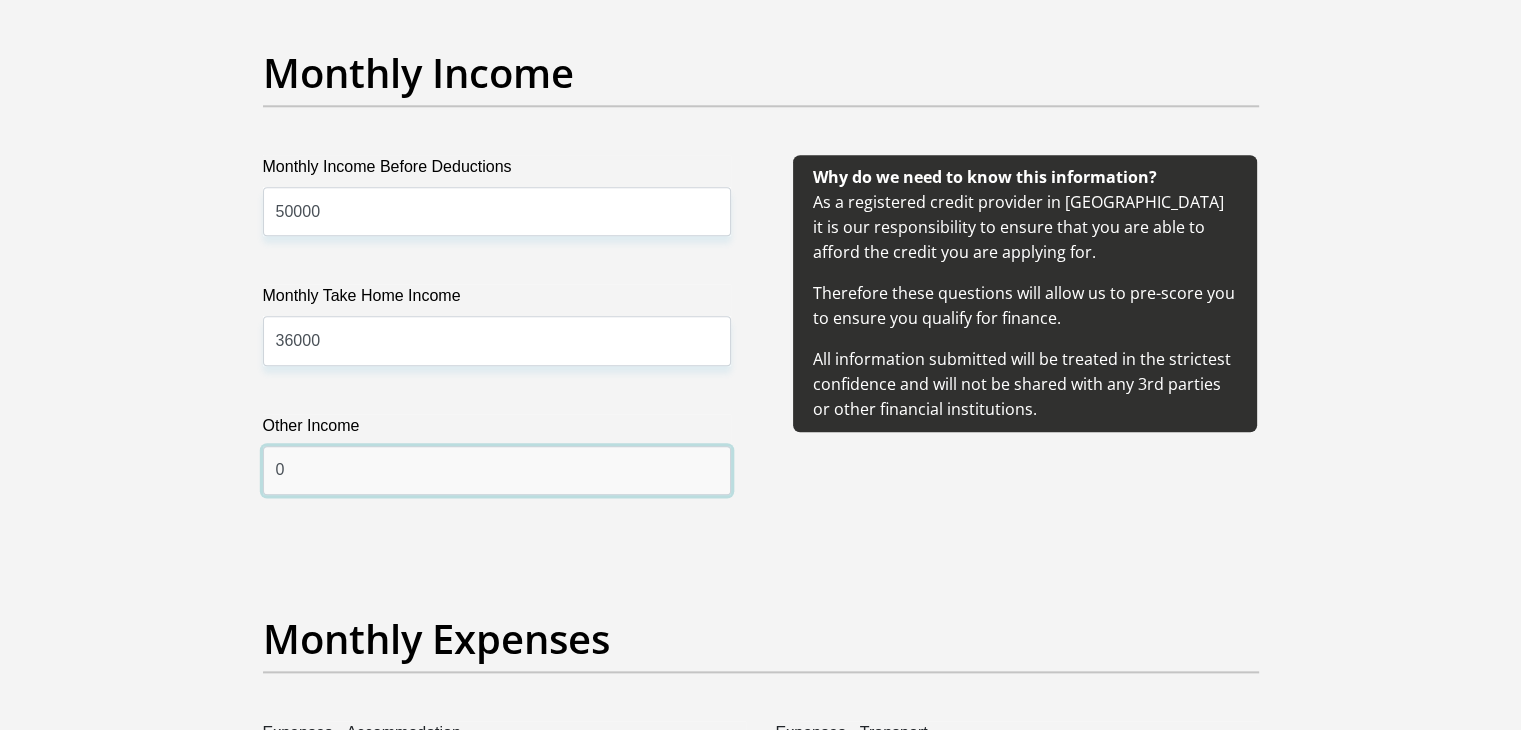 scroll, scrollTop: 2600, scrollLeft: 0, axis: vertical 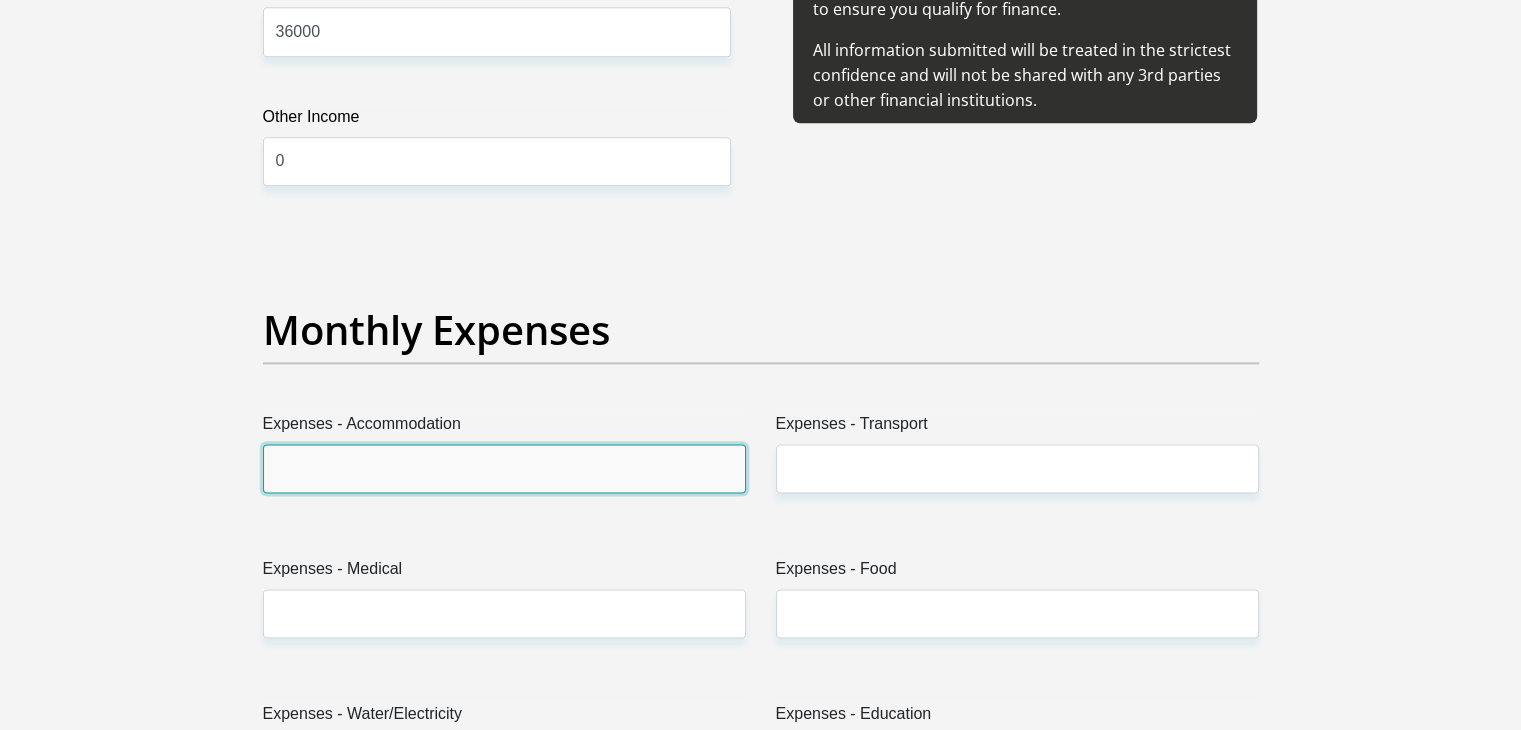 click on "Expenses - Accommodation" at bounding box center (504, 468) 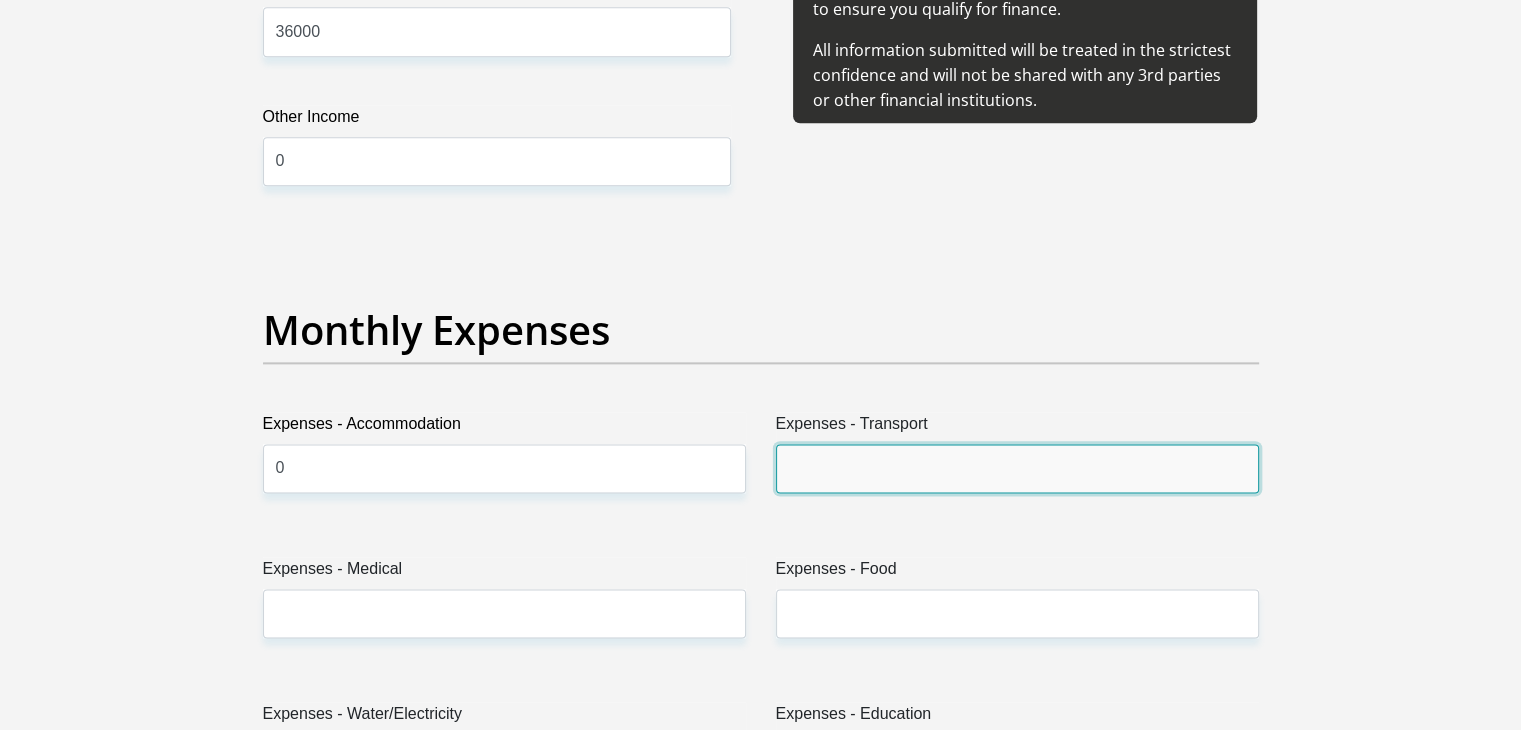 drag, startPoint x: 1023, startPoint y: 483, endPoint x: 1012, endPoint y: 489, distance: 12.529964 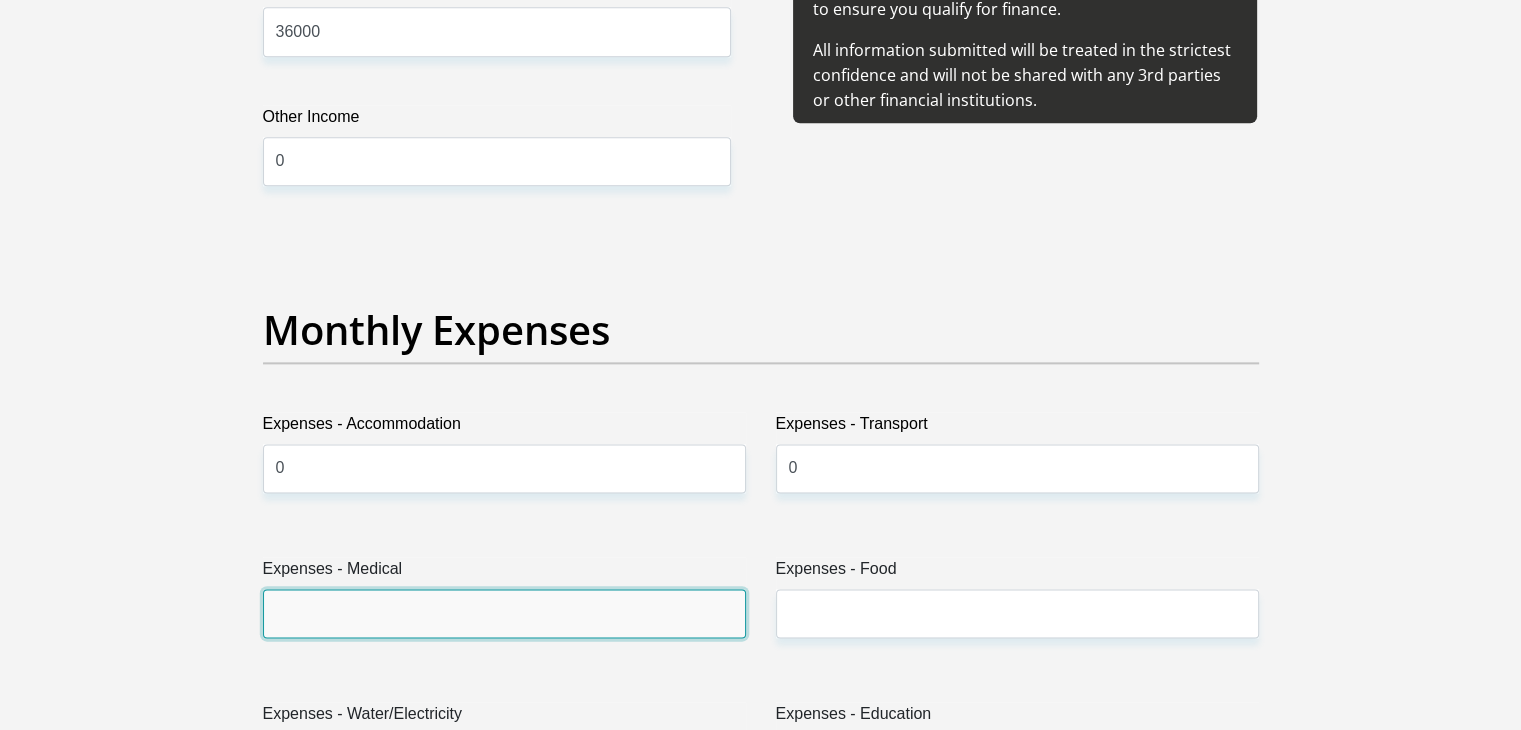 click on "Expenses - Medical" at bounding box center [504, 613] 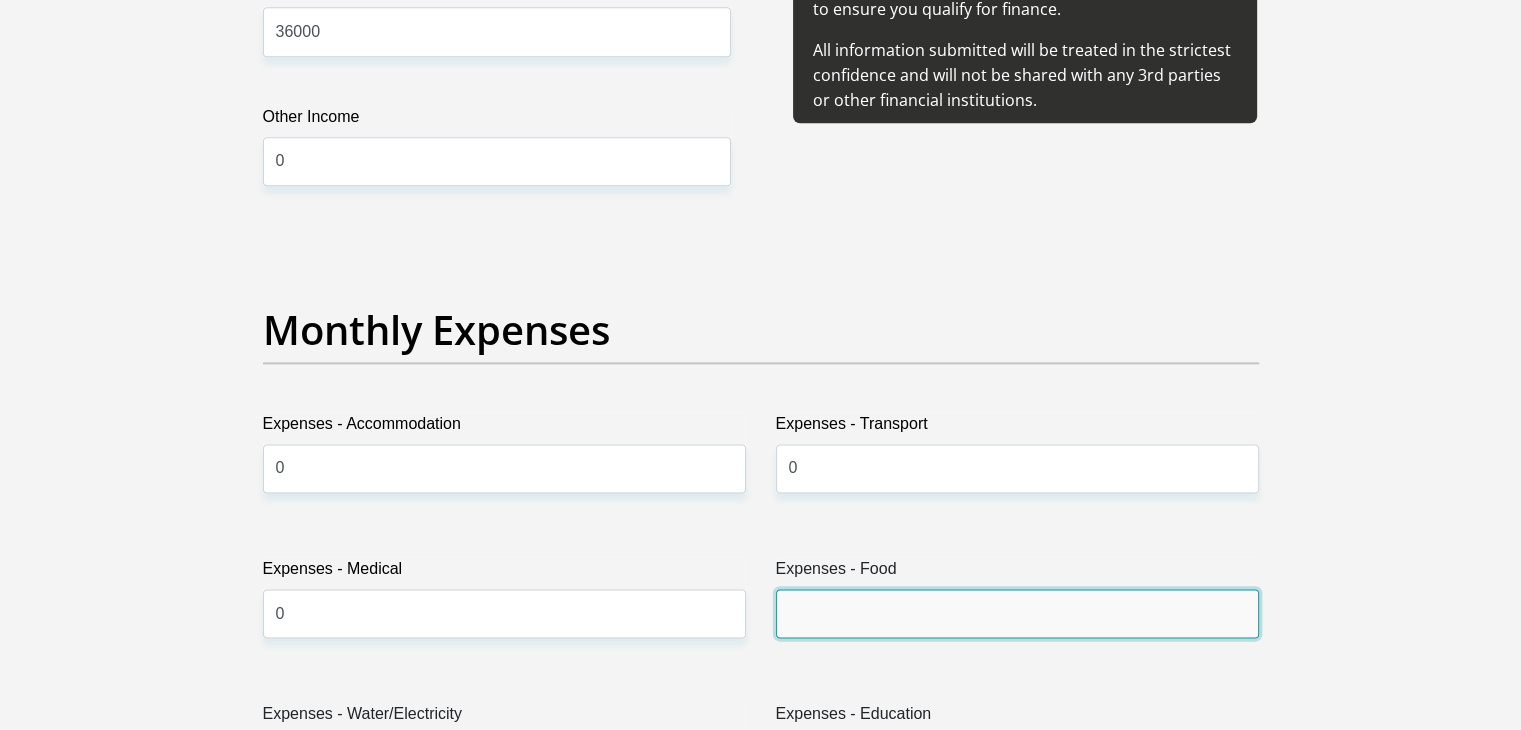 click on "Expenses - Food" at bounding box center [1017, 613] 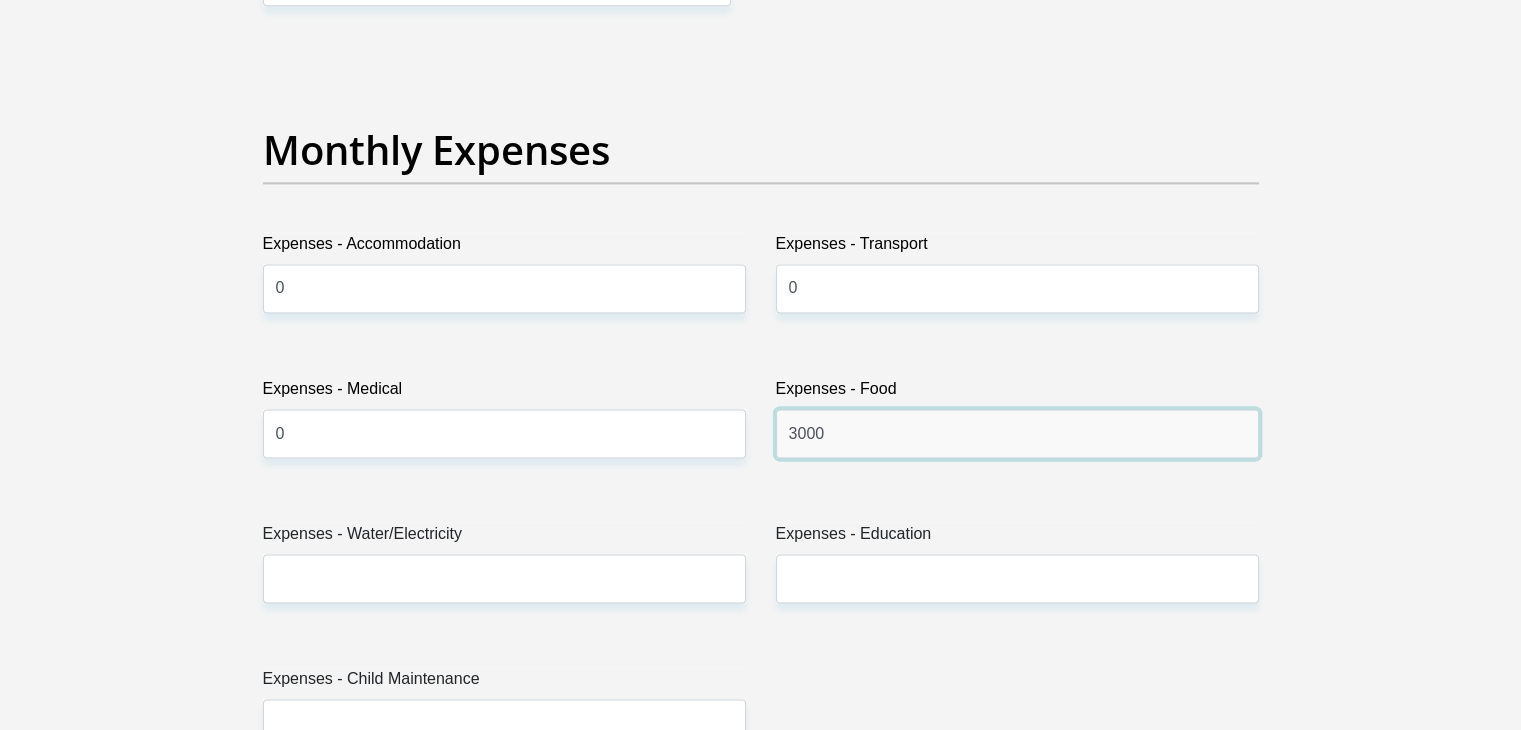 scroll, scrollTop: 2900, scrollLeft: 0, axis: vertical 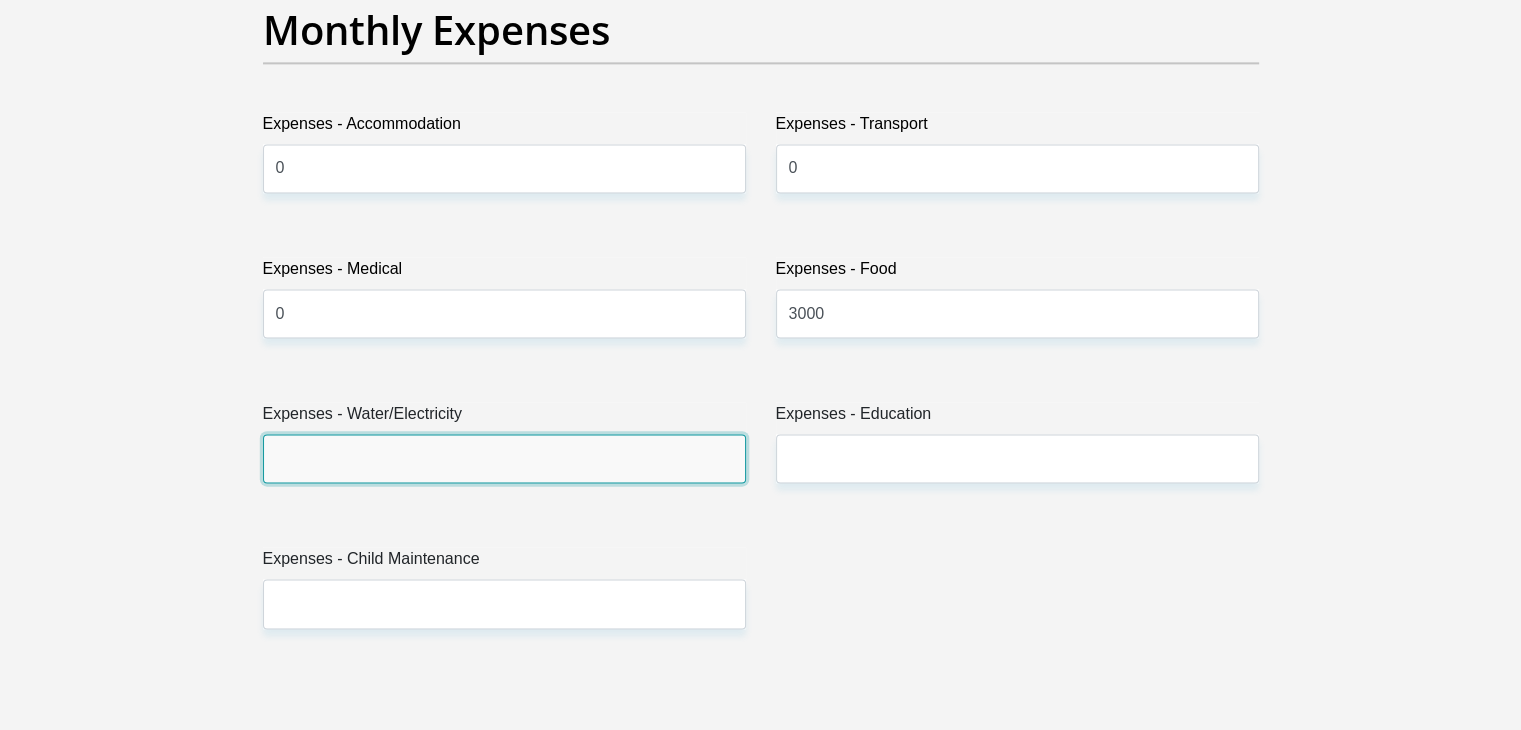 drag, startPoint x: 345, startPoint y: 459, endPoint x: 348, endPoint y: 477, distance: 18.248287 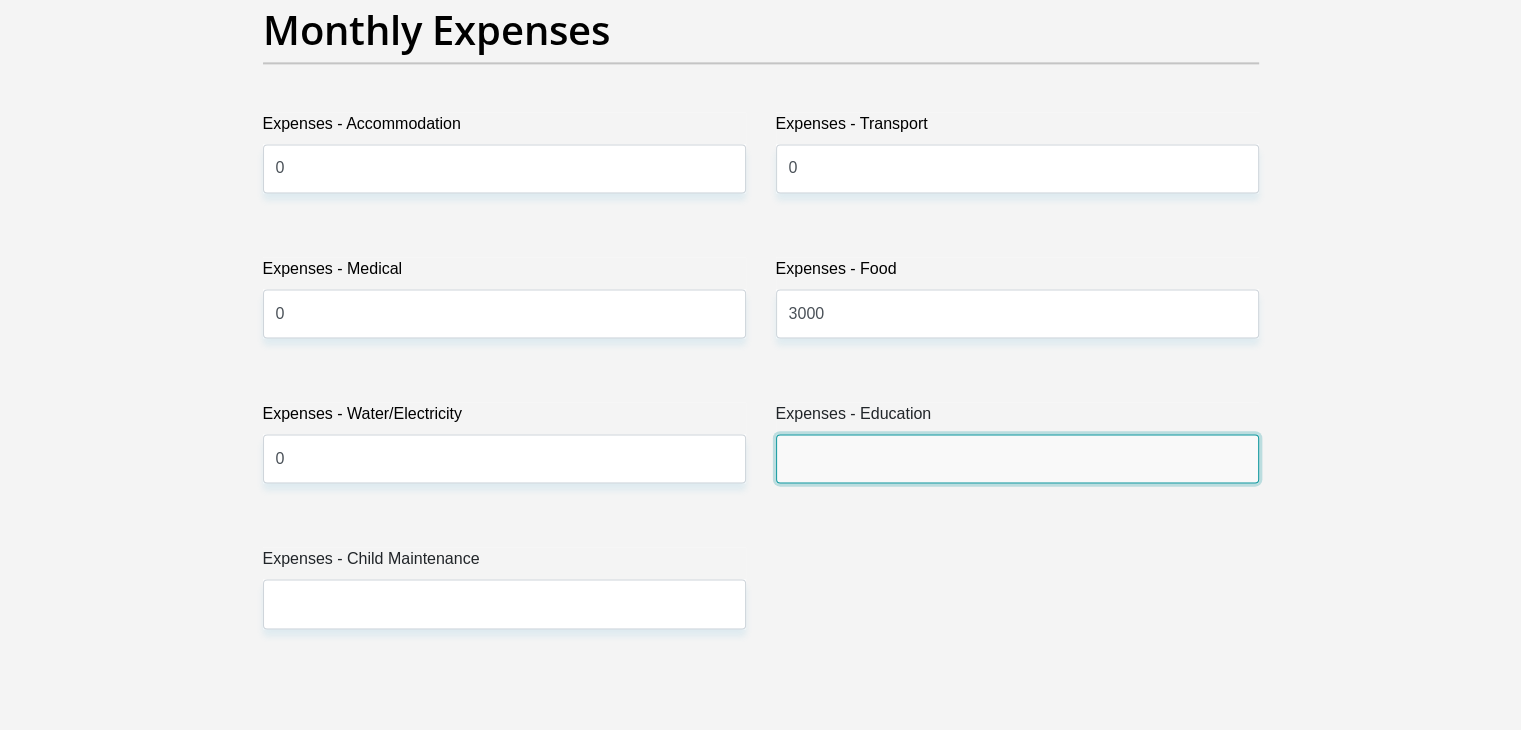 drag, startPoint x: 882, startPoint y: 462, endPoint x: 869, endPoint y: 479, distance: 21.400934 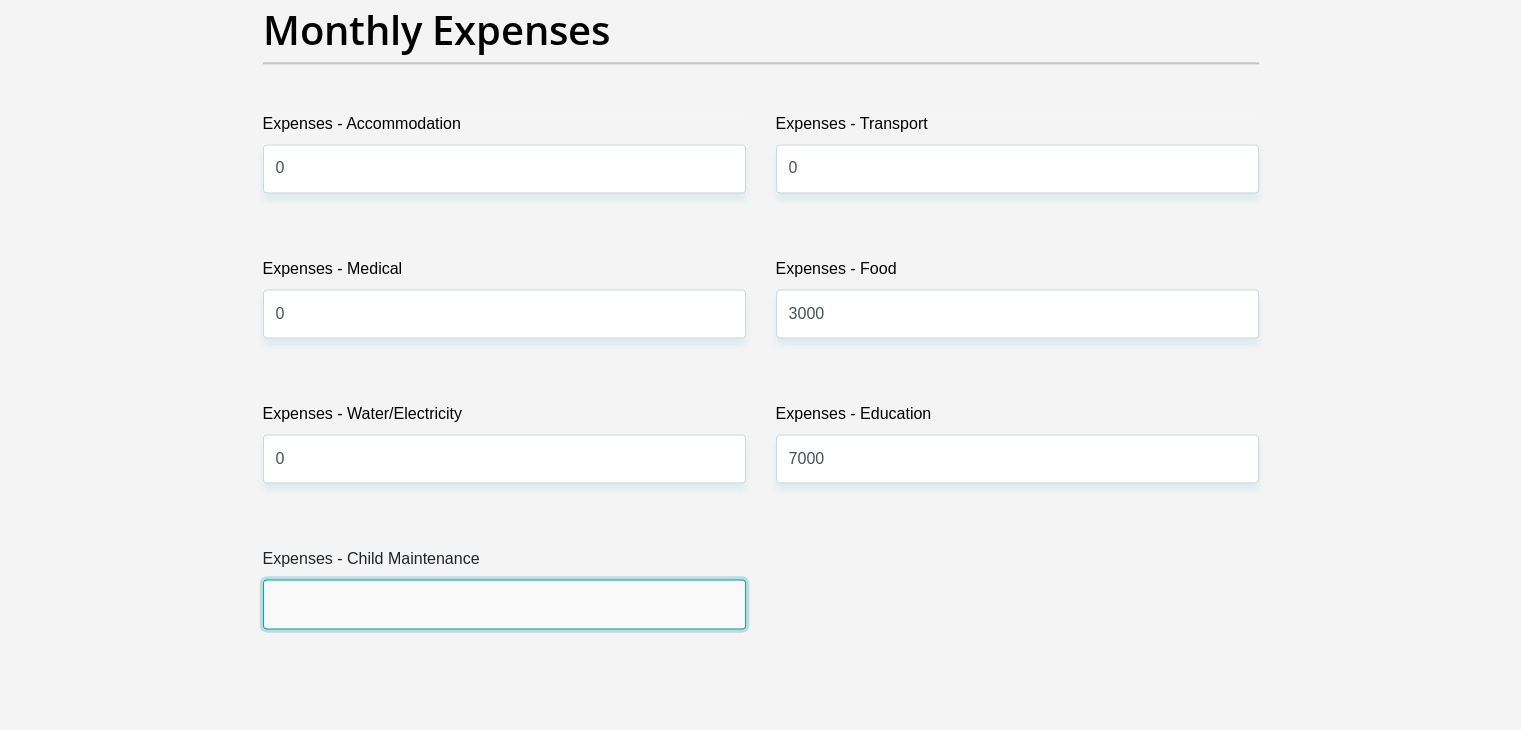 click on "Expenses - Child Maintenance" at bounding box center [504, 603] 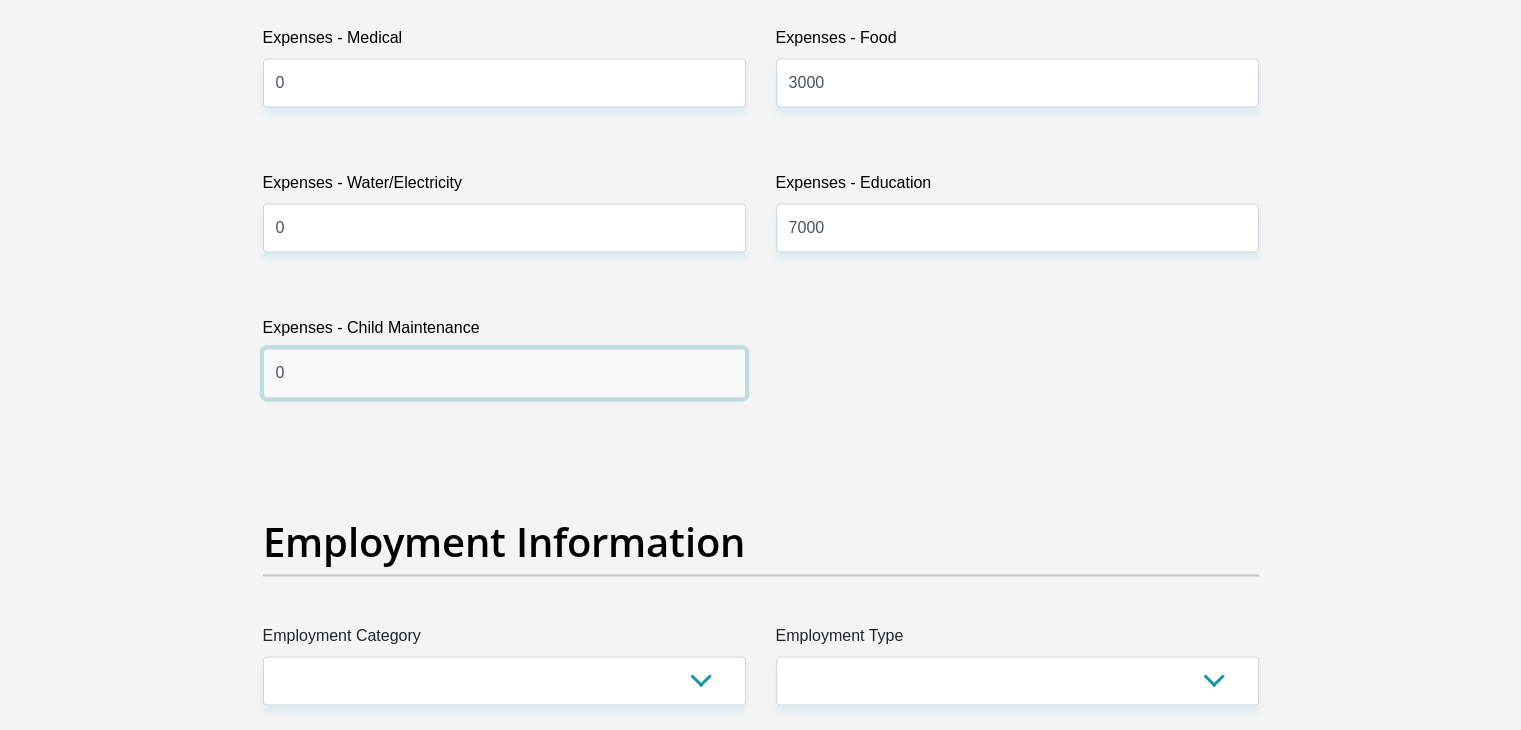 scroll, scrollTop: 3400, scrollLeft: 0, axis: vertical 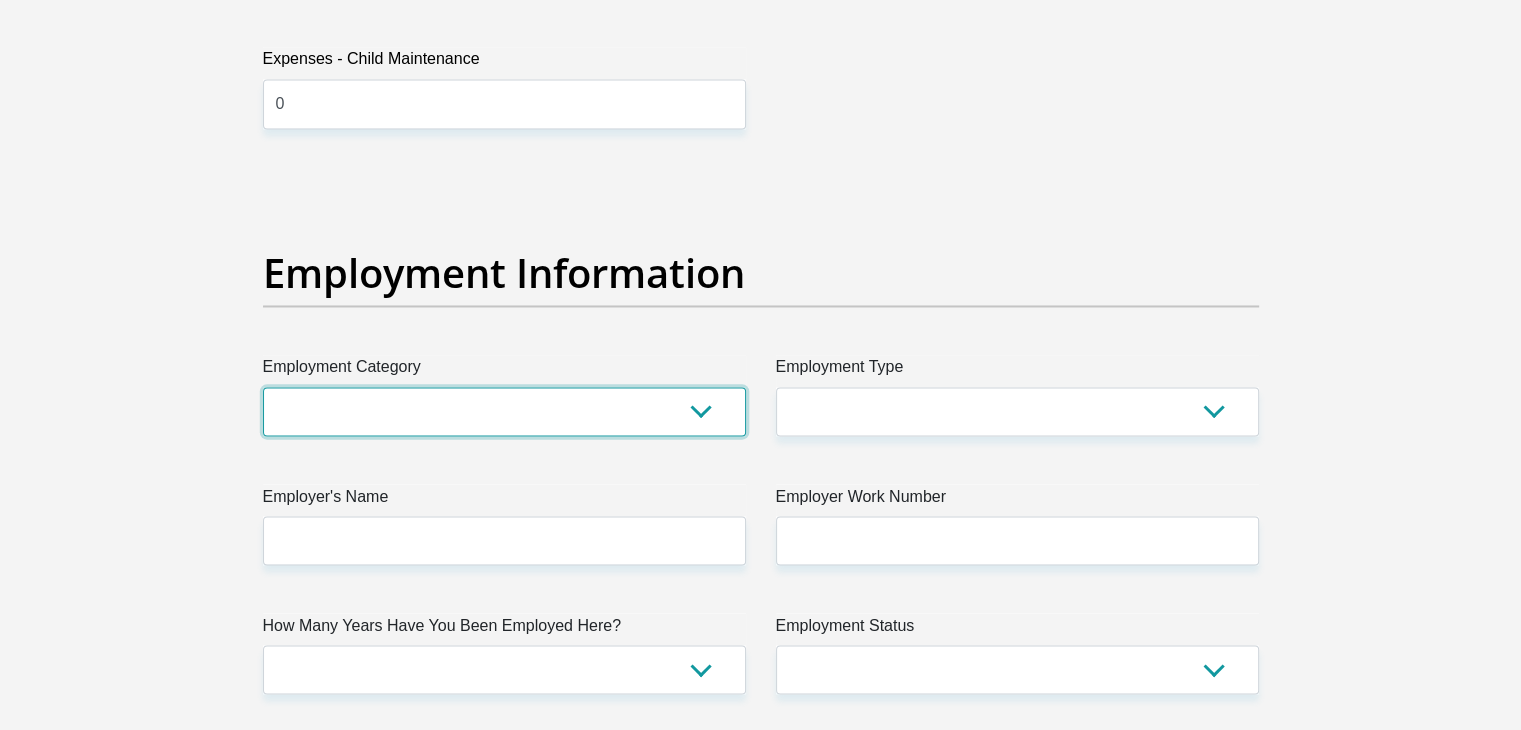 click on "AGRICULTURE
ALCOHOL & TOBACCO
CONSTRUCTION MATERIALS
METALLURGY
EQUIPMENT FOR RENEWABLE ENERGY
SPECIALIZED CONTRACTORS
CAR
GAMING (INCL. INTERNET
OTHER WHOLESALE
UNLICENSED PHARMACEUTICALS
CURRENCY EXCHANGE HOUSES
OTHER FINANCIAL INSTITUTIONS & INSURANCE
REAL ESTATE AGENTS
OIL & GAS
OTHER MATERIALS (E.G. IRON ORE)
PRECIOUS STONES & PRECIOUS METALS
POLITICAL ORGANIZATIONS
RELIGIOUS ORGANIZATIONS(NOT SECTS)
ACTI. HAVING BUSINESS DEAL WITH PUBLIC ADMINISTRATION
LAUNDROMATS" at bounding box center [504, 411] 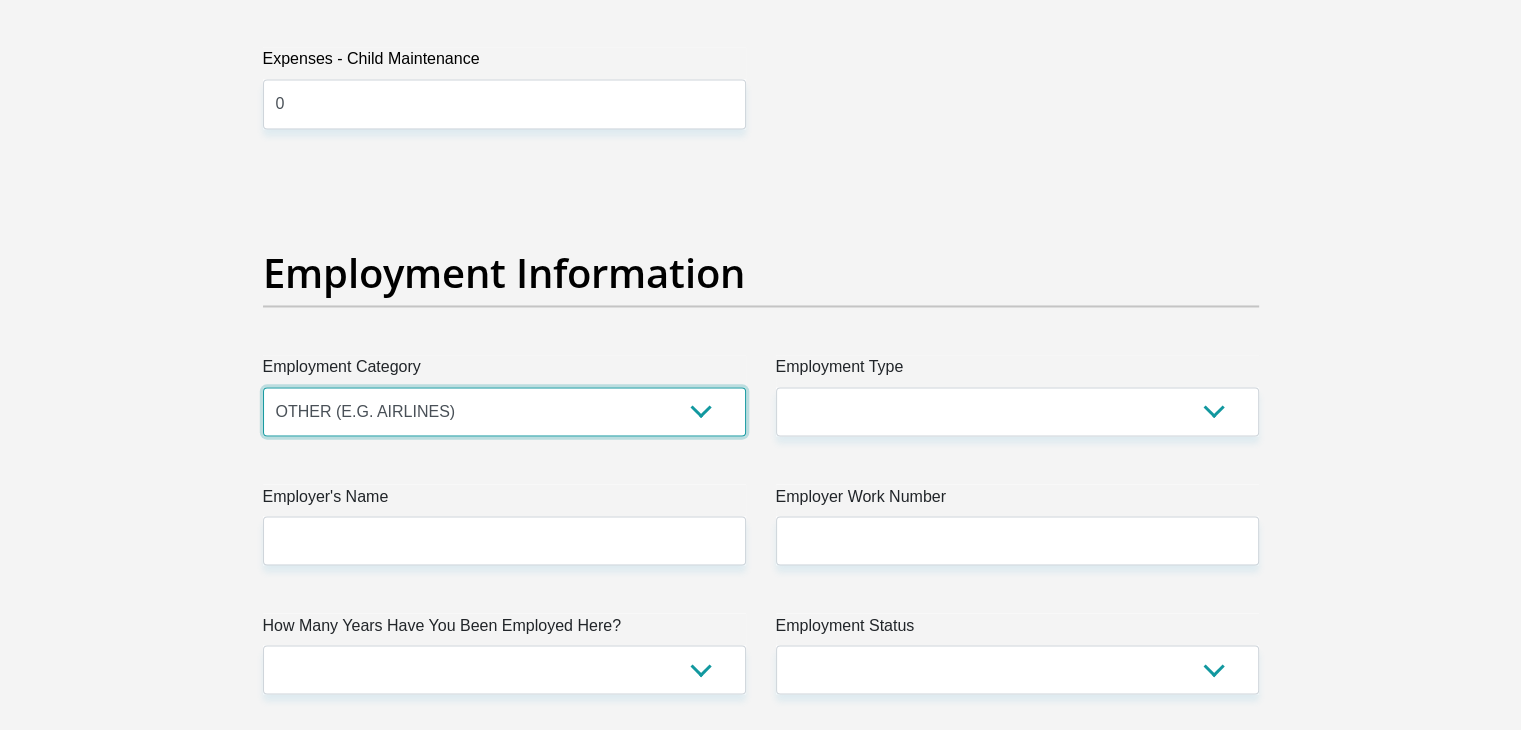 click on "AGRICULTURE
ALCOHOL & TOBACCO
CONSTRUCTION MATERIALS
METALLURGY
EQUIPMENT FOR RENEWABLE ENERGY
SPECIALIZED CONTRACTORS
CAR
GAMING (INCL. INTERNET
OTHER WHOLESALE
UNLICENSED PHARMACEUTICALS
CURRENCY EXCHANGE HOUSES
OTHER FINANCIAL INSTITUTIONS & INSURANCE
REAL ESTATE AGENTS
OIL & GAS
OTHER MATERIALS (E.G. IRON ORE)
PRECIOUS STONES & PRECIOUS METALS
POLITICAL ORGANIZATIONS
RELIGIOUS ORGANIZATIONS(NOT SECTS)
ACTI. HAVING BUSINESS DEAL WITH PUBLIC ADMINISTRATION
LAUNDROMATS" at bounding box center (504, 411) 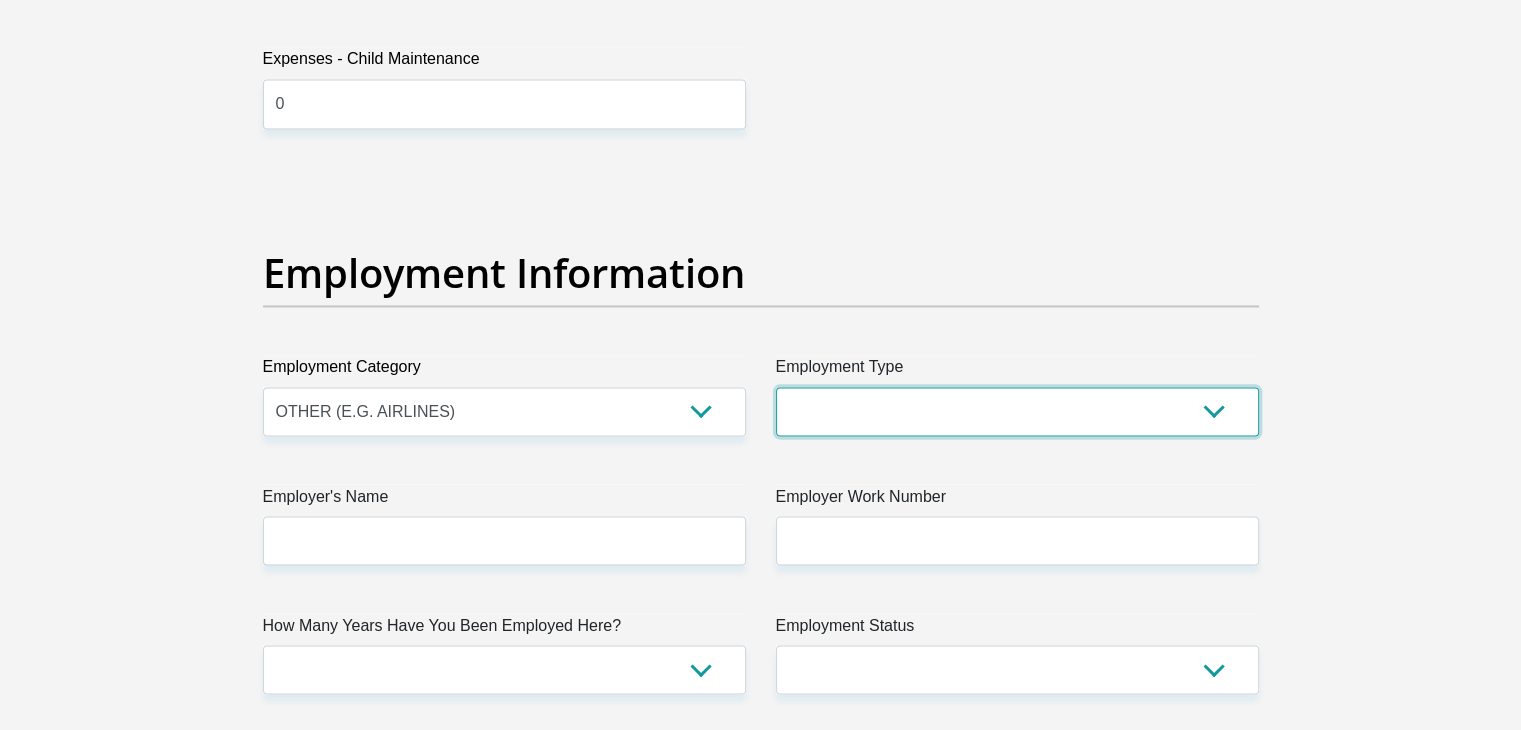 click on "College/Lecturer
Craft Seller
Creative
Driver
Executive
Farmer
Forces - Non Commissioned
Forces - Officer
Hawker
Housewife
Labourer
Licenced Professional
Manager
Miner
Non Licenced Professional
Office Staff/Clerk
Outside Worker
Pensioner
Permanent Teacher
Production/Manufacturing
Sales
Self-Employed
Semi-Professional Worker
Service Industry  Social Worker  Student" at bounding box center (1017, 411) 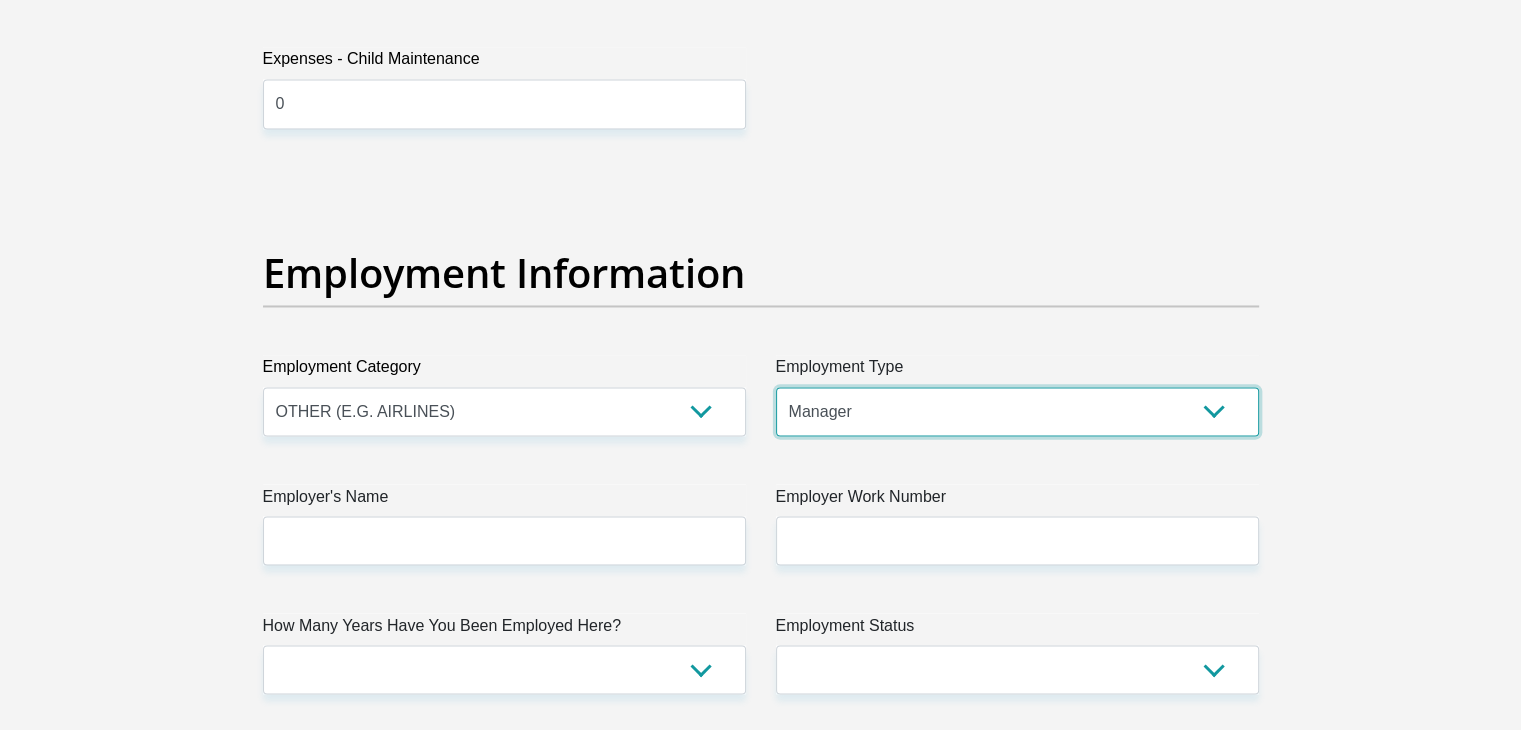 click on "College/Lecturer
Craft Seller
Creative
Driver
Executive
Farmer
Forces - Non Commissioned
Forces - Officer
Hawker
Housewife
Labourer
Licenced Professional
Manager
Miner
Non Licenced Professional
Office Staff/Clerk
Outside Worker
Pensioner
Permanent Teacher
Production/Manufacturing
Sales
Self-Employed
Semi-Professional Worker
Service Industry  Social Worker  Student" at bounding box center (1017, 411) 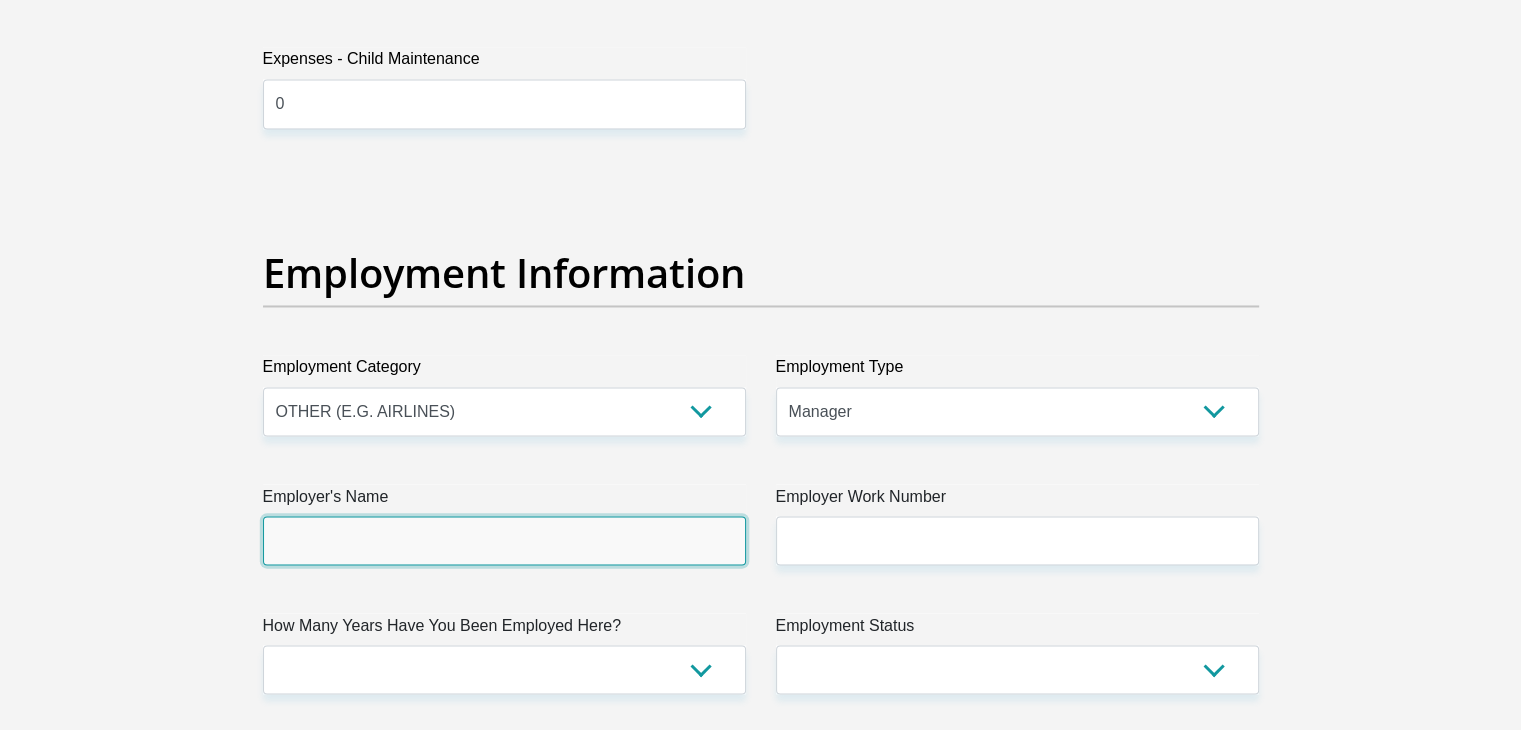click on "Employer's Name" at bounding box center (504, 540) 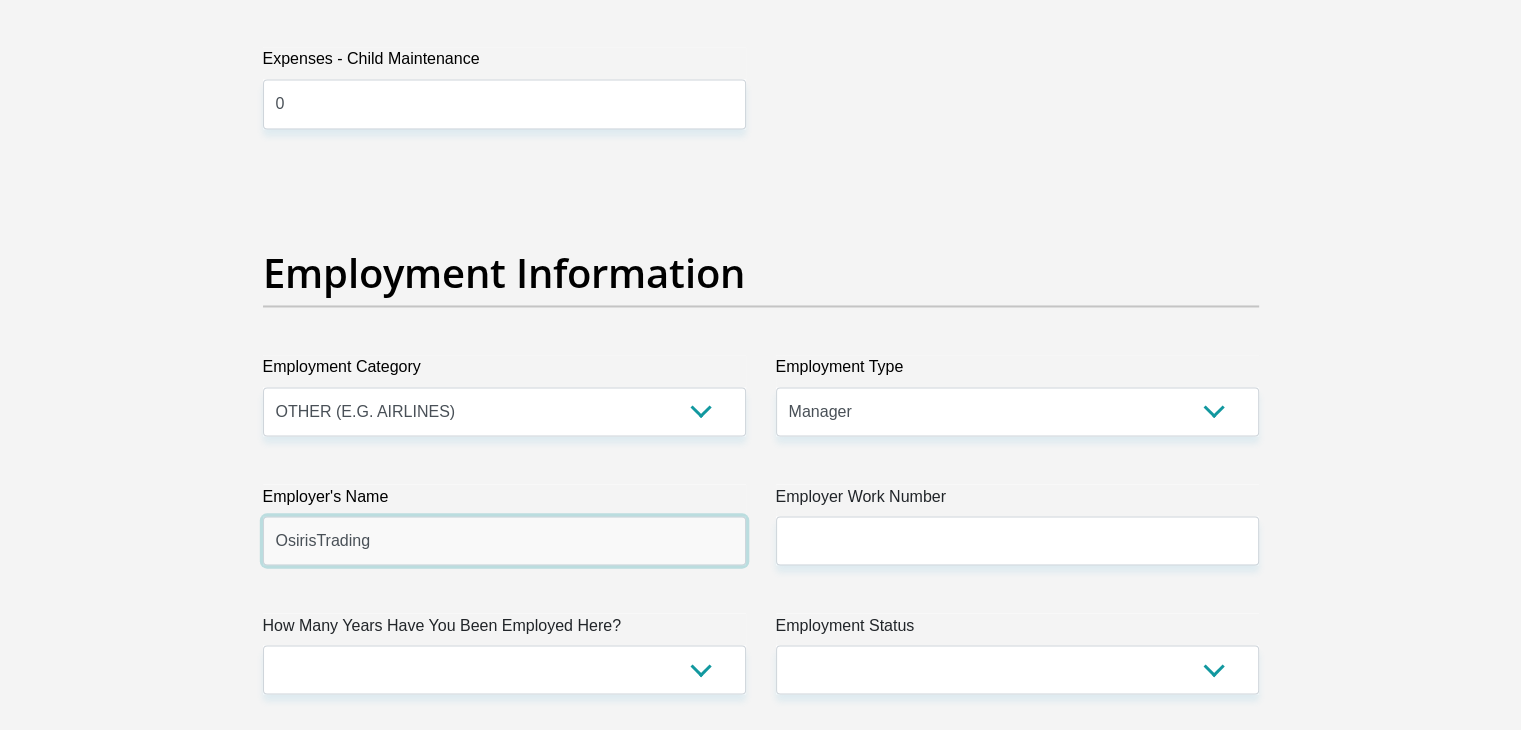 drag, startPoint x: 400, startPoint y: 544, endPoint x: 261, endPoint y: 533, distance: 139.43457 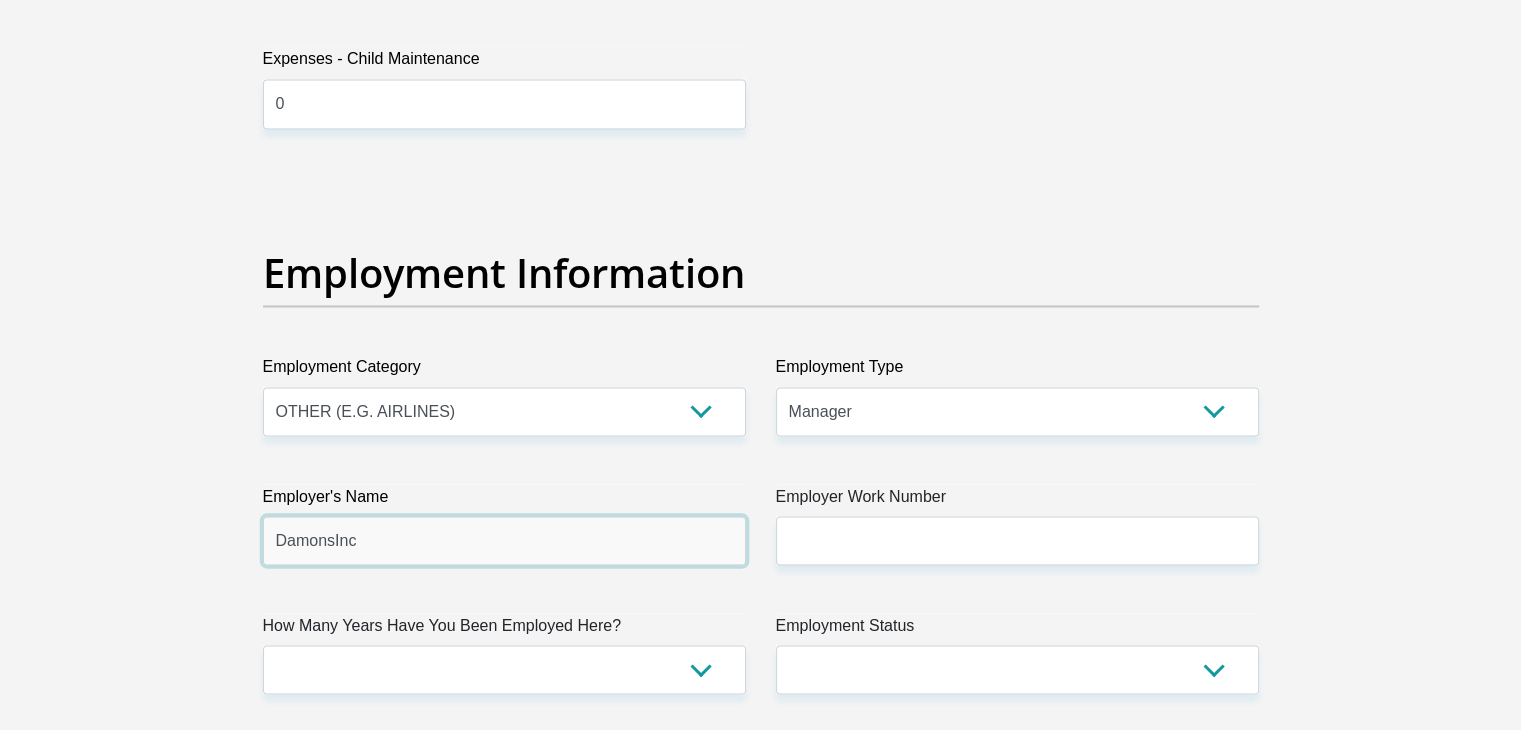 type on "DamonsInc" 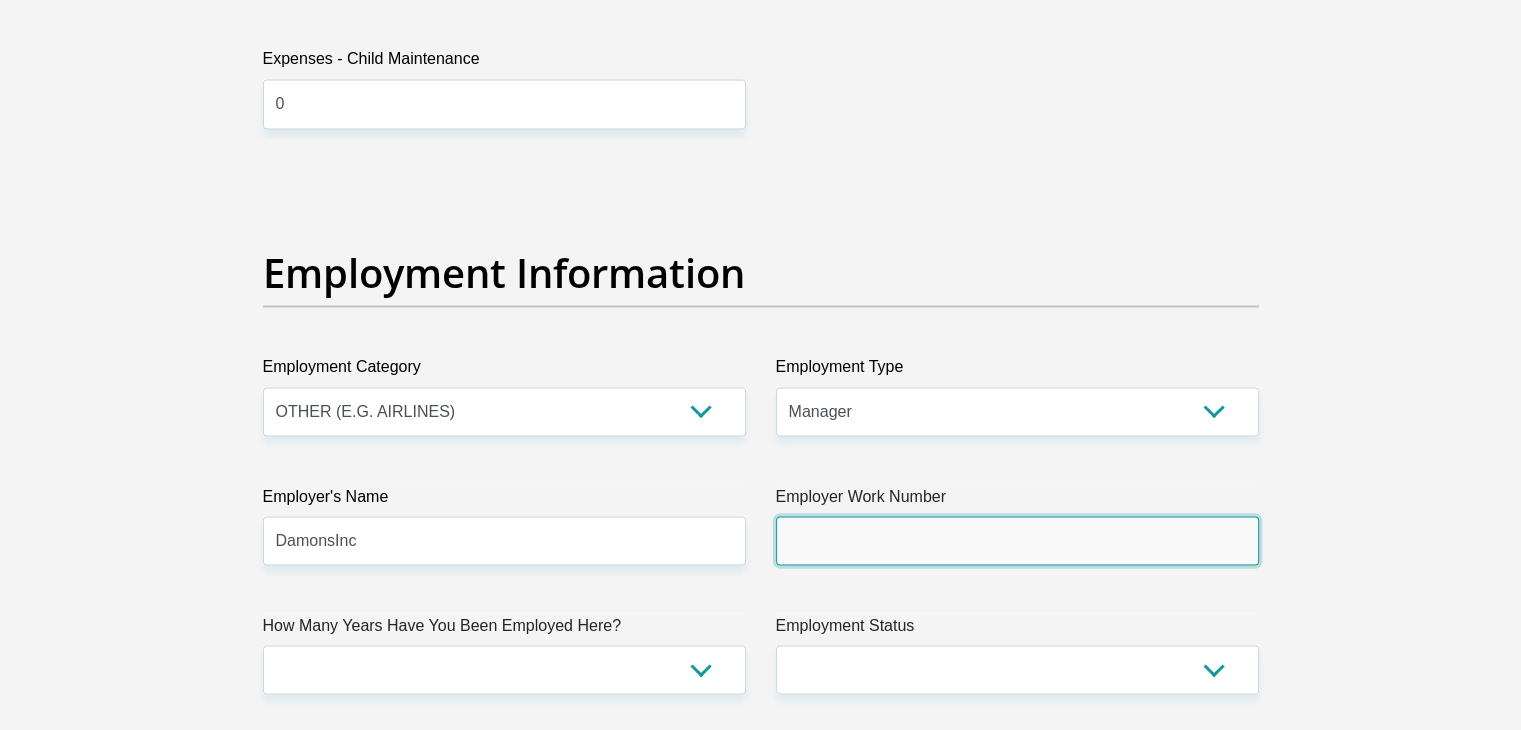 click on "Employer Work Number" at bounding box center (1017, 540) 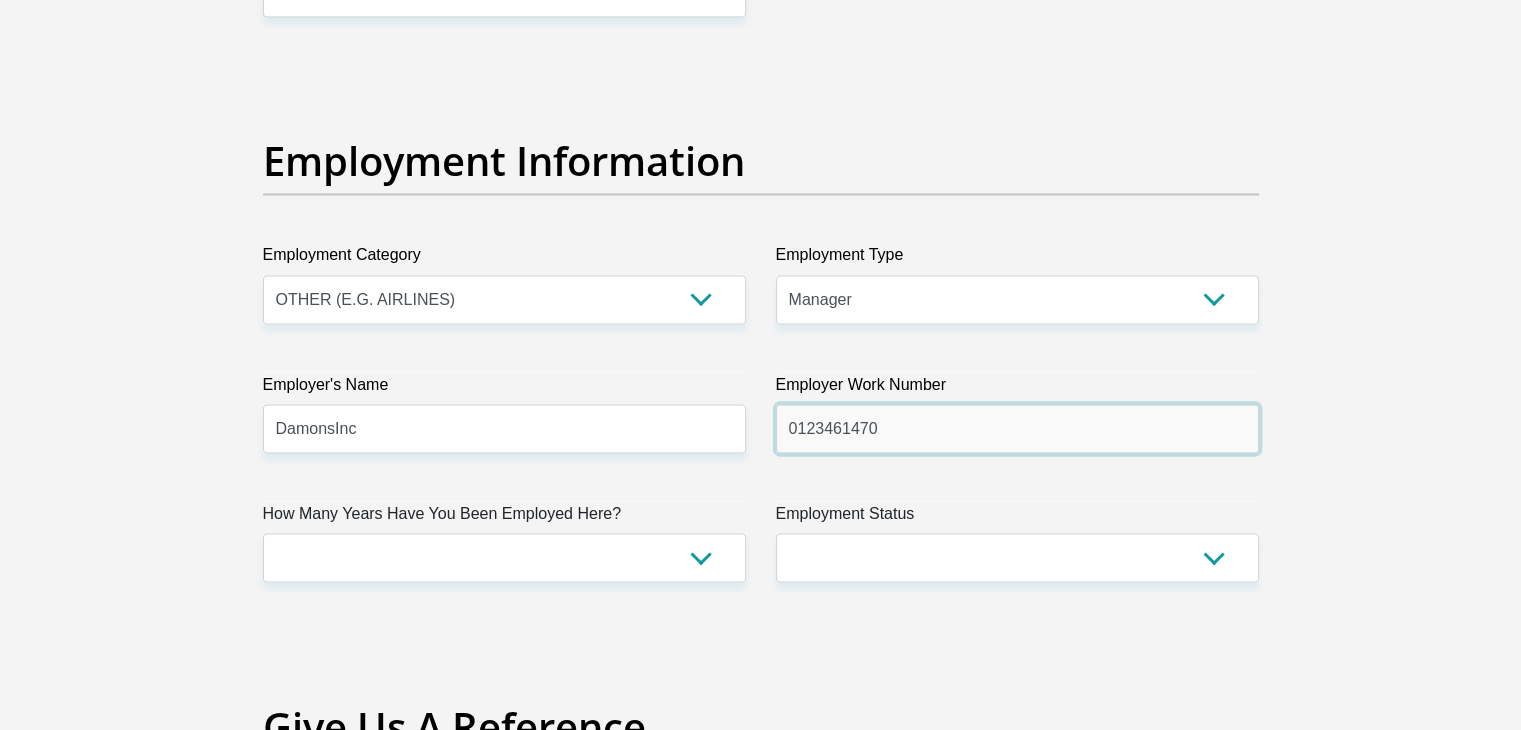 scroll, scrollTop: 3600, scrollLeft: 0, axis: vertical 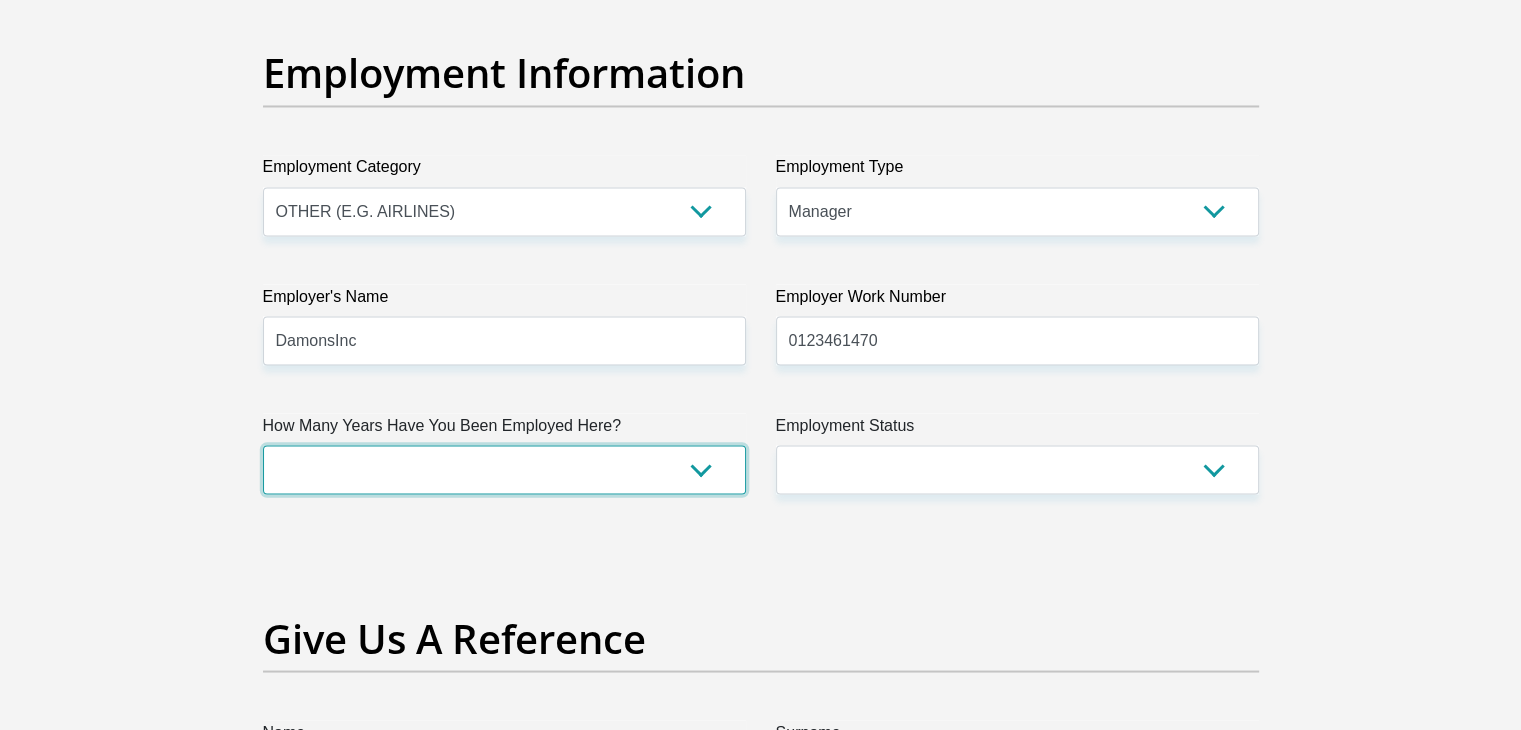 click on "less than 1 year
1-3 years
3-5 years
5+ years" at bounding box center (504, 469) 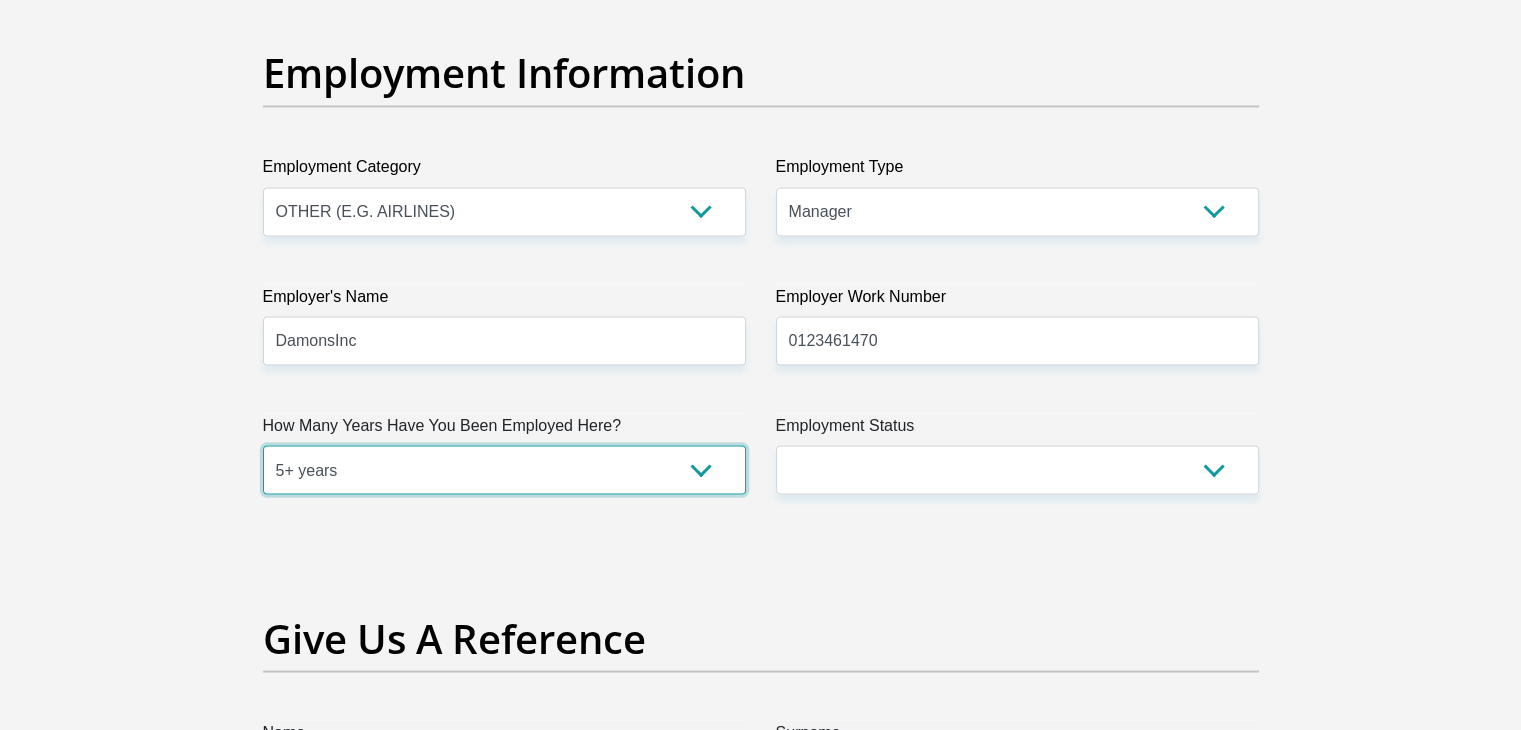 click on "less than 1 year
1-3 years
3-5 years
5+ years" at bounding box center [504, 469] 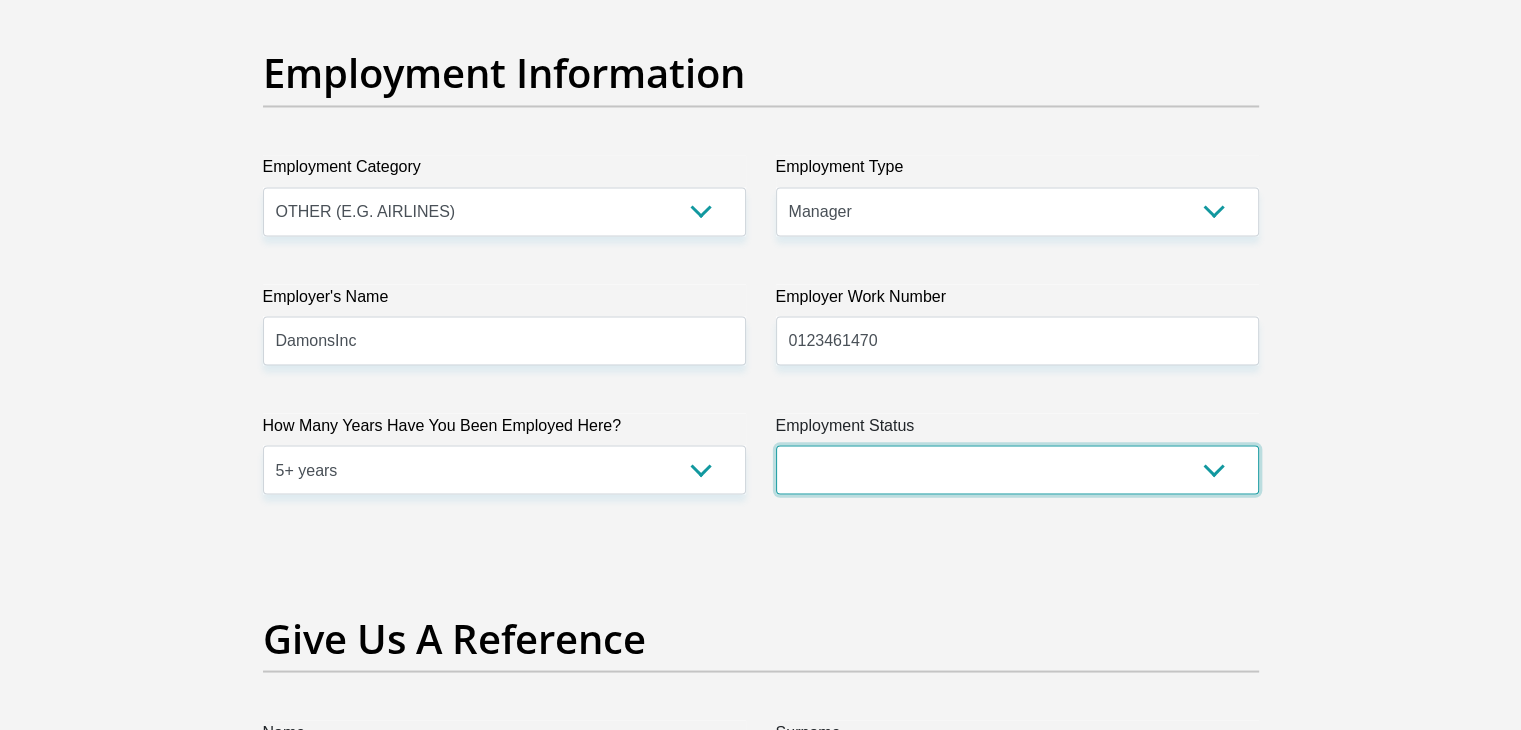 click on "Permanent/Full-time
Part-time/Casual
Contract Worker
Self-Employed
Housewife
Retired
Student
Medically Boarded
Disability
Unemployed" at bounding box center [1017, 469] 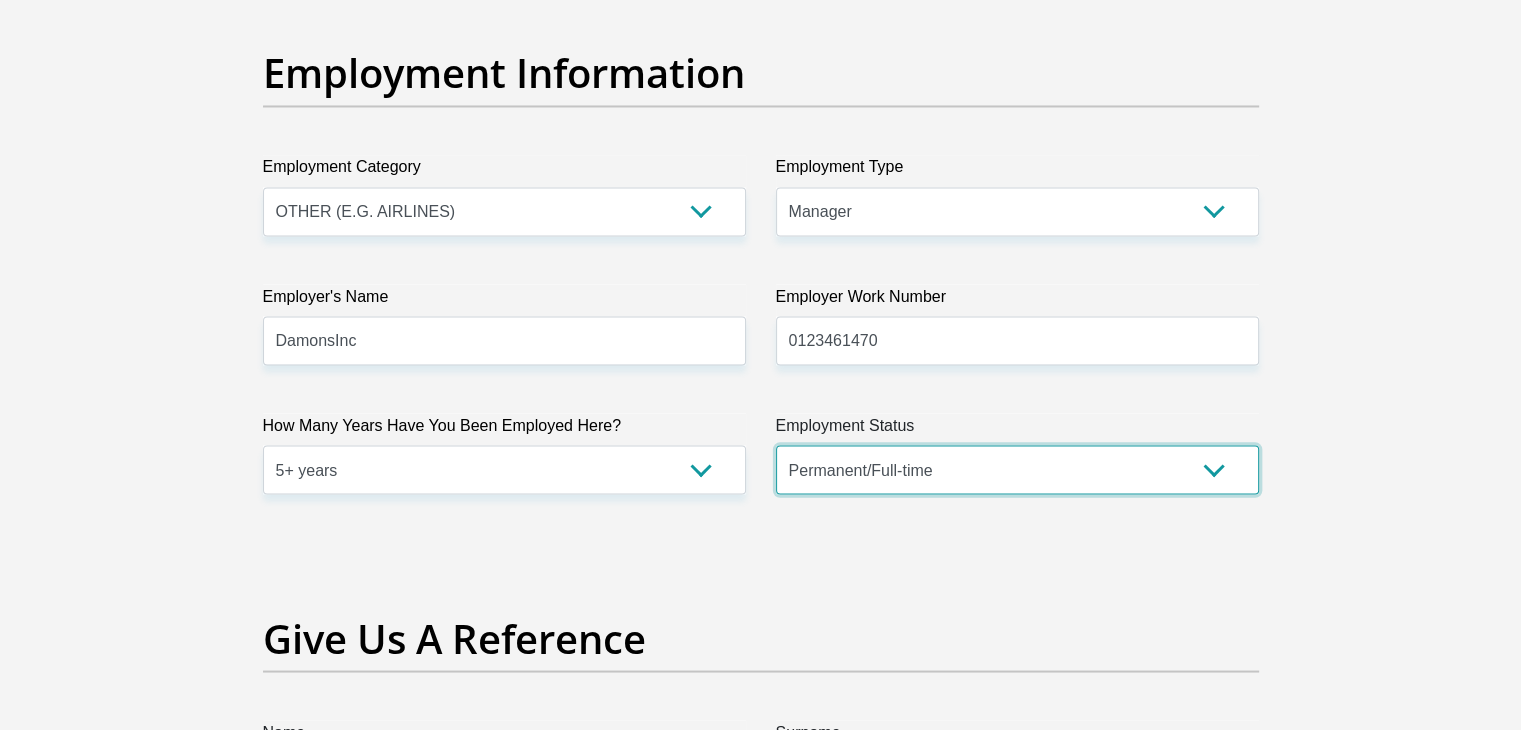 click on "Permanent/Full-time
Part-time/Casual
Contract Worker
Self-Employed
Housewife
Retired
Student
Medically Boarded
Disability
Unemployed" at bounding box center (1017, 469) 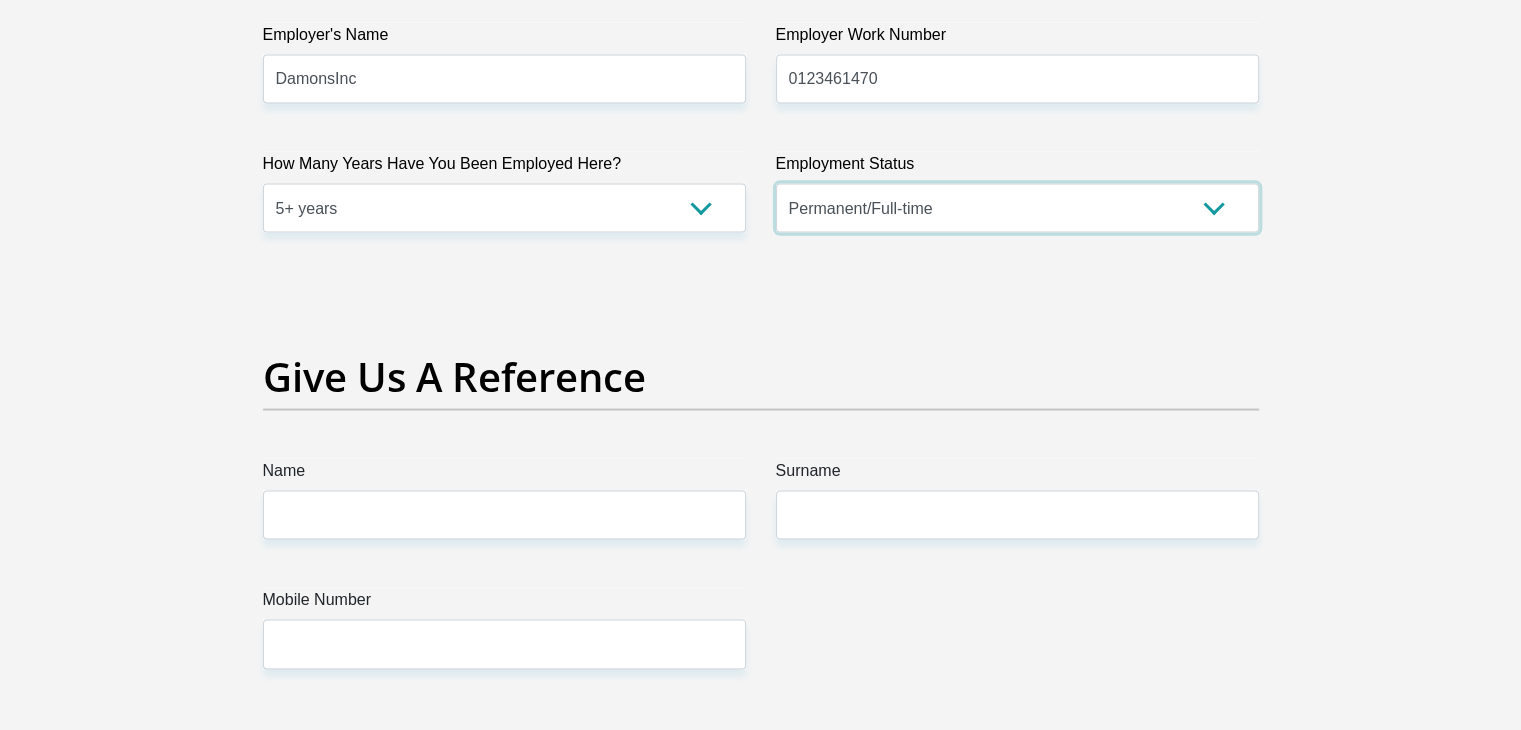 scroll, scrollTop: 4100, scrollLeft: 0, axis: vertical 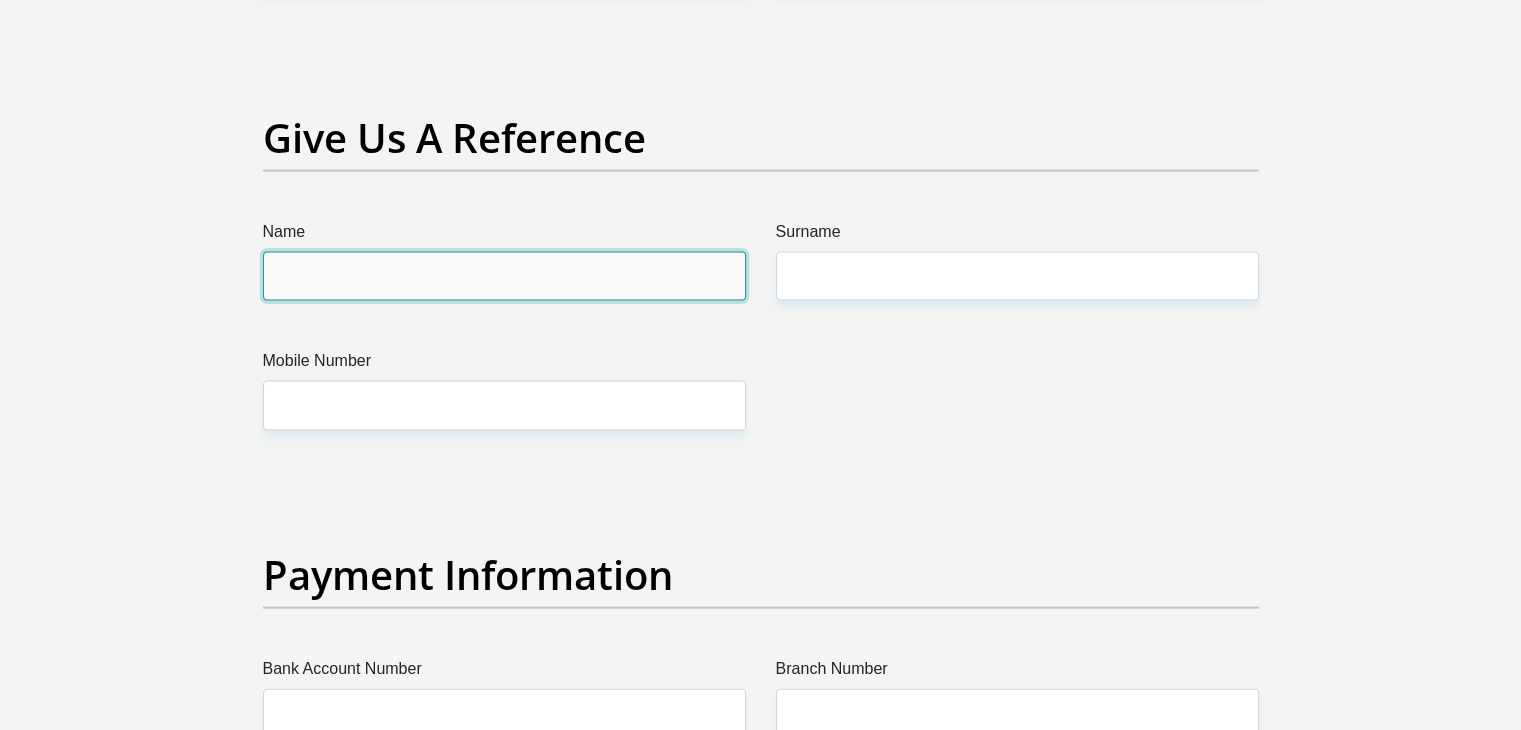 click on "Name" at bounding box center (504, 276) 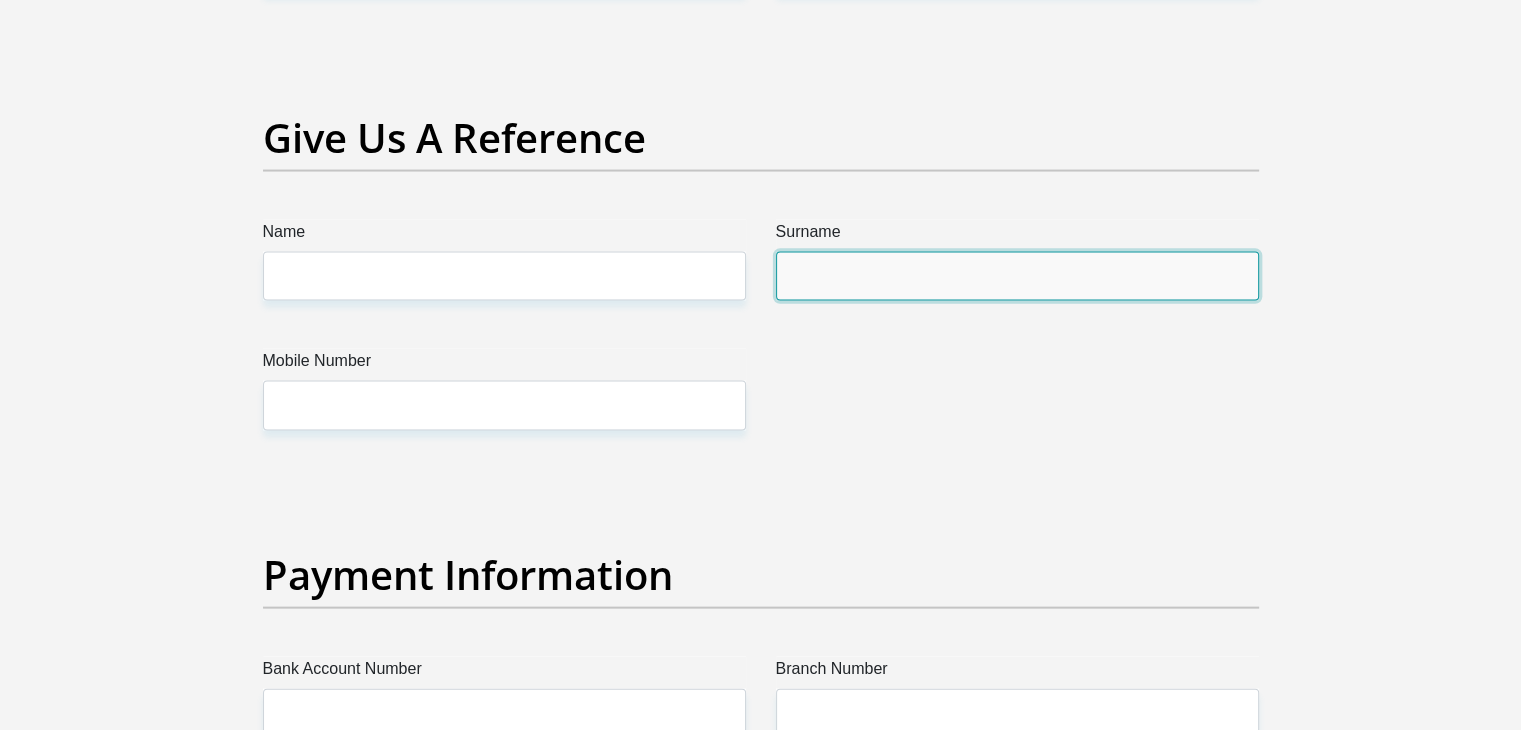 click on "Surname" at bounding box center (1017, 276) 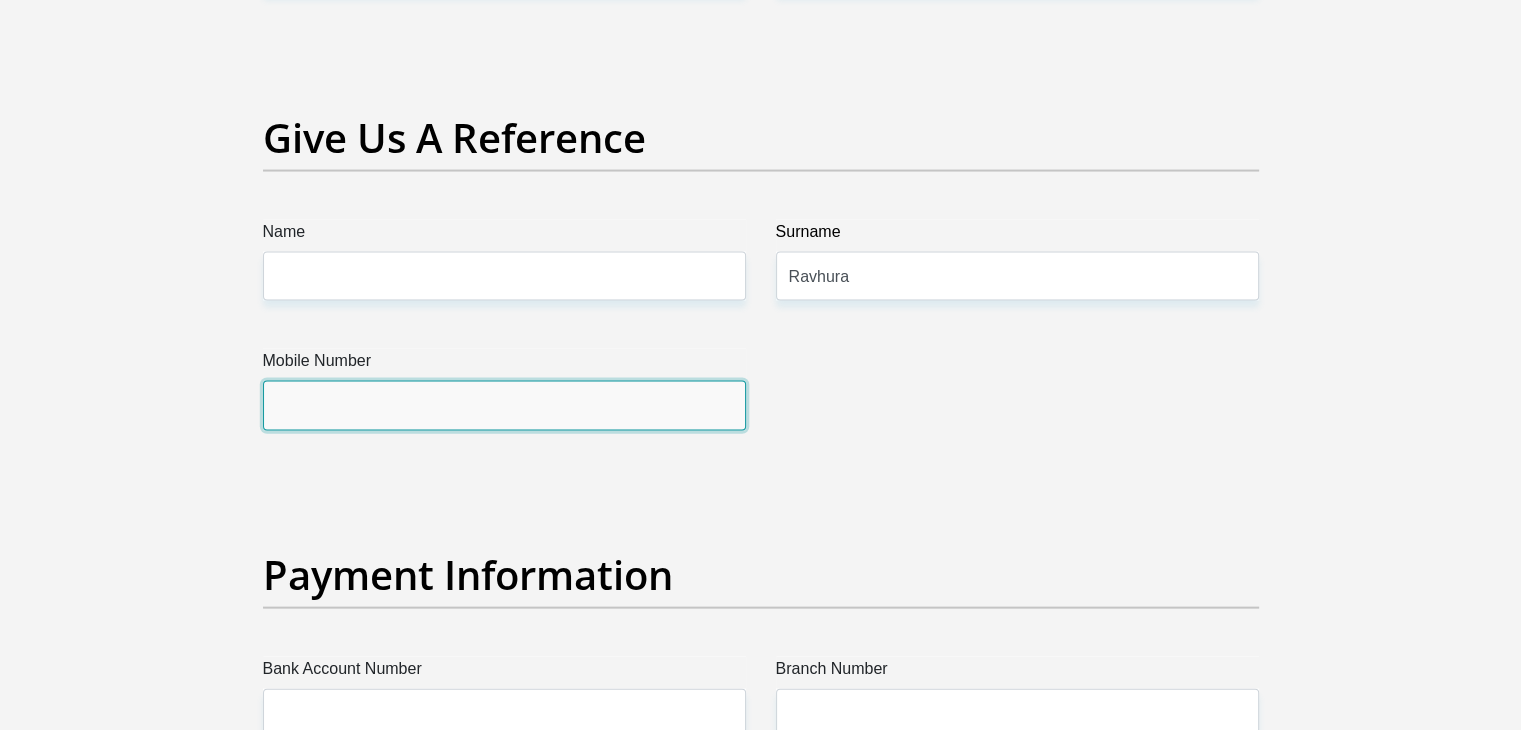 click on "Mobile Number" at bounding box center (504, 405) 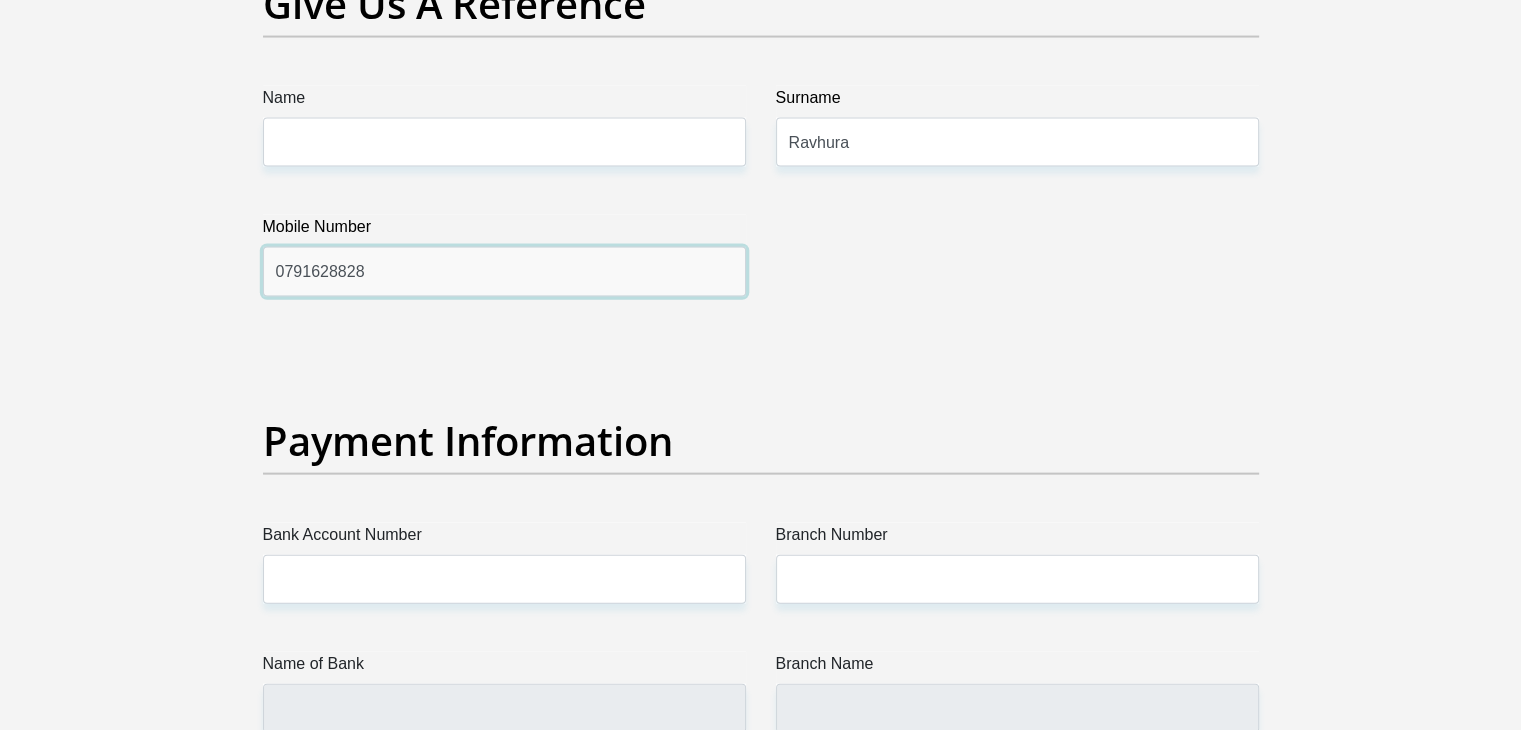 scroll, scrollTop: 4500, scrollLeft: 0, axis: vertical 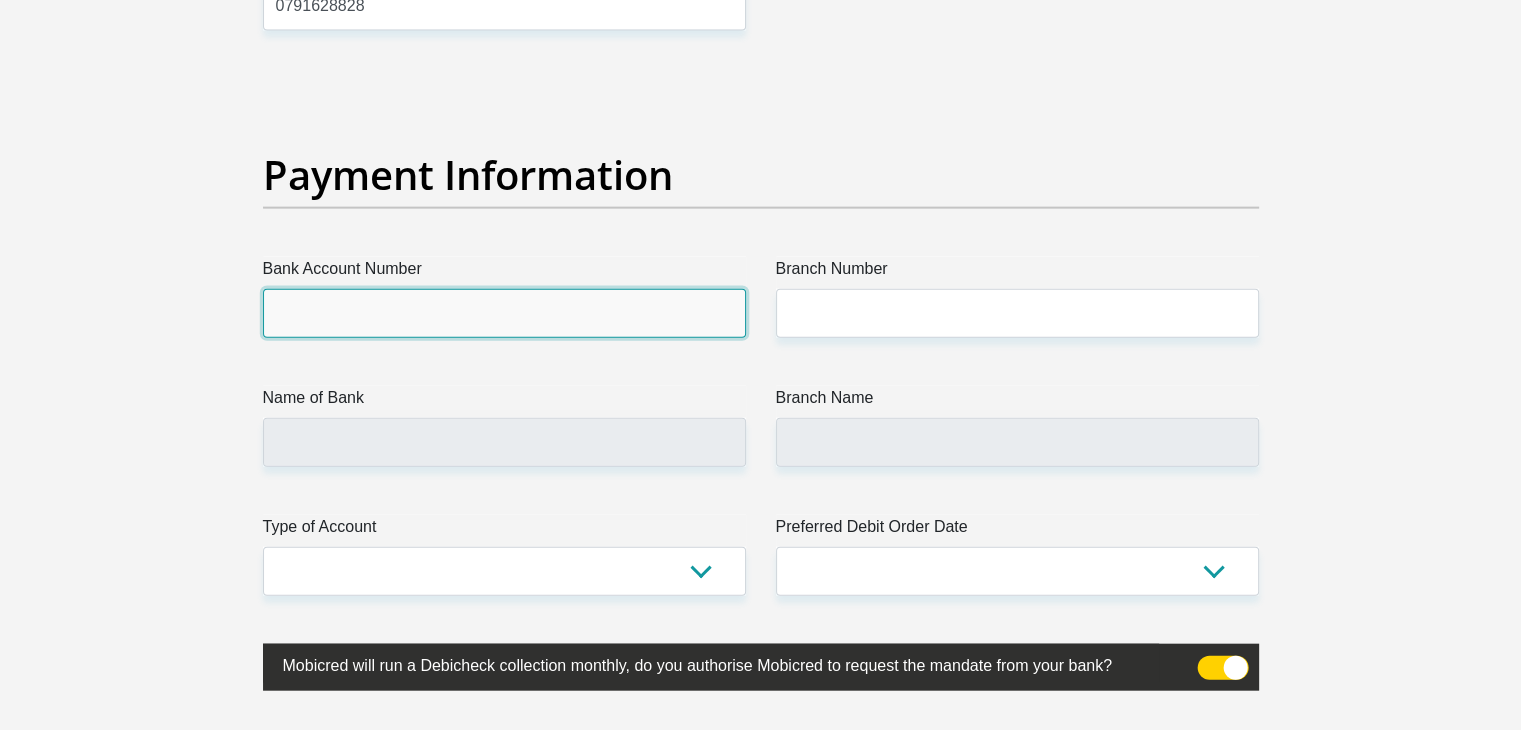 drag, startPoint x: 448, startPoint y: 313, endPoint x: 445, endPoint y: 325, distance: 12.369317 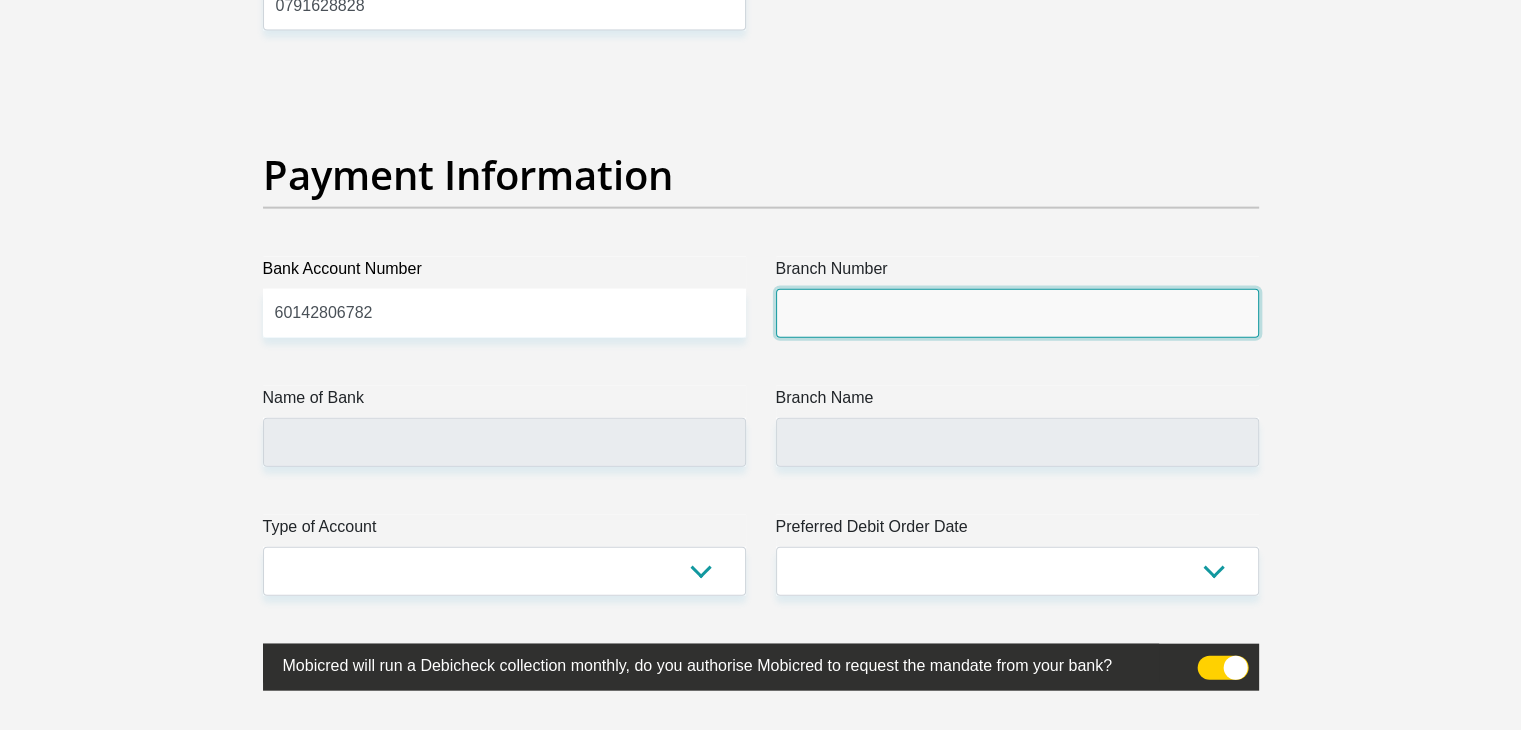 click on "Branch Number" at bounding box center [1017, 313] 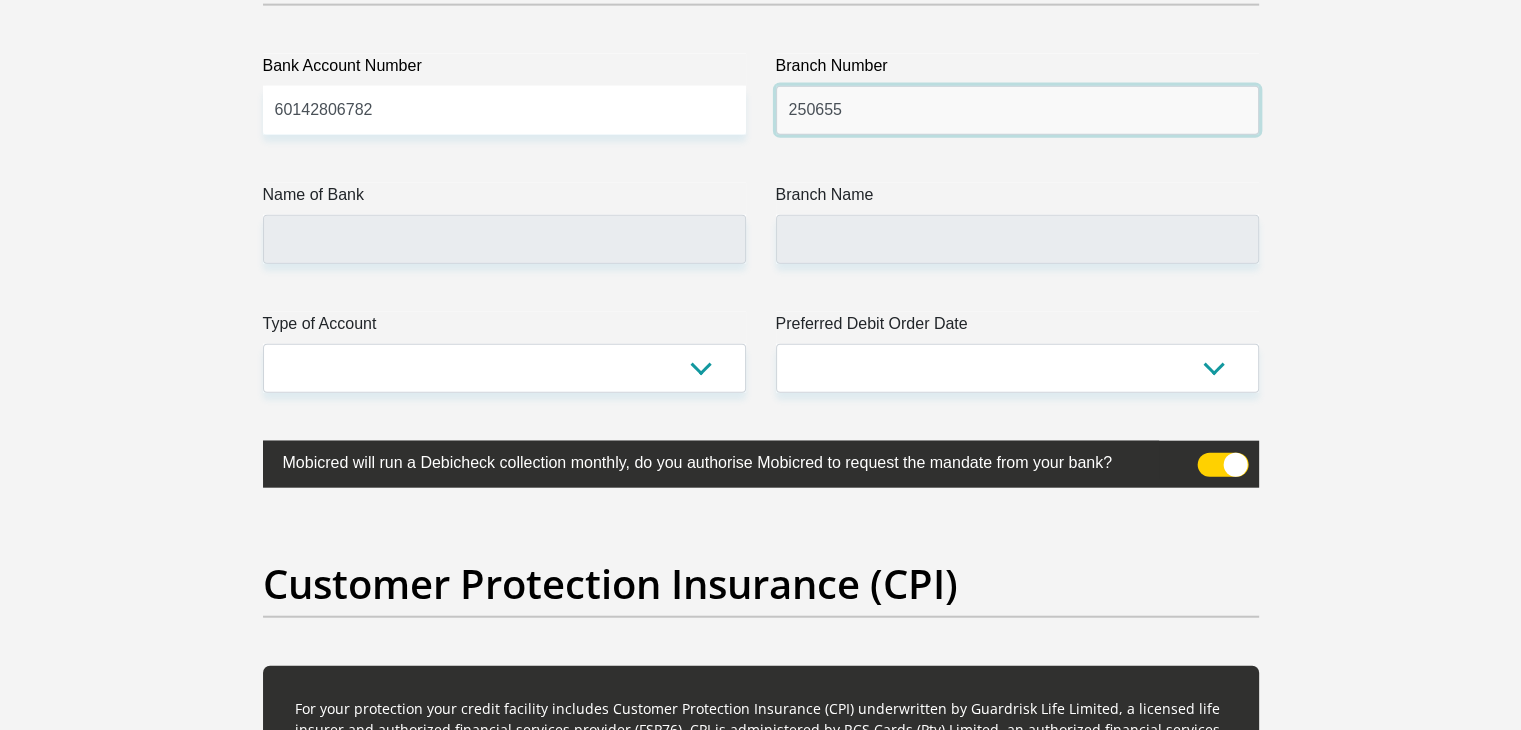 scroll, scrollTop: 4600, scrollLeft: 0, axis: vertical 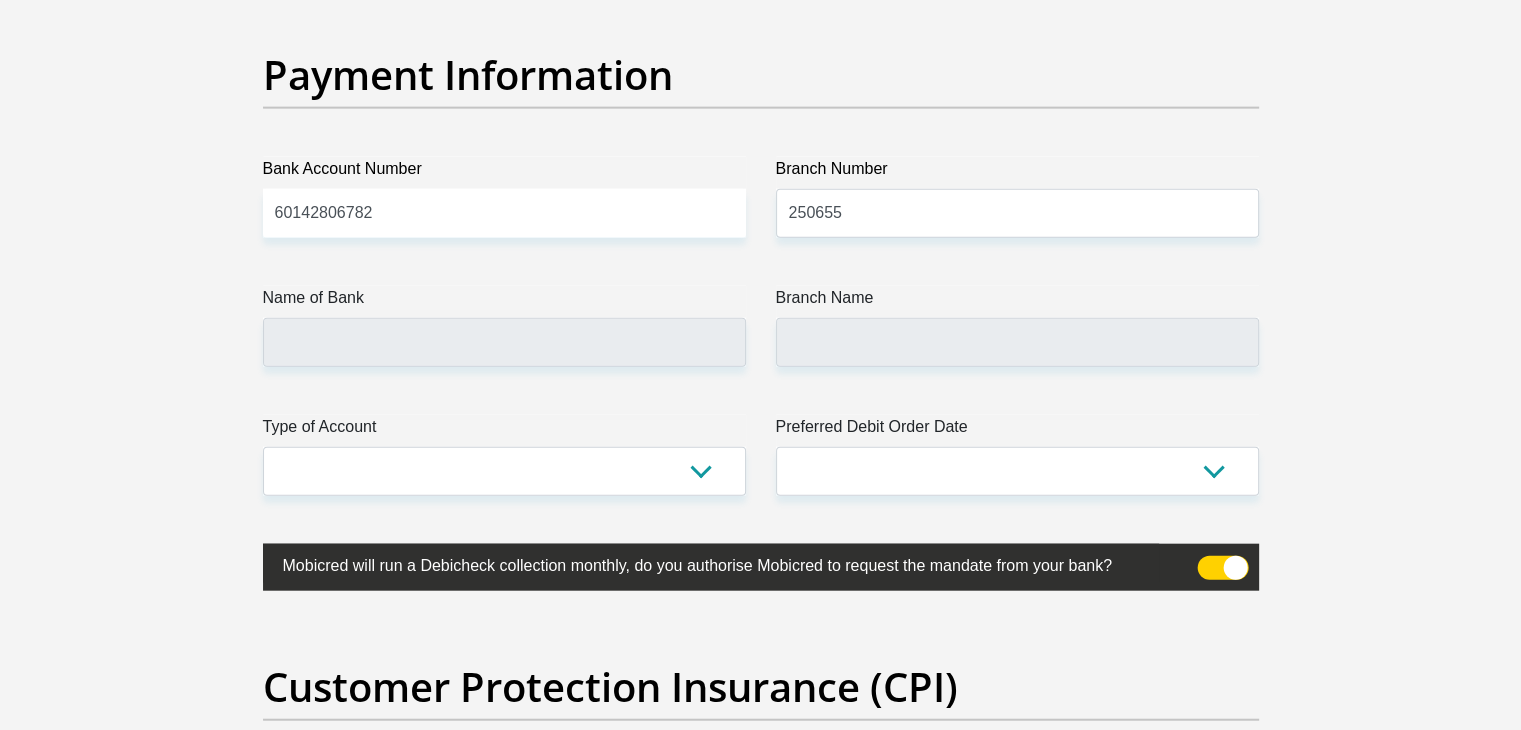 click on "Type of Account" at bounding box center (504, 431) 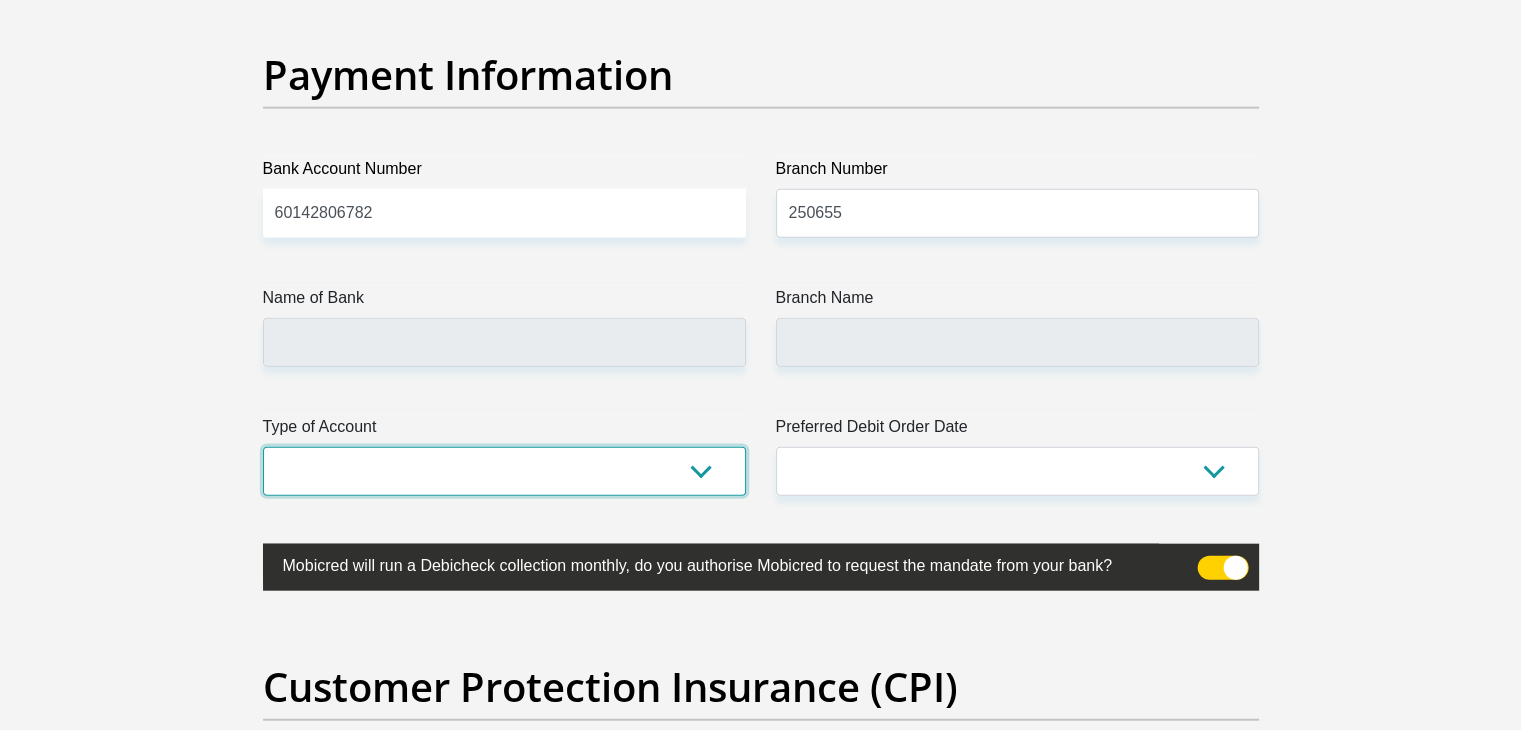 click on "Cheque
Savings" at bounding box center [504, 471] 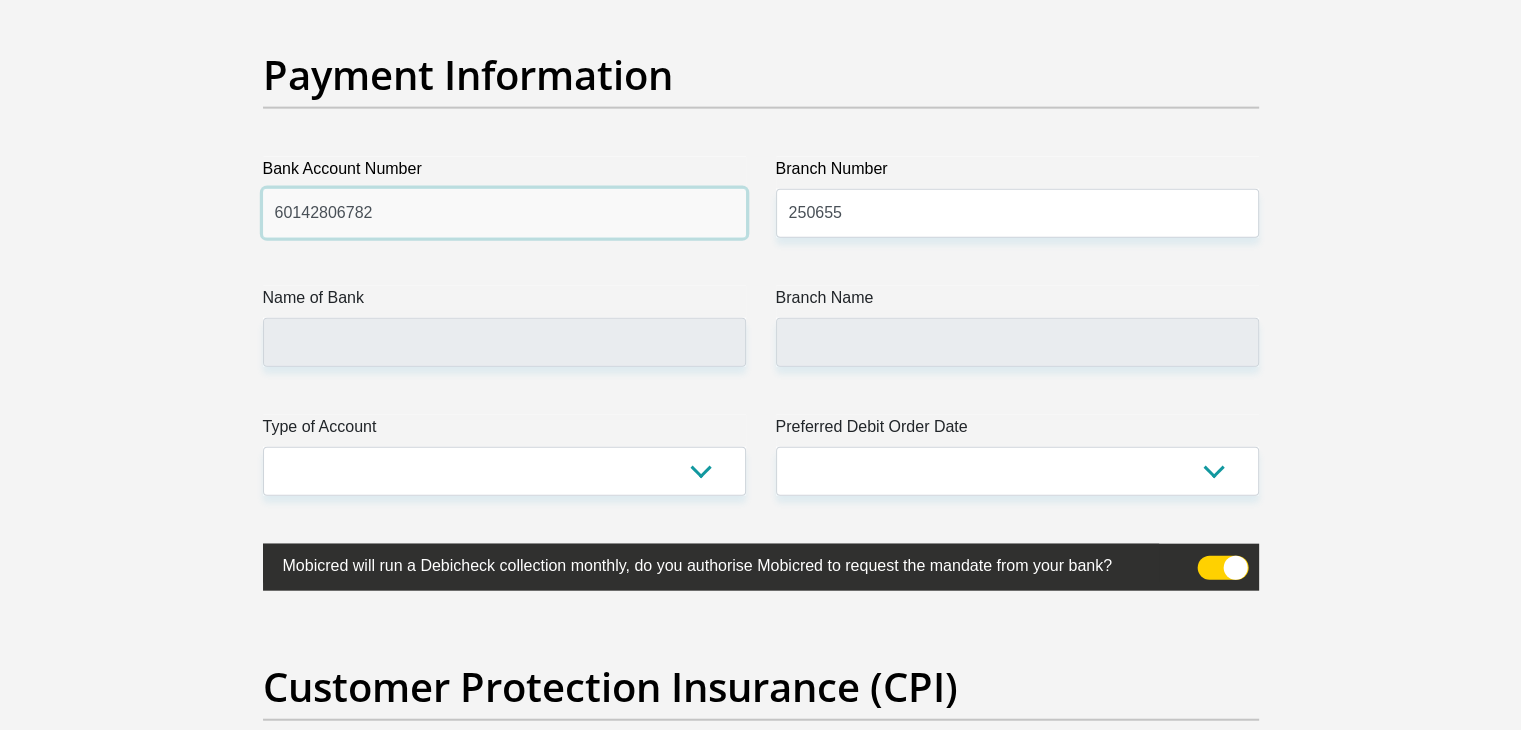 click on "60142806782" at bounding box center [504, 213] 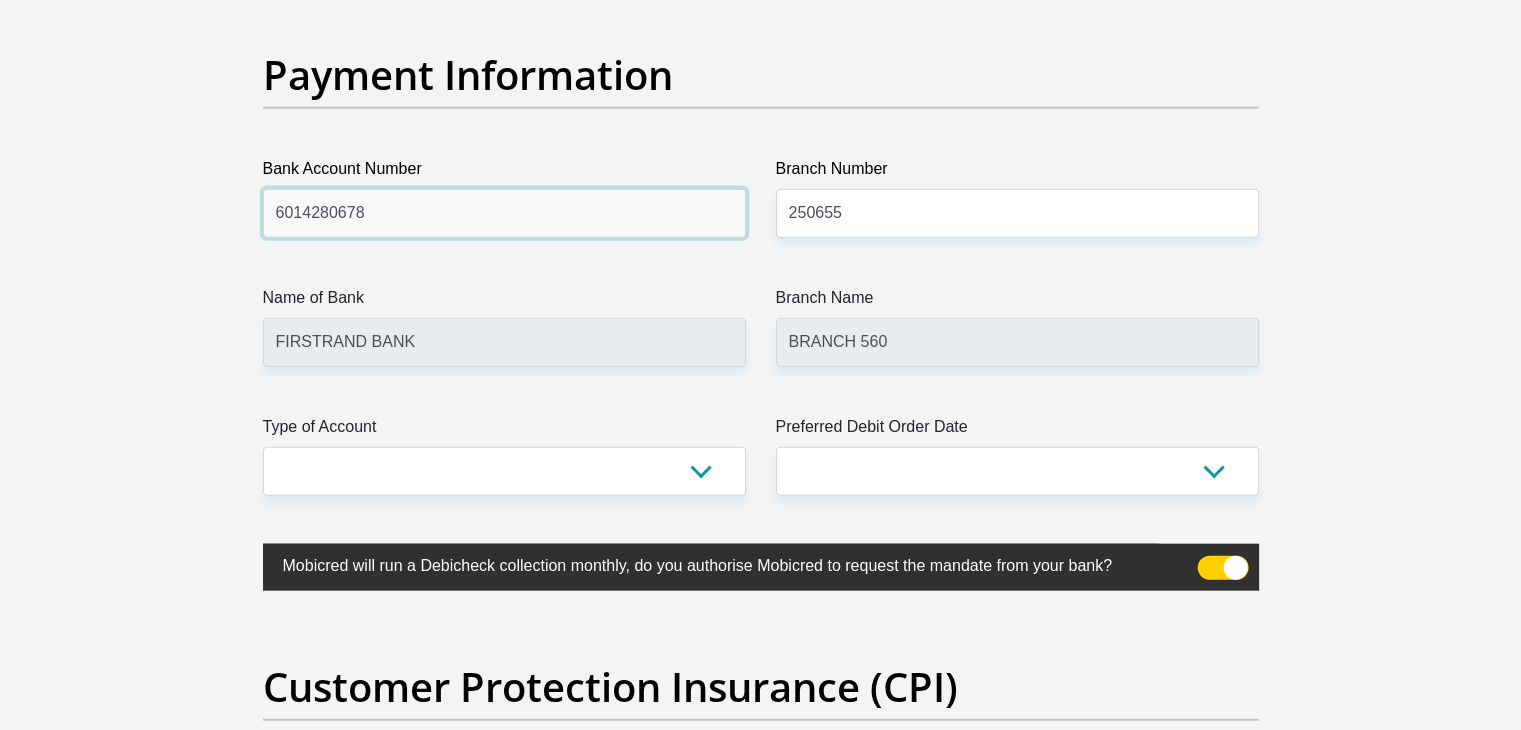 type on "60142806782" 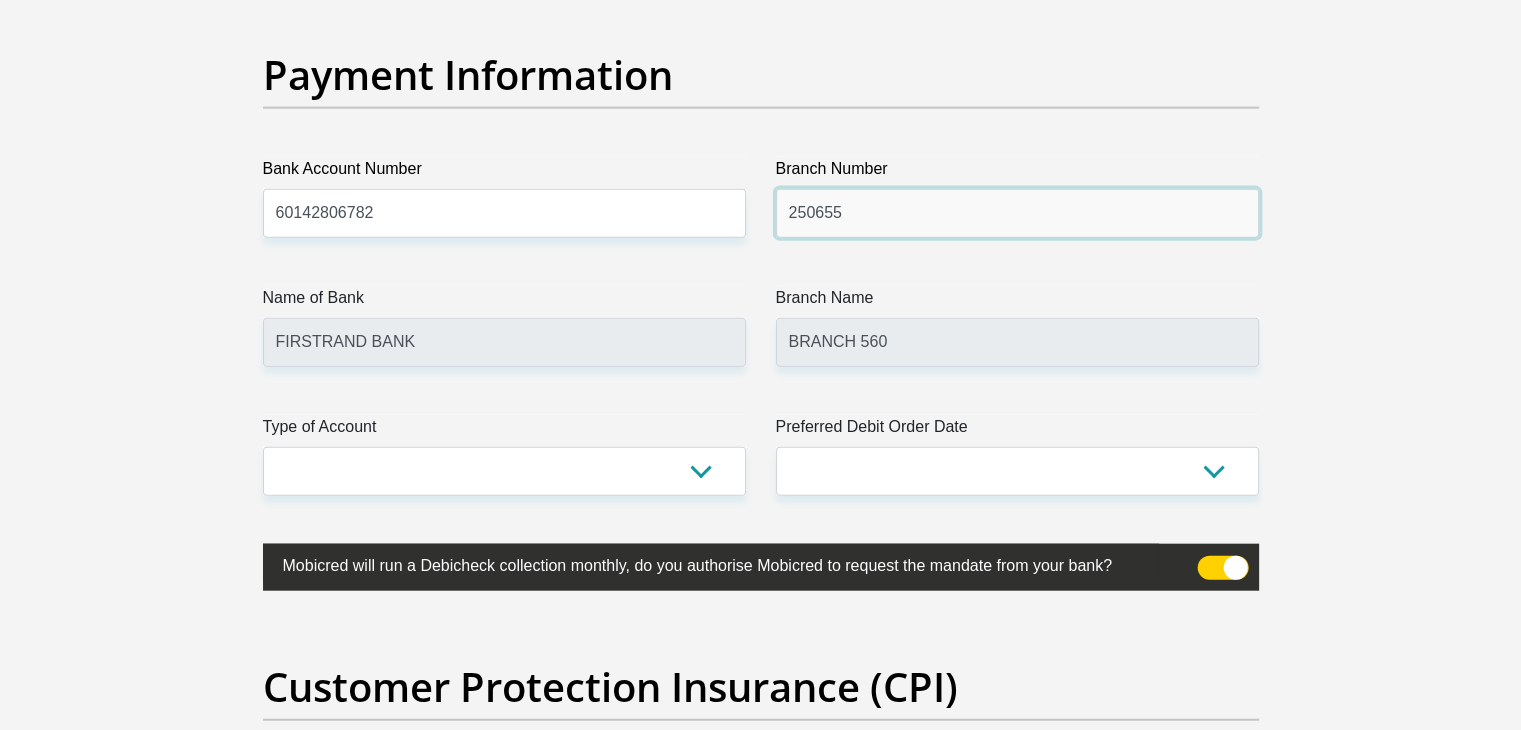 click on "250655" at bounding box center (1017, 213) 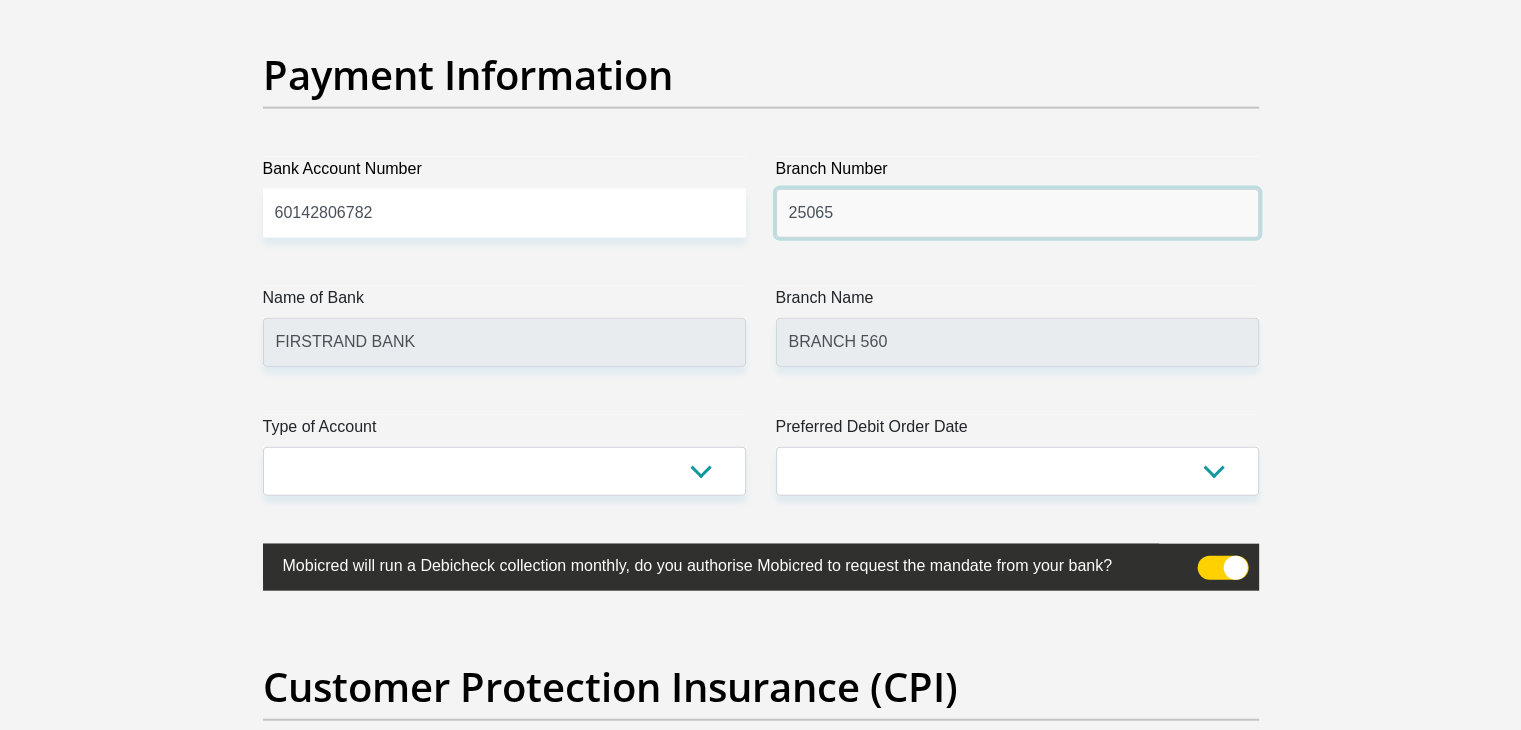 type on "250655" 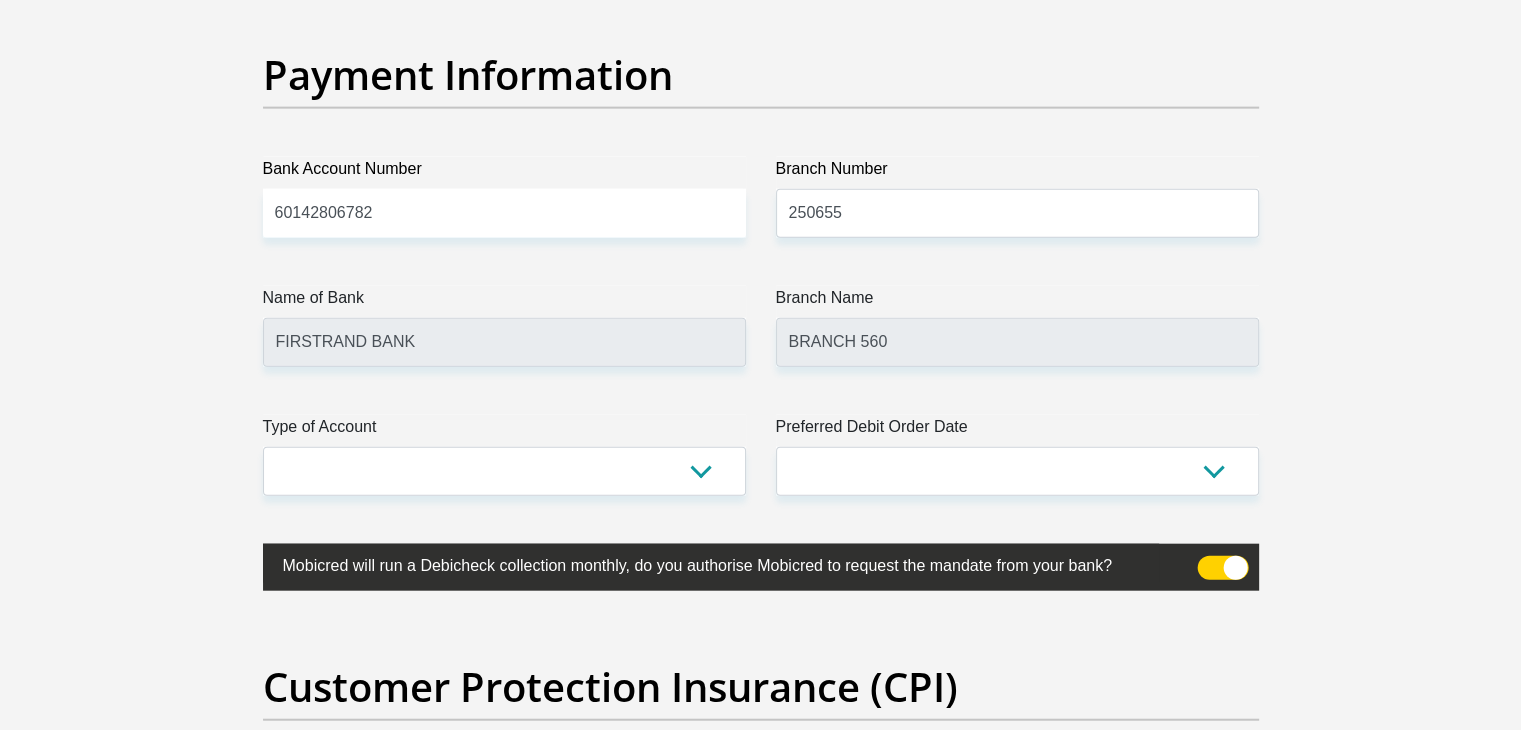 click on "Personal Details
Title
Mr
Ms
Mrs
Dr
Other
First Name
Delmaine
Surname
September
ID Number
8907315225084
Please input valid ID number
Race
Black
Coloured
Indian
White
Other
Contact Number
0837756794
Please input valid contact number" at bounding box center (760, -1027) 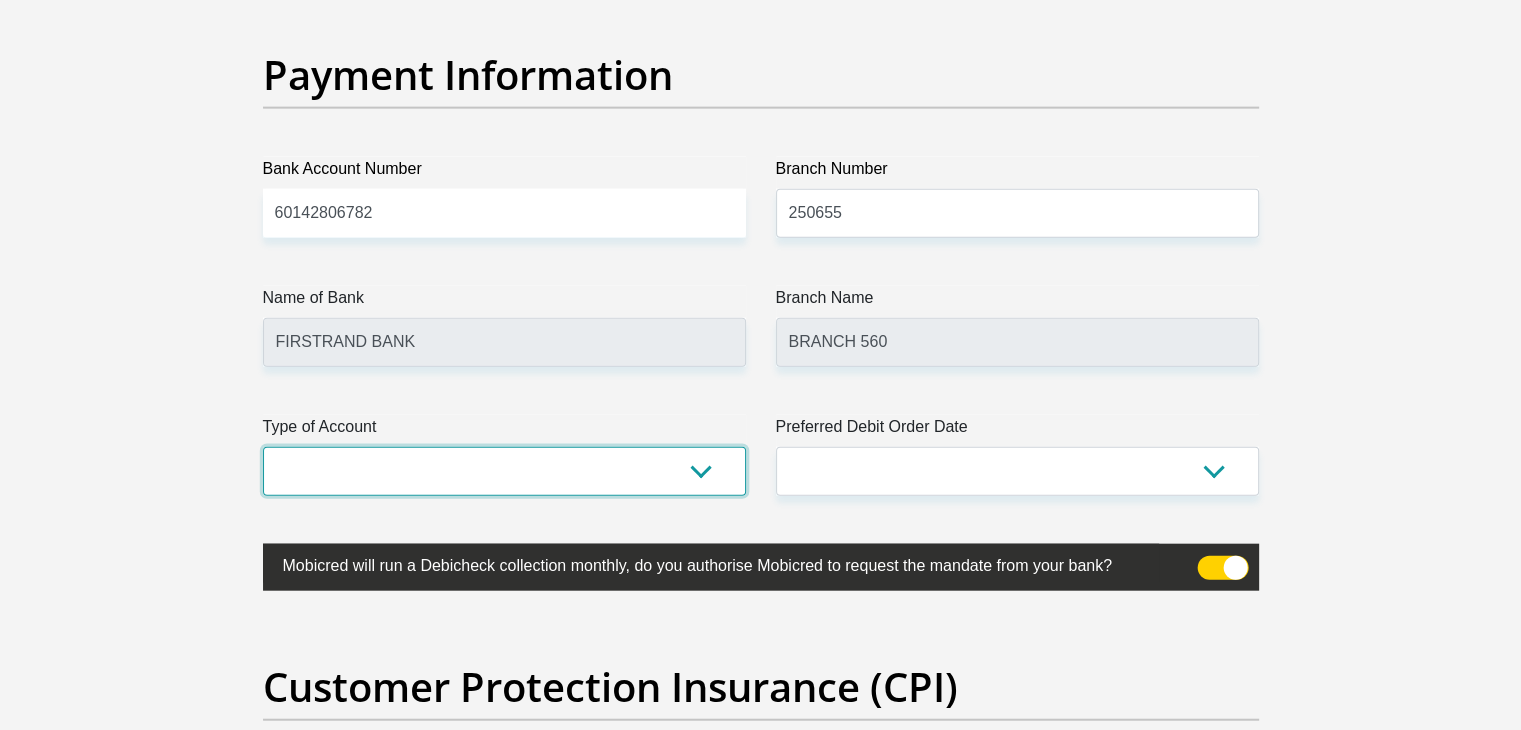 click on "Cheque
Savings" at bounding box center (504, 471) 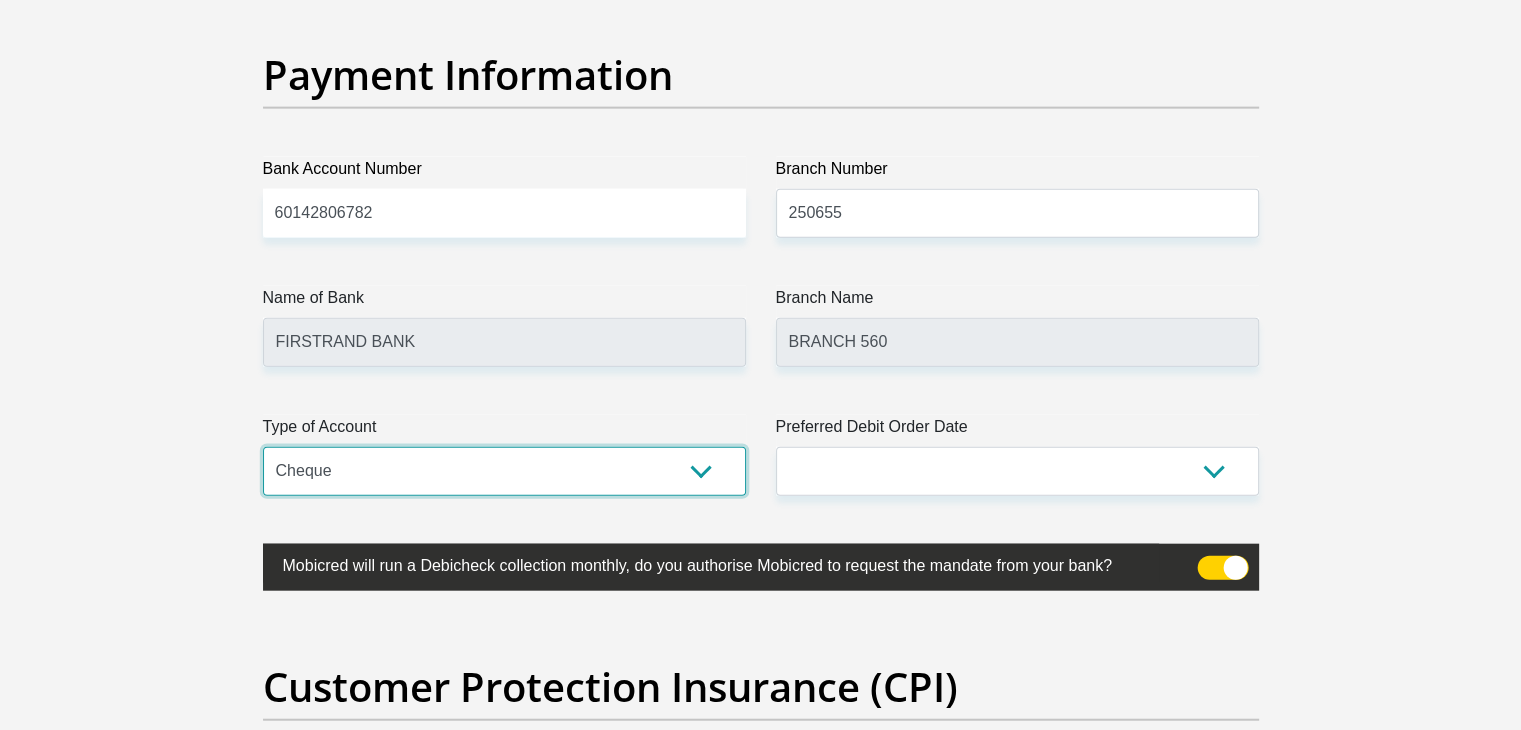 click on "Cheque
Savings" at bounding box center [504, 471] 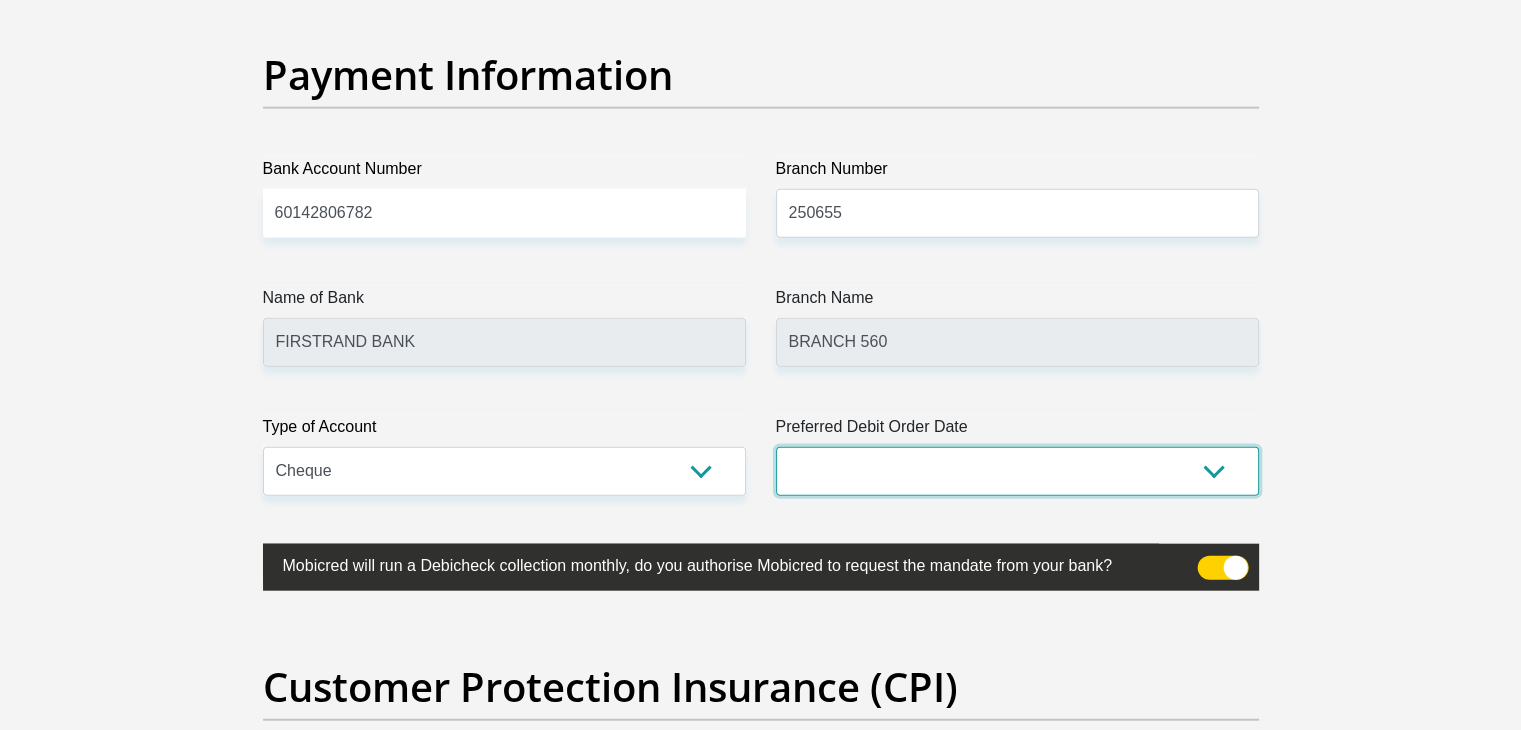 click on "1st
2nd
3rd
4th
5th
7th
18th
19th
20th
21st
22nd
23rd
24th
25th
26th
27th
28th
29th
30th" at bounding box center [1017, 471] 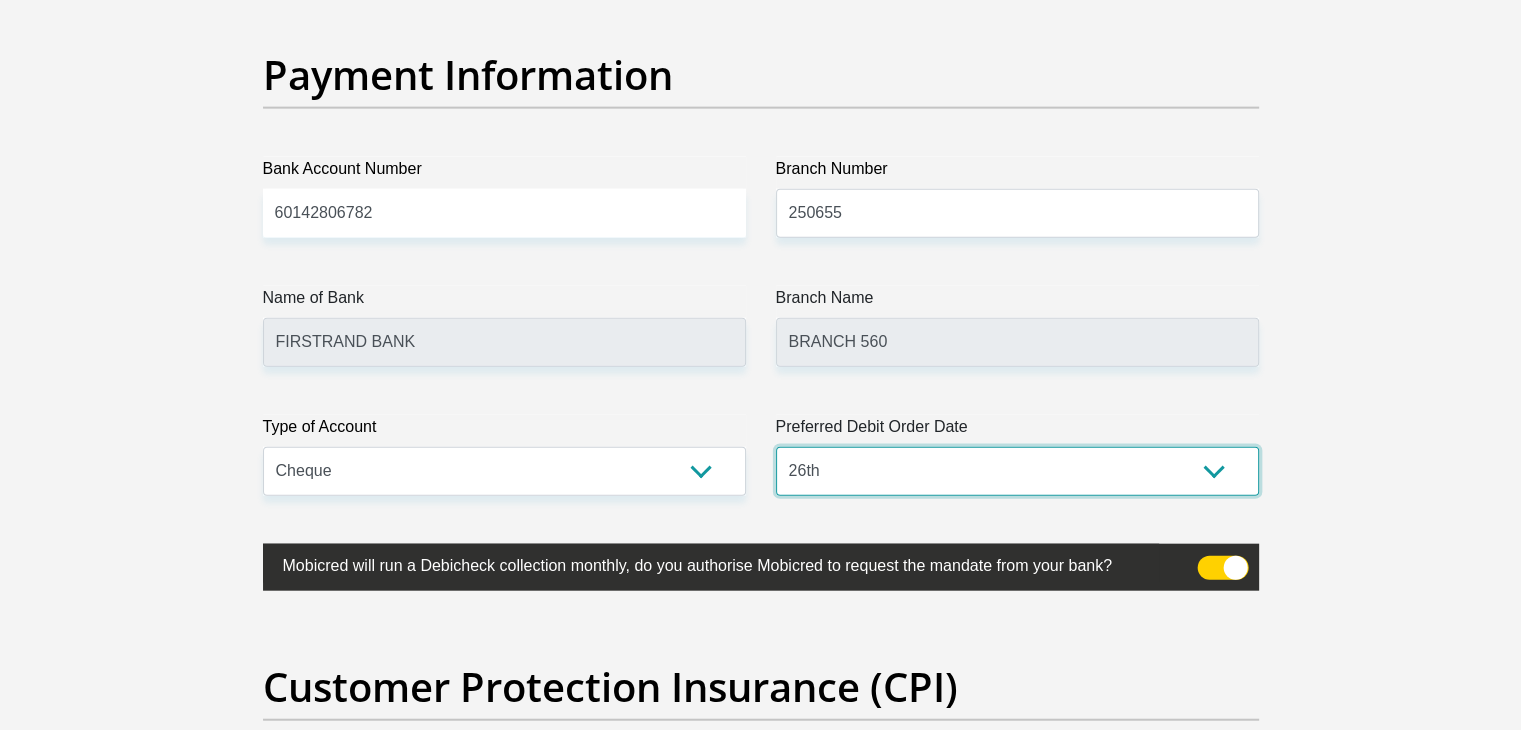 click on "1st
2nd
3rd
4th
5th
7th
18th
19th
20th
21st
22nd
23rd
24th
25th
26th
27th
28th
29th
30th" at bounding box center (1017, 471) 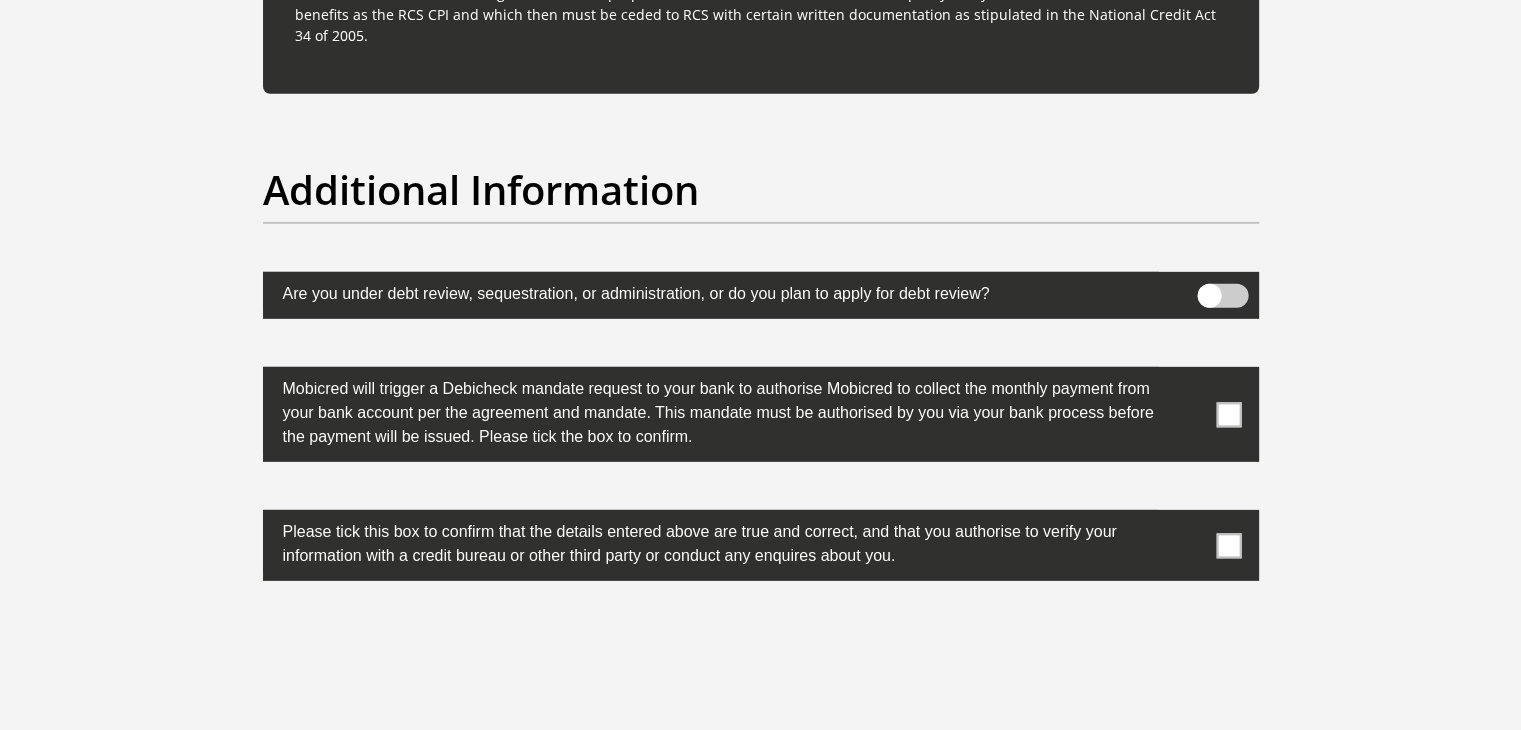scroll, scrollTop: 6300, scrollLeft: 0, axis: vertical 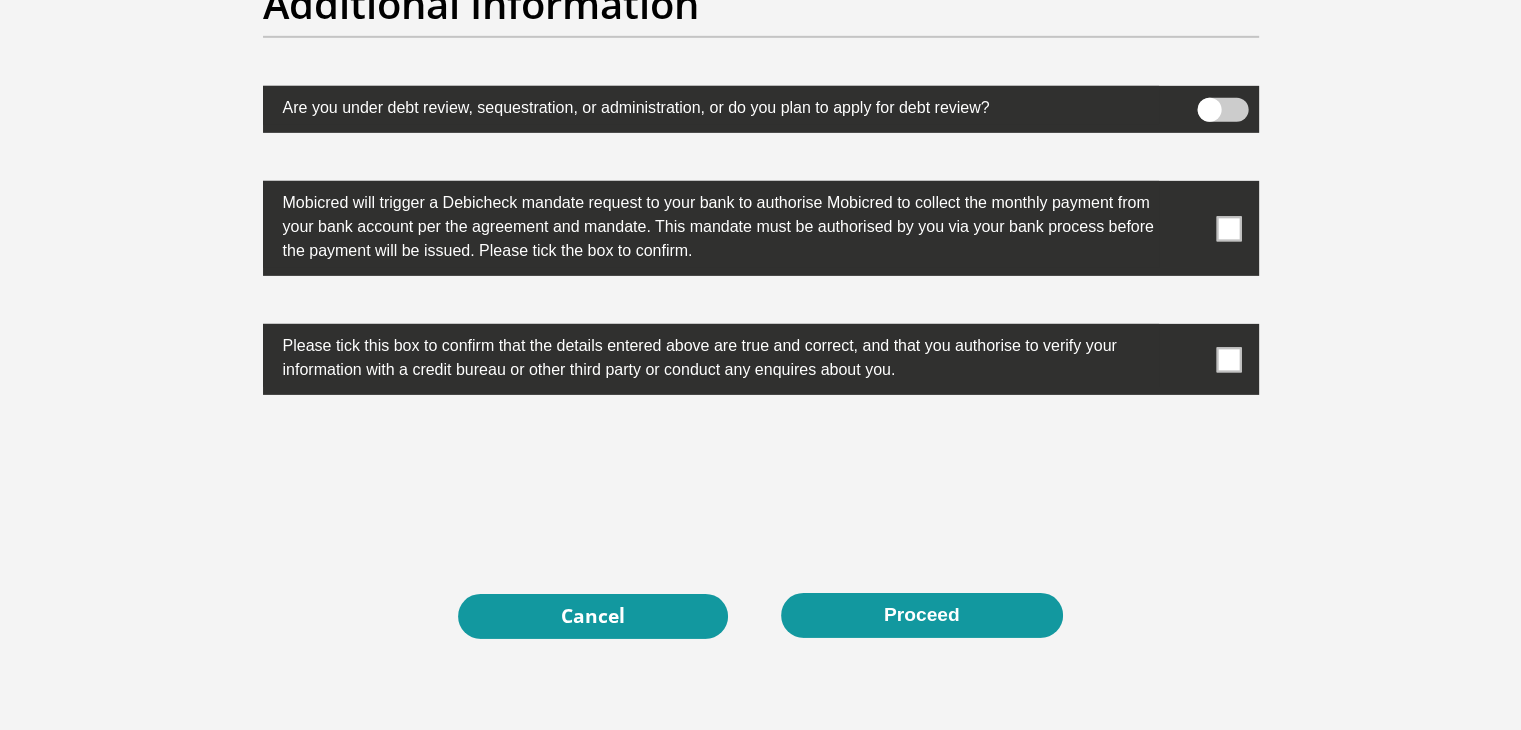 click at bounding box center [1228, 228] 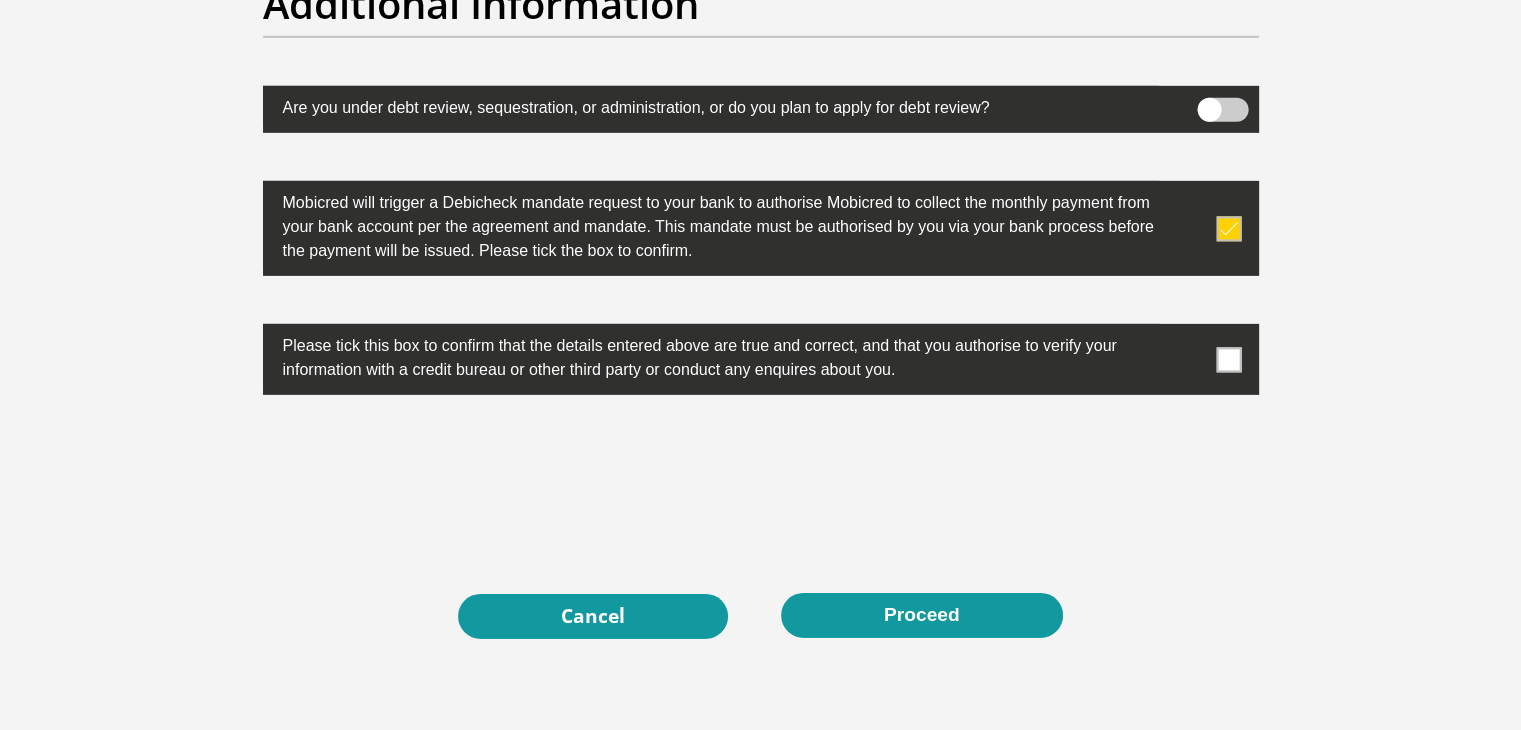 drag, startPoint x: 1227, startPoint y: 353, endPoint x: 1112, endPoint y: 410, distance: 128.35107 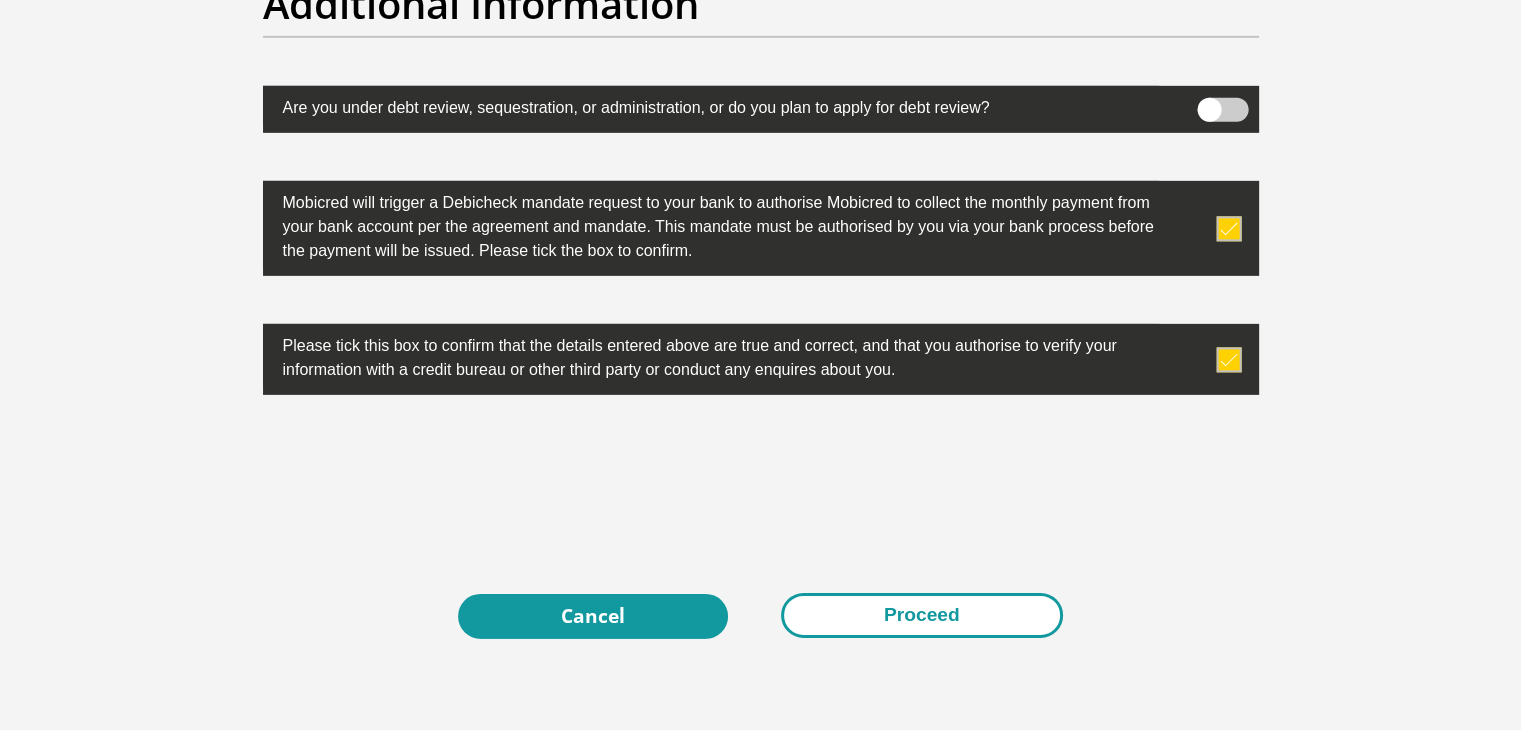 click on "Proceed" at bounding box center [922, 615] 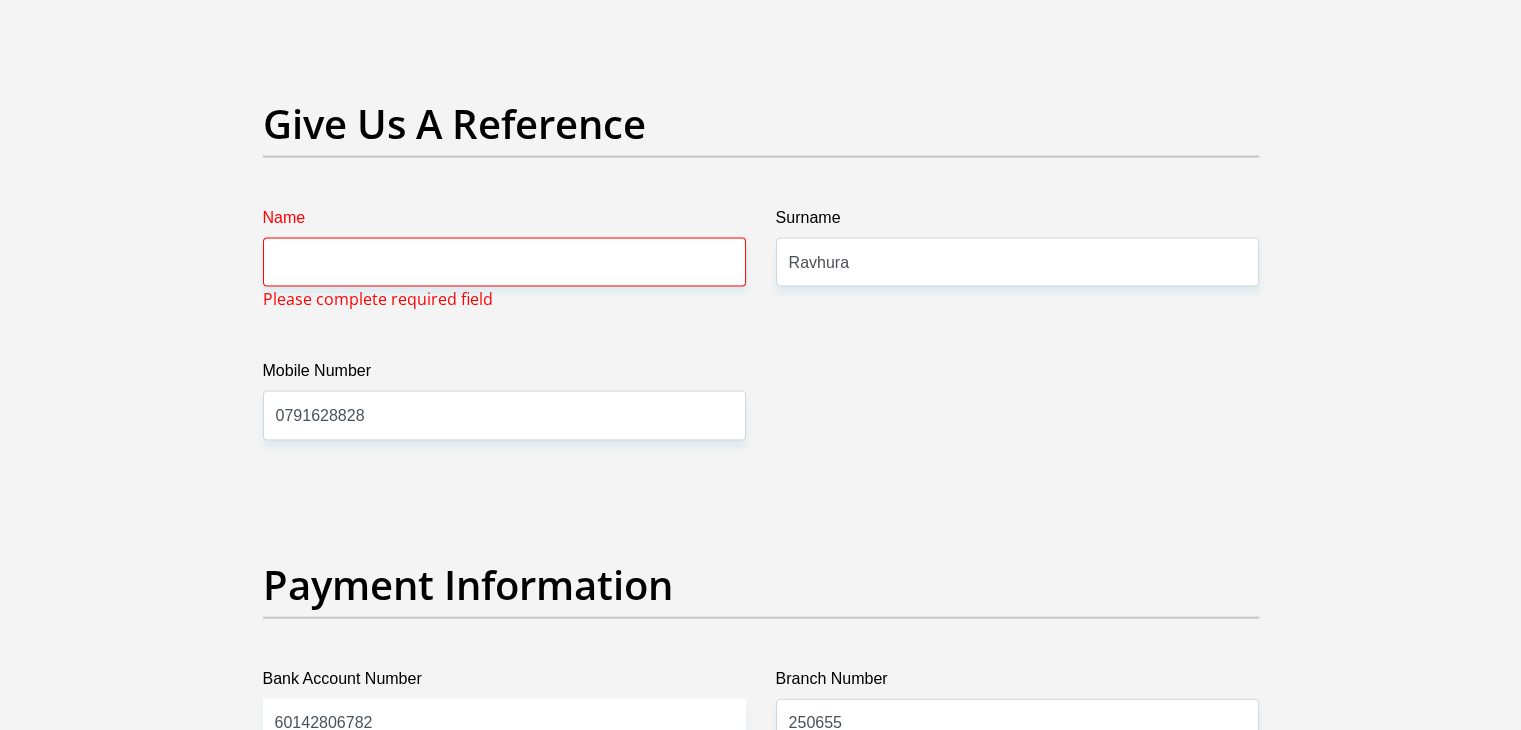 scroll, scrollTop: 4099, scrollLeft: 0, axis: vertical 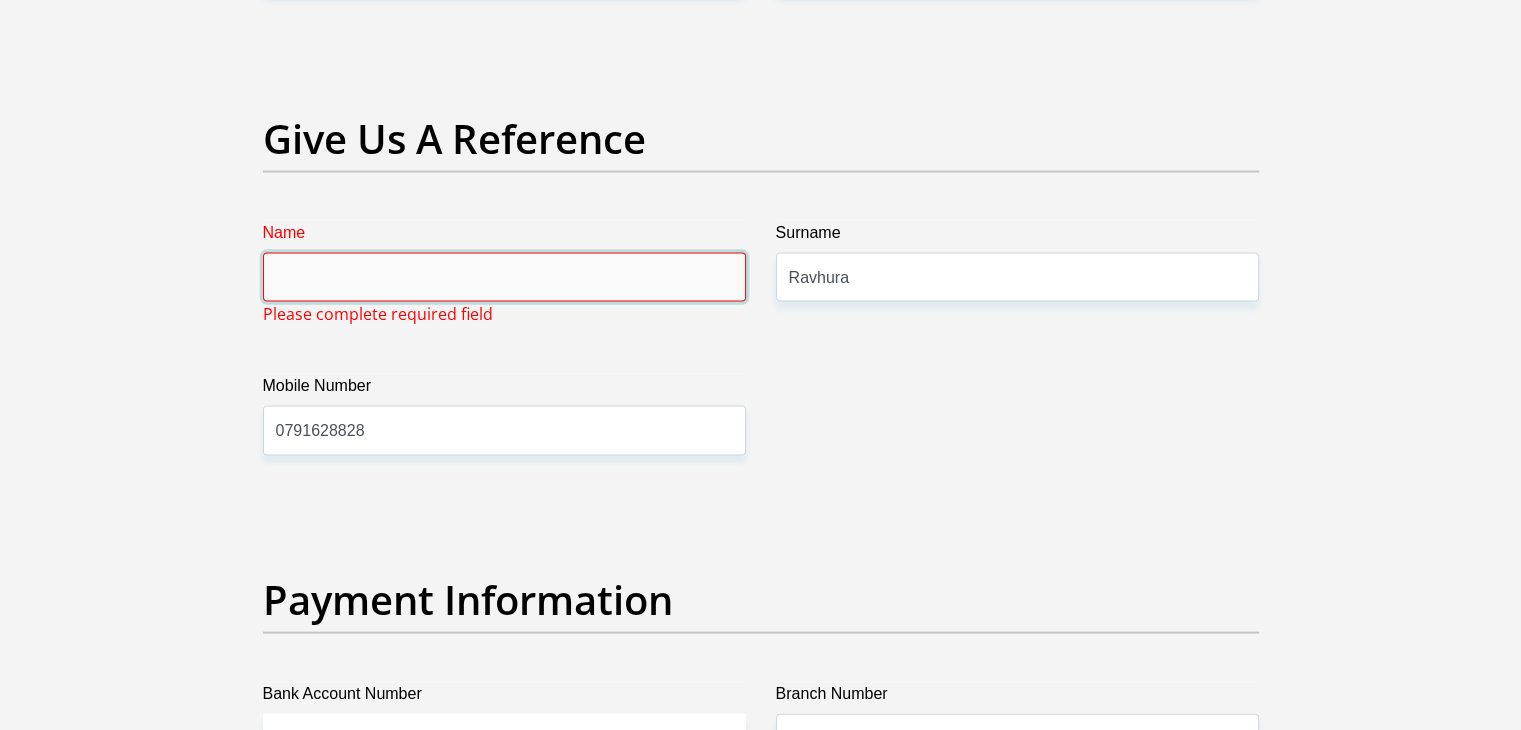 click on "Name" at bounding box center (504, 277) 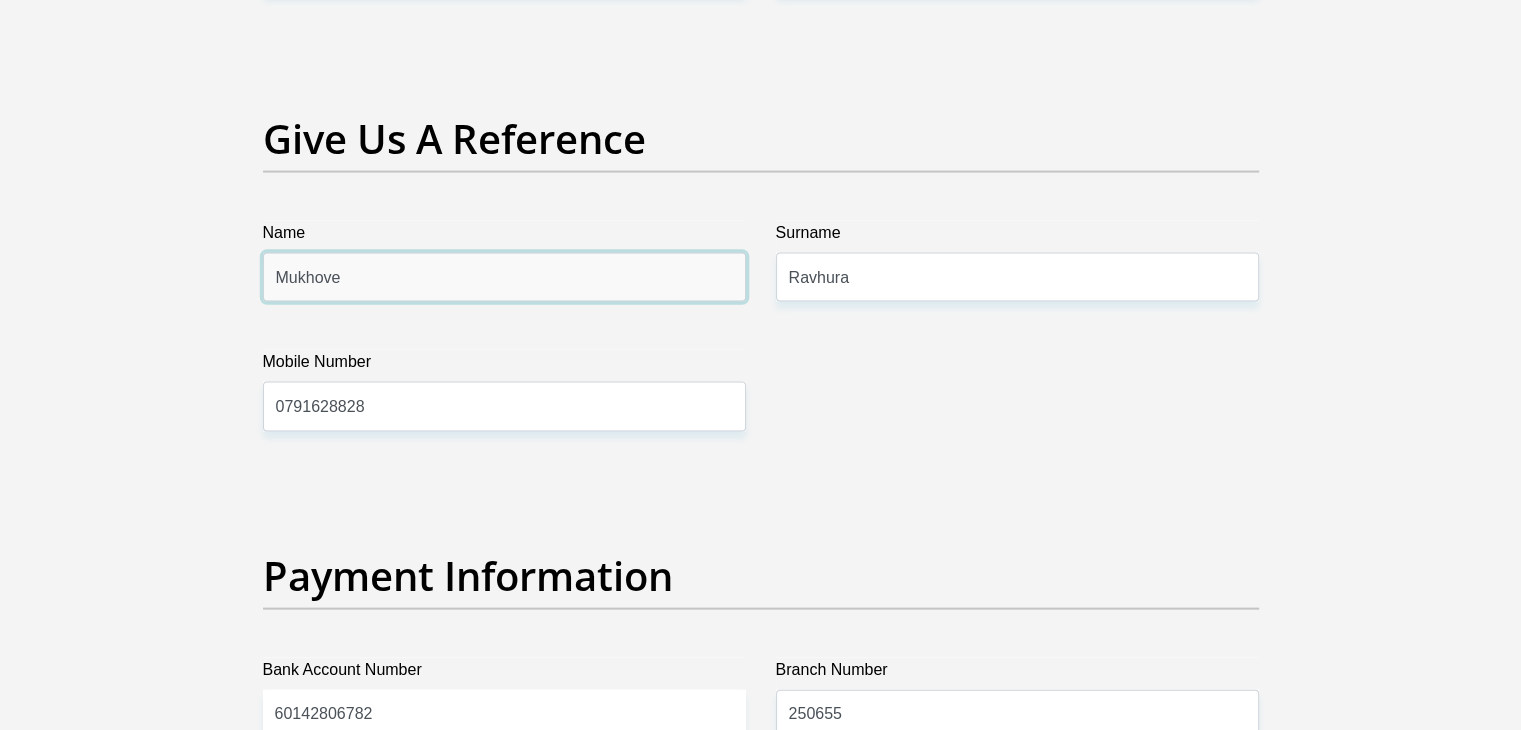 type on "Mukhove" 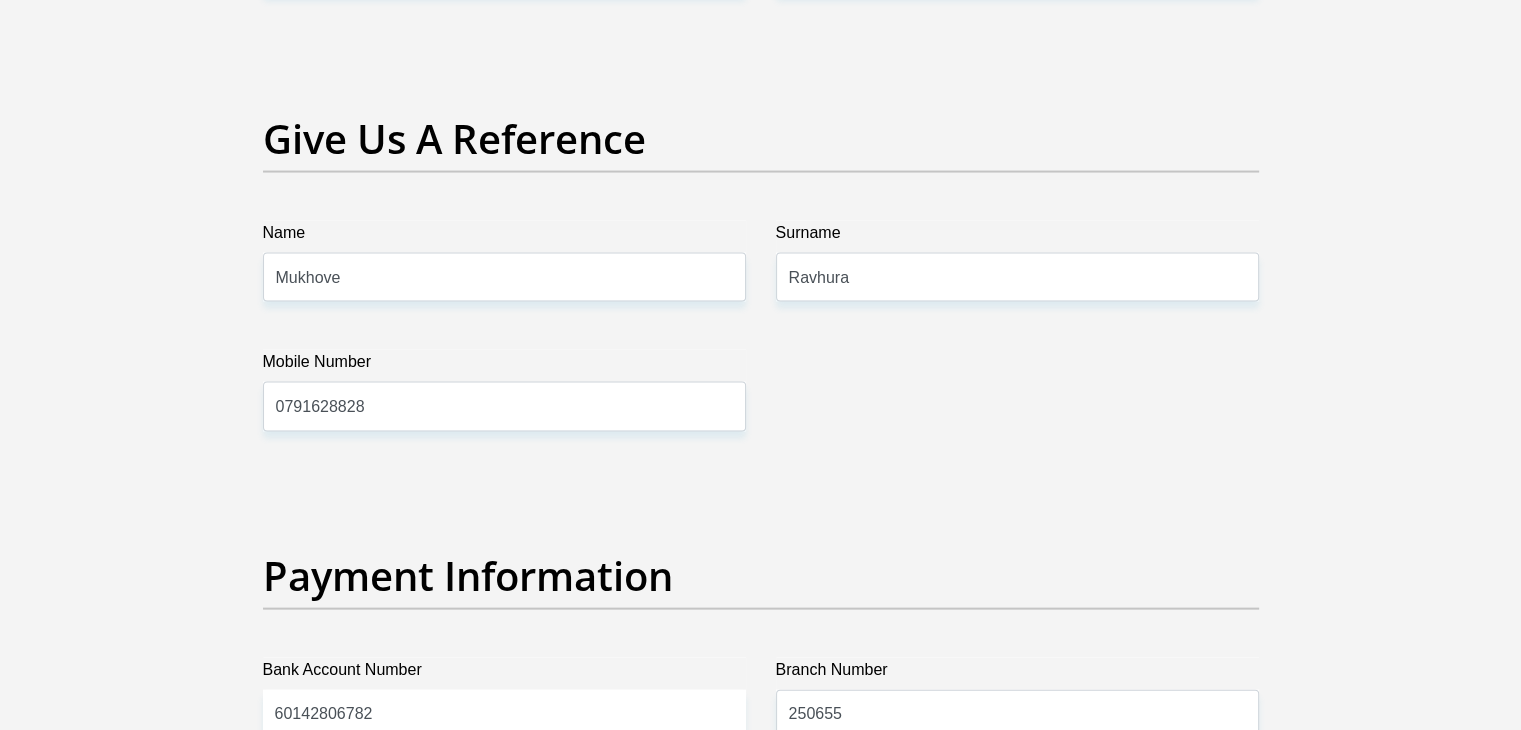 click on "Title
Mr
Ms
Mrs
Dr
Other
First Name
Delmaine
Surname
September
ID Number
8907315225084
Please input valid ID number
Race
Black
Coloured
Indian
White
Other
Contact Number
0837756794
Please input valid contact number
Nationality
South Africa
Afghanistan
Aland Islands  Albania  Aruba" at bounding box center (761, -532) 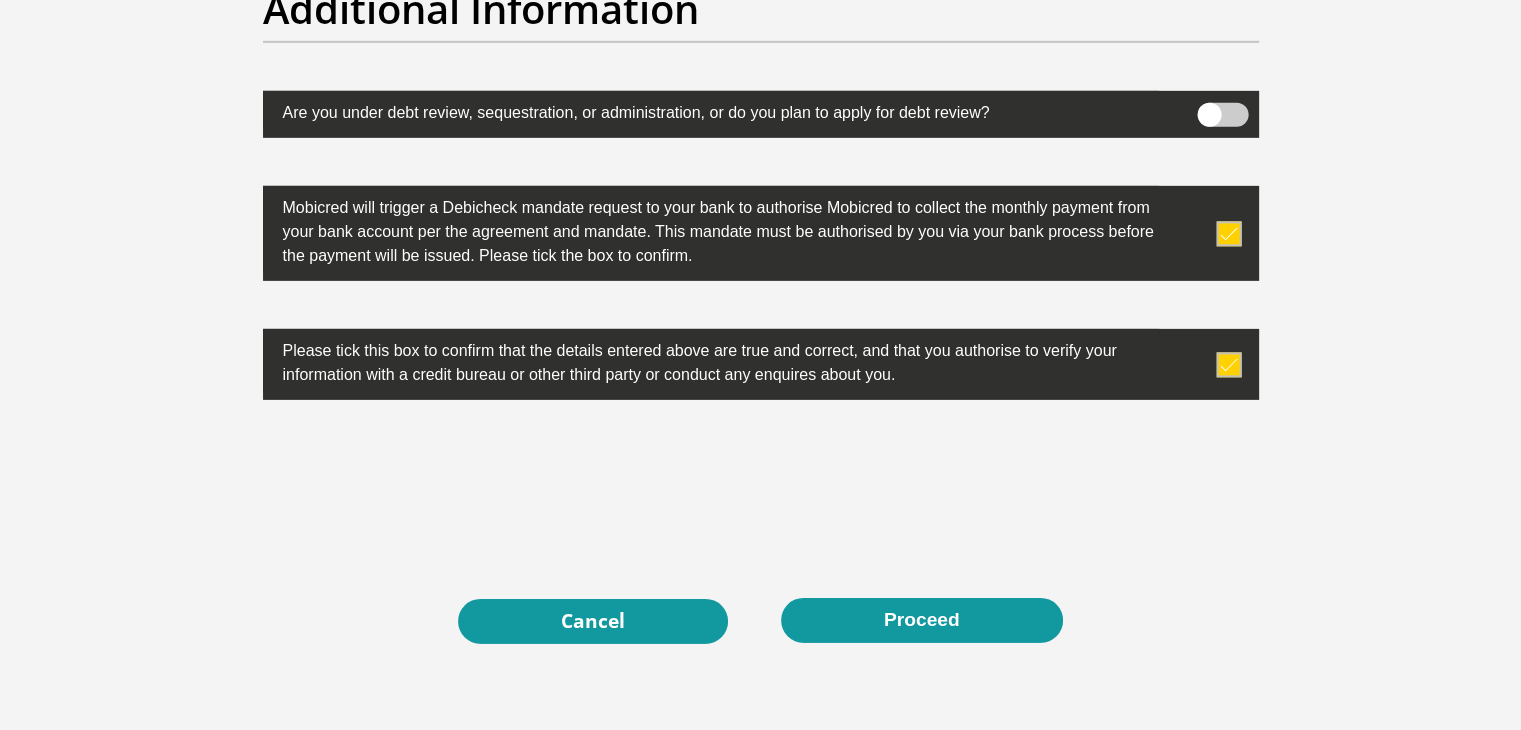 scroll, scrollTop: 6352, scrollLeft: 0, axis: vertical 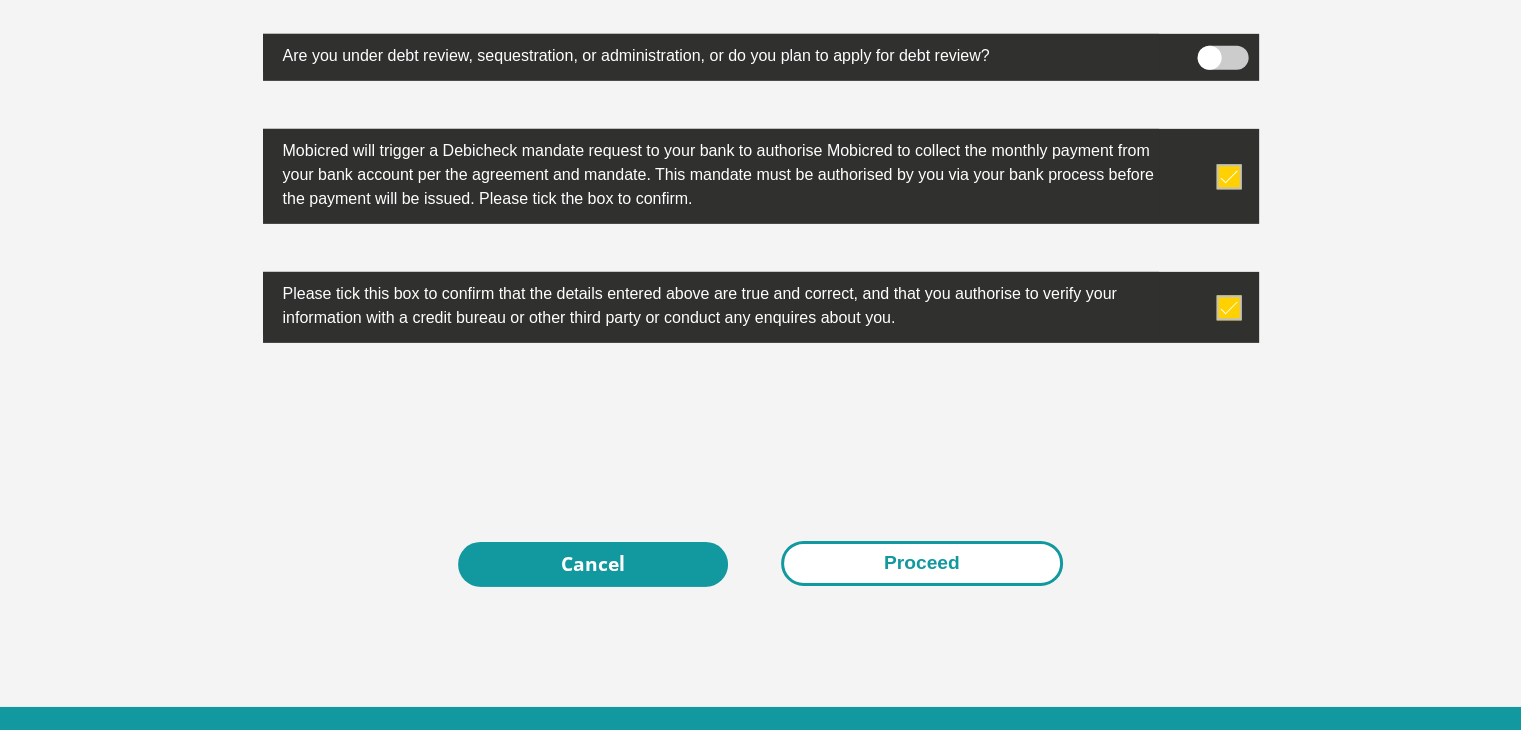 click on "Proceed" at bounding box center (922, 563) 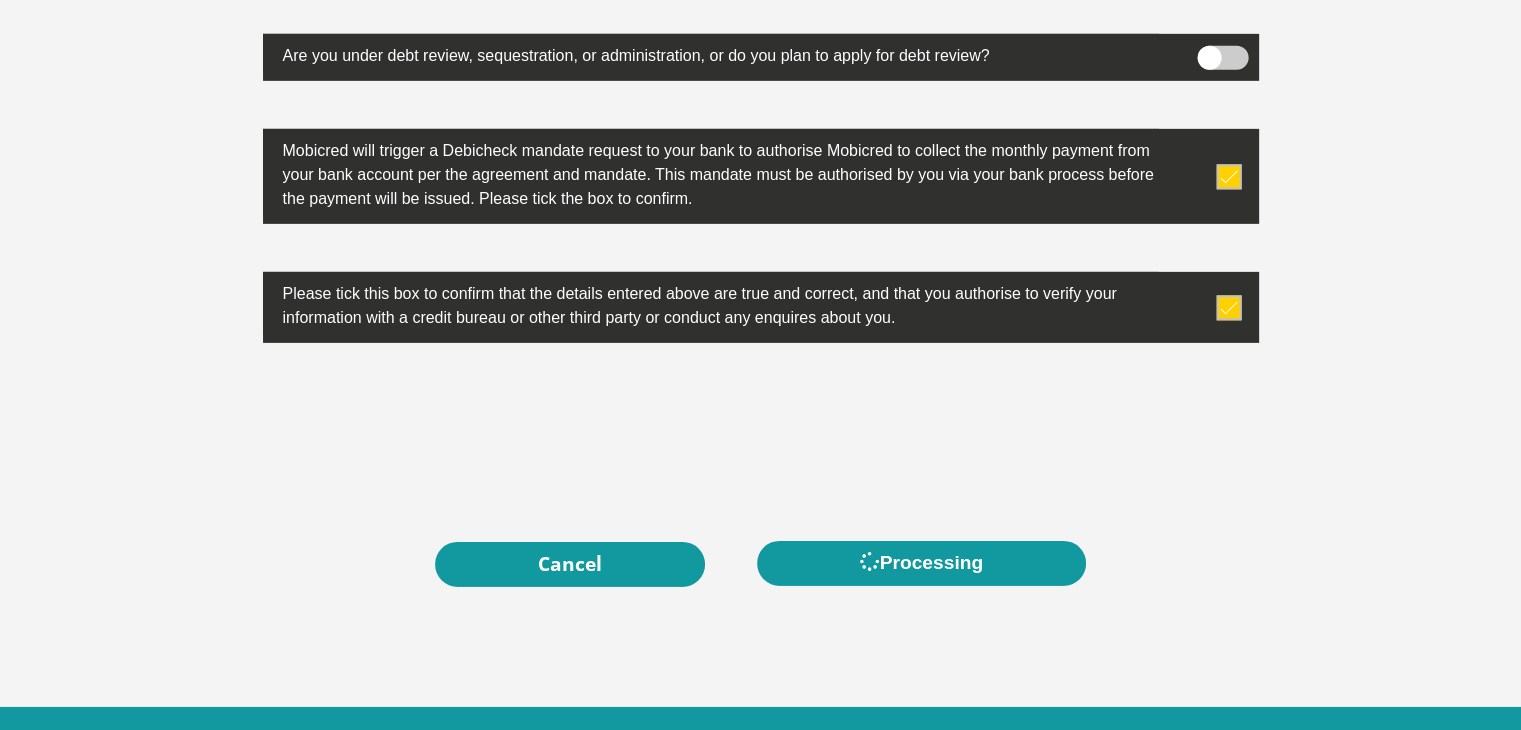 scroll, scrollTop: 0, scrollLeft: 0, axis: both 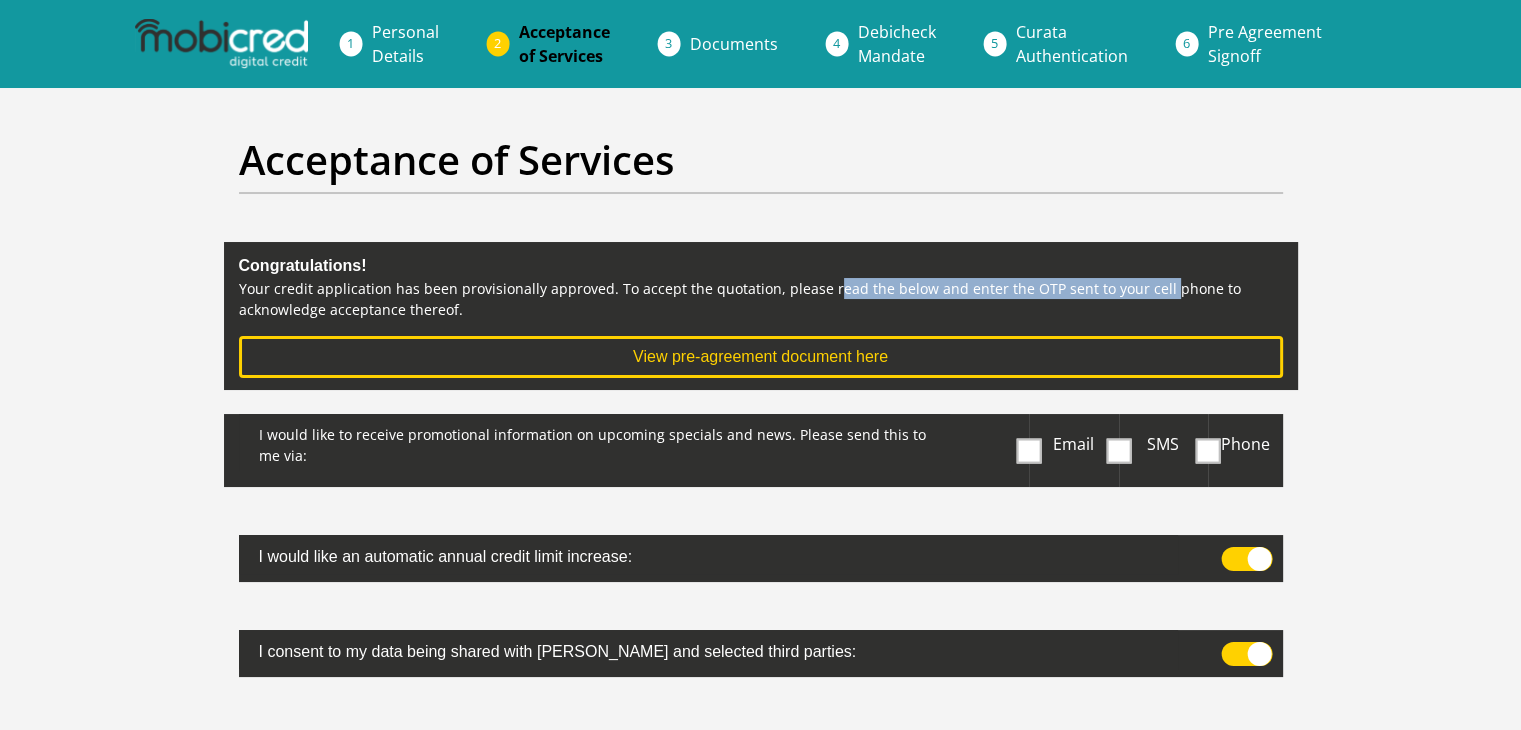 drag, startPoint x: 825, startPoint y: 285, endPoint x: 1160, endPoint y: 281, distance: 335.02386 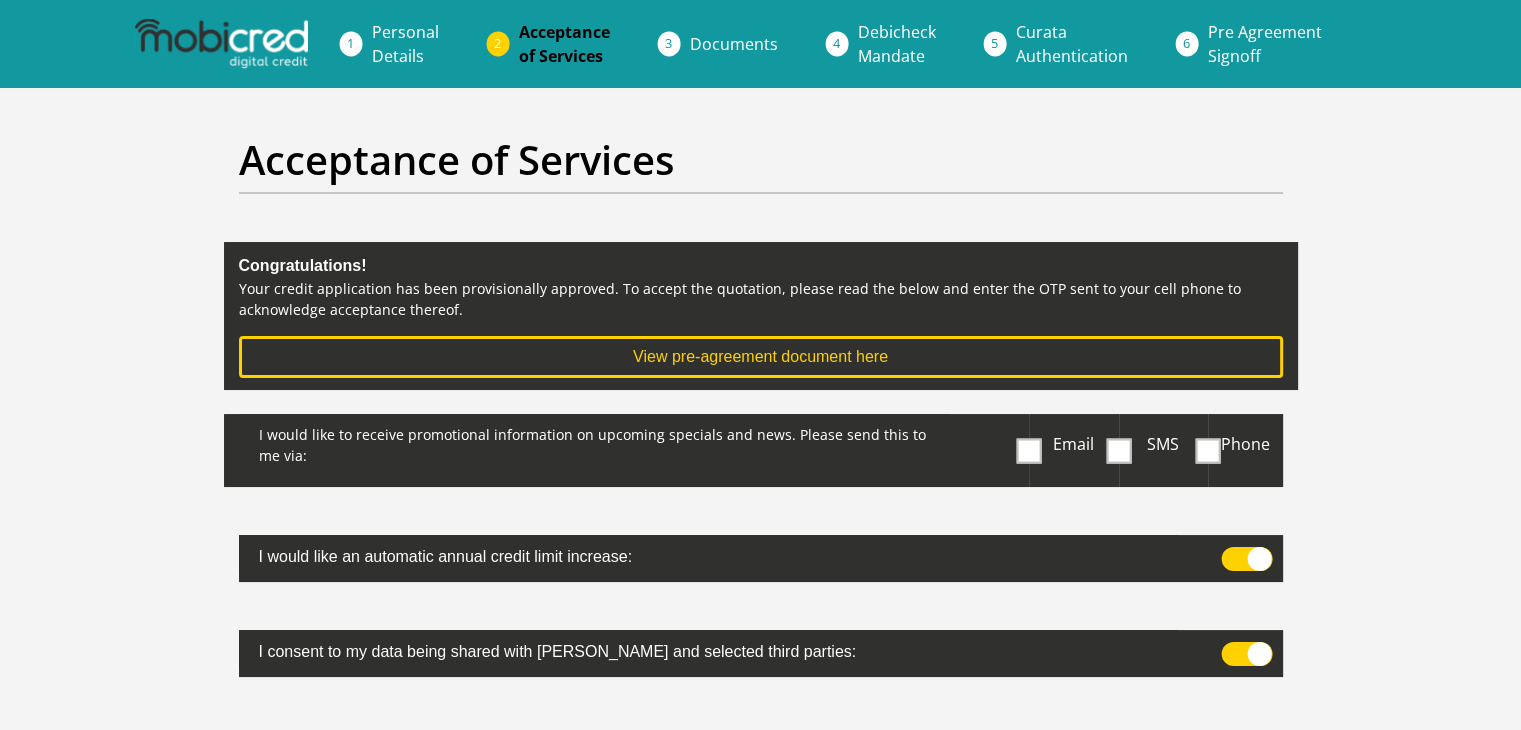 click on "Acceptance of Services
Congratulations!
Your credit application has been provisionally approved.
To accept the quotation, please read the below and enter the OTP sent to your cell phone to acknowledge acceptance thereof.
View pre-agreement document here
I would like to receive promotional information on upcoming specials and news. Please send this to me via:
Email
SMS Phone" at bounding box center [761, 654] 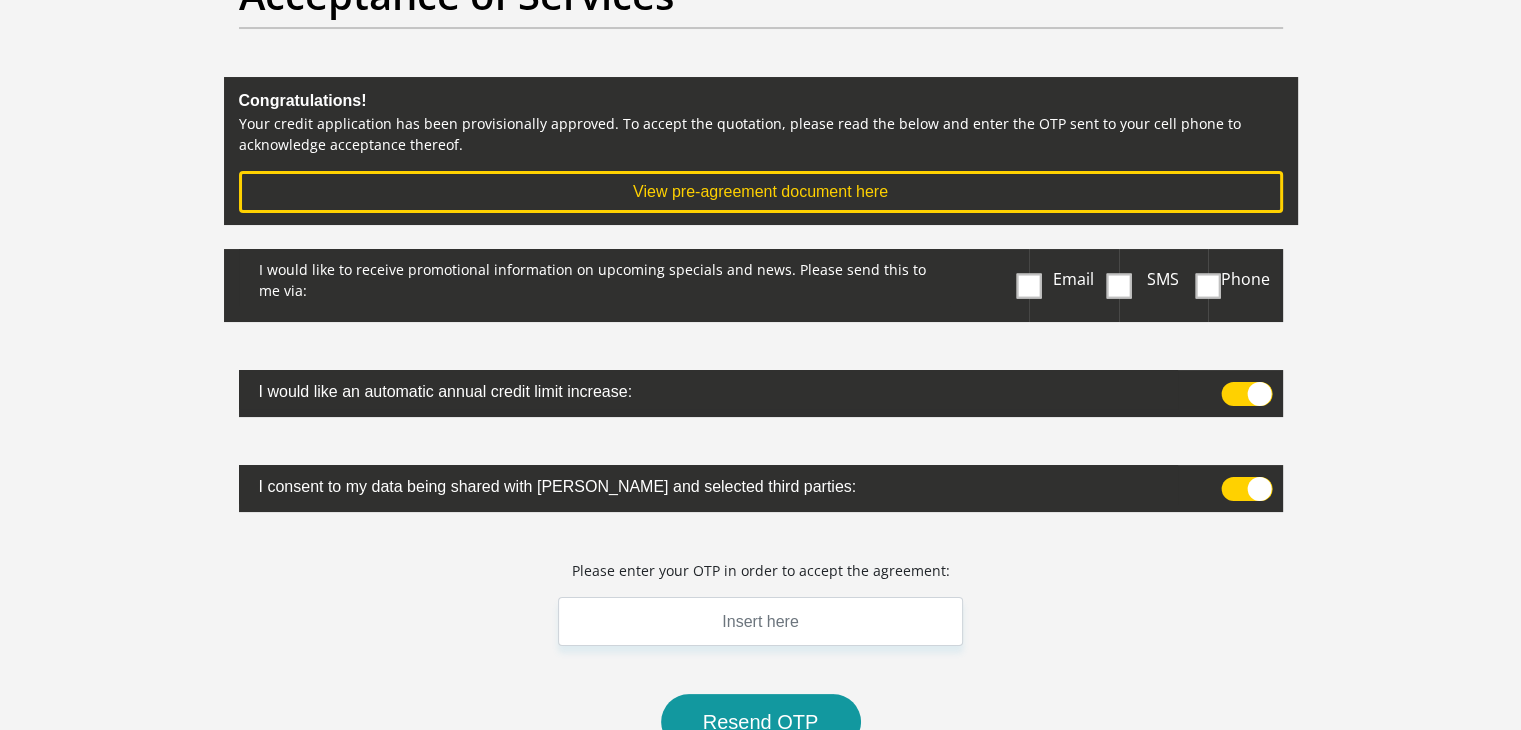 scroll, scrollTop: 200, scrollLeft: 0, axis: vertical 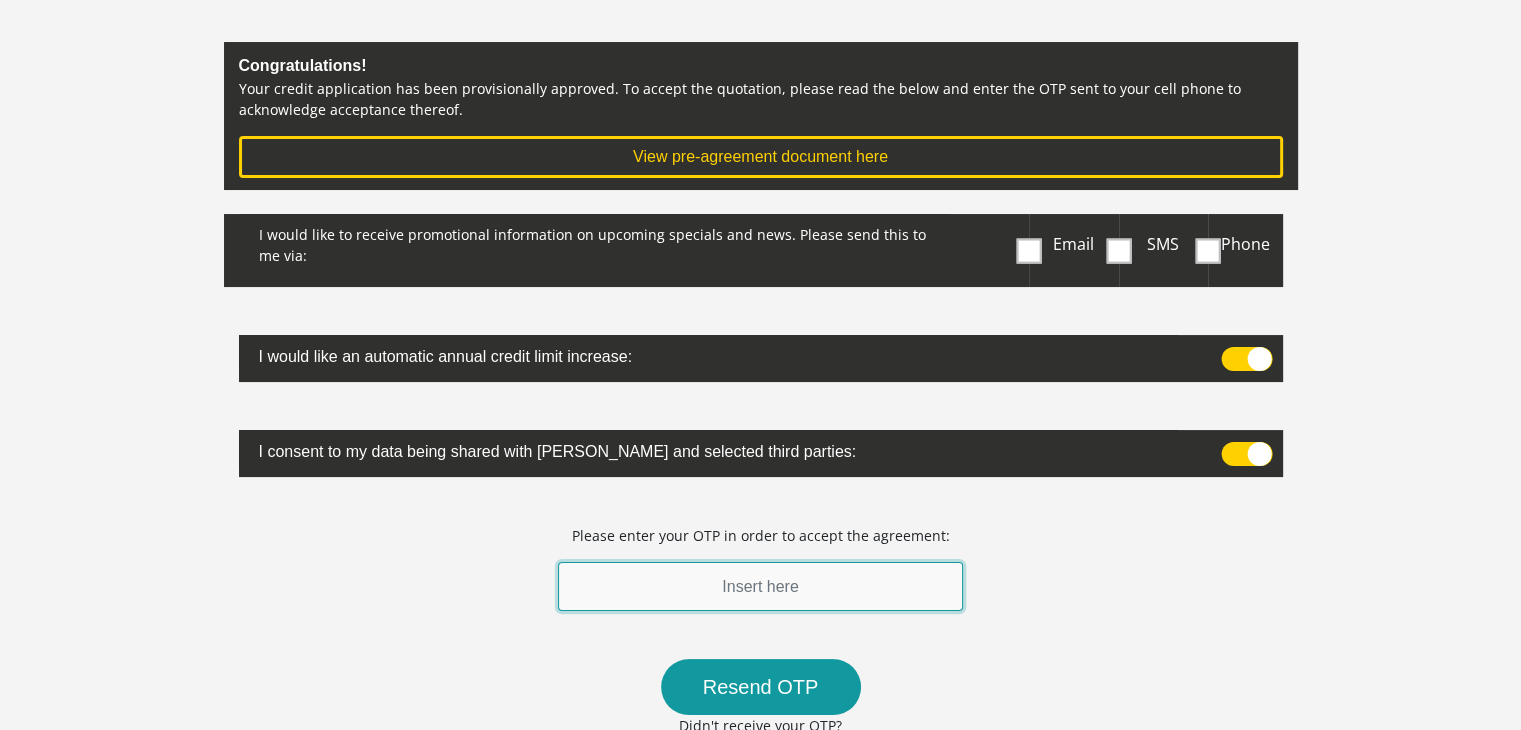 click at bounding box center [761, 586] 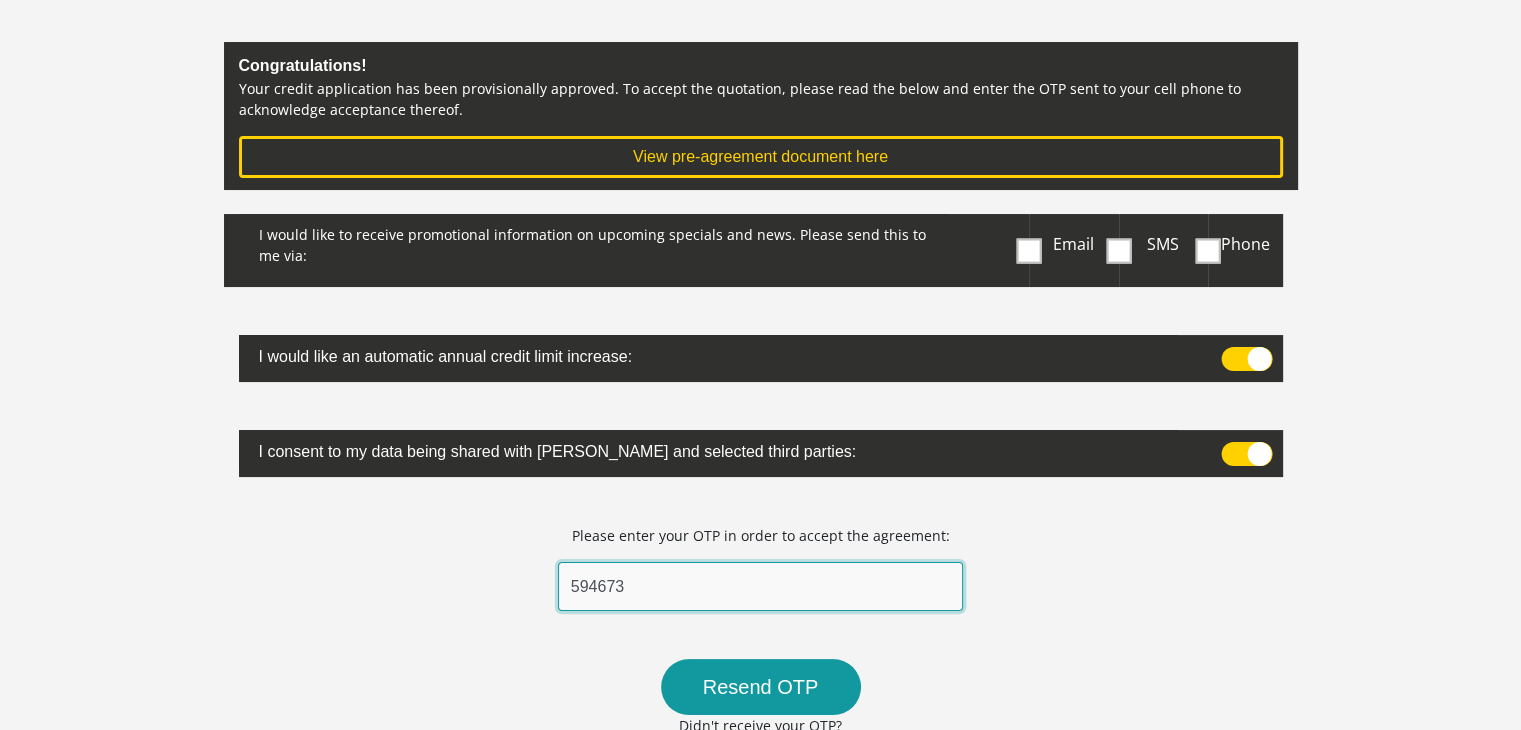 scroll, scrollTop: 500, scrollLeft: 0, axis: vertical 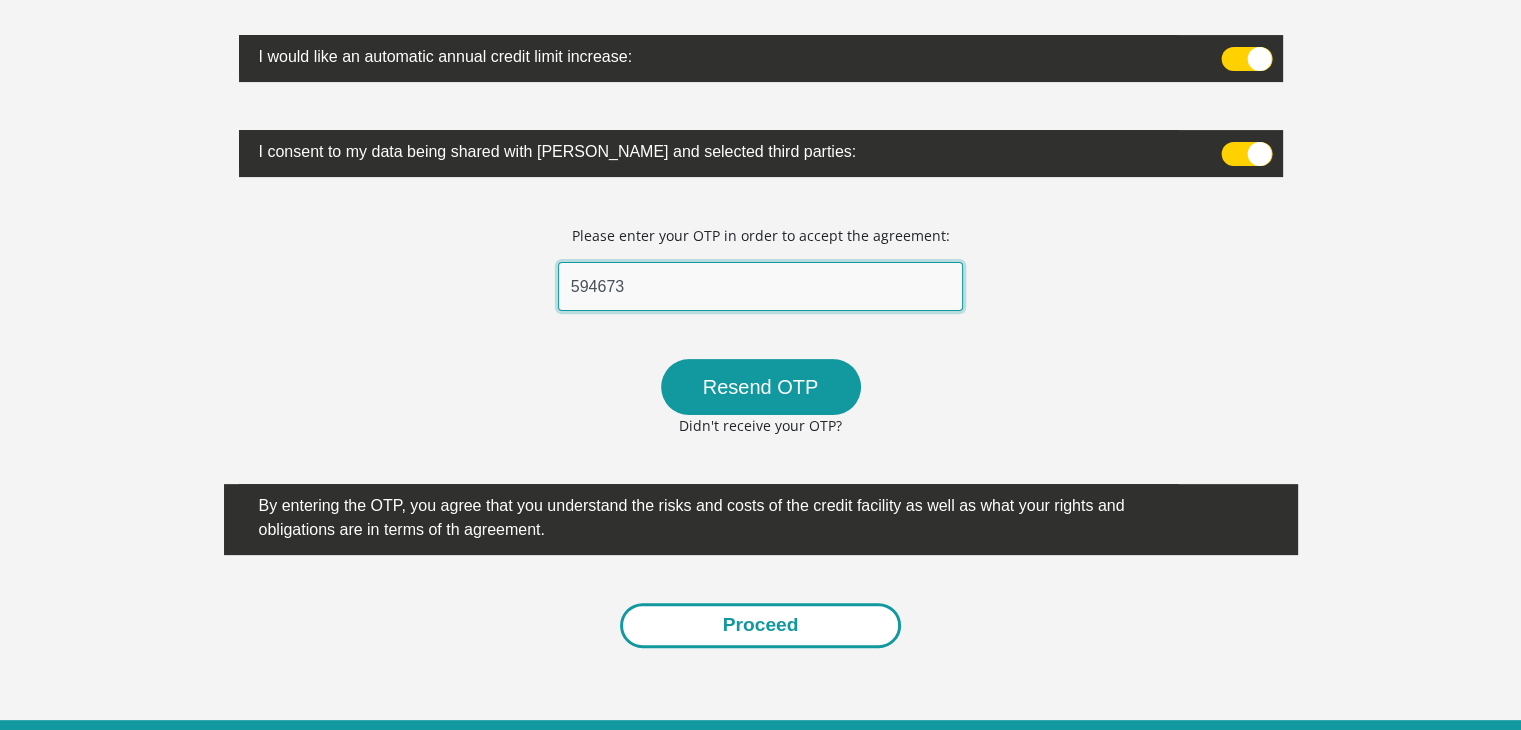 type on "594673" 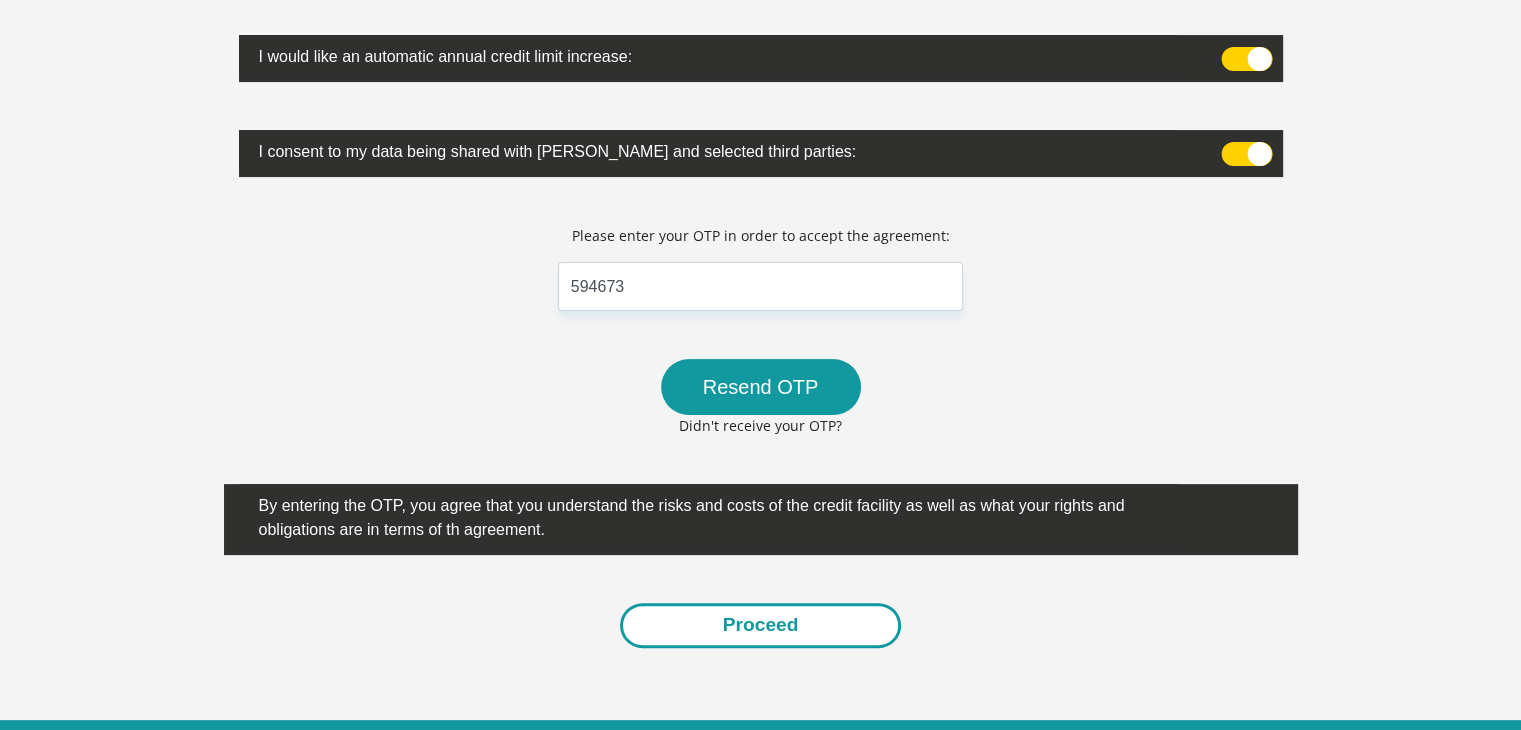 click on "Proceed" at bounding box center (761, 625) 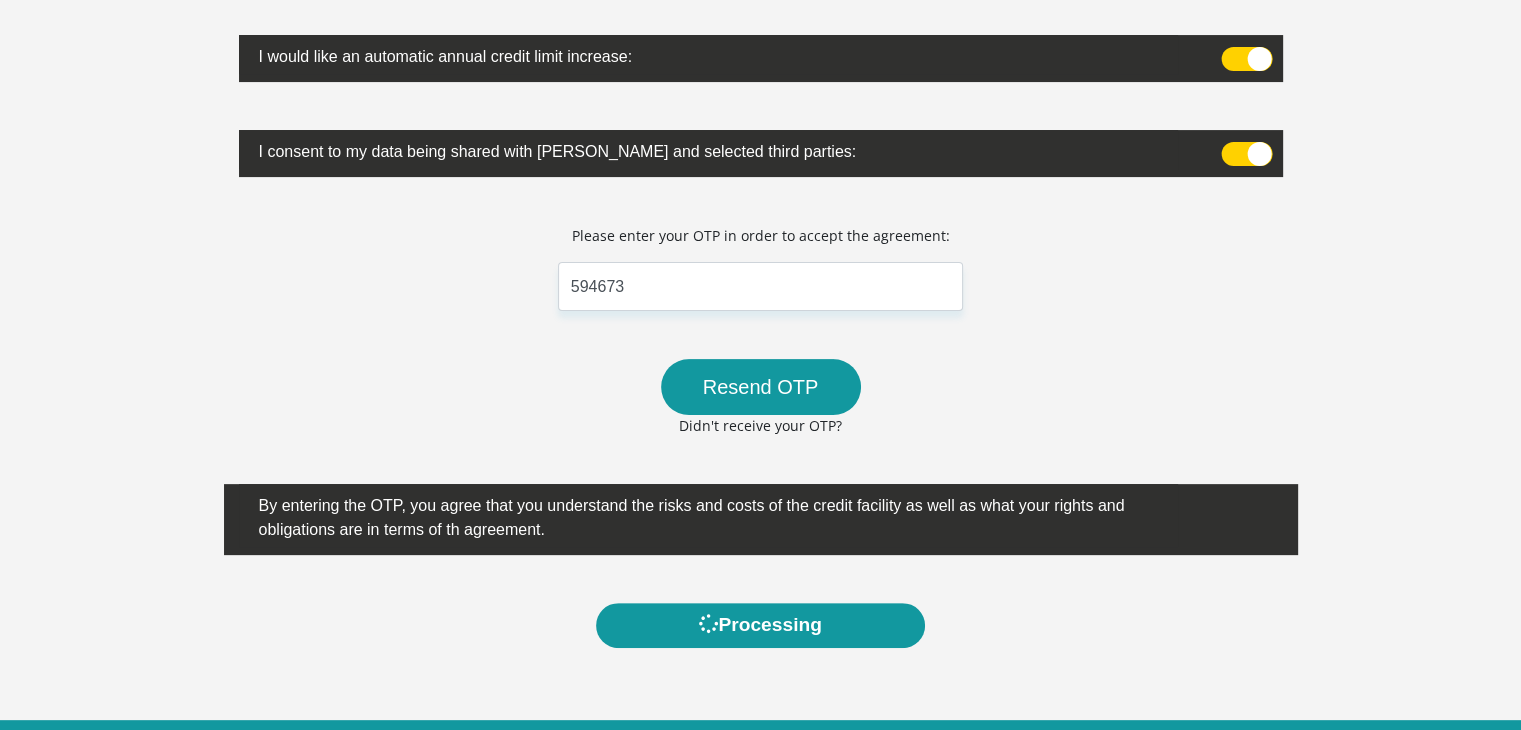 scroll, scrollTop: 0, scrollLeft: 0, axis: both 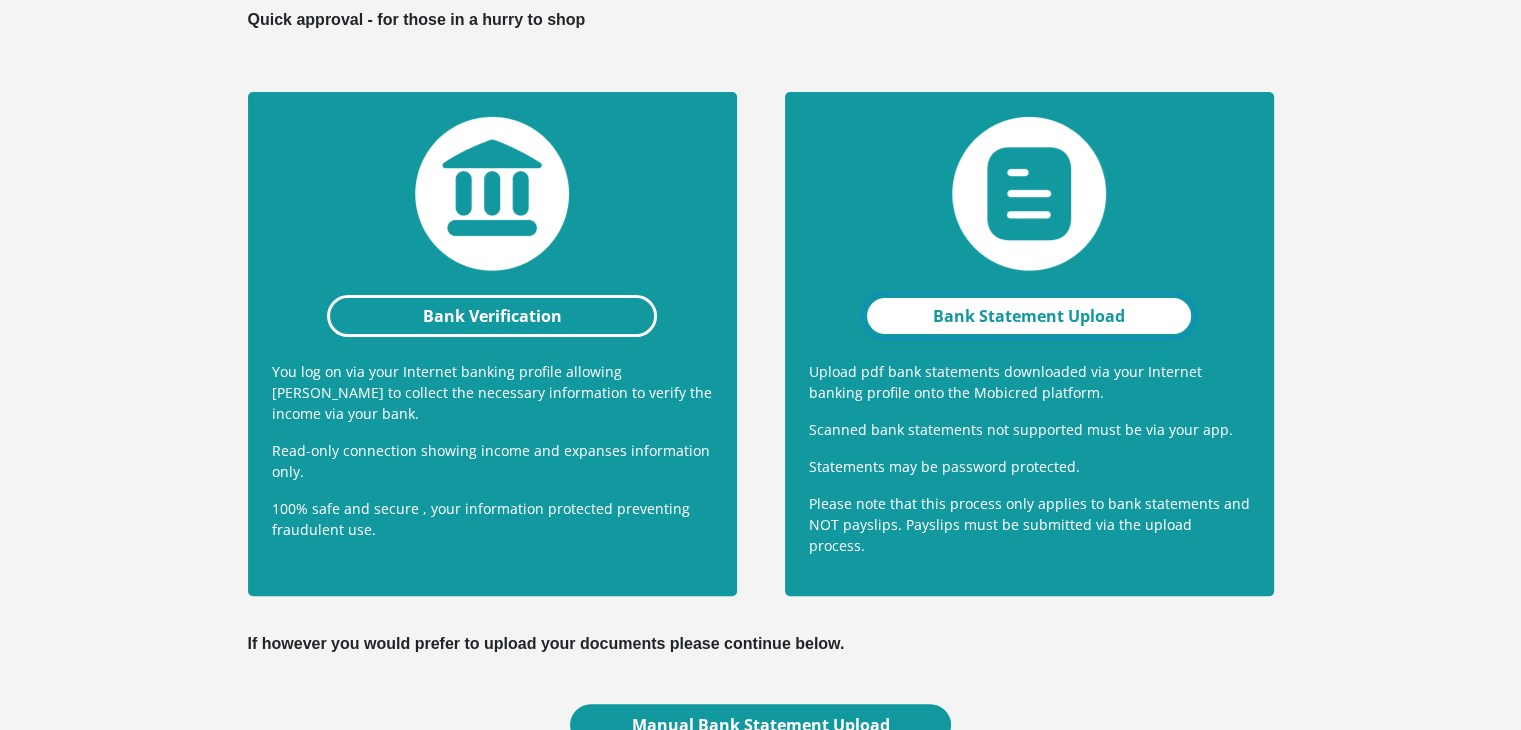 click on "Bank Statement Upload" at bounding box center [1029, 316] 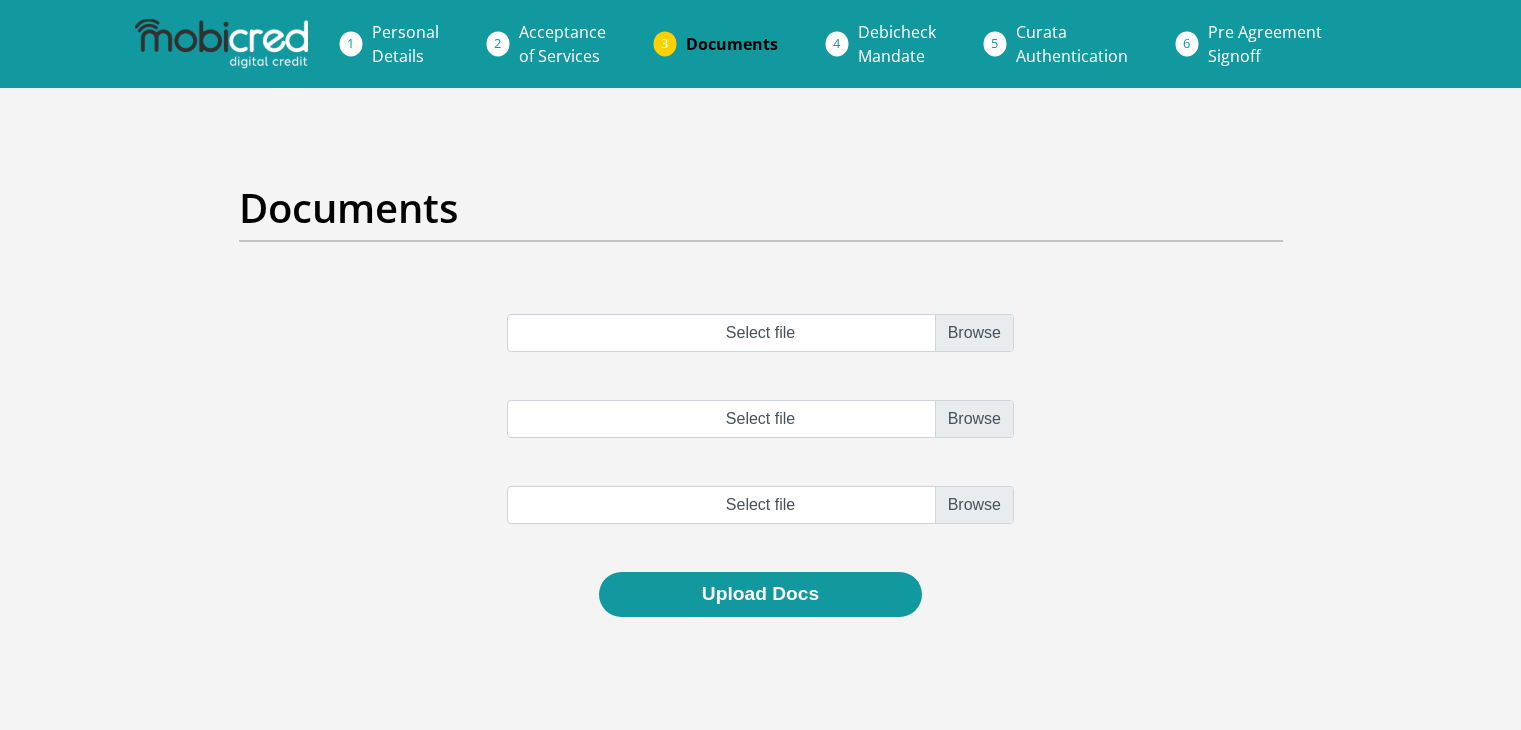 scroll, scrollTop: 0, scrollLeft: 0, axis: both 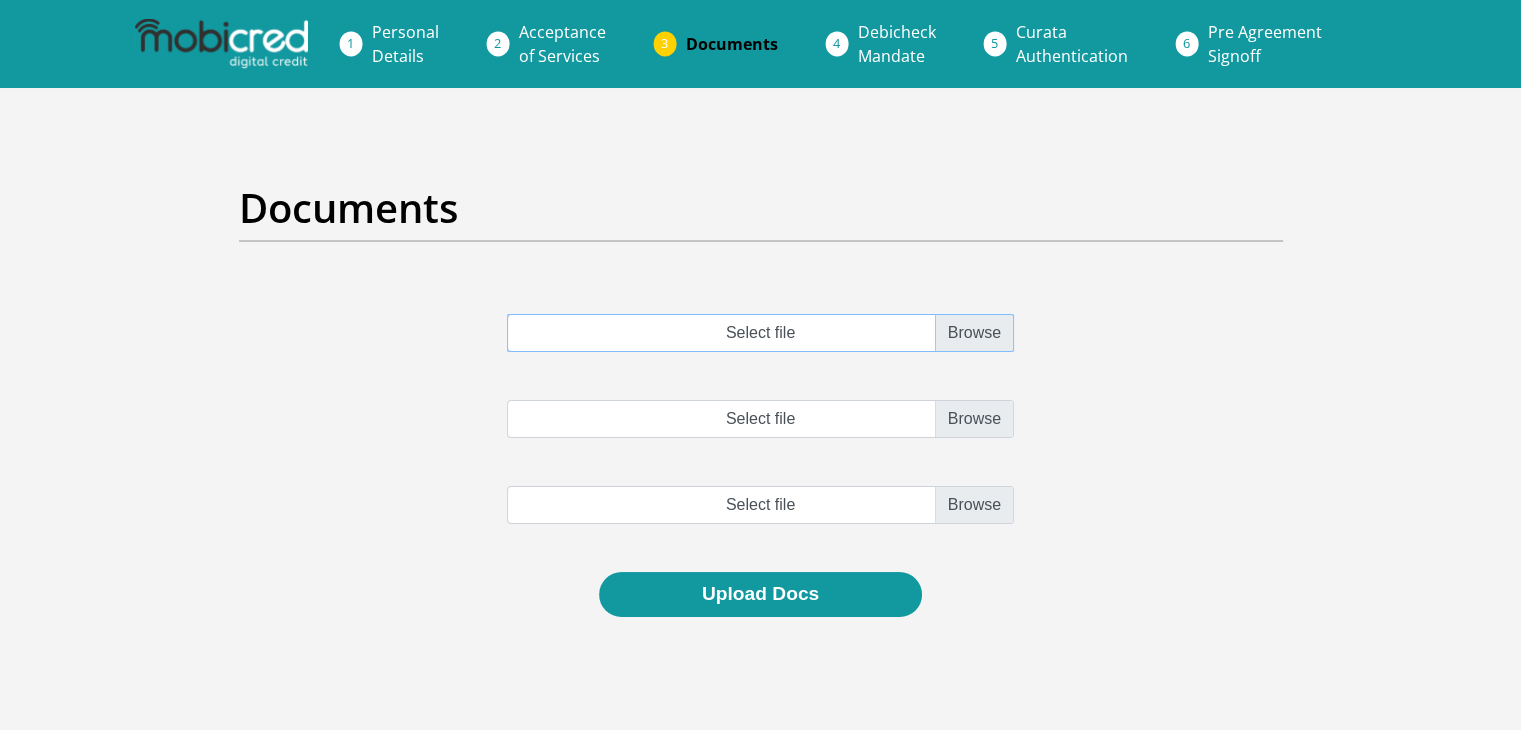click on "Select file" at bounding box center (760, 333) 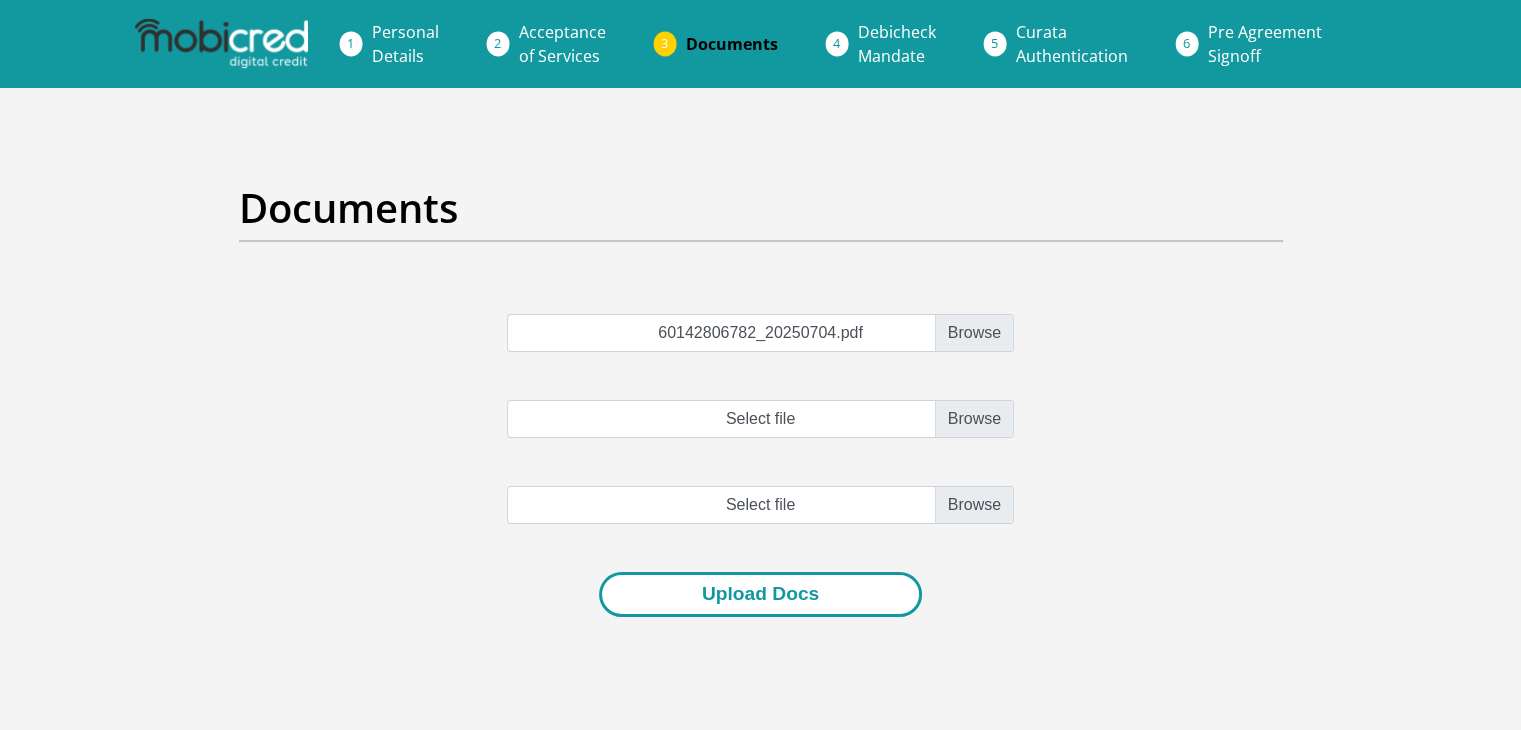 click on "Upload Docs" at bounding box center (760, 594) 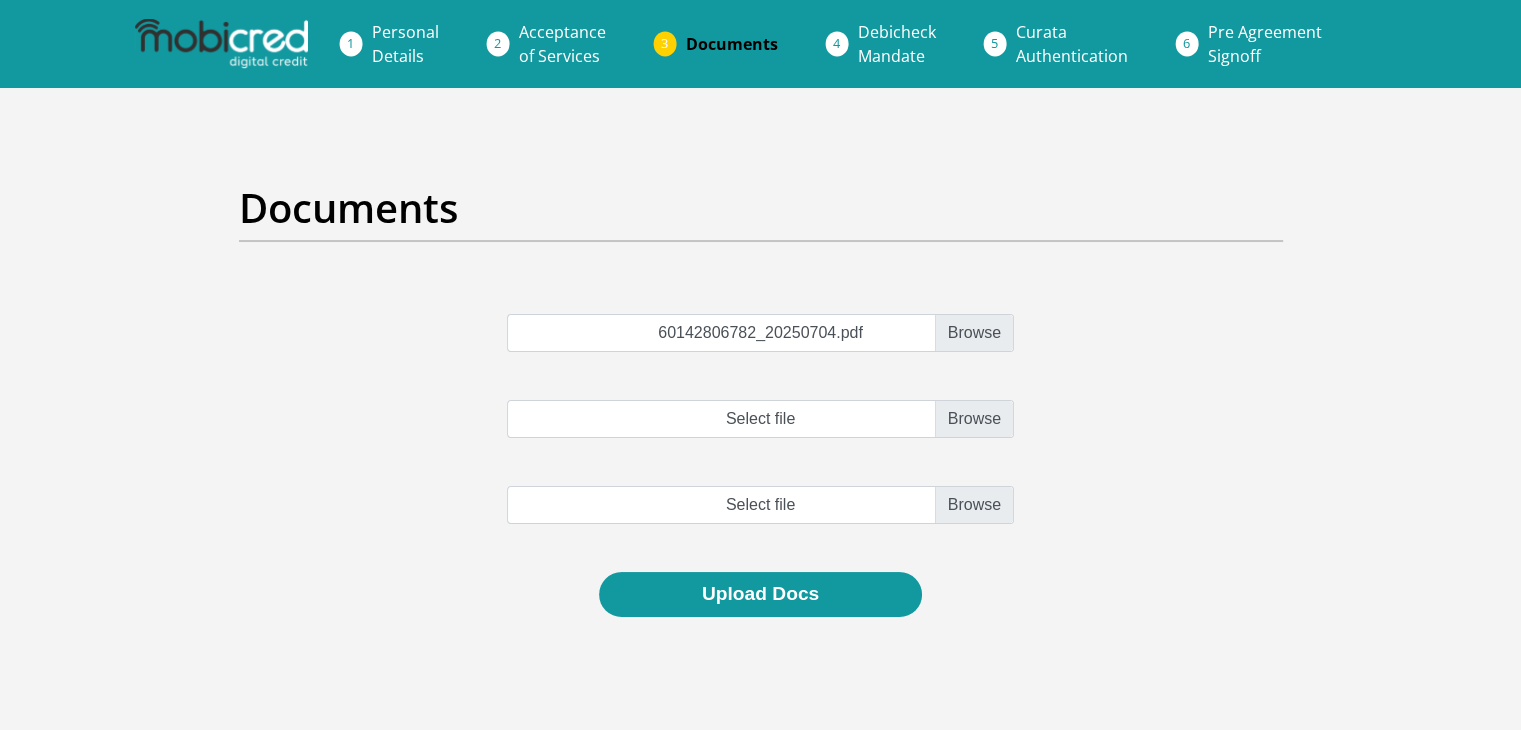 click on "60142806782_20250704.pdf
Select file
Select file" at bounding box center [761, 443] 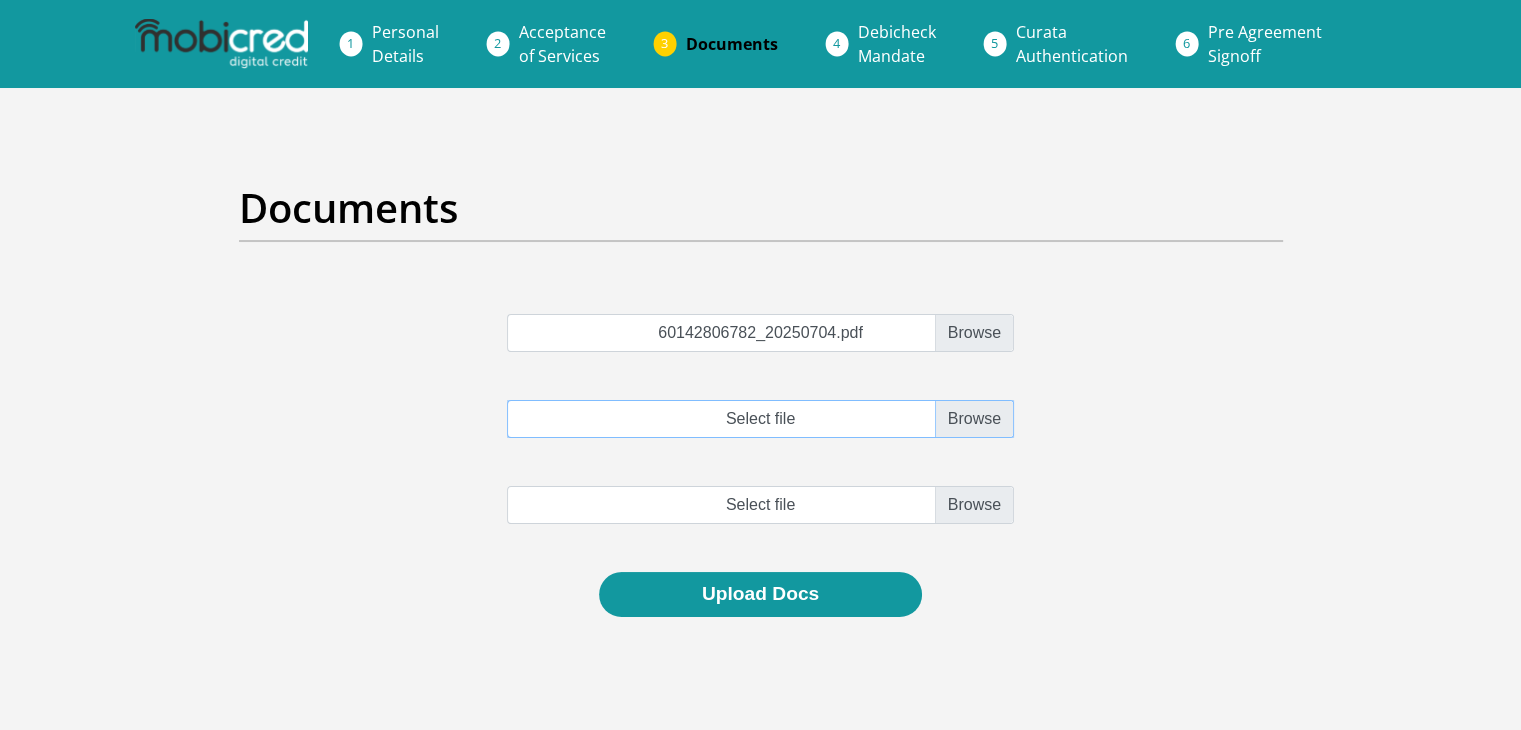 click on "Select file" at bounding box center (760, 419) 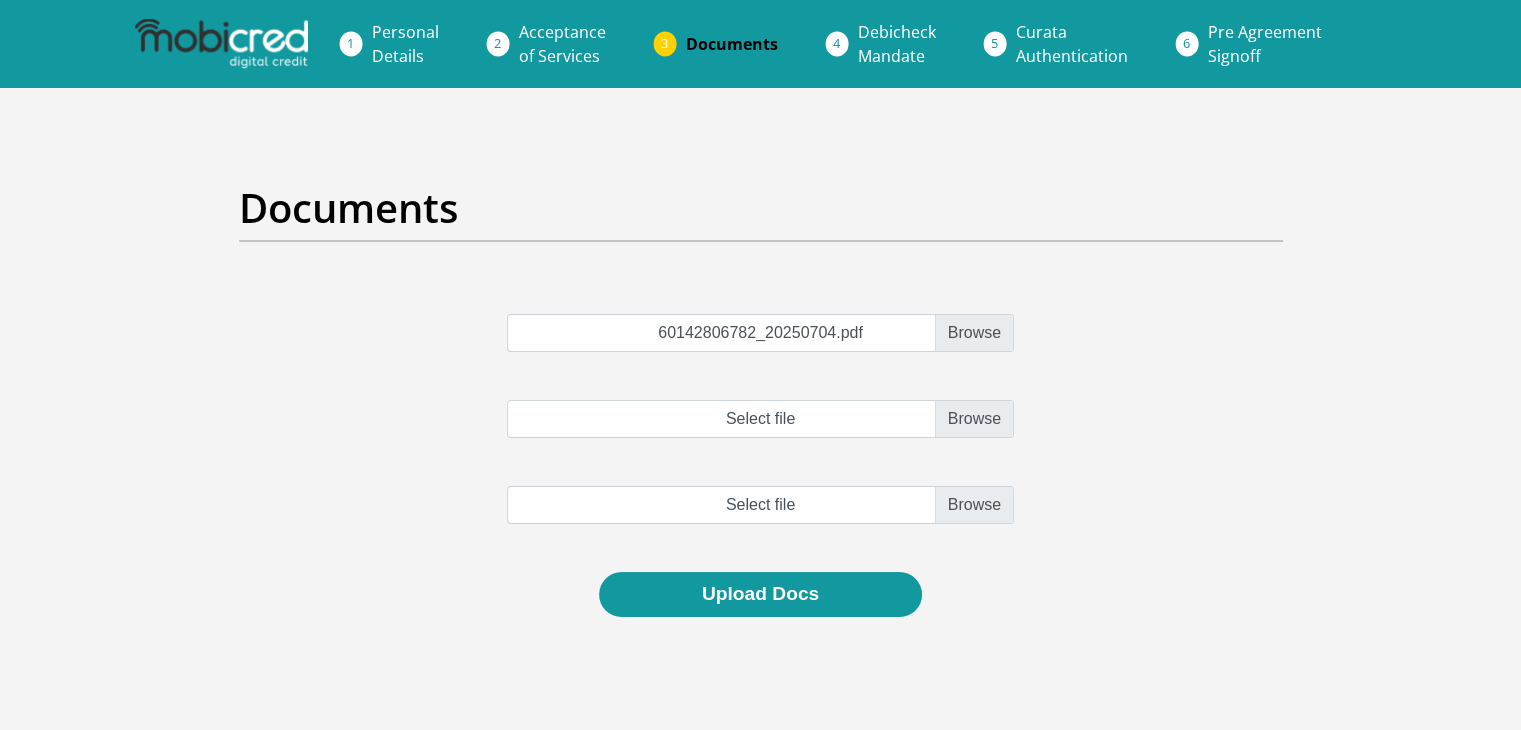 type on "C:\fakepath\60142806782_20250503.pdf" 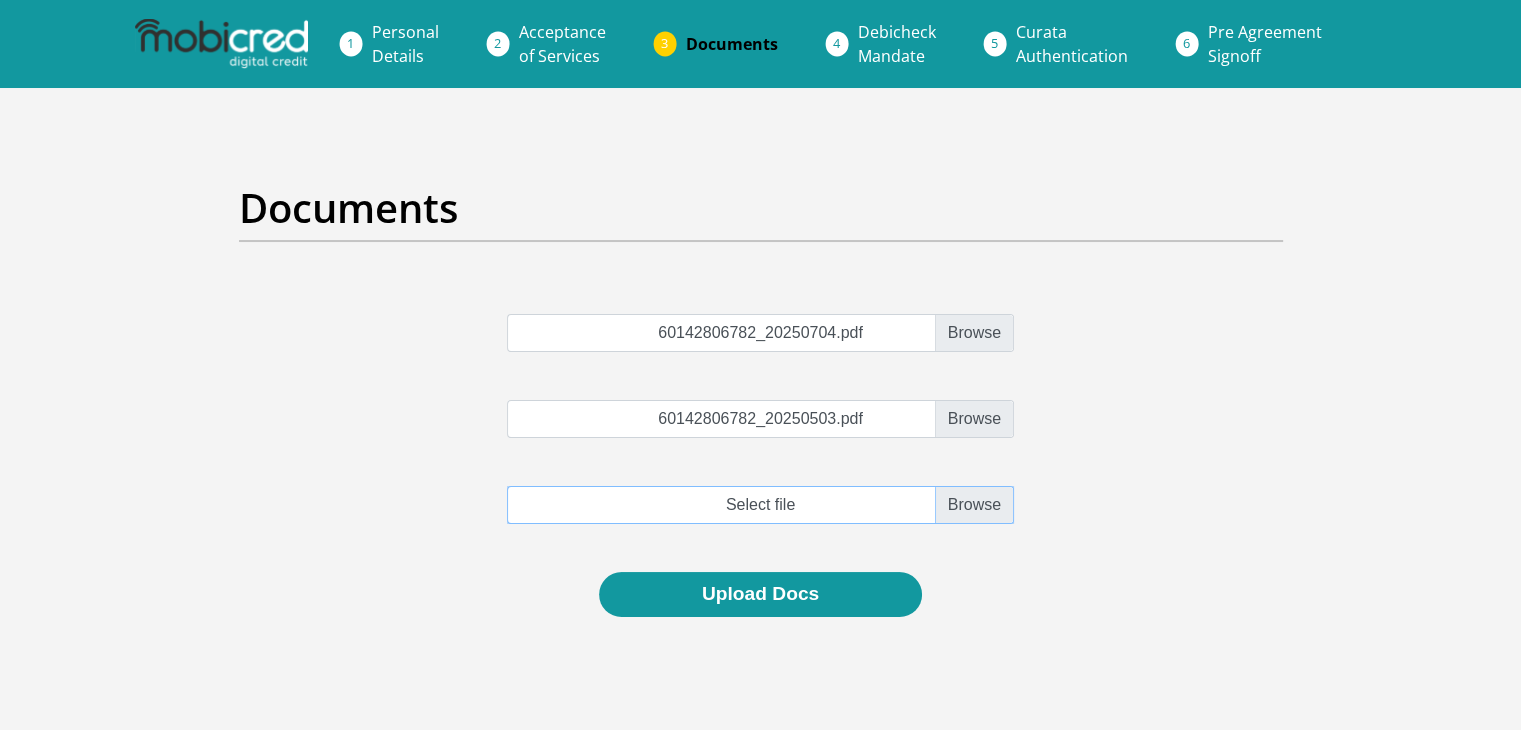 click at bounding box center (760, 505) 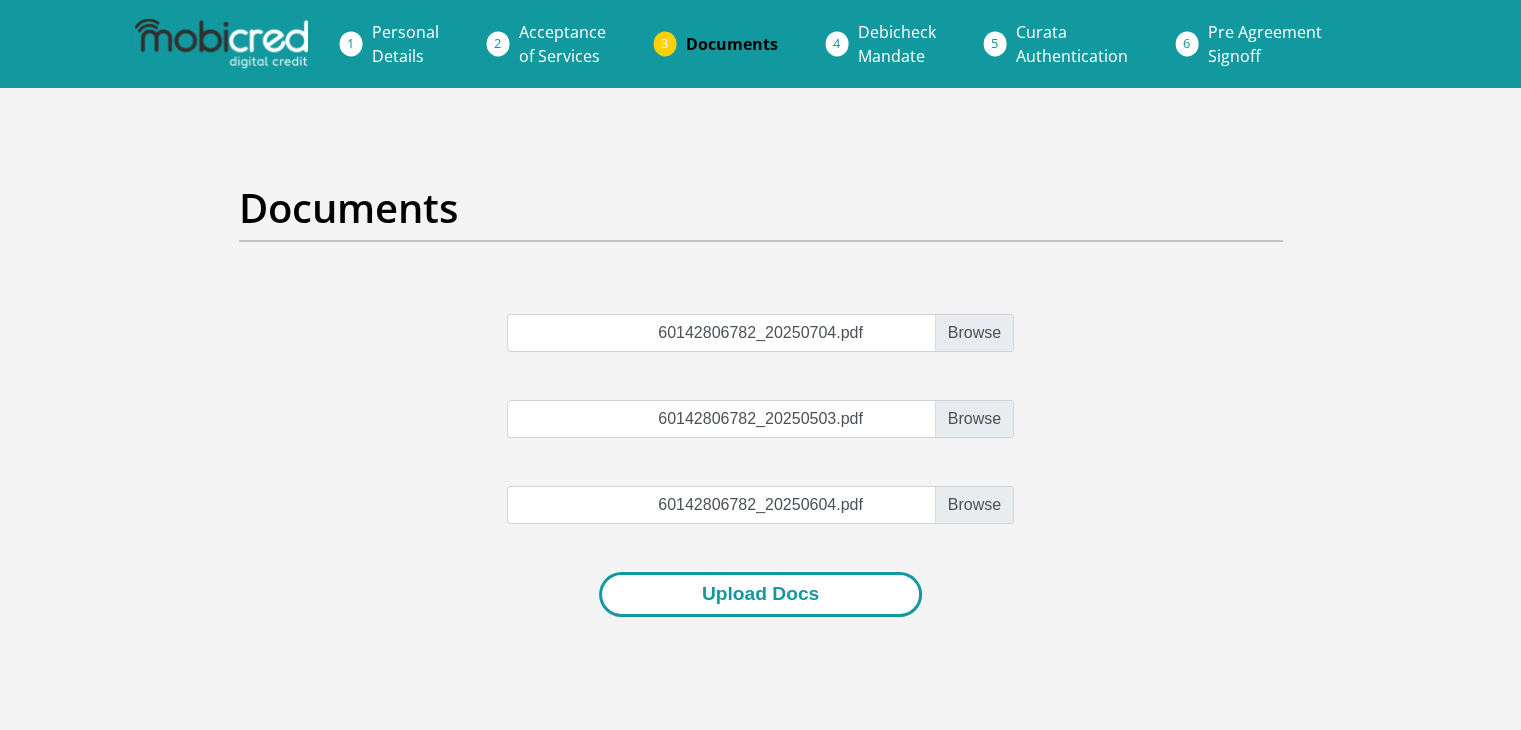 click on "Upload Docs" at bounding box center [760, 594] 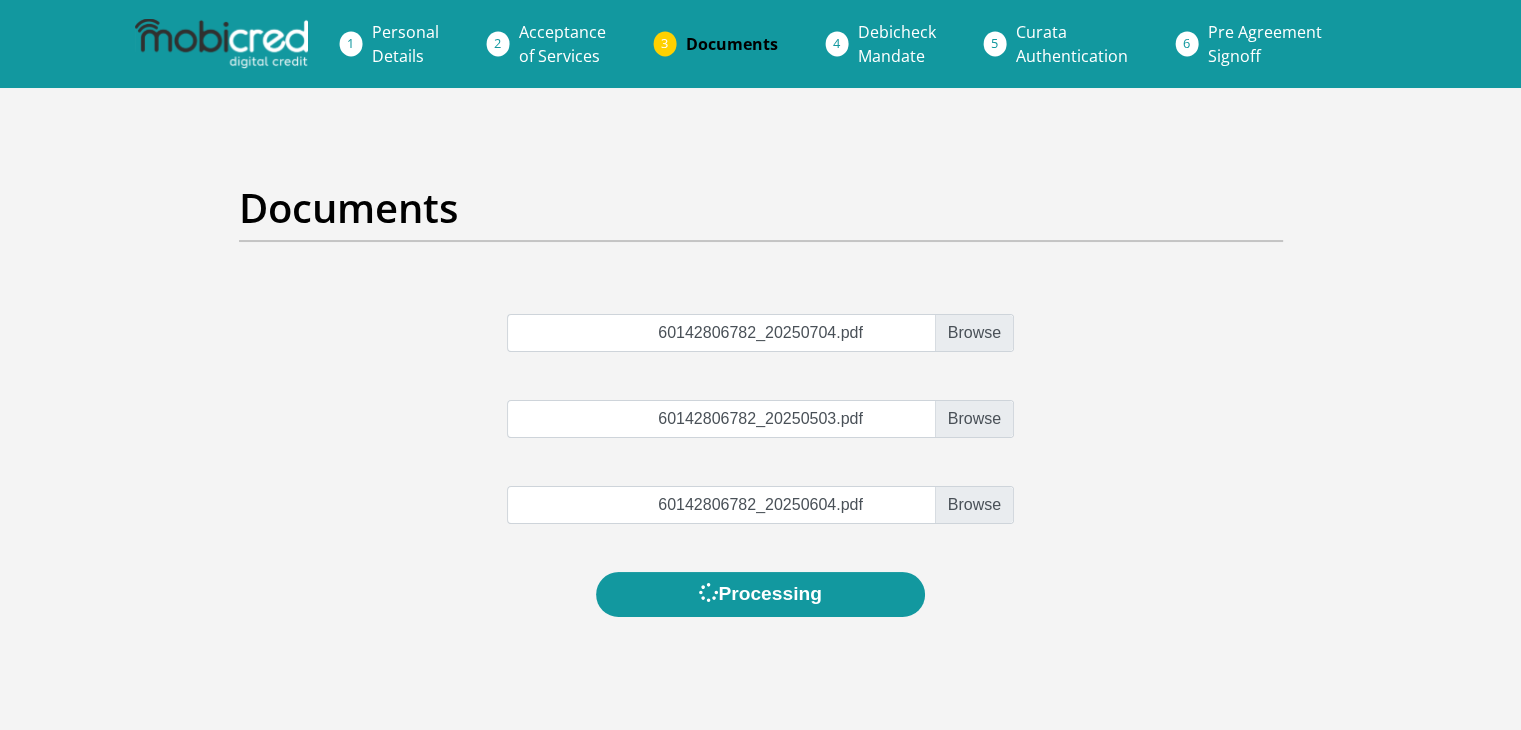 scroll, scrollTop: 0, scrollLeft: 0, axis: both 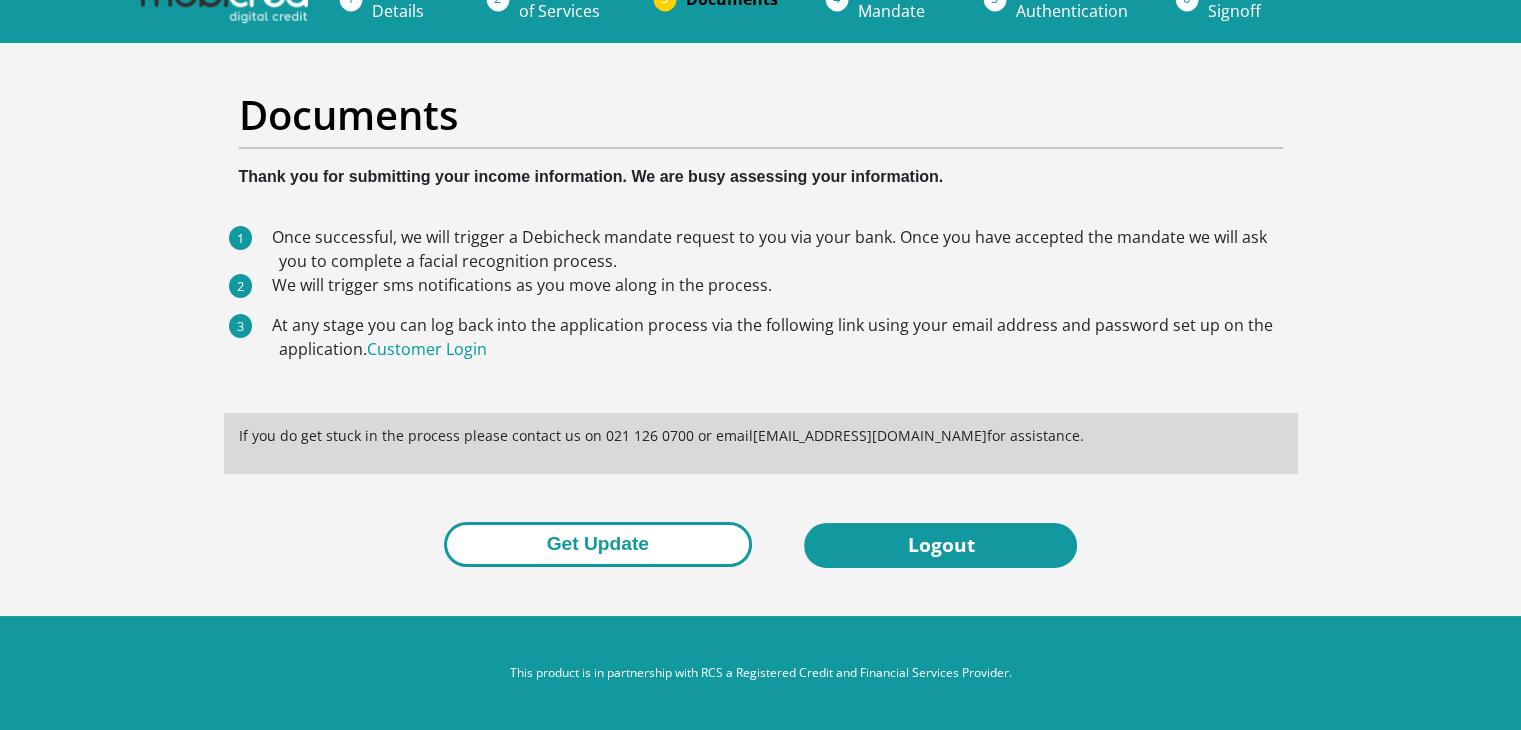 click on "Get Update" at bounding box center [598, 544] 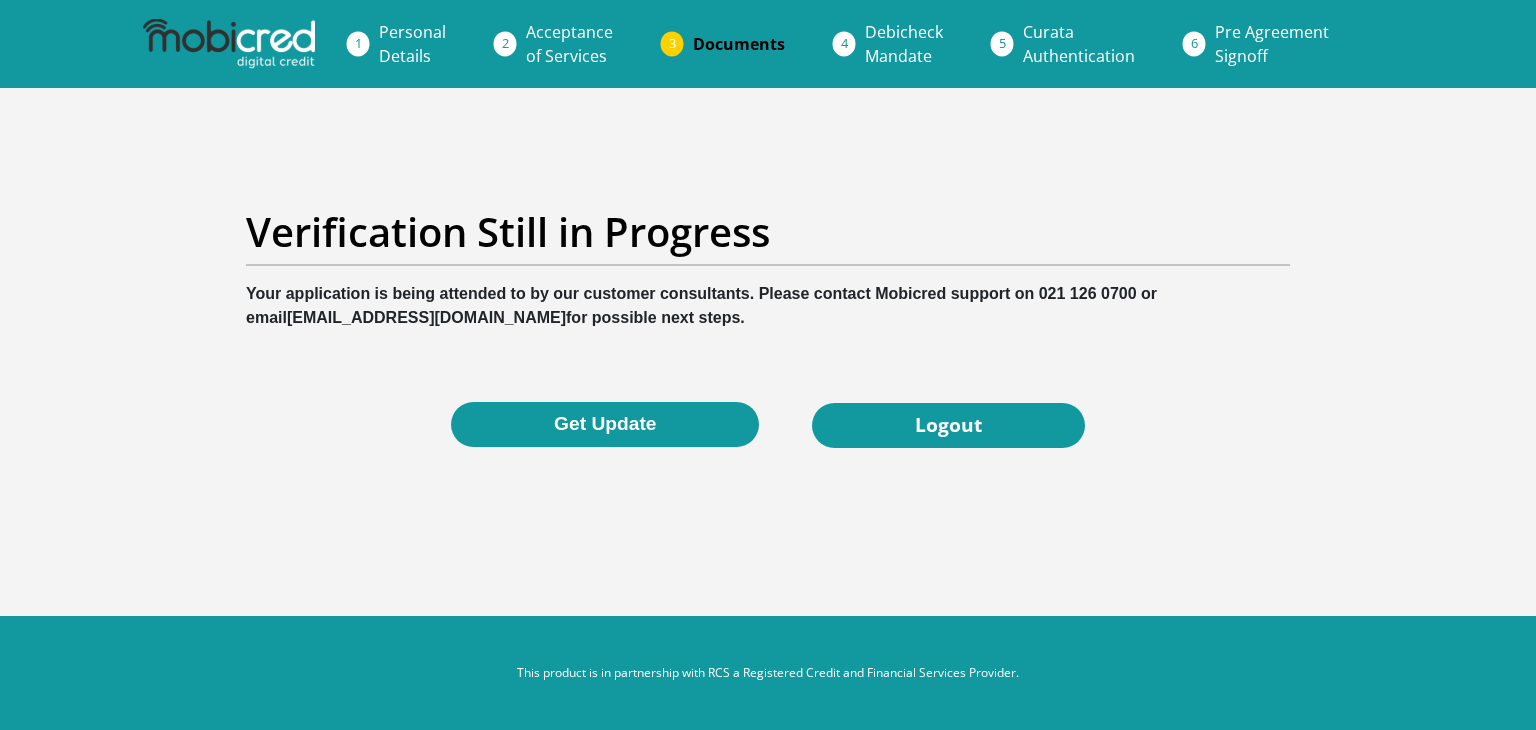 scroll, scrollTop: 0, scrollLeft: 0, axis: both 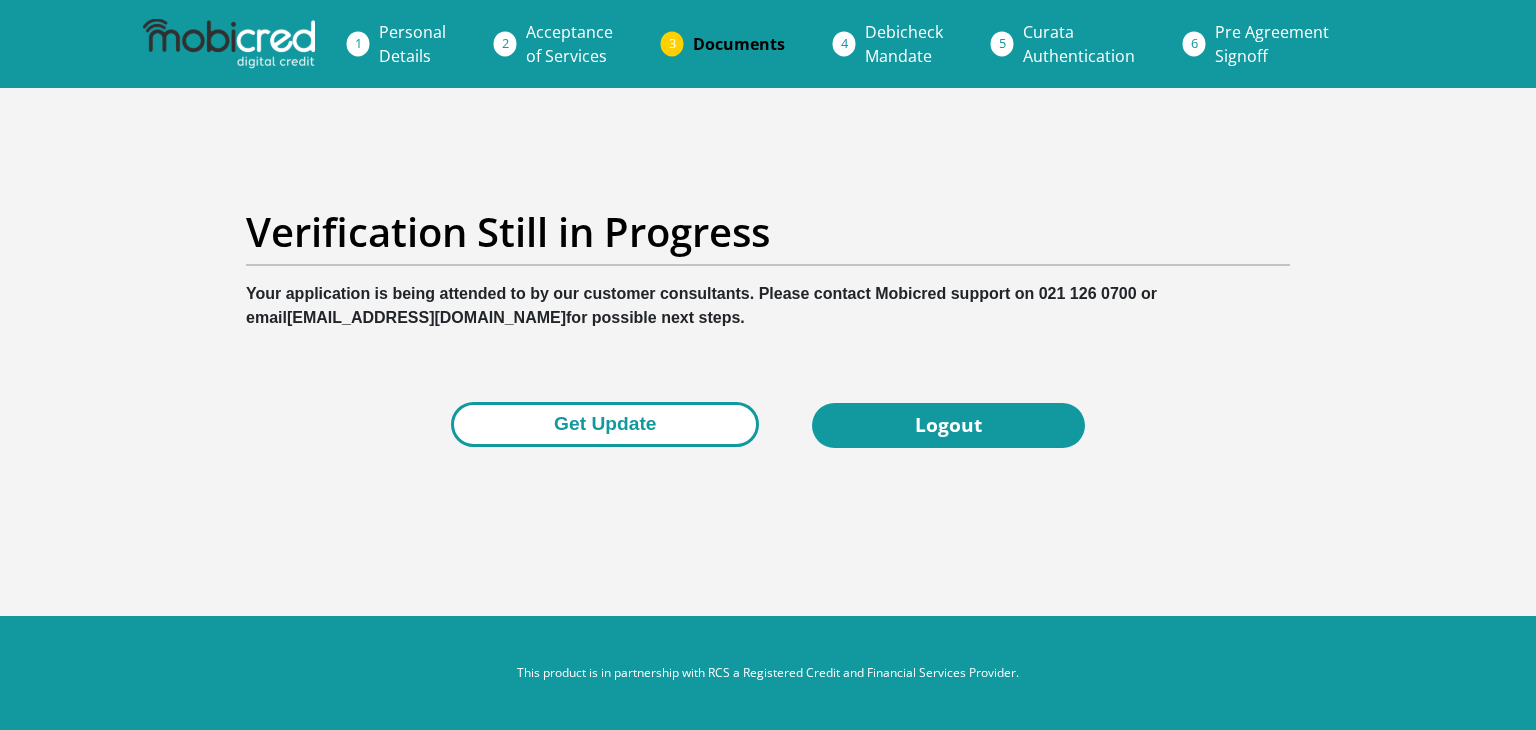 click on "Get Update" at bounding box center [605, 424] 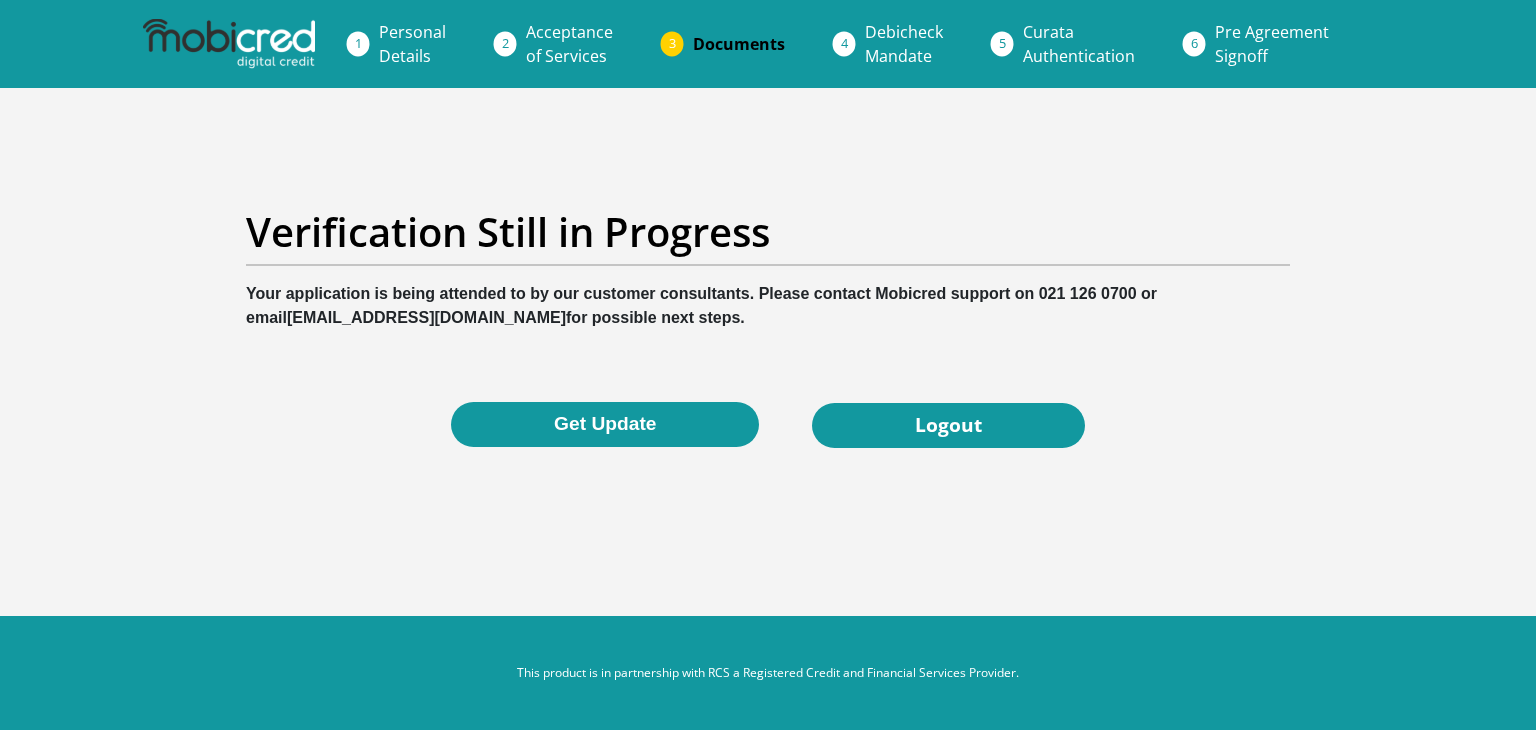 scroll, scrollTop: 0, scrollLeft: 0, axis: both 